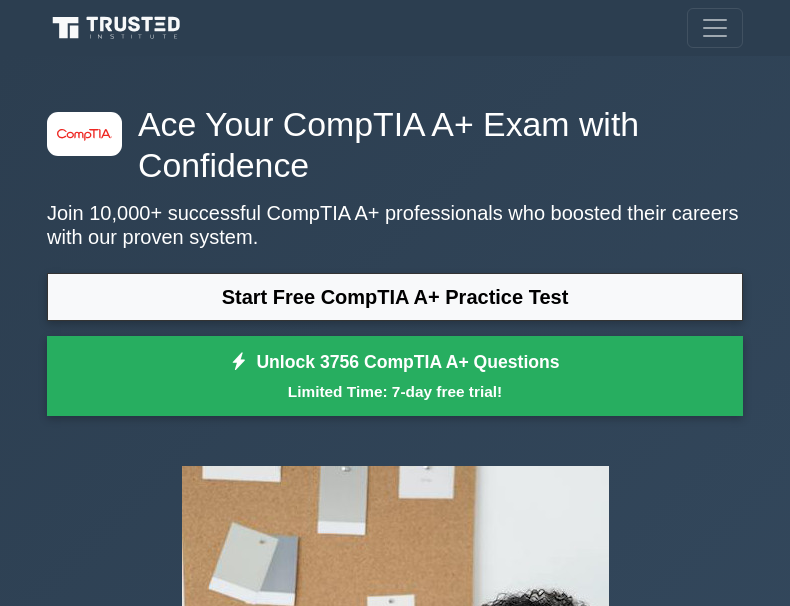 scroll, scrollTop: 0, scrollLeft: 0, axis: both 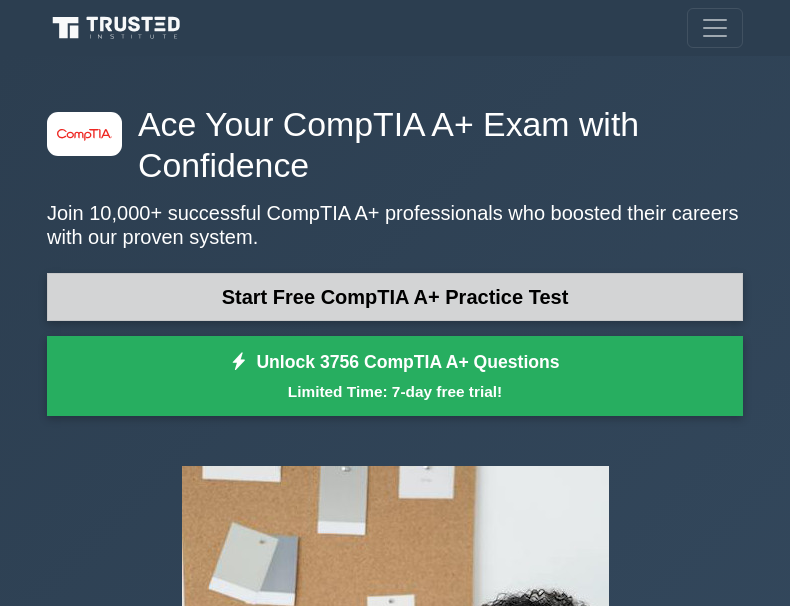 click on "Start Free CompTIA A+ Practice Test" at bounding box center [395, 297] 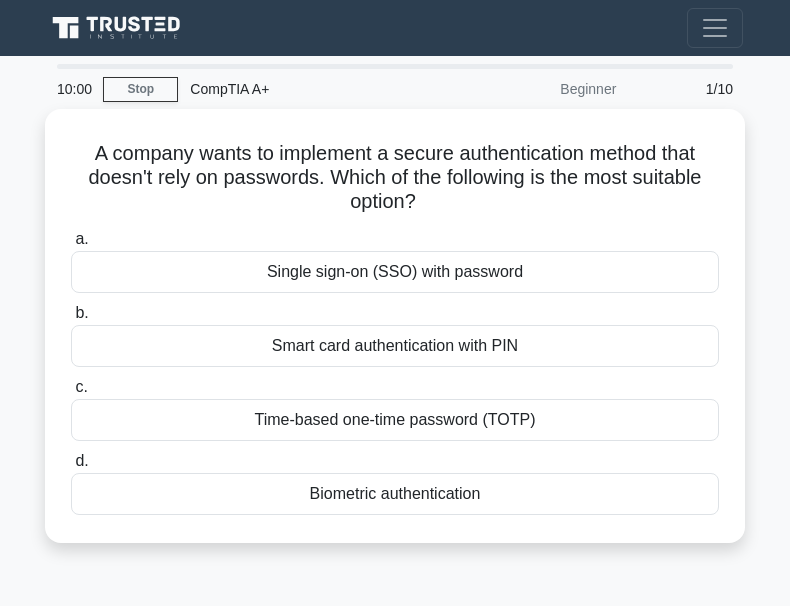 scroll, scrollTop: 0, scrollLeft: 0, axis: both 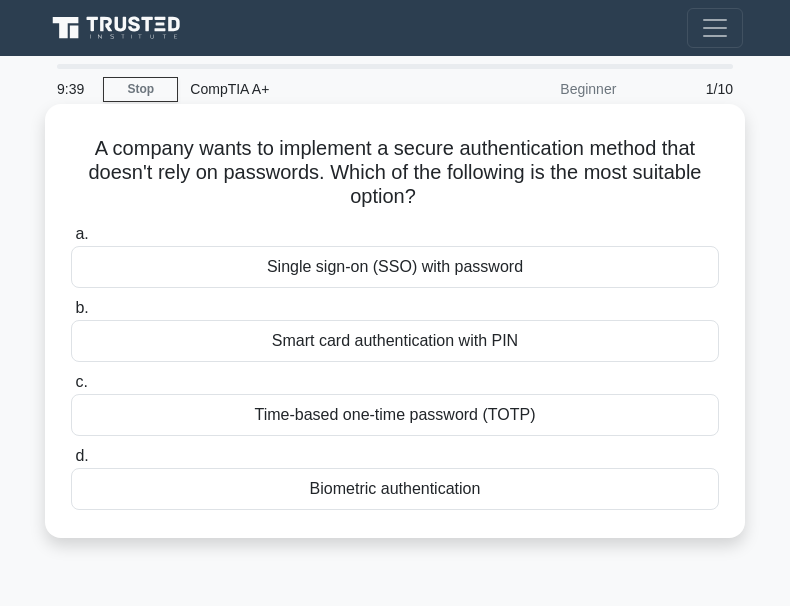 click on "Biometric authentication" at bounding box center (395, 489) 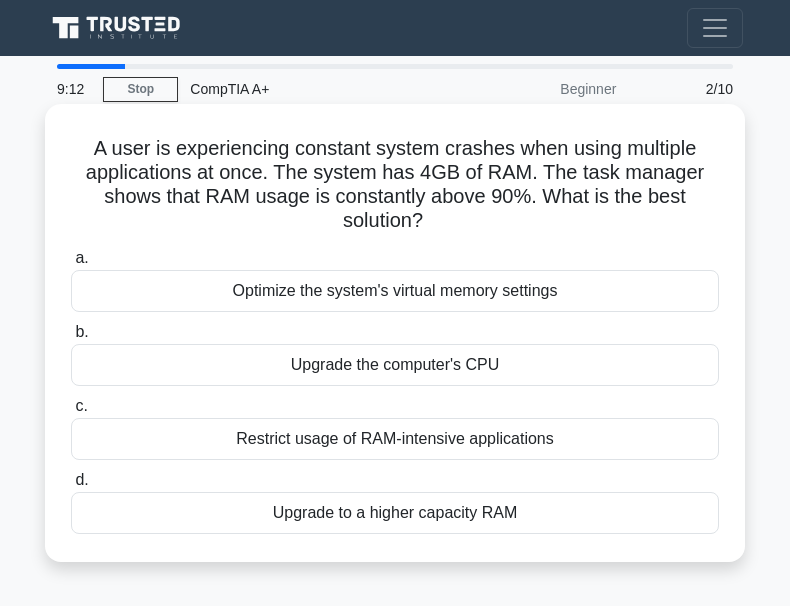 click on "Upgrade to a higher capacity RAM" at bounding box center [395, 513] 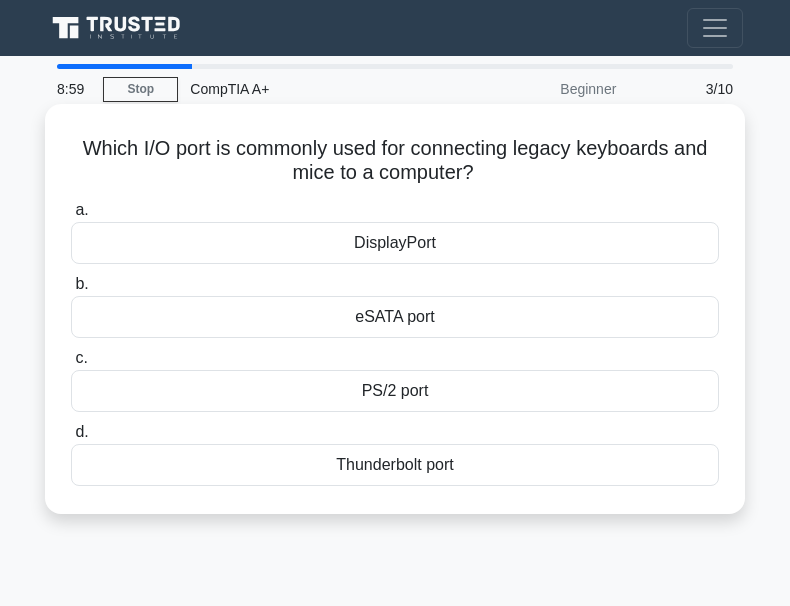 click on "PS/2 port" at bounding box center (395, 391) 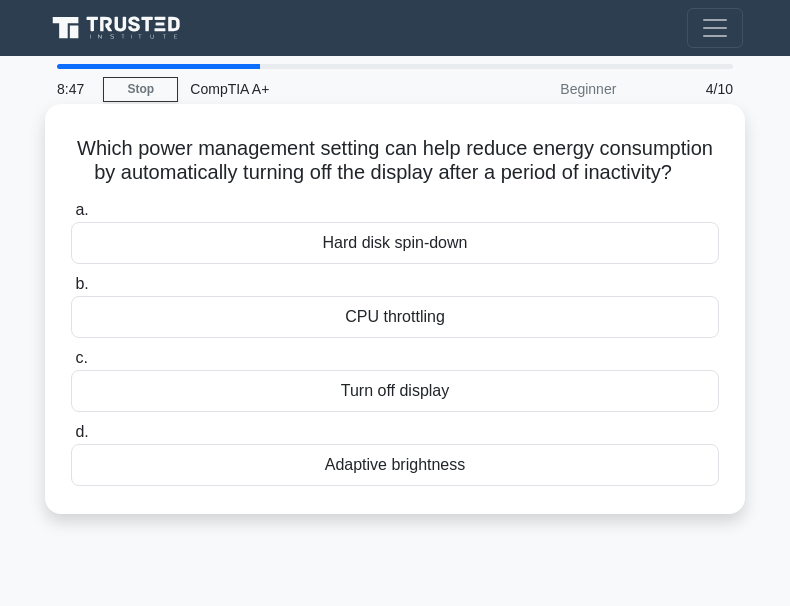 click on "Turn off display" at bounding box center [395, 391] 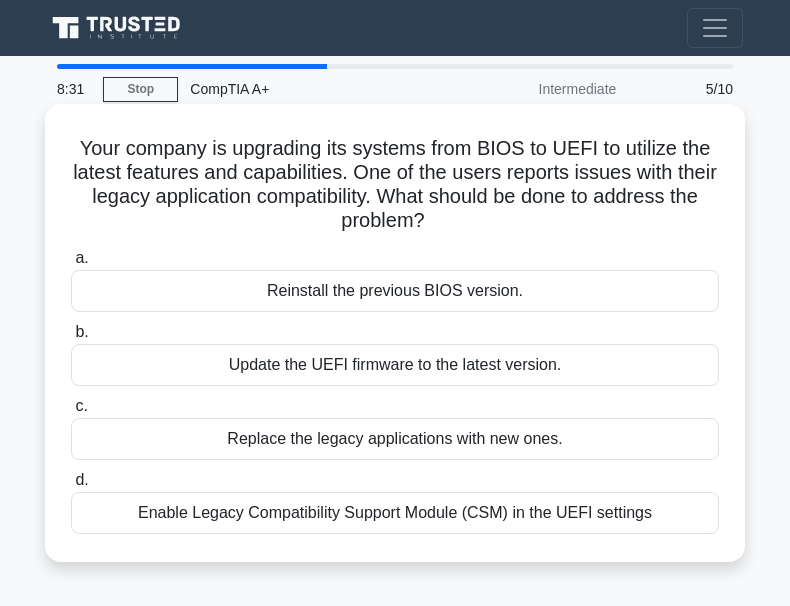 click on "Update the UEFI firmware to the latest version." at bounding box center [395, 365] 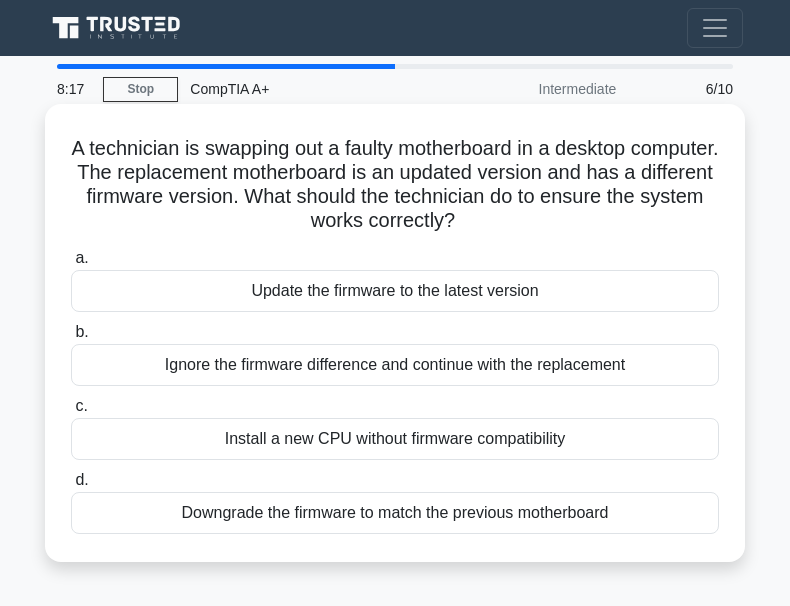 click on "Update the firmware to the latest version" at bounding box center (395, 291) 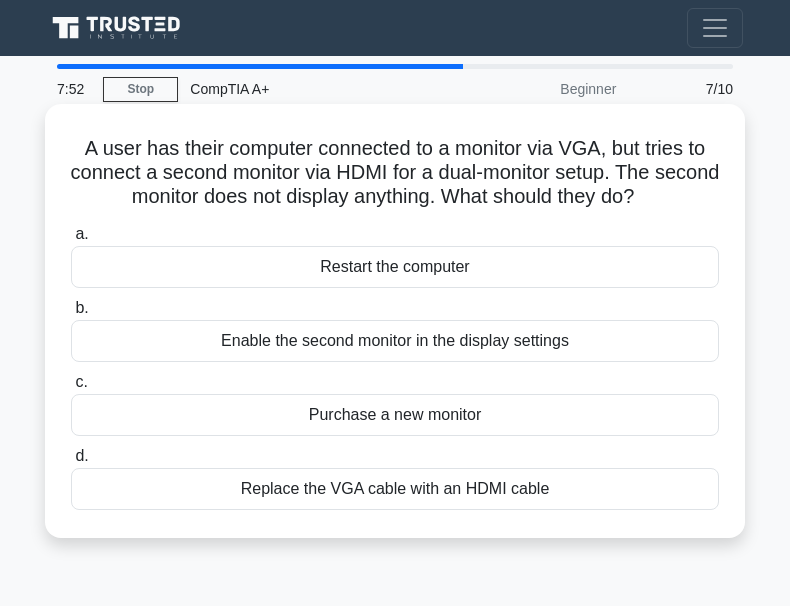 click on "Enable the second monitor in the display settings" at bounding box center [395, 341] 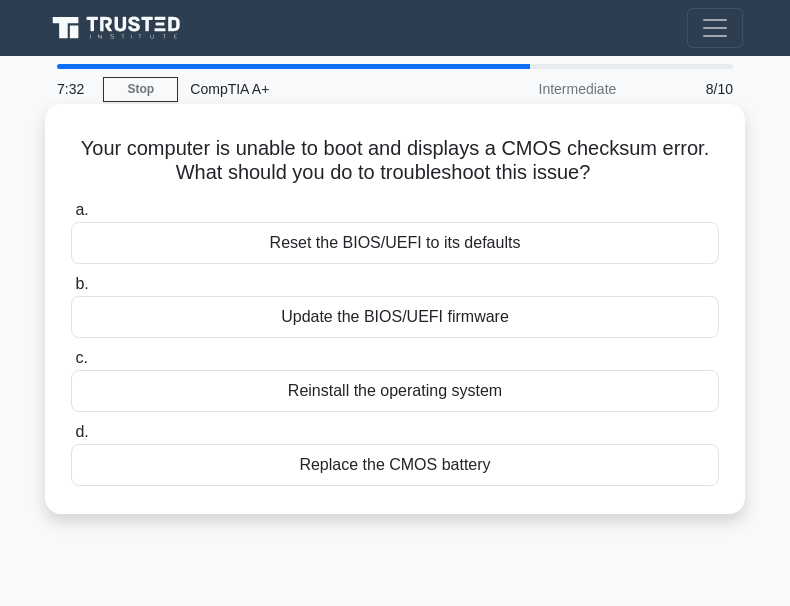 click on "Reset the BIOS/UEFI to its defaults" at bounding box center [395, 243] 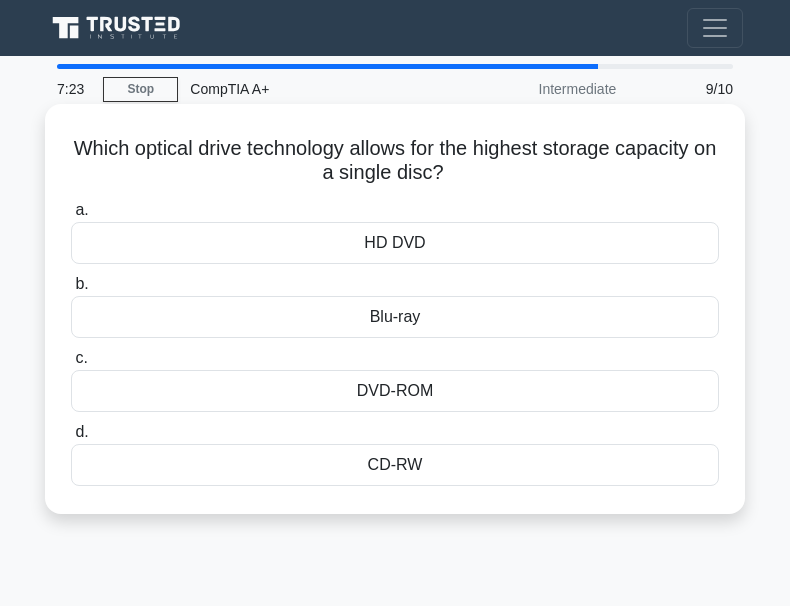 click on "DVD-ROM" at bounding box center [395, 391] 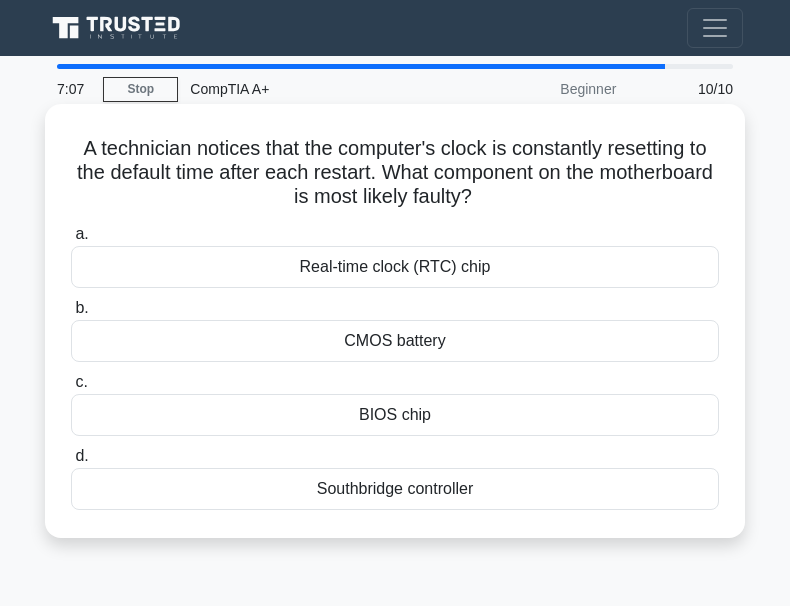 click on "Real-time clock (RTC) chip" at bounding box center (395, 267) 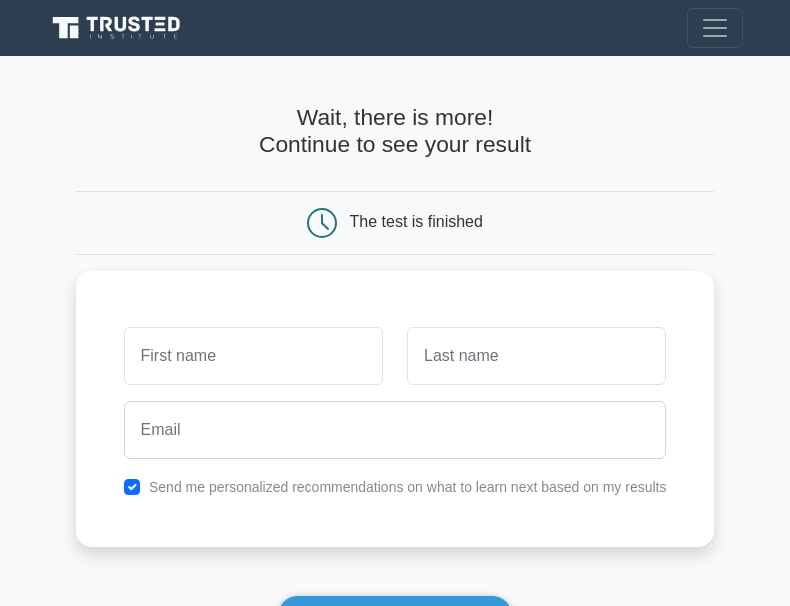 scroll, scrollTop: 0, scrollLeft: 0, axis: both 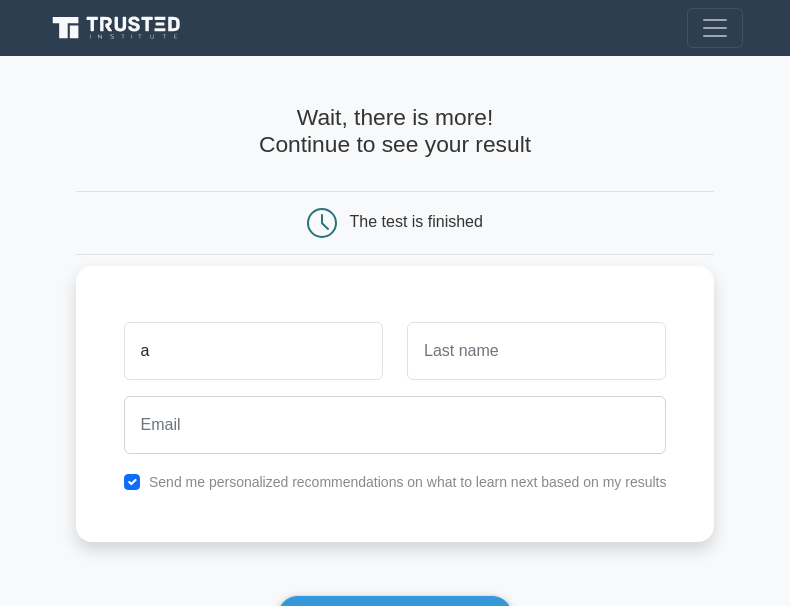 type on "[FIRST] [LAST]" 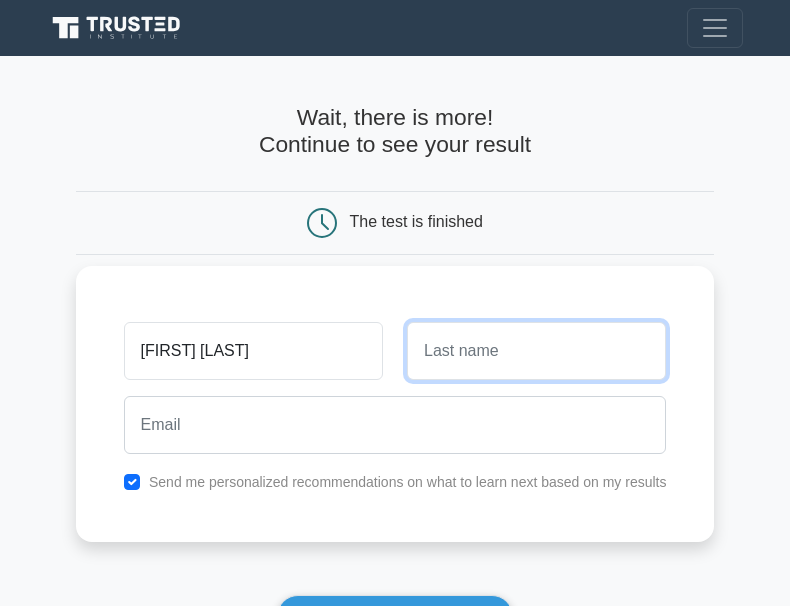 click at bounding box center (536, 351) 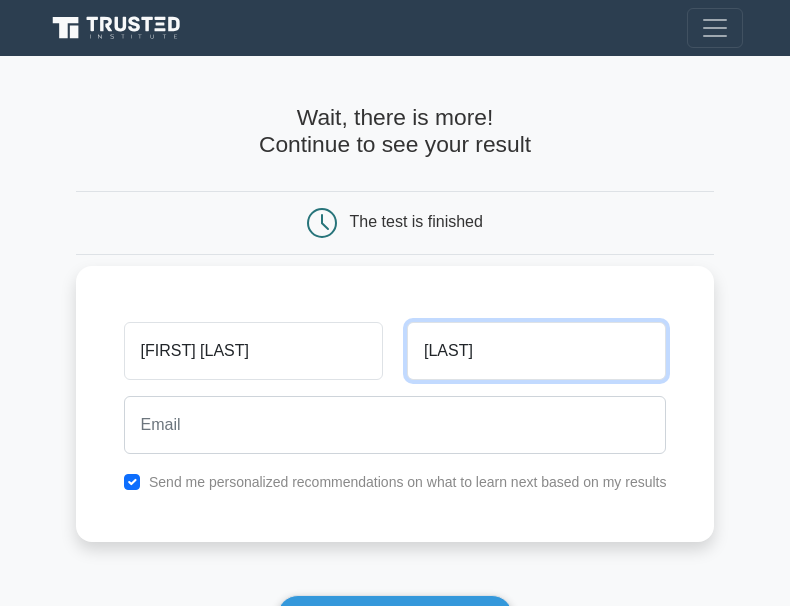 type on "fisher" 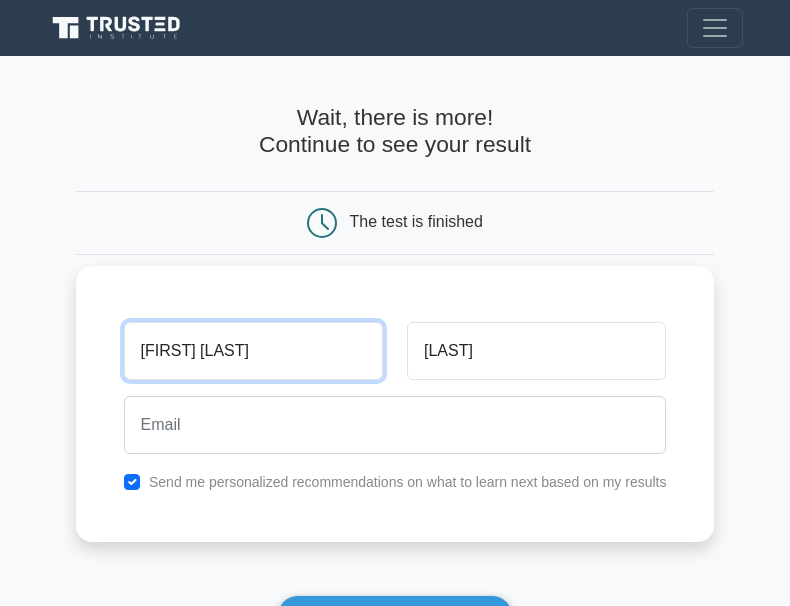 click on "Alon Fisher" at bounding box center (253, 351) 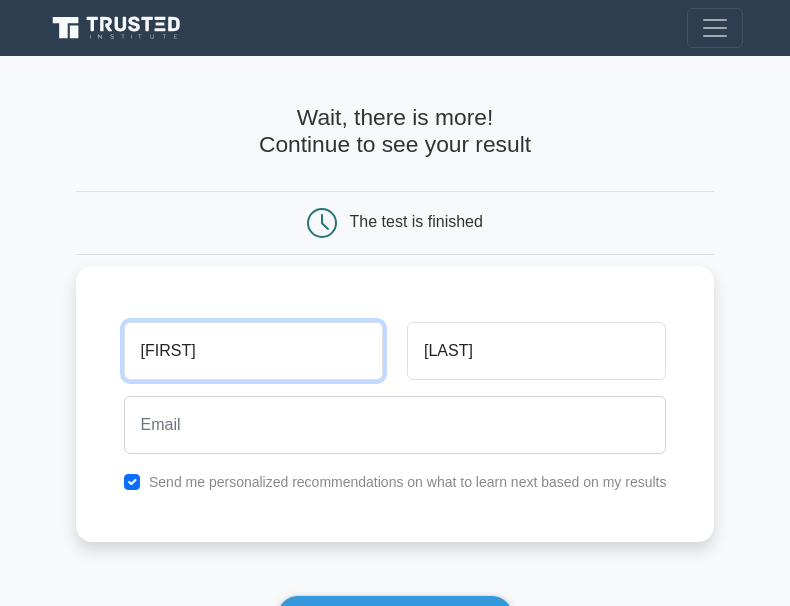 type on "[FIRST]" 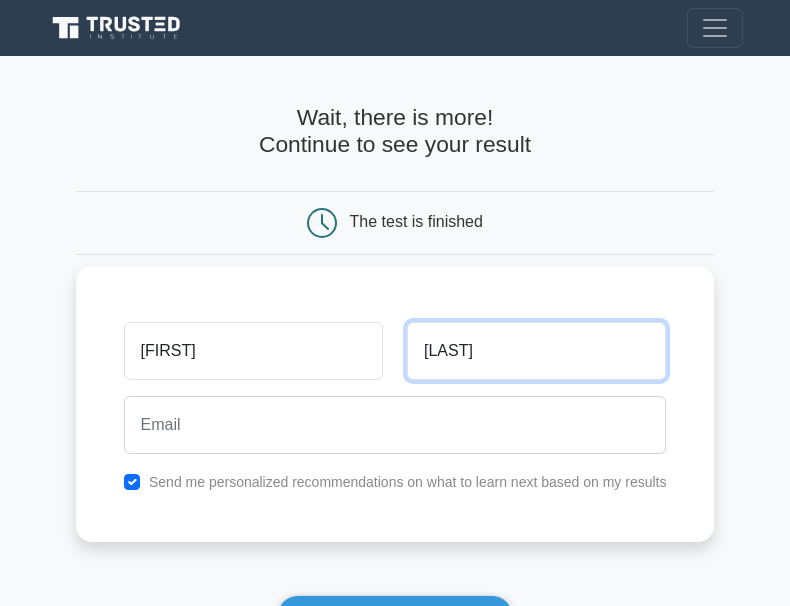 click on "fisher" at bounding box center (536, 351) 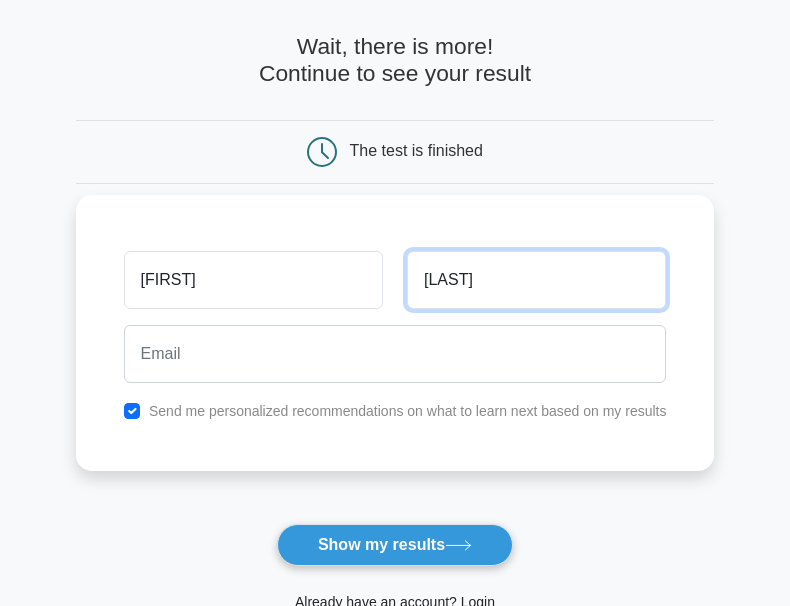 scroll, scrollTop: 100, scrollLeft: 0, axis: vertical 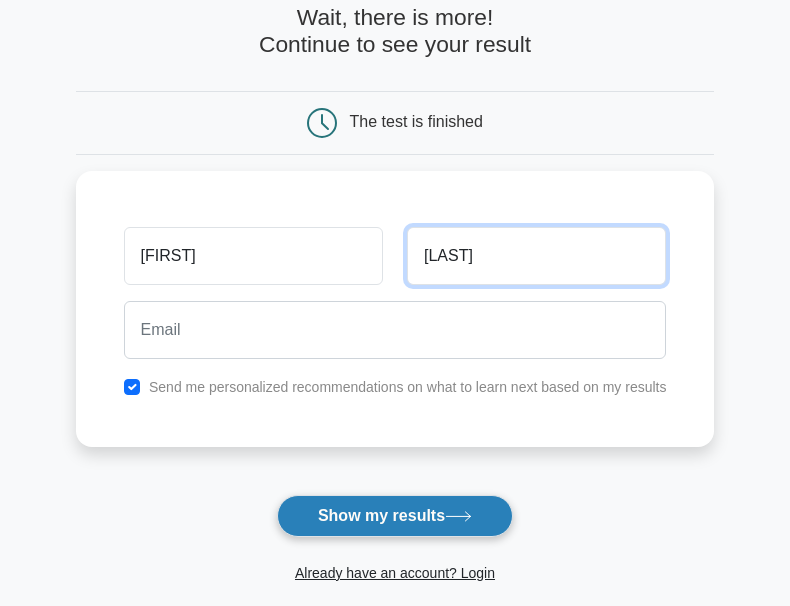 type on "Fisher" 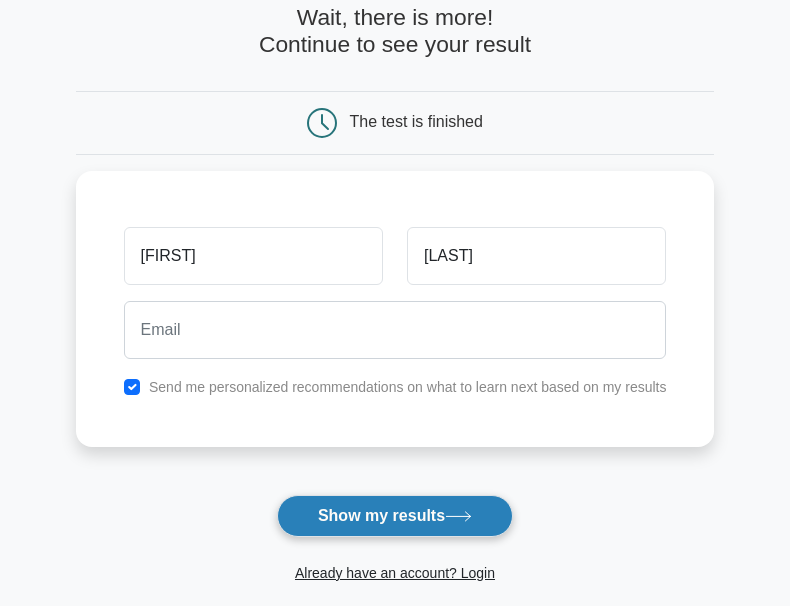 click on "Show my results" at bounding box center [395, 516] 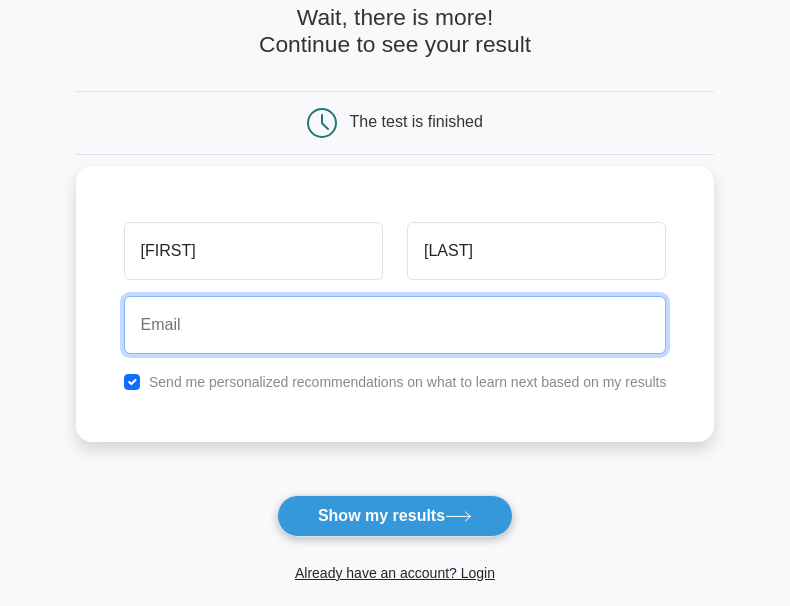 click at bounding box center [395, 325] 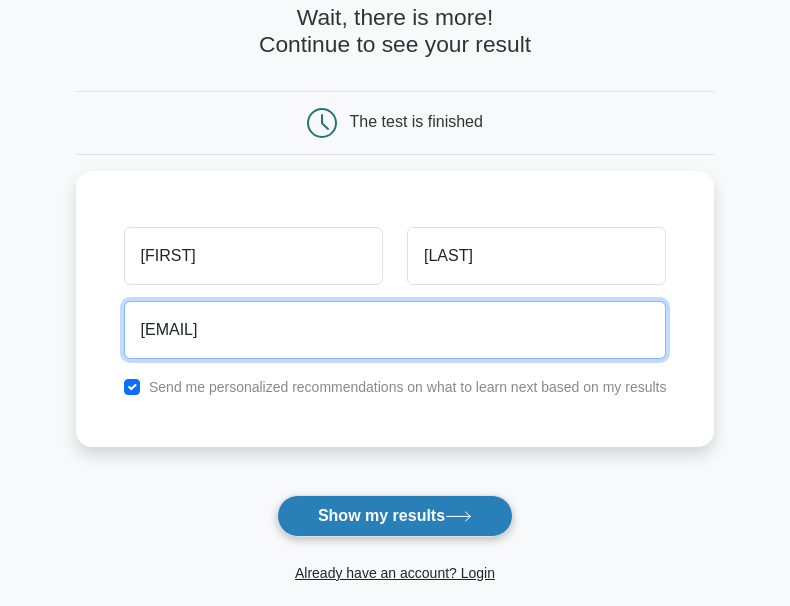 type on "alonfisher@gmail.com" 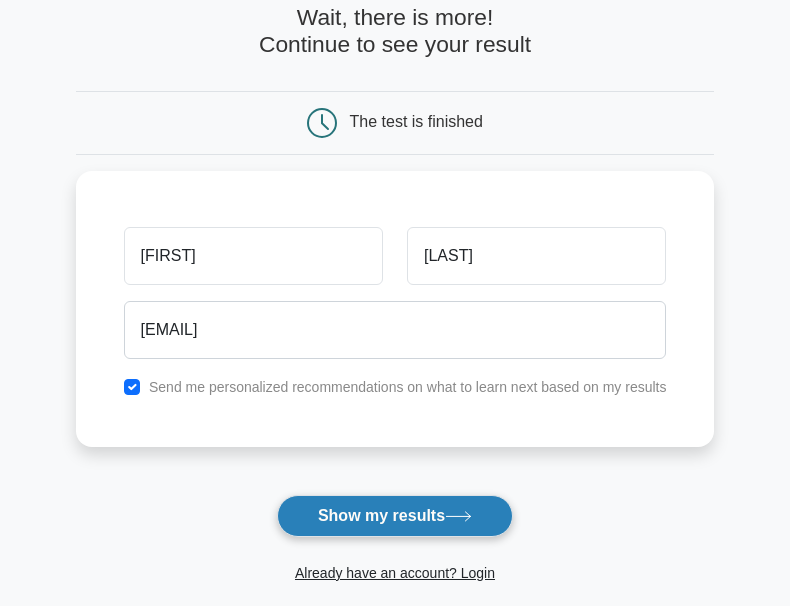 click on "Show my results" at bounding box center [395, 516] 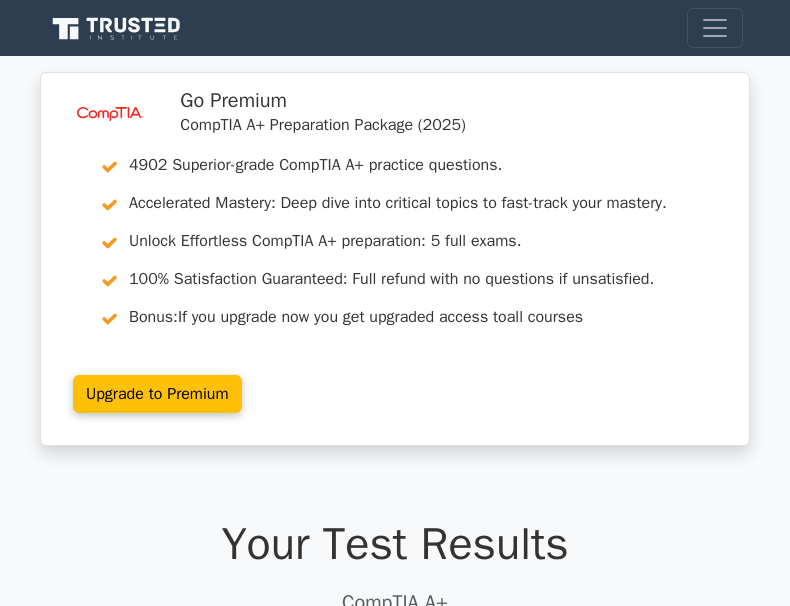 scroll, scrollTop: 0, scrollLeft: 0, axis: both 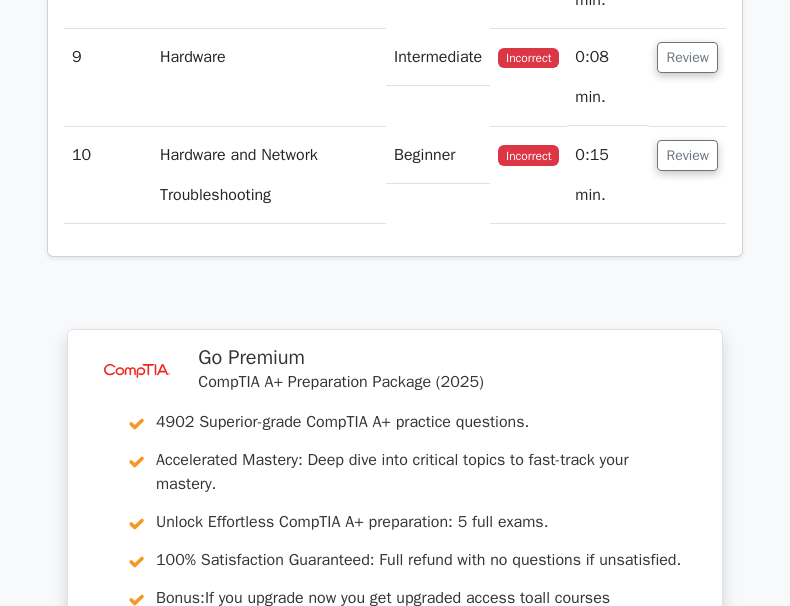 click on "Continue practicing" at bounding box center (320, 818) 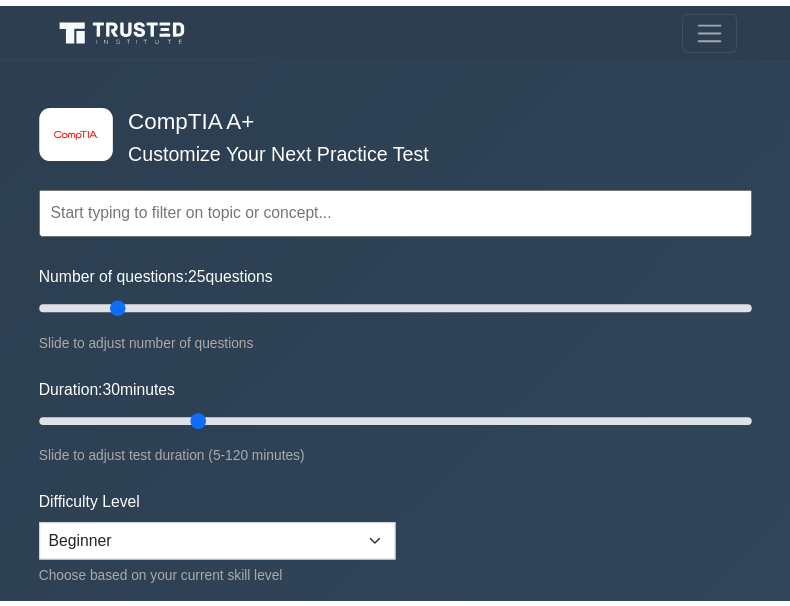 scroll, scrollTop: 0, scrollLeft: 0, axis: both 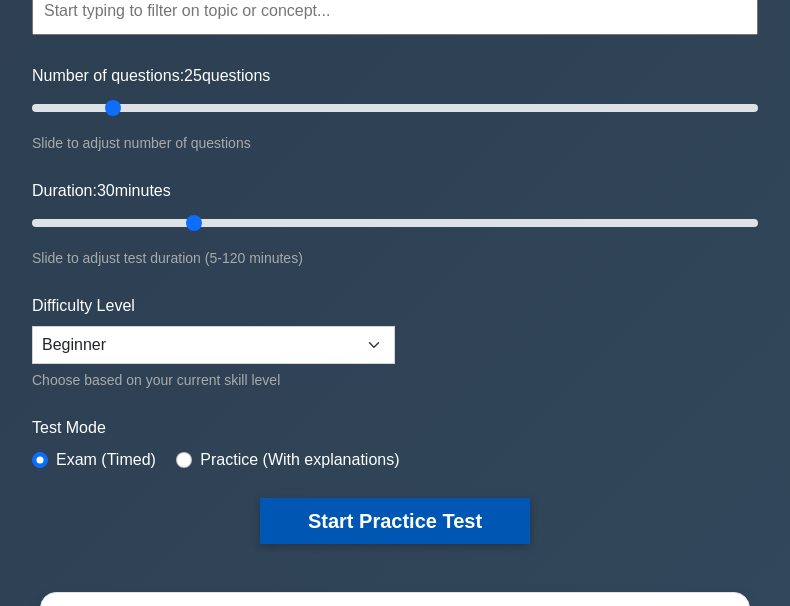 click on "Start Practice Test" at bounding box center [395, 521] 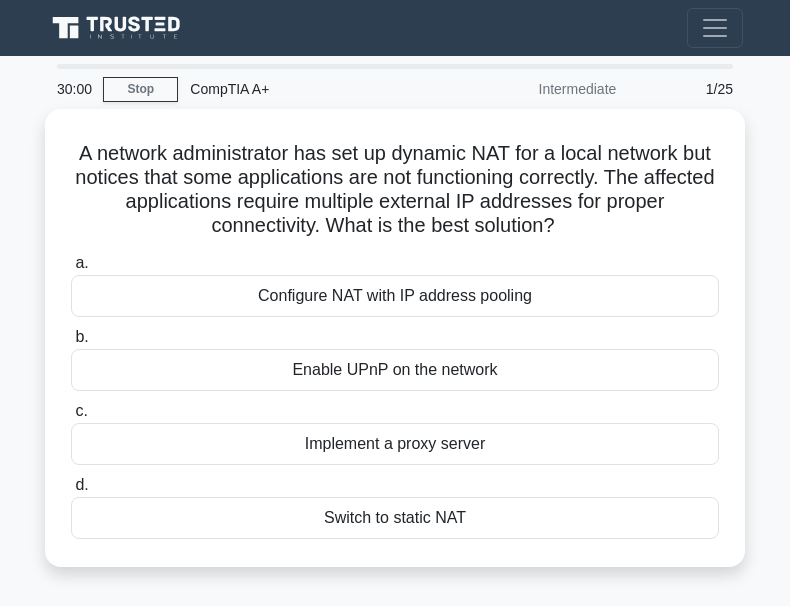 scroll, scrollTop: 0, scrollLeft: 0, axis: both 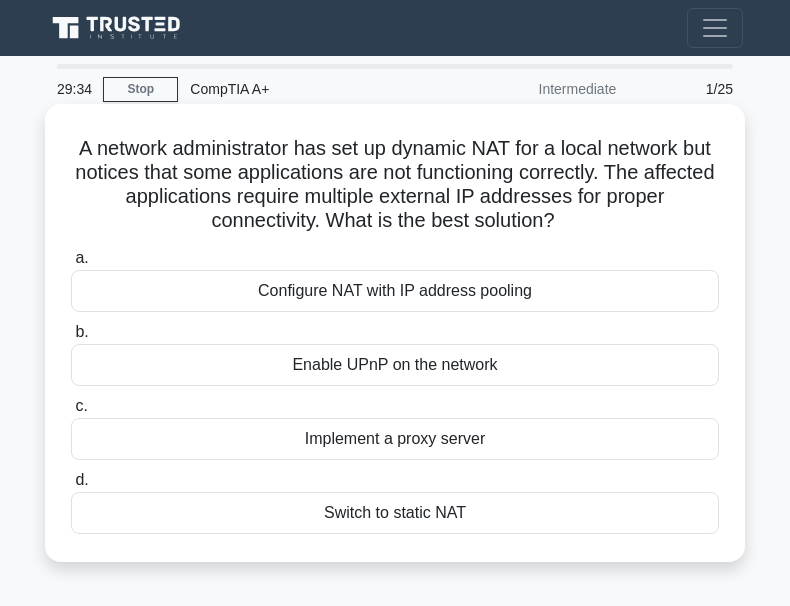 click on "Configure NAT with IP address pooling" at bounding box center [395, 291] 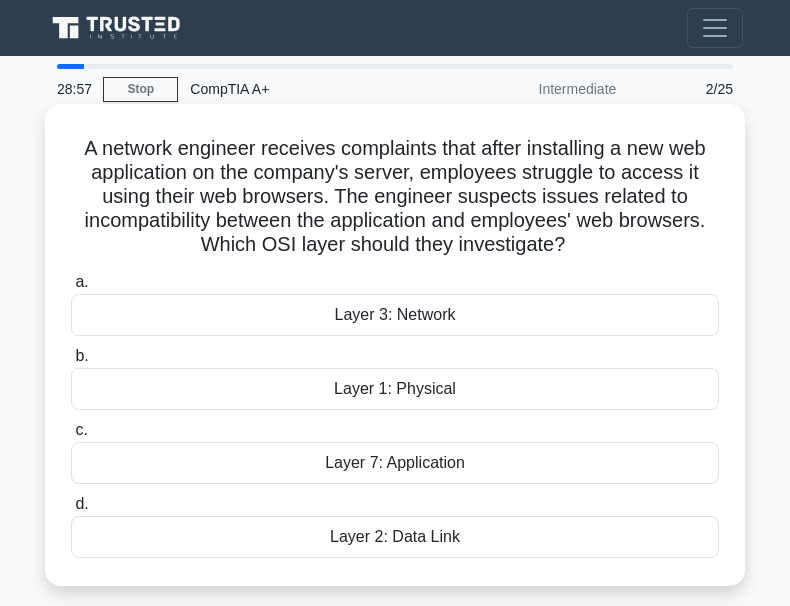 scroll, scrollTop: 100, scrollLeft: 0, axis: vertical 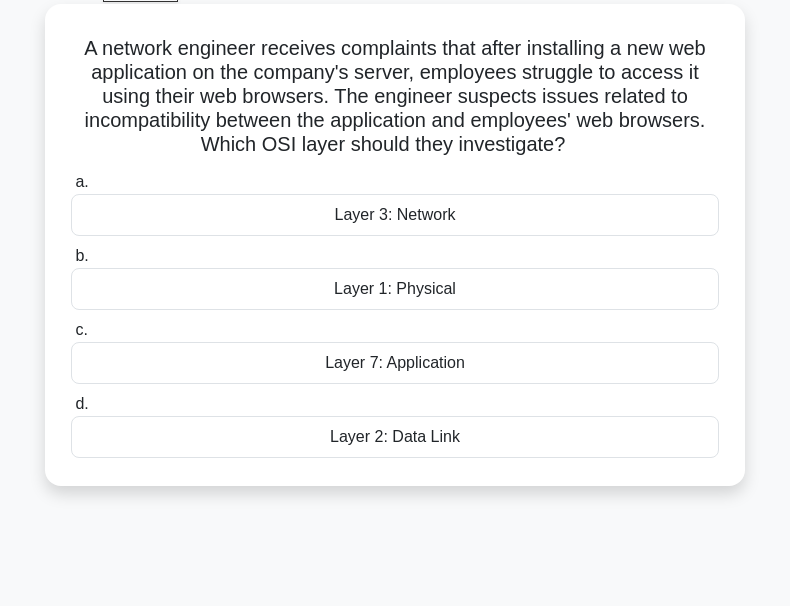 click on "Layer 7: Application" at bounding box center (395, 363) 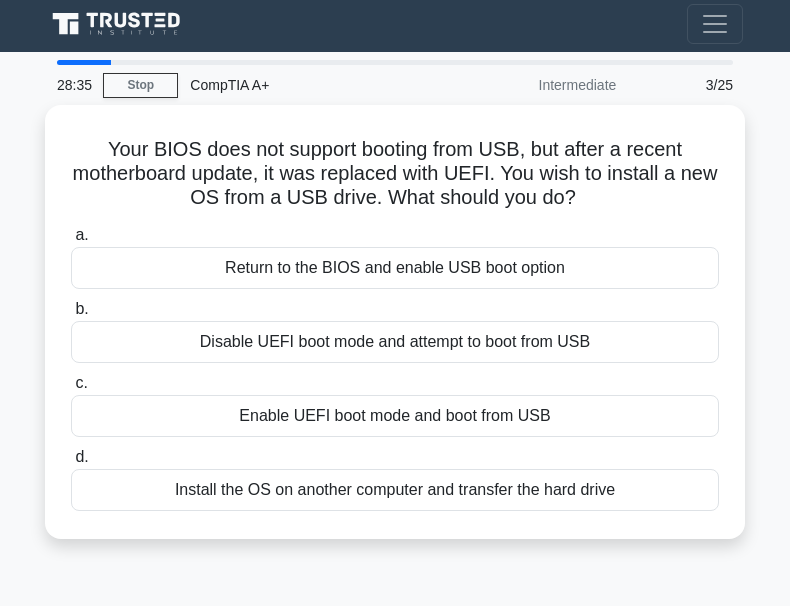 scroll, scrollTop: 0, scrollLeft: 0, axis: both 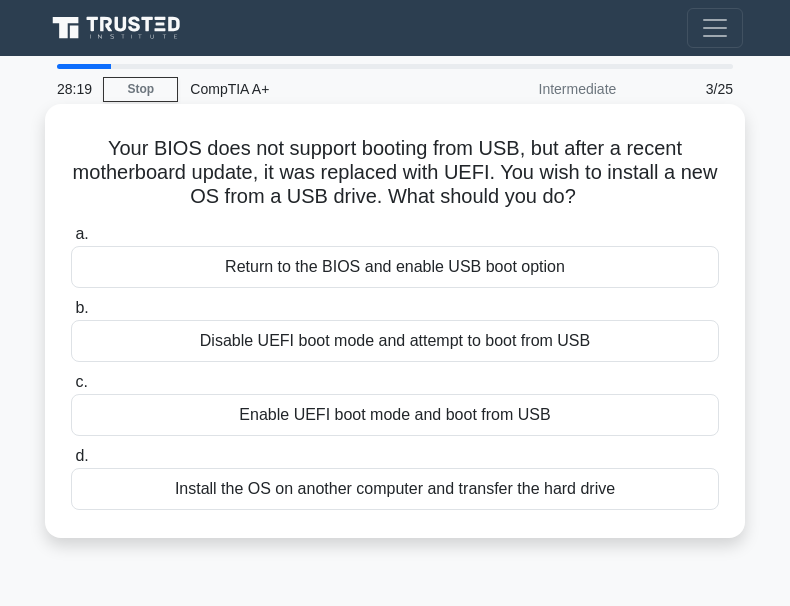 click on "Return to the BIOS and enable USB boot option" at bounding box center [395, 267] 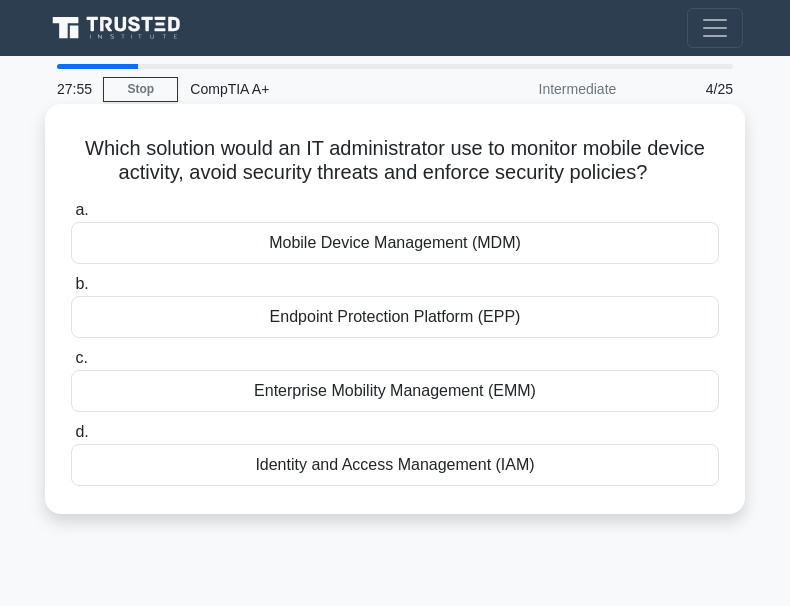 click on "Identity and Access Management (IAM)" at bounding box center [395, 465] 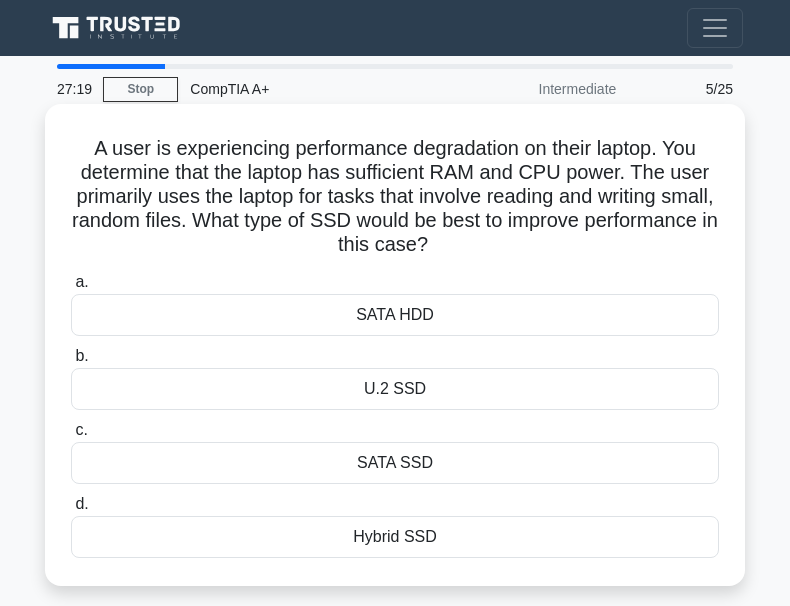 click on "SATA SSD" at bounding box center (395, 463) 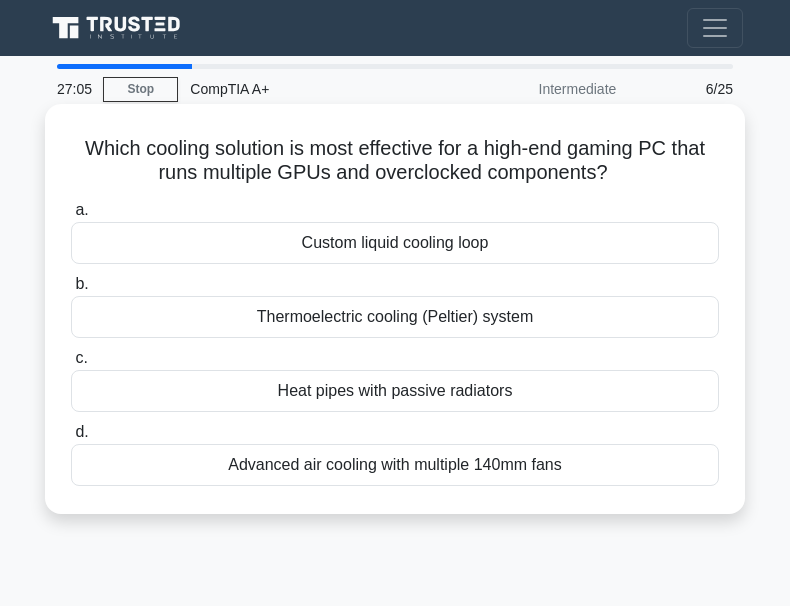 click on "Custom liquid cooling loop" at bounding box center [395, 243] 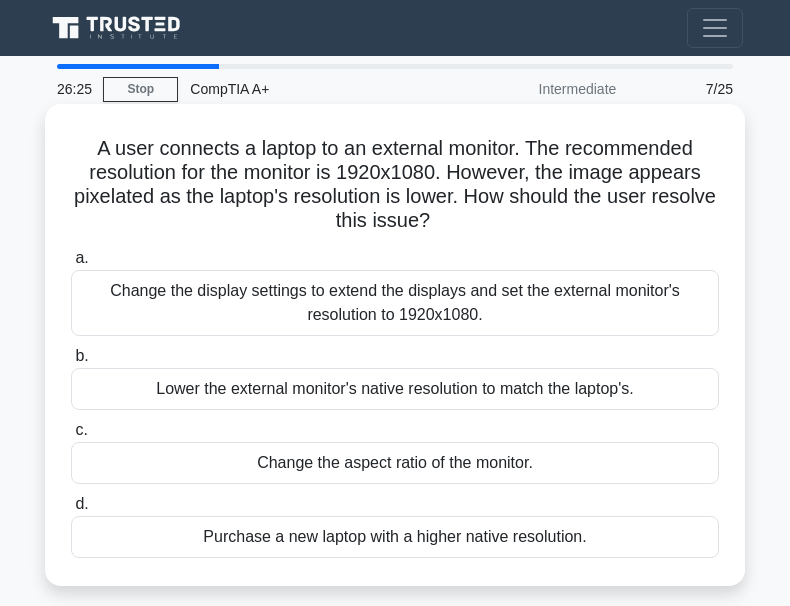 click on "Change the display settings to extend the displays and set the external monitor's resolution to 1920x1080." at bounding box center (395, 303) 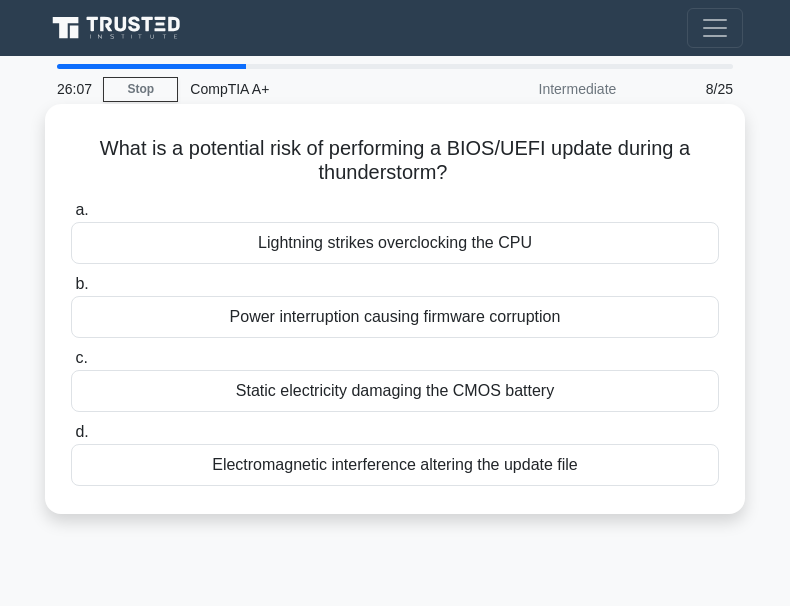 click on "Static electricity damaging the CMOS battery" at bounding box center (395, 391) 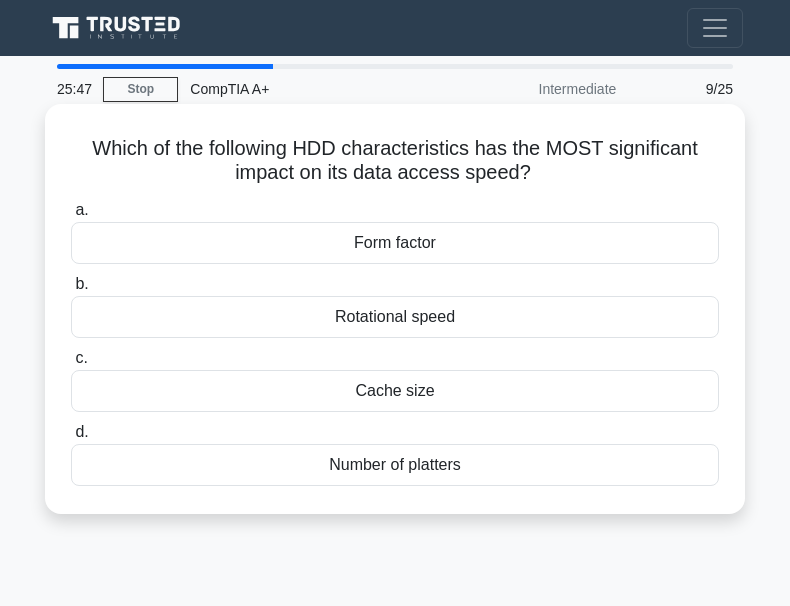 click on "Cache size" at bounding box center [395, 391] 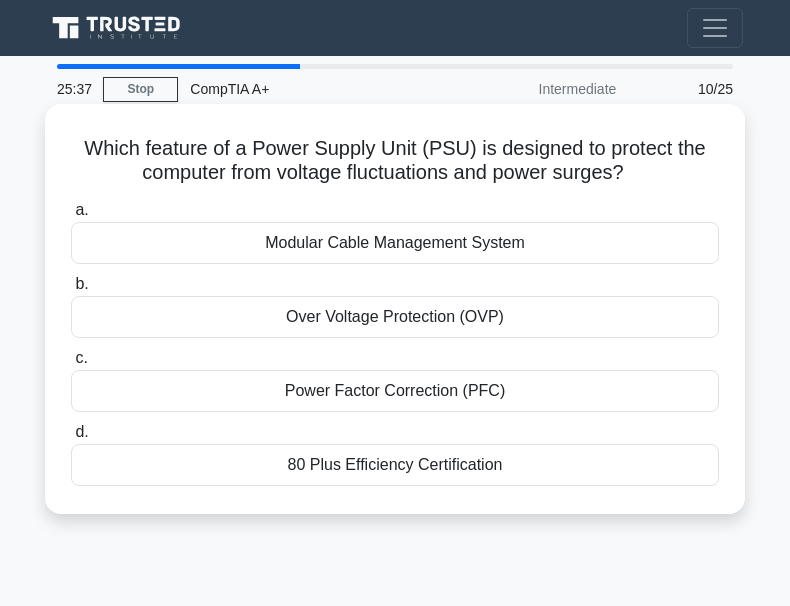 click on "Over Voltage Protection (OVP)" at bounding box center [395, 317] 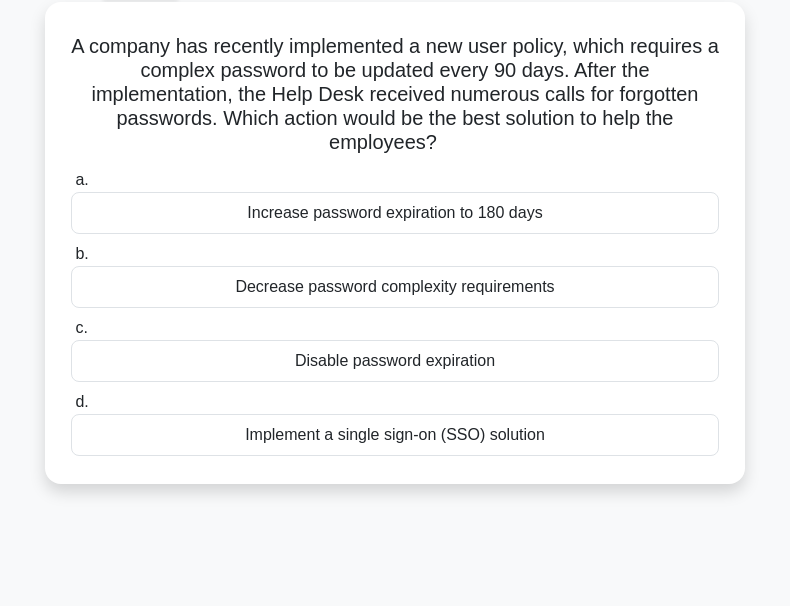 scroll, scrollTop: 100, scrollLeft: 0, axis: vertical 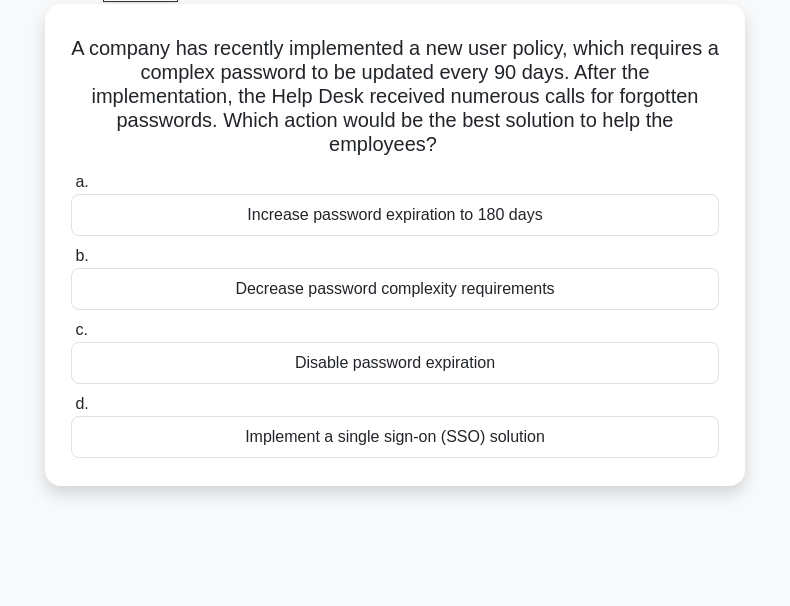 click on "Increase password expiration to 180 days" at bounding box center [395, 215] 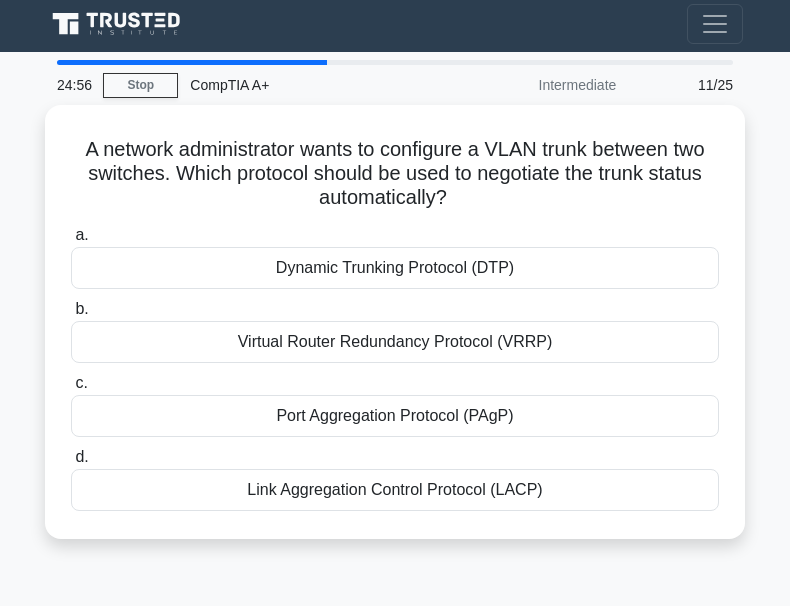 scroll, scrollTop: 0, scrollLeft: 0, axis: both 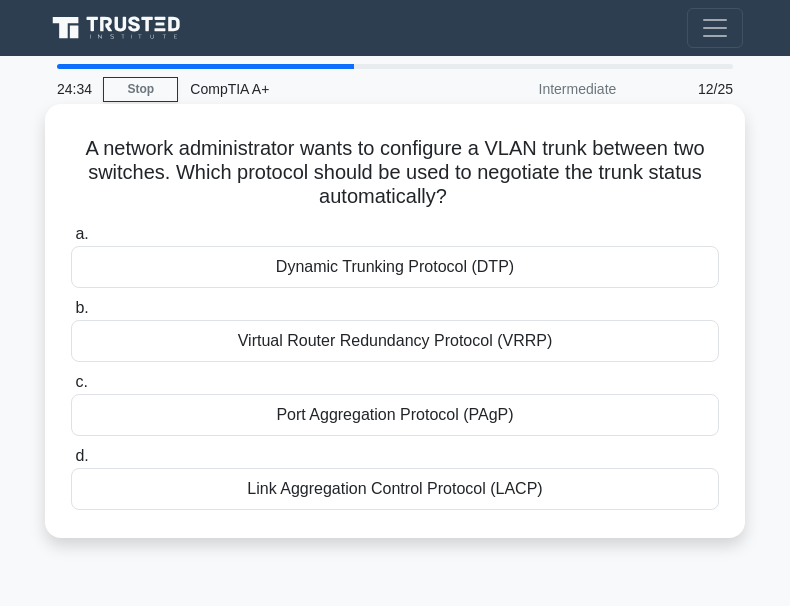 click on "Dynamic Trunking Protocol (DTP)" at bounding box center (395, 267) 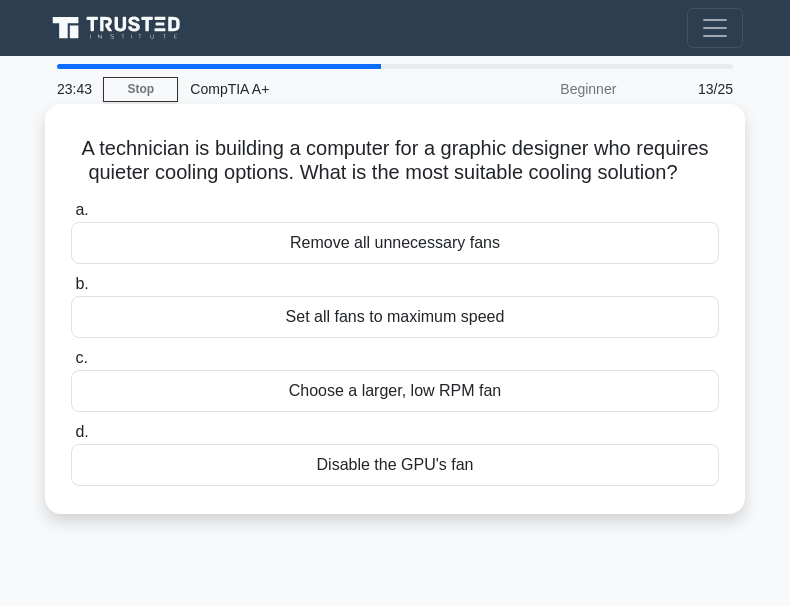 click on "Choose a larger, low RPM fan" at bounding box center (395, 391) 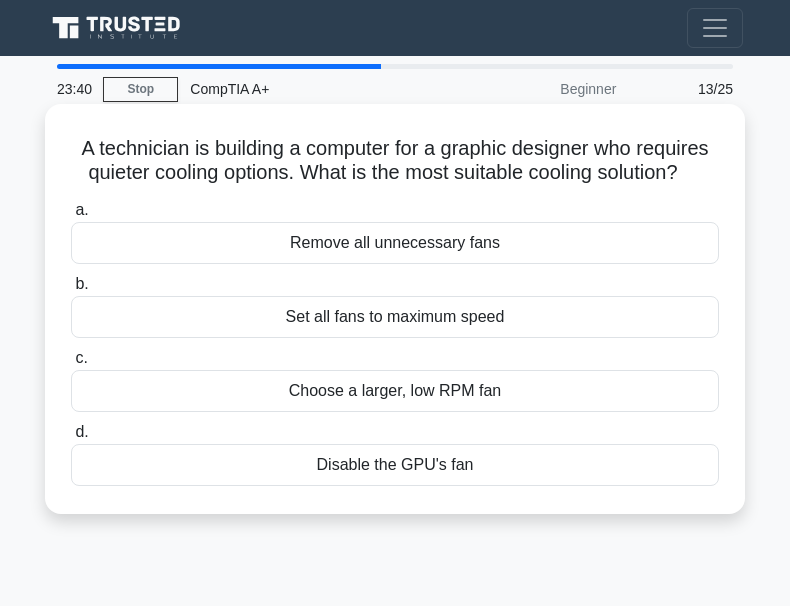 click on "Choose a larger, low RPM fan" at bounding box center (395, 391) 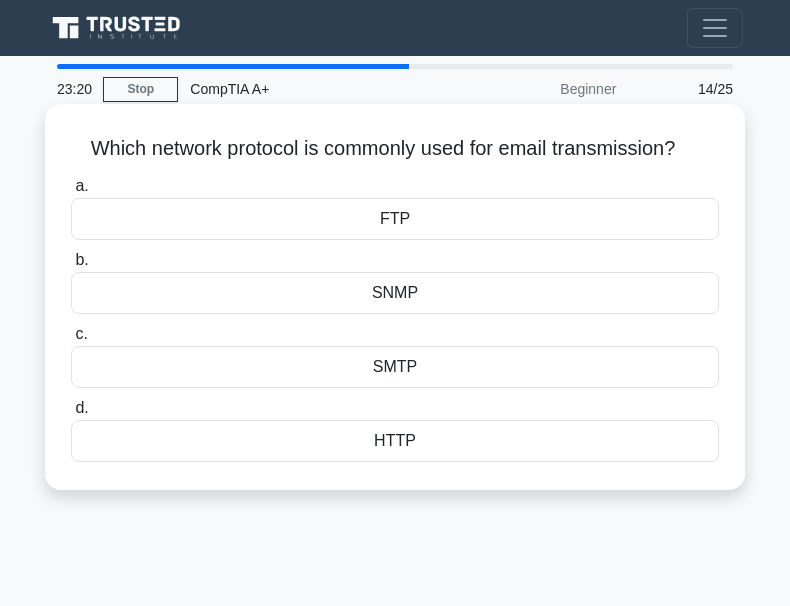 click on "SMTP" at bounding box center (395, 367) 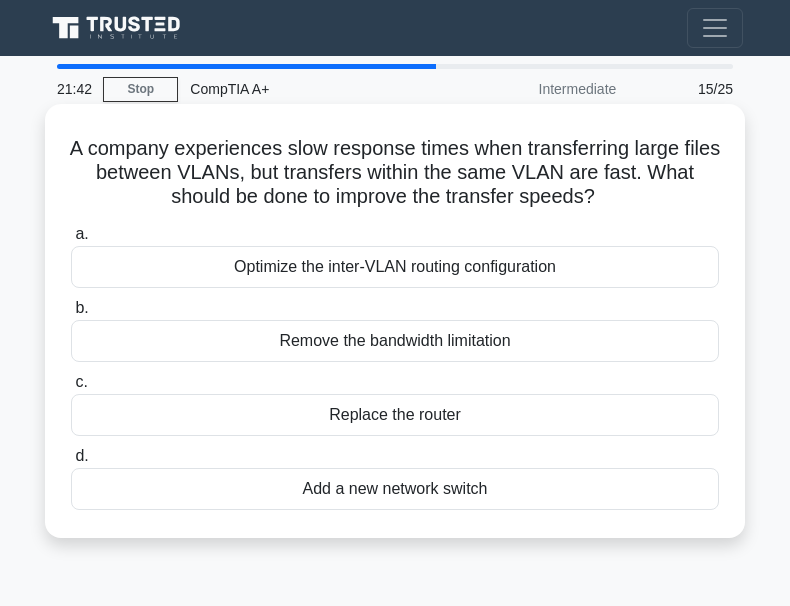 click on "Remove the bandwidth limitation" at bounding box center [395, 341] 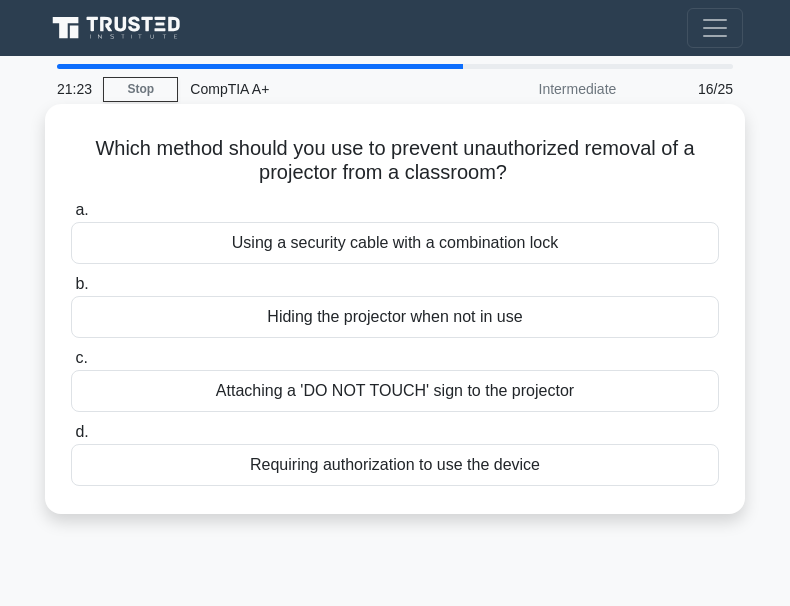 click on "Requiring authorization to use the device" at bounding box center (395, 465) 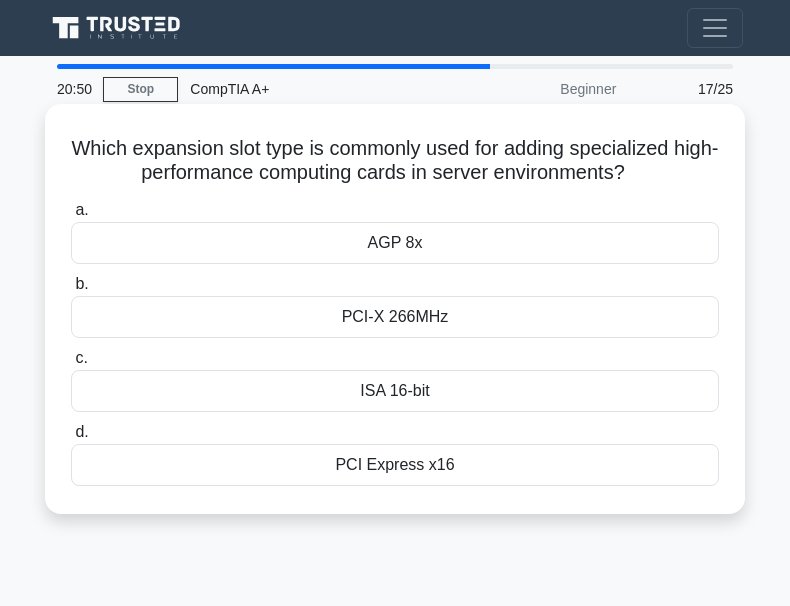 click on "PCI-X 266MHz" at bounding box center (395, 317) 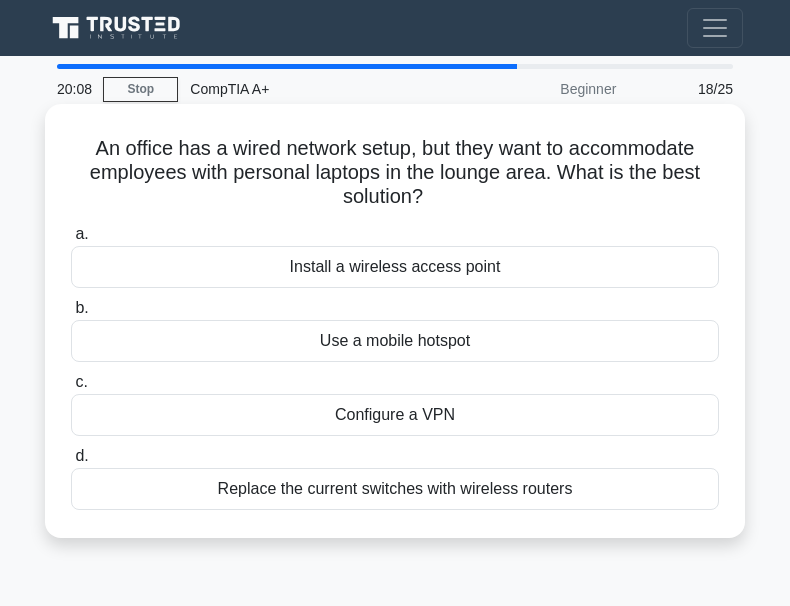click on "Configure a VPN" at bounding box center [395, 415] 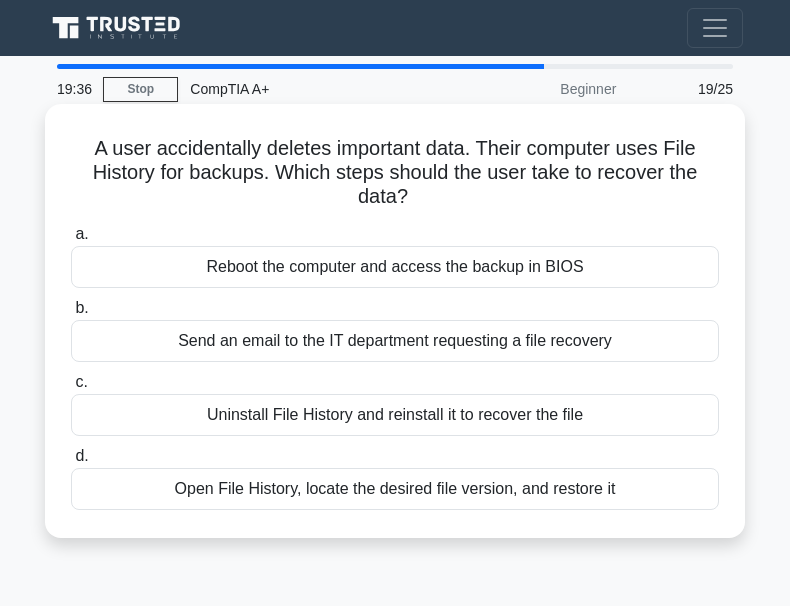 click on "Open File History, locate the desired file version, and restore it" at bounding box center (395, 489) 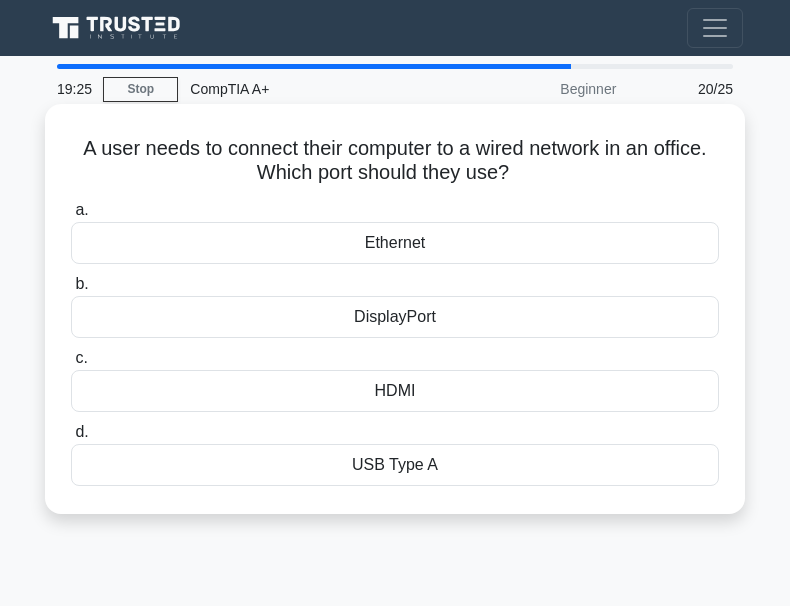 click on "Ethernet" at bounding box center [395, 243] 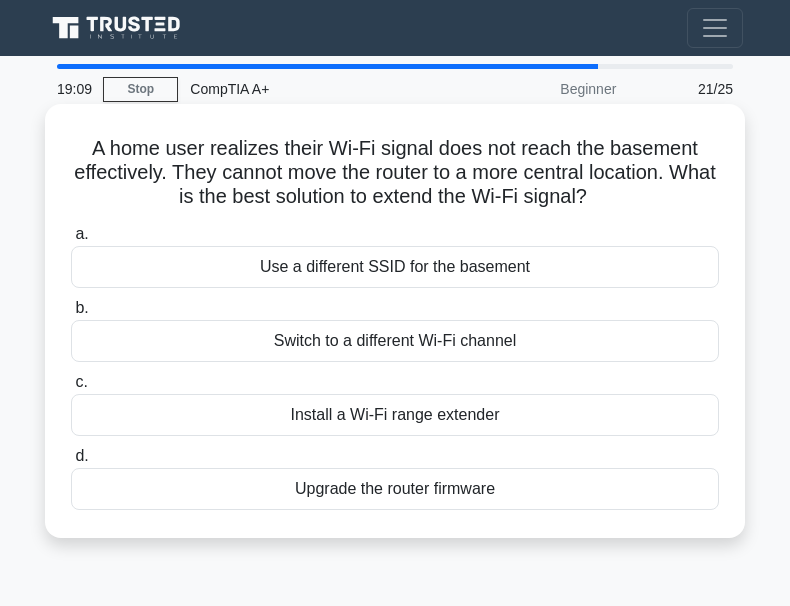 click on "Install a Wi-Fi range extender" at bounding box center (395, 415) 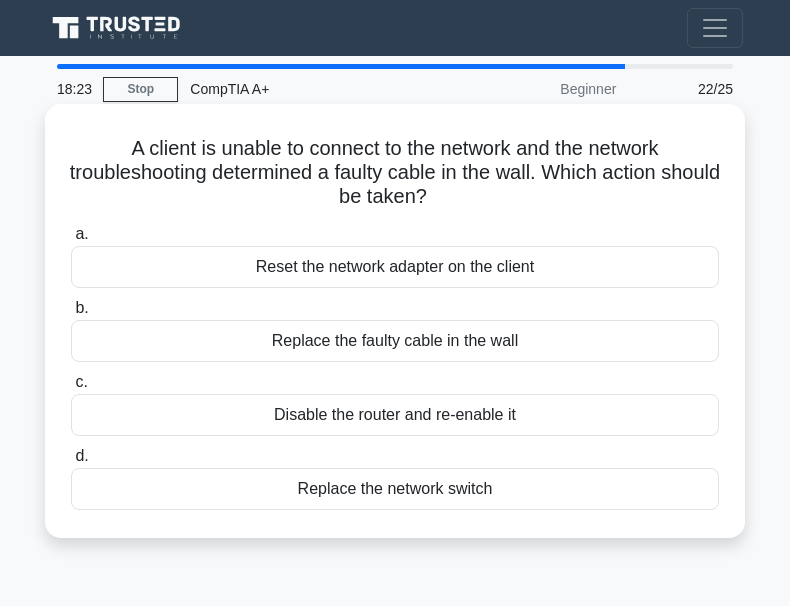 click on "Replace the faulty cable in the wall" at bounding box center [395, 341] 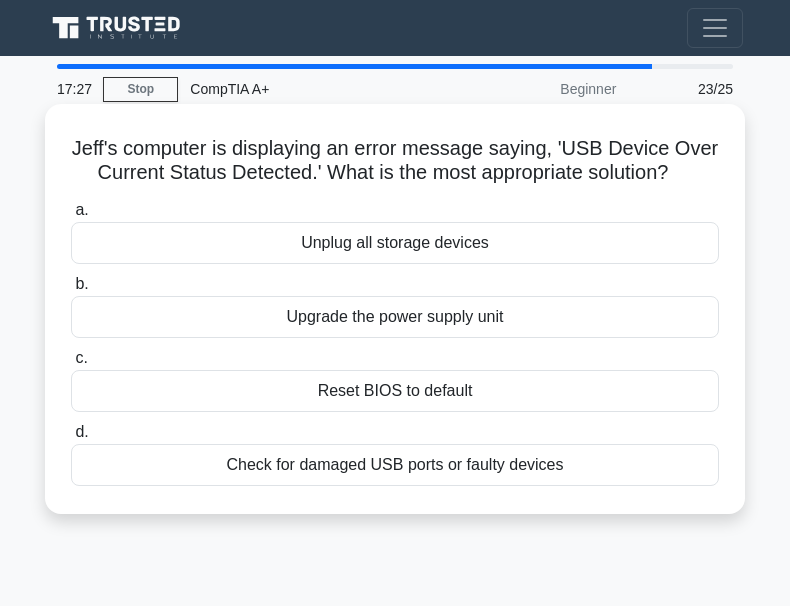 click on "Unplug all storage devices" at bounding box center [395, 243] 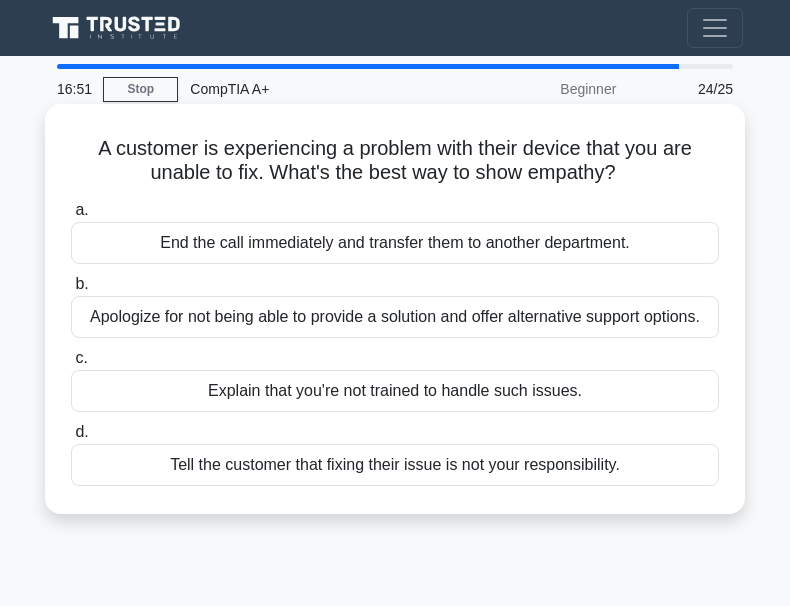click on "Apologize for not being able to provide a solution and offer alternative support options." at bounding box center [395, 317] 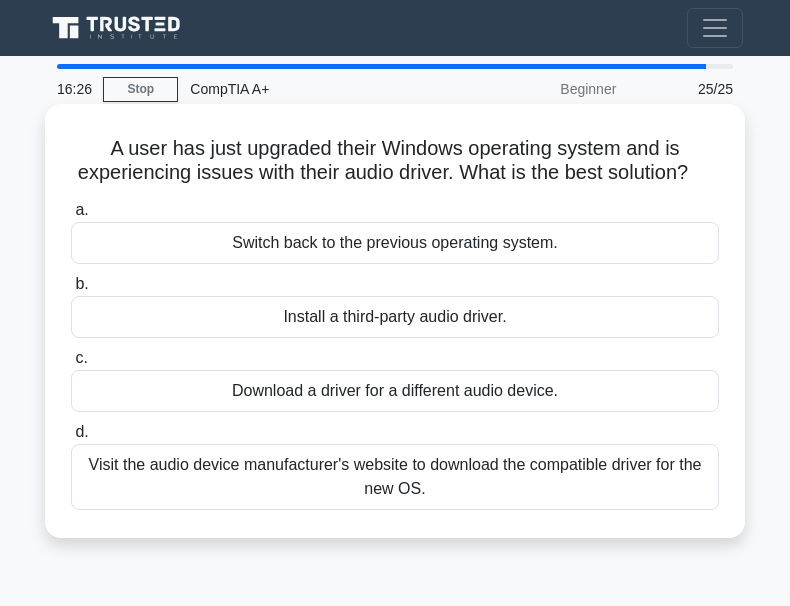 click on "Visit the audio device manufacturer's website to download the compatible driver for the new OS." at bounding box center [395, 477] 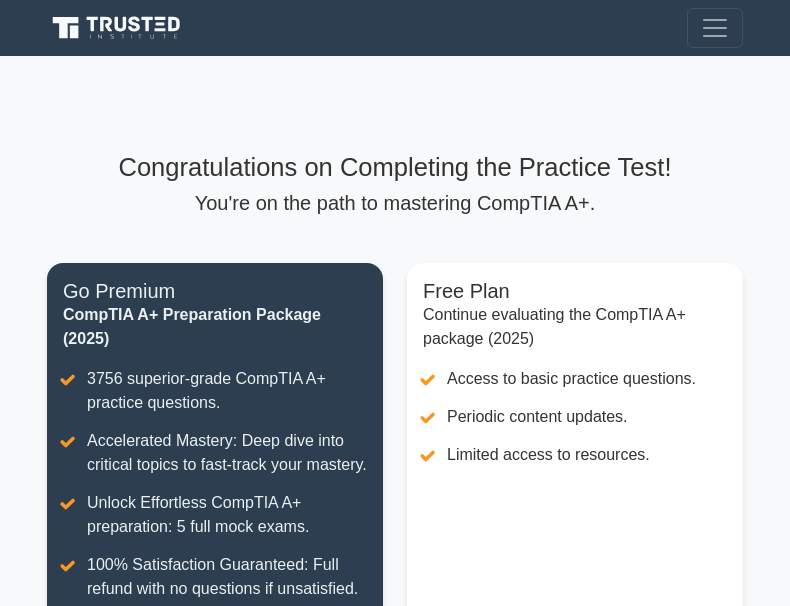 scroll, scrollTop: 0, scrollLeft: 0, axis: both 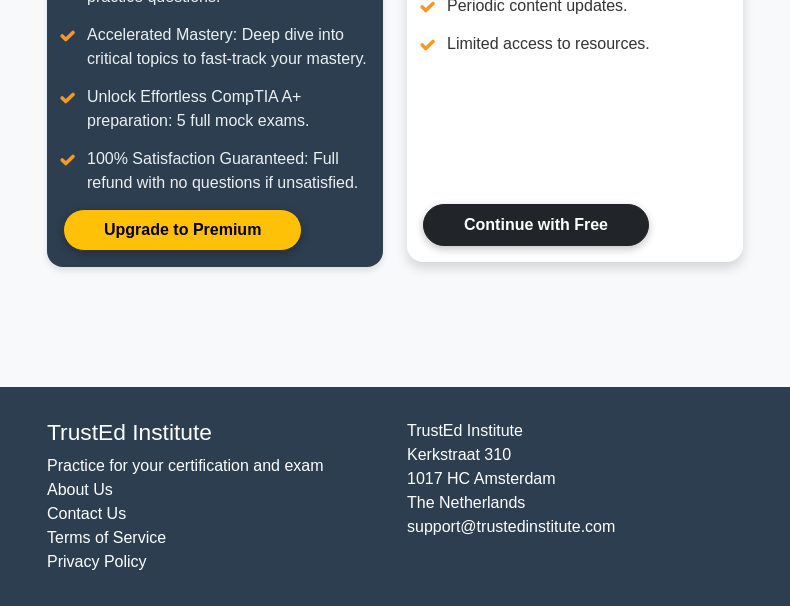 click on "Continue with Free" at bounding box center [536, 225] 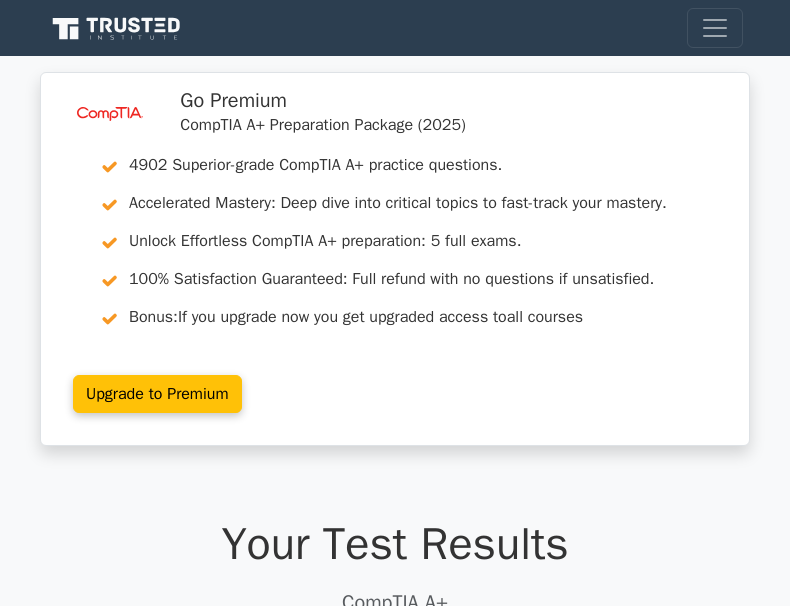 scroll, scrollTop: 0, scrollLeft: 0, axis: both 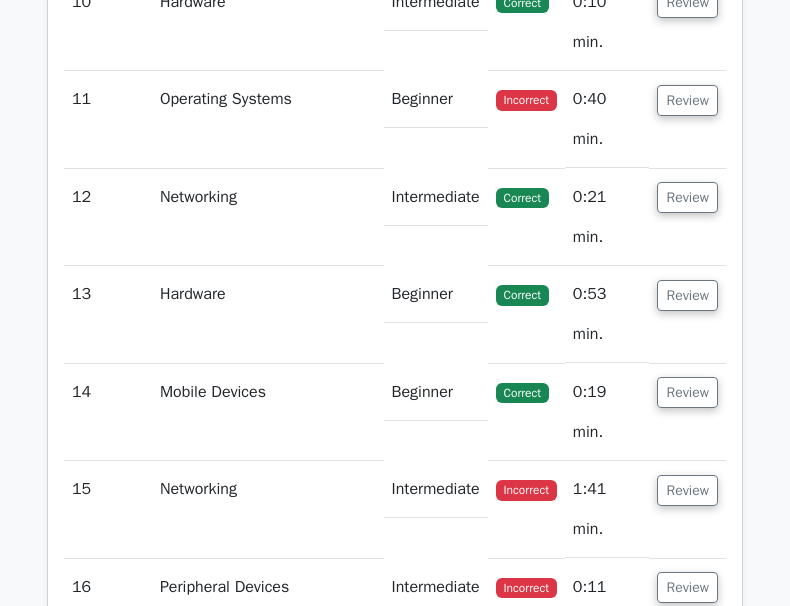 click on "Review" at bounding box center (687, 685) 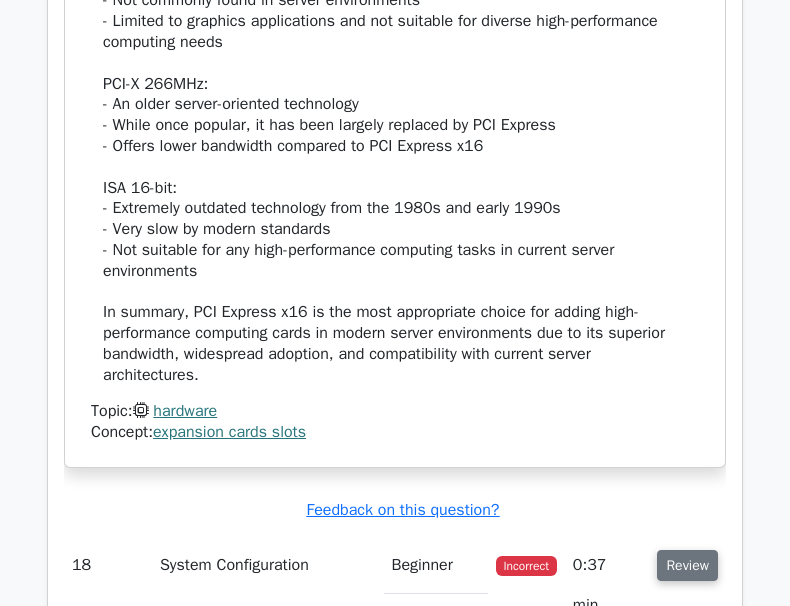 scroll, scrollTop: 5100, scrollLeft: 0, axis: vertical 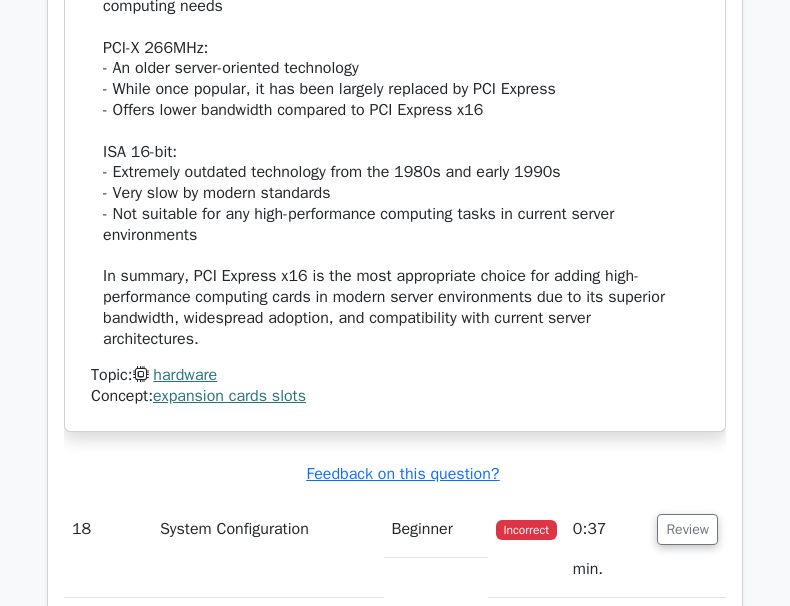 click on "Review" at bounding box center (687, 1017) 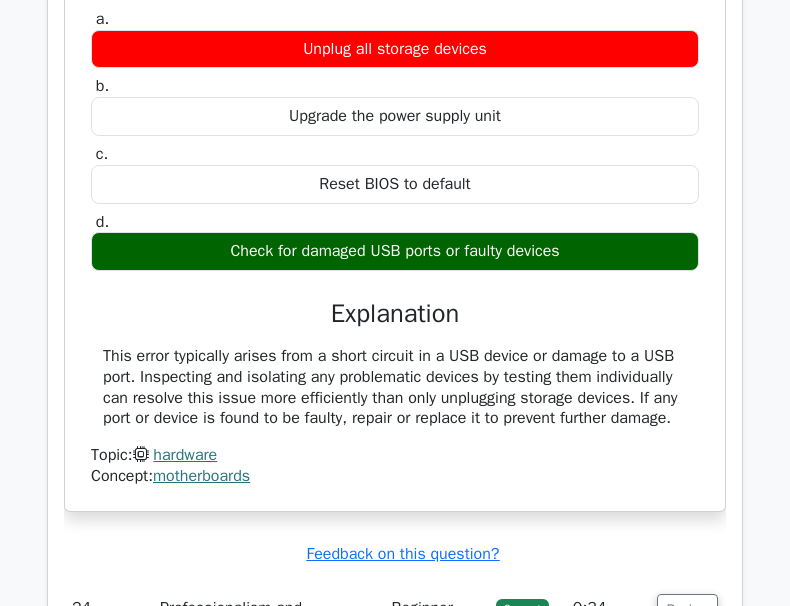 scroll, scrollTop: 6507, scrollLeft: 0, axis: vertical 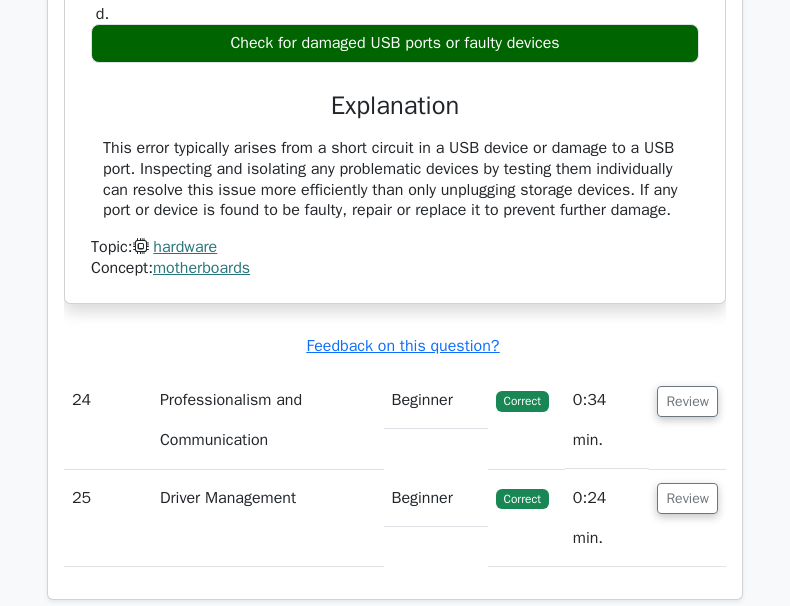 click on "Continue practicing" at bounding box center (320, 1161) 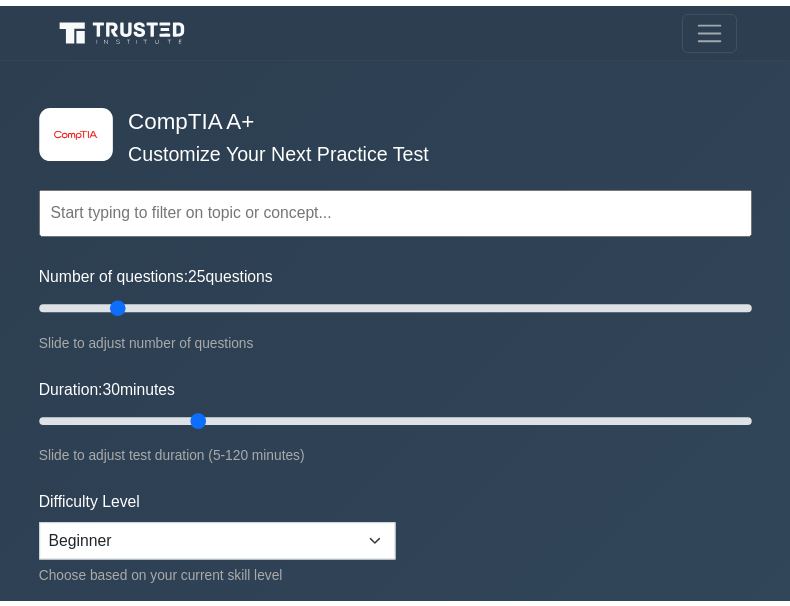 scroll, scrollTop: 0, scrollLeft: 0, axis: both 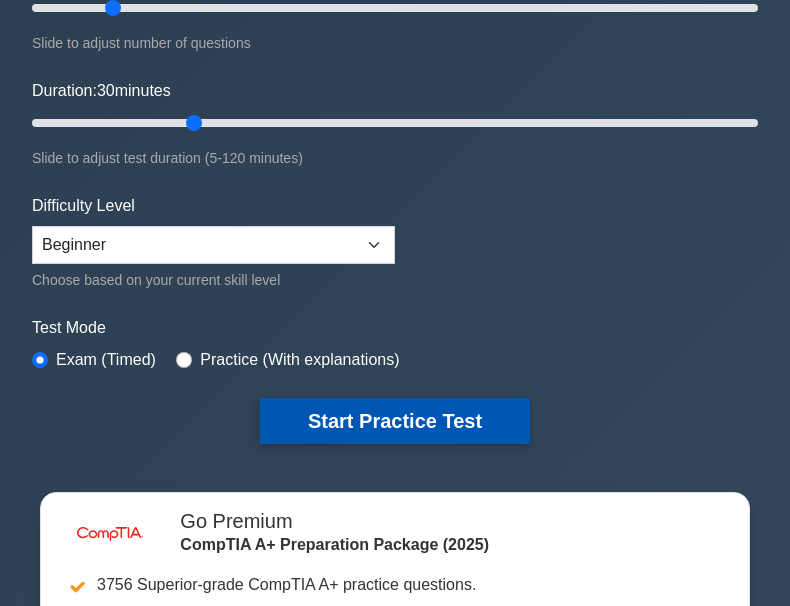 click on "Start Practice Test" at bounding box center (395, 421) 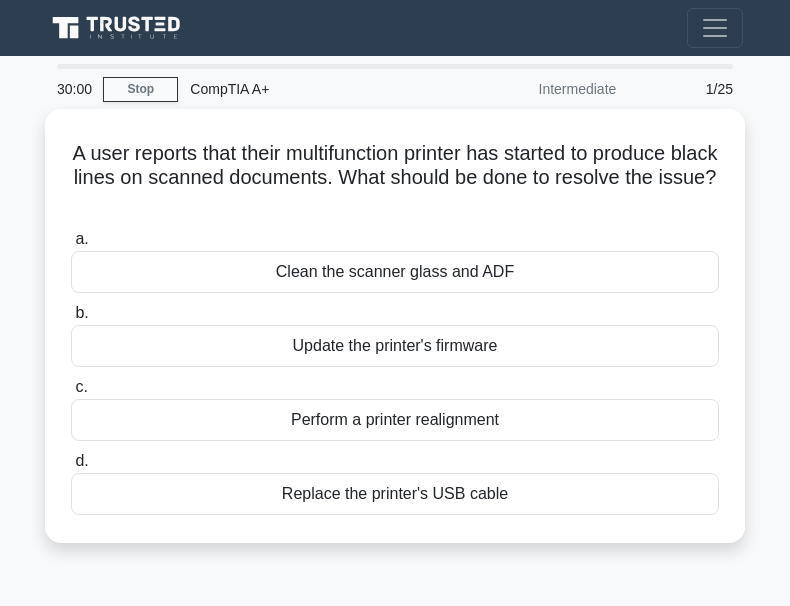 scroll, scrollTop: 0, scrollLeft: 0, axis: both 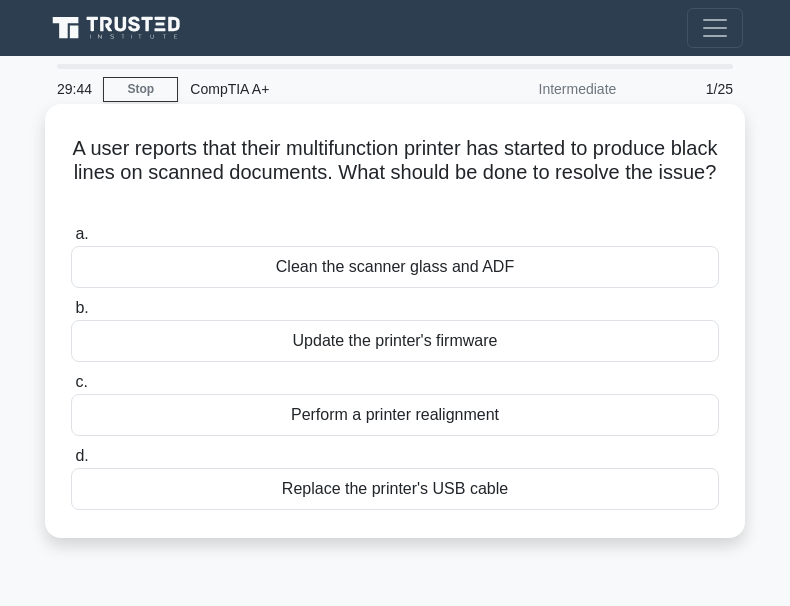 click on "Perform a printer realignment" at bounding box center (395, 415) 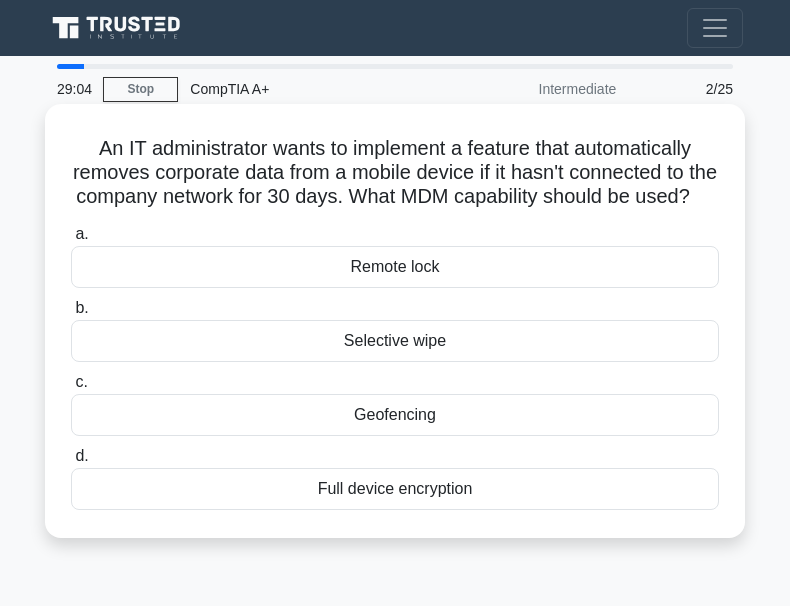 click on "Selective wipe" at bounding box center (395, 341) 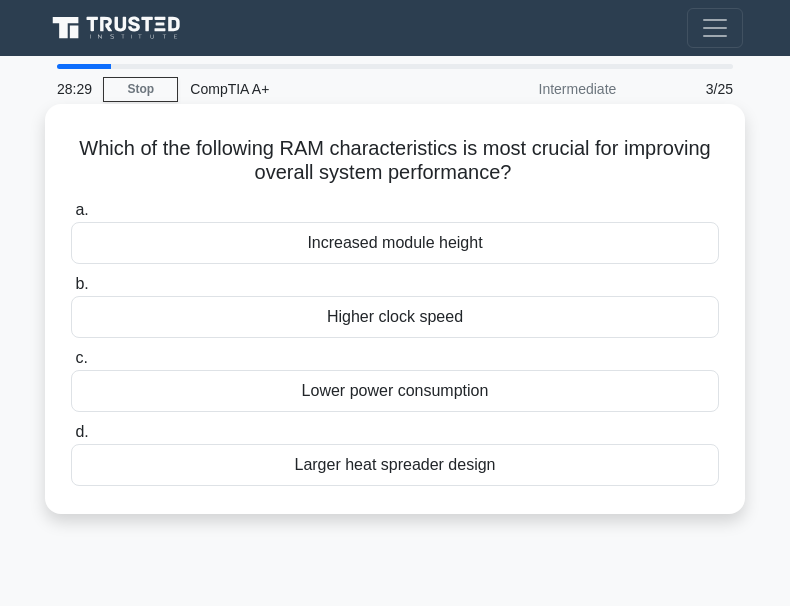 click on "Lower power consumption" at bounding box center [395, 391] 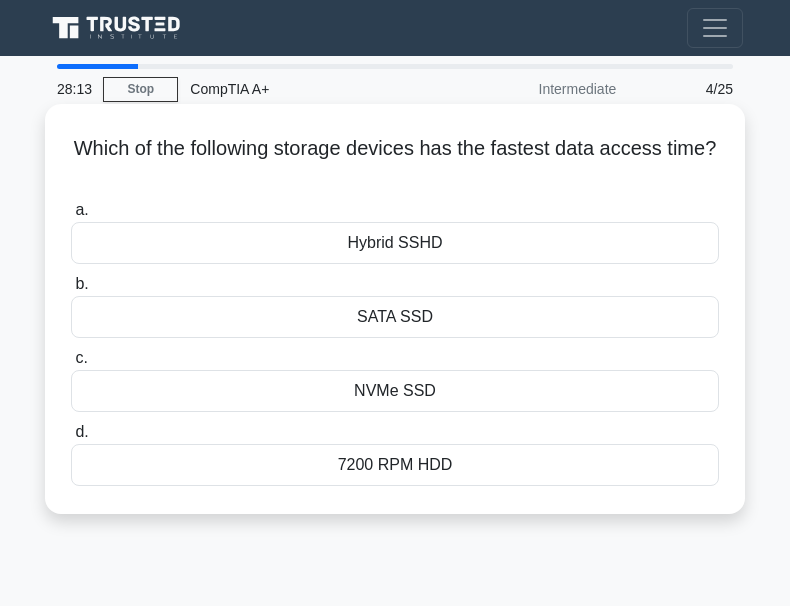 click on "SATA SSD" at bounding box center [395, 317] 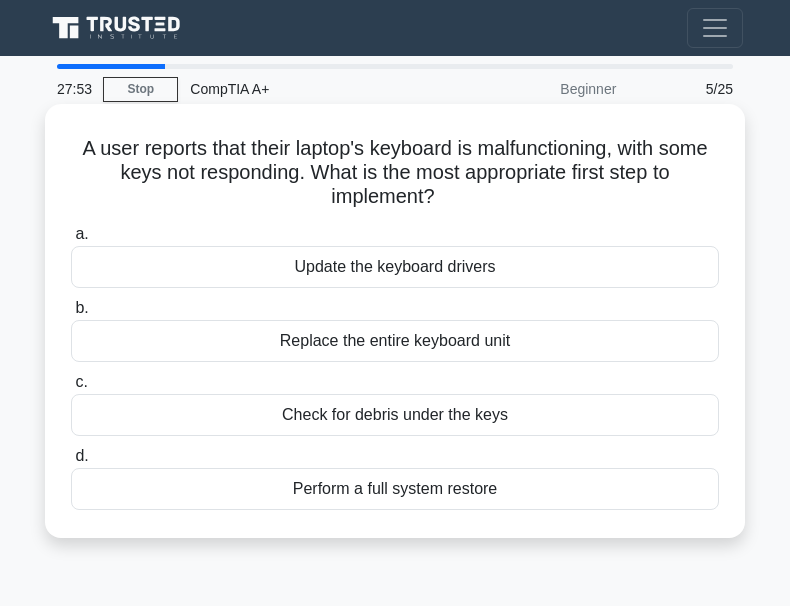 click on "Check for debris under the keys" at bounding box center (395, 415) 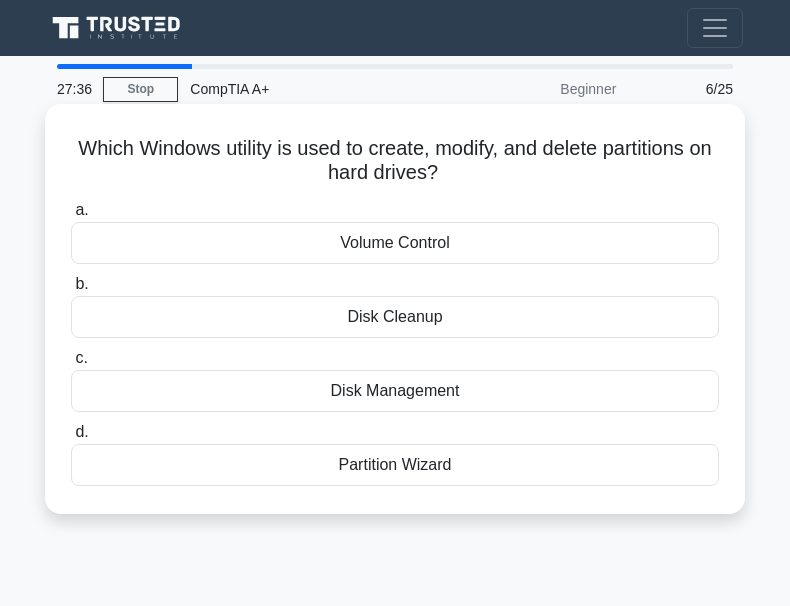 click on "Partition Wizard" at bounding box center [395, 465] 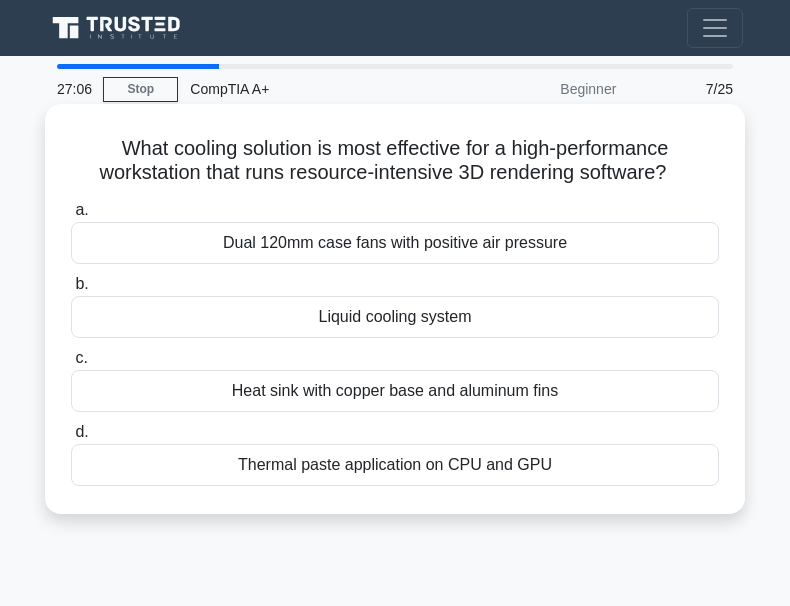 click on "Thermal paste application on CPU and GPU" at bounding box center (395, 465) 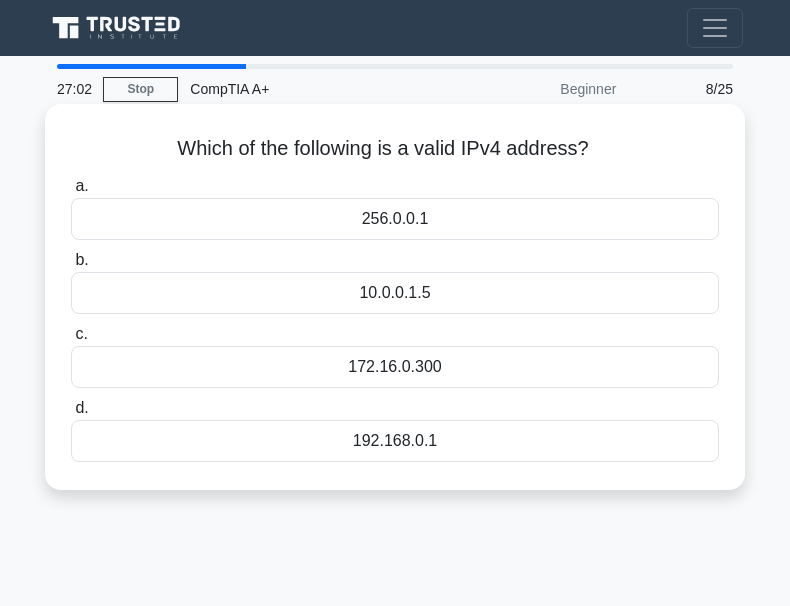 click on "172.16.0.300" at bounding box center (395, 367) 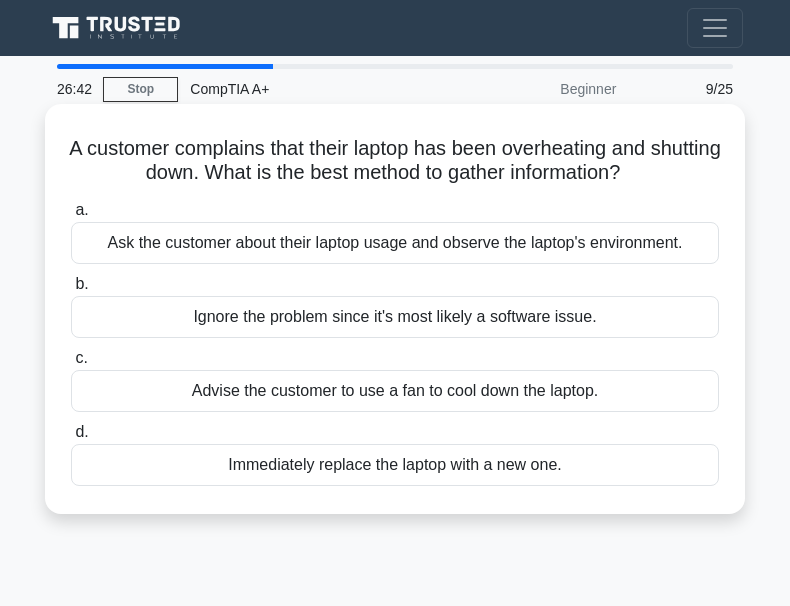 click on "Ask the customer about their laptop usage and observe the laptop's environment." at bounding box center [395, 243] 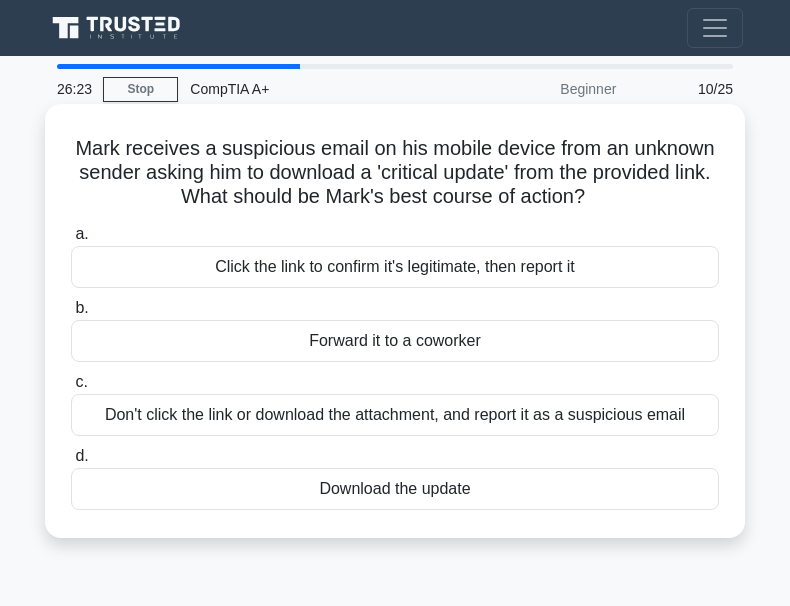click on "Don't click the link or download the attachment, and report it as a suspicious email" at bounding box center [395, 415] 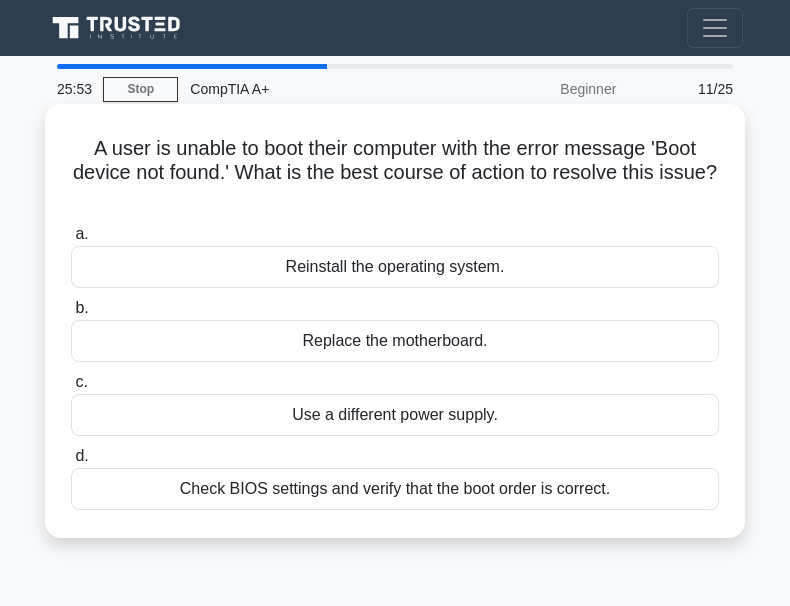click on "Check BIOS settings and verify that the boot order is correct." at bounding box center [395, 489] 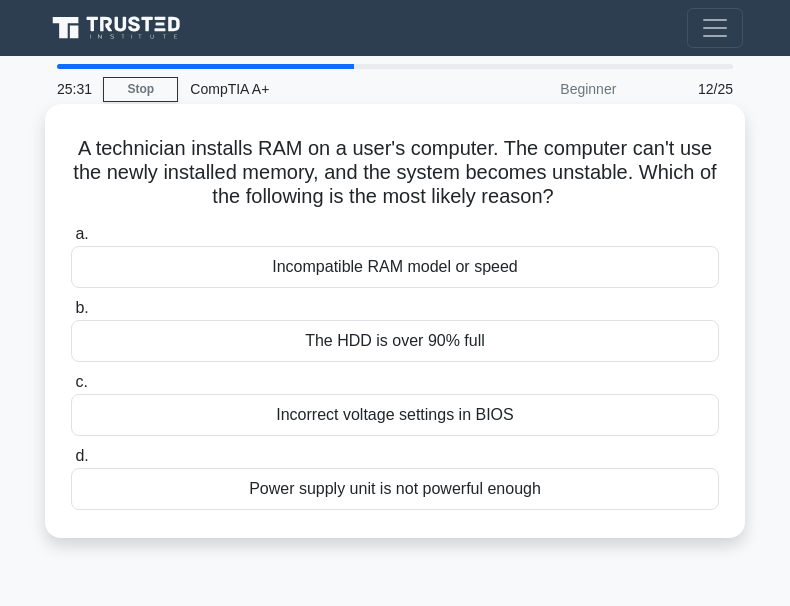 click on "Incompatible RAM model or speed" at bounding box center (395, 267) 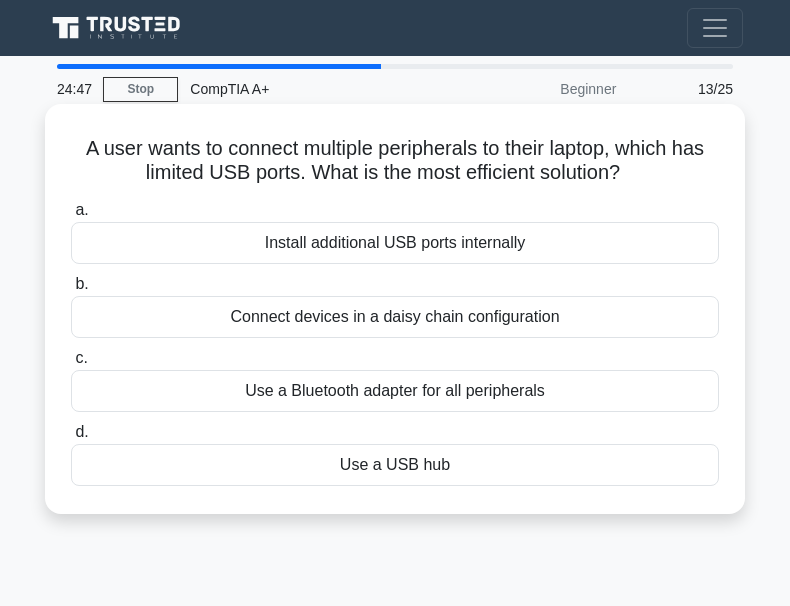 click on "Use a Bluetooth adapter for all peripherals" at bounding box center (395, 391) 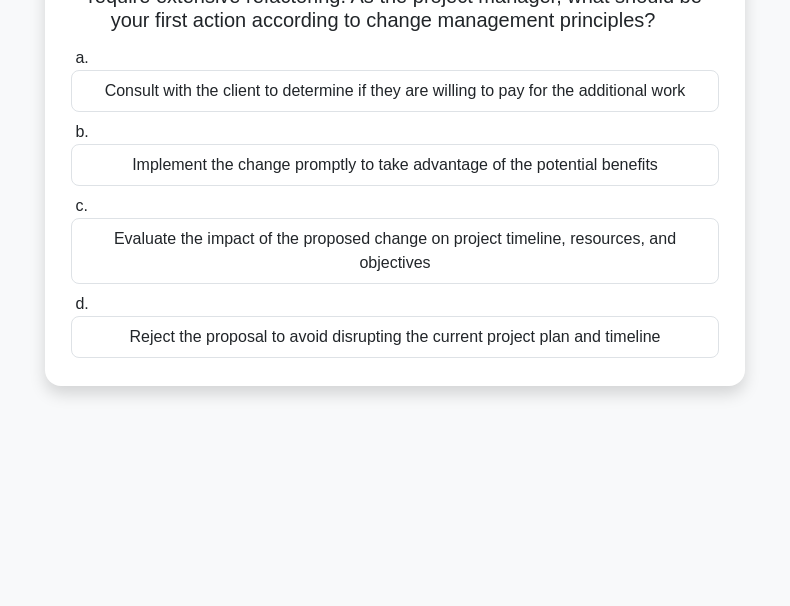scroll, scrollTop: 100, scrollLeft: 0, axis: vertical 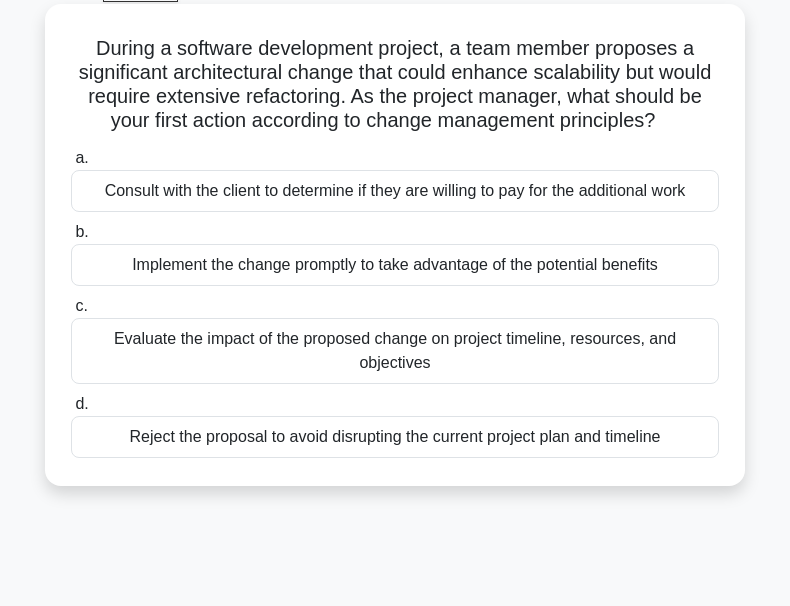 click on "Evaluate the impact of the proposed change on project timeline, resources, and objectives" at bounding box center [395, 351] 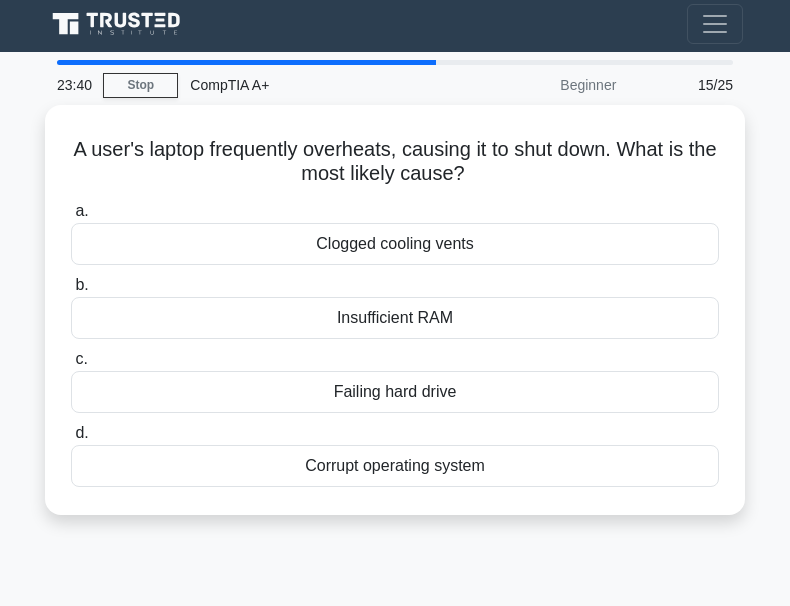 scroll, scrollTop: 0, scrollLeft: 0, axis: both 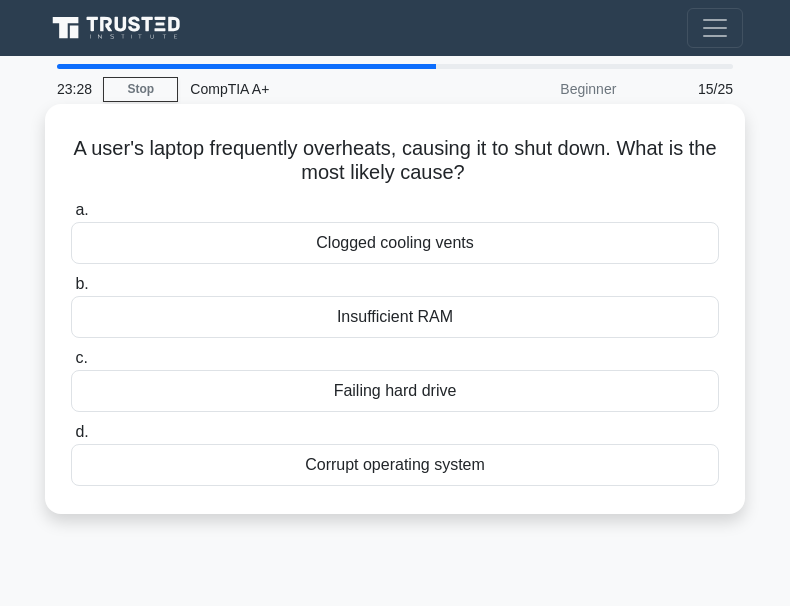 click on "Failing hard drive" at bounding box center [395, 391] 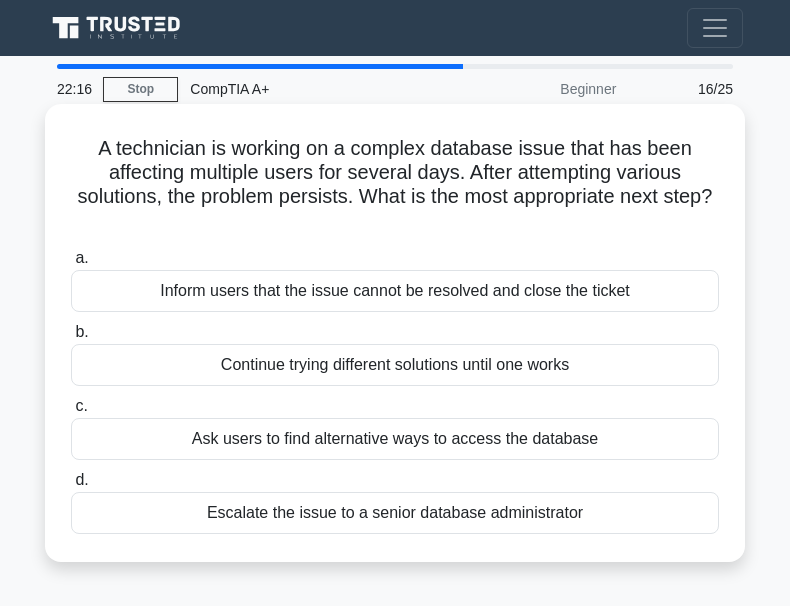 click on "Escalate the issue to a senior database administrator" at bounding box center [395, 513] 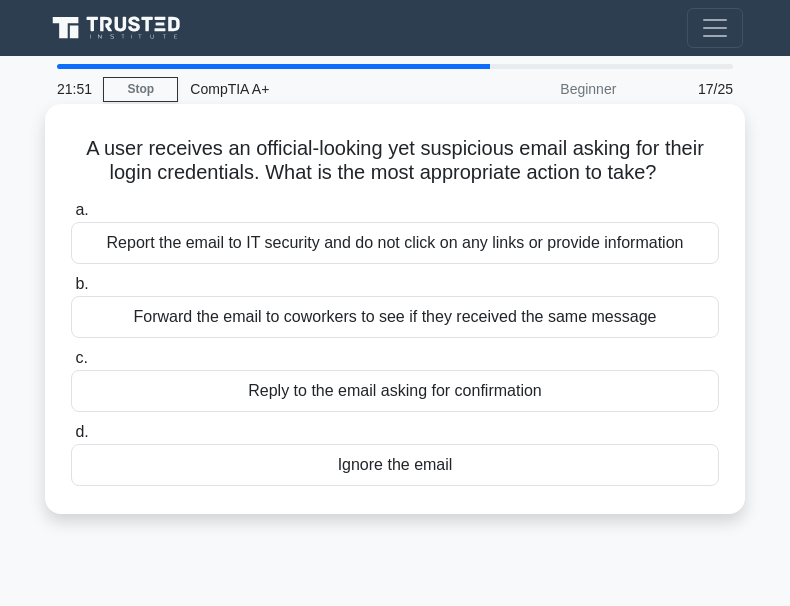 click on "Report the email to IT security and do not click on any links or provide information" at bounding box center (395, 243) 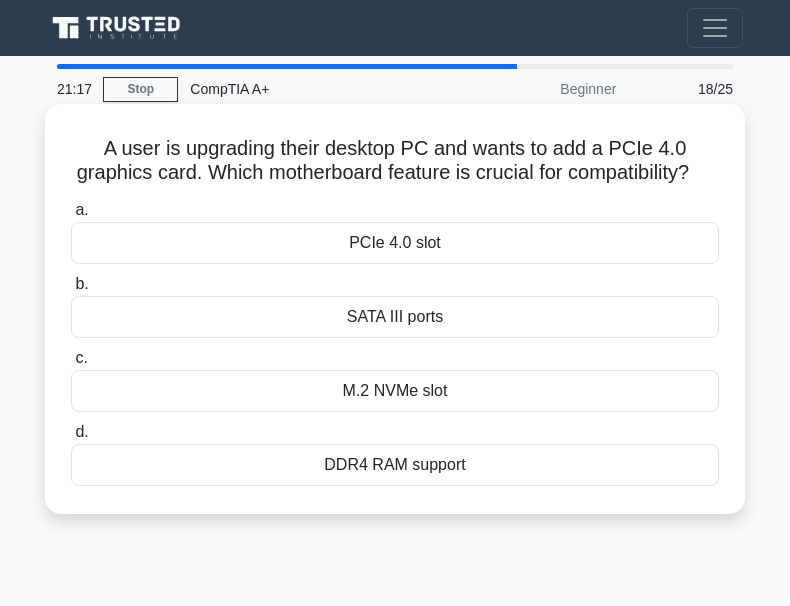 click on "PCIe 4.0 slot" at bounding box center (395, 243) 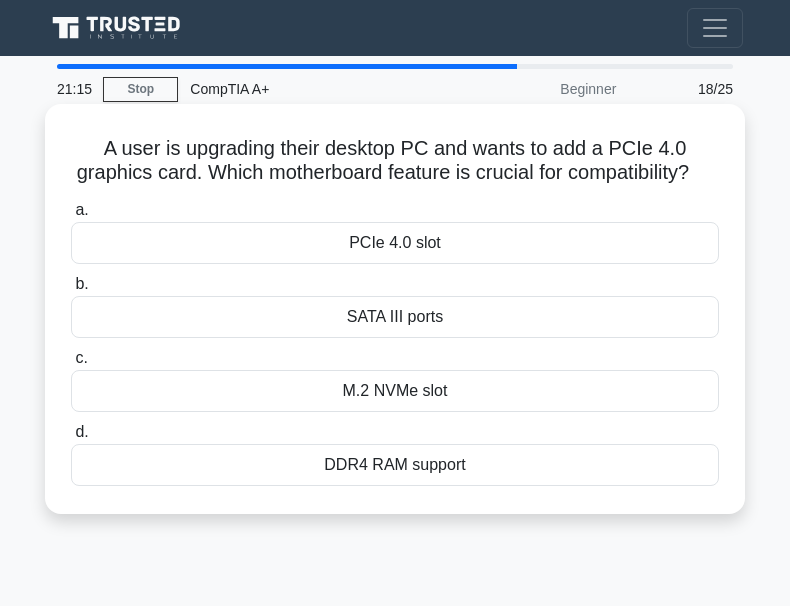 click on "PCIe 4.0 slot" at bounding box center (395, 243) 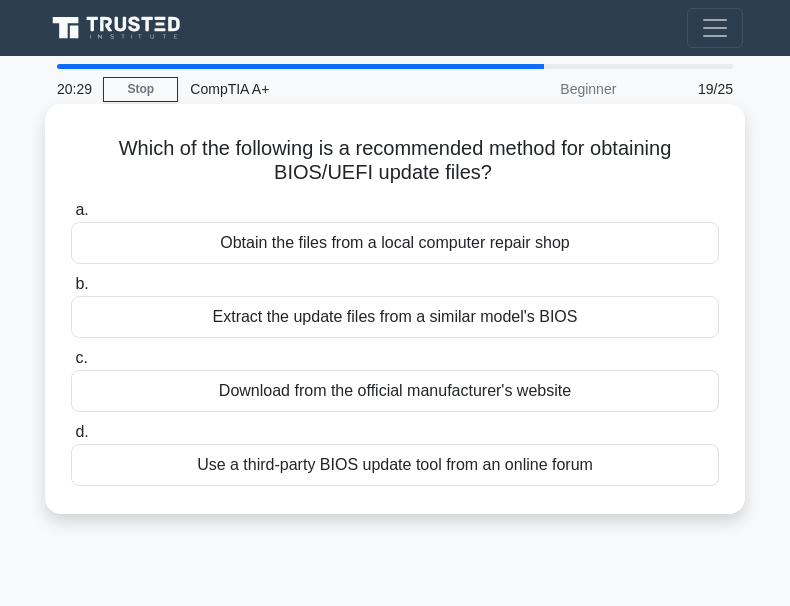 click on "Download from the official manufacturer's website" at bounding box center [395, 391] 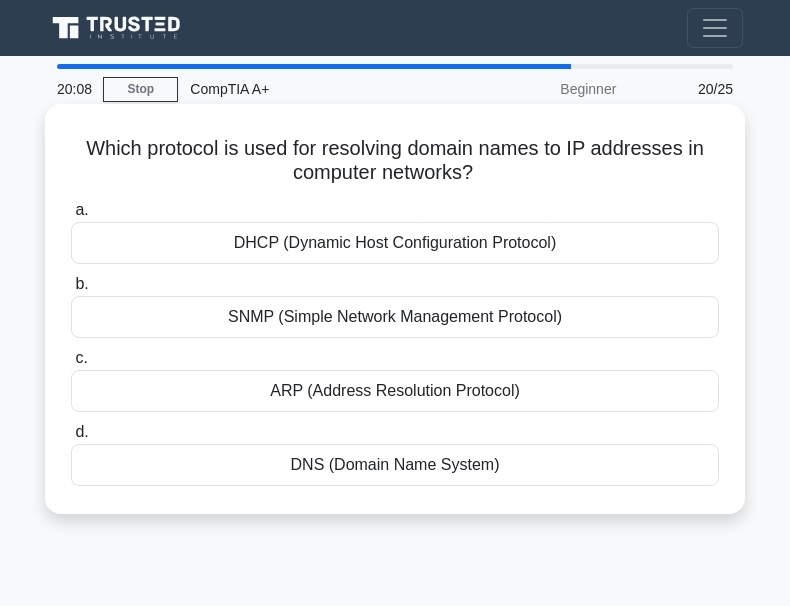 click on "DNS (Domain Name System)" at bounding box center [395, 465] 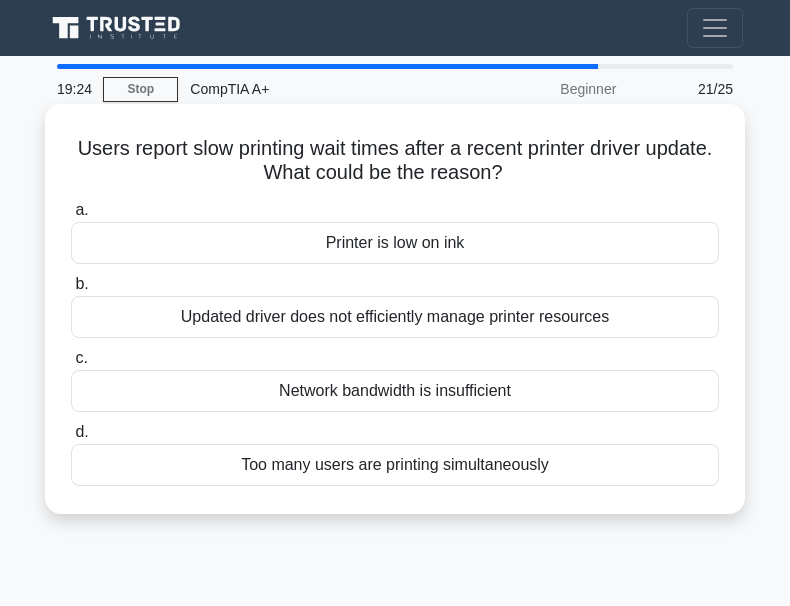 click on "Too many users are printing simultaneously" at bounding box center [395, 465] 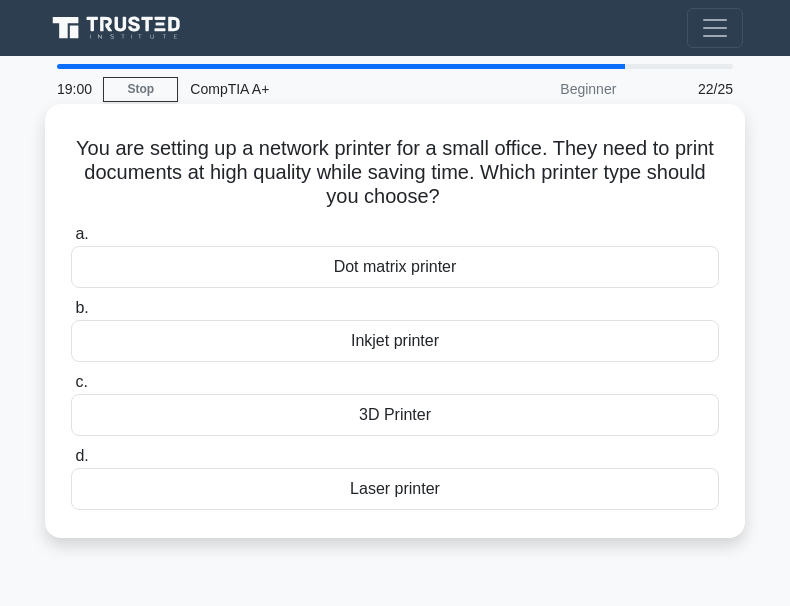 click on "Laser printer" at bounding box center (395, 489) 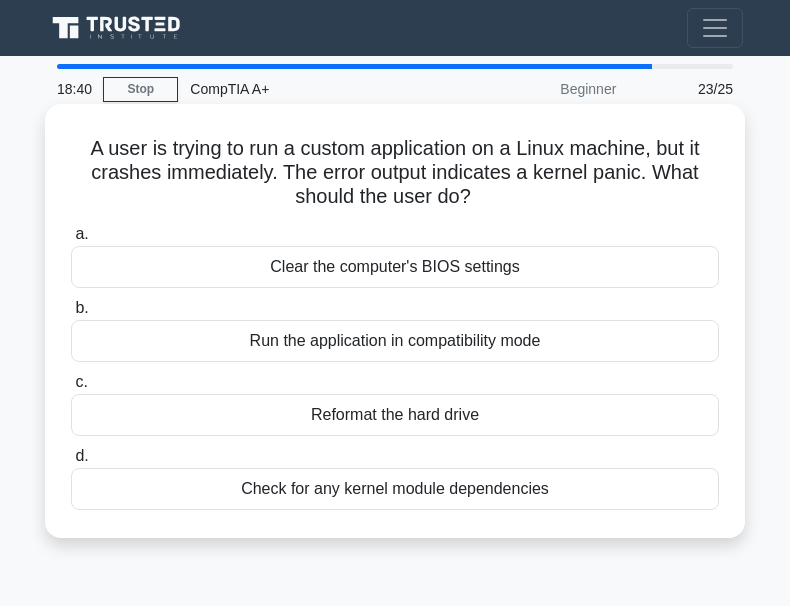 click on "Check for any kernel module dependencies" at bounding box center (395, 489) 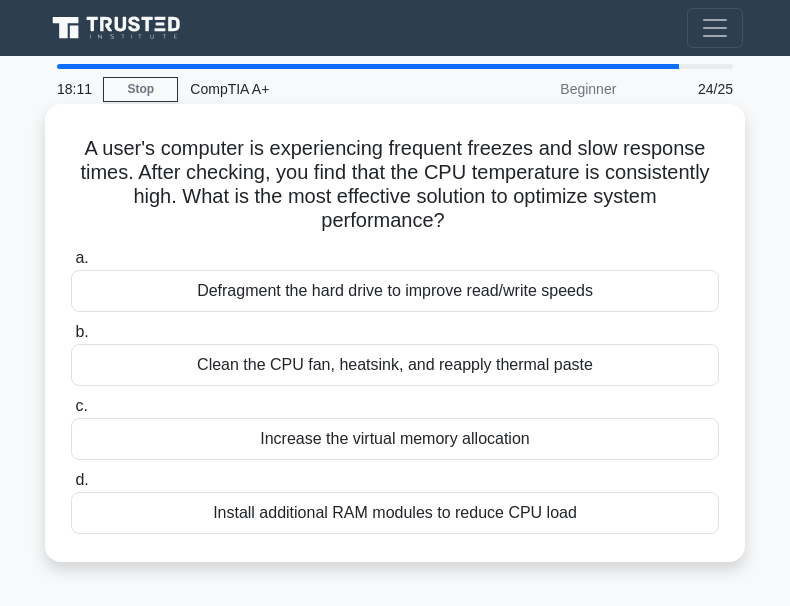 click on "Clean the CPU fan, heatsink, and reapply thermal paste" at bounding box center (395, 365) 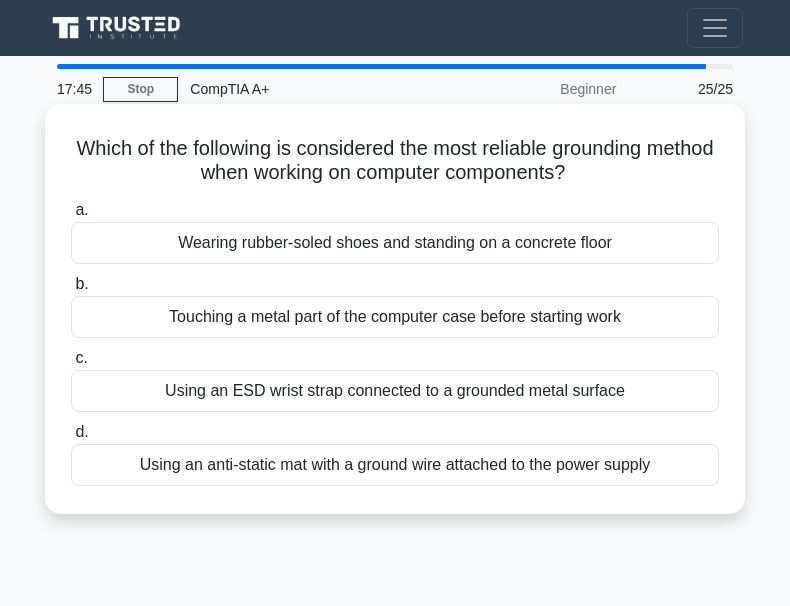 click on "Using an ESD wrist strap connected to a grounded metal surface" at bounding box center (395, 391) 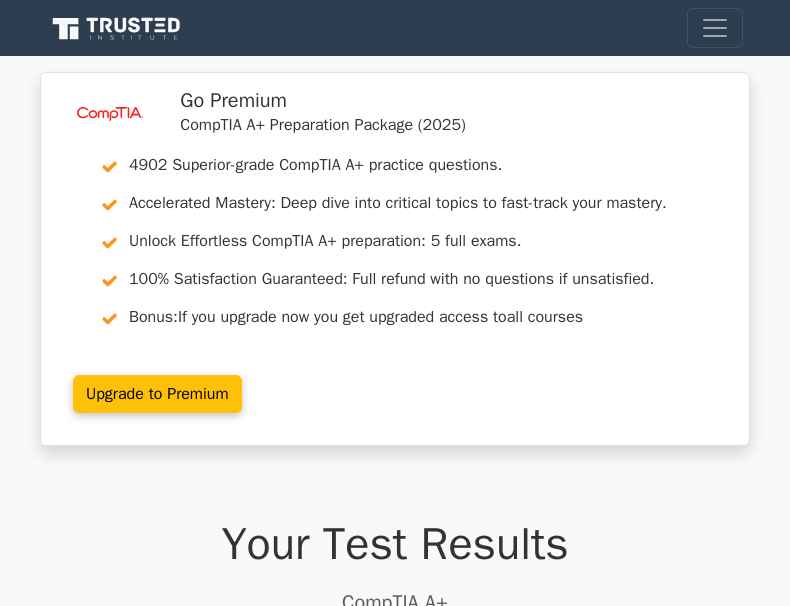 scroll, scrollTop: 0, scrollLeft: 0, axis: both 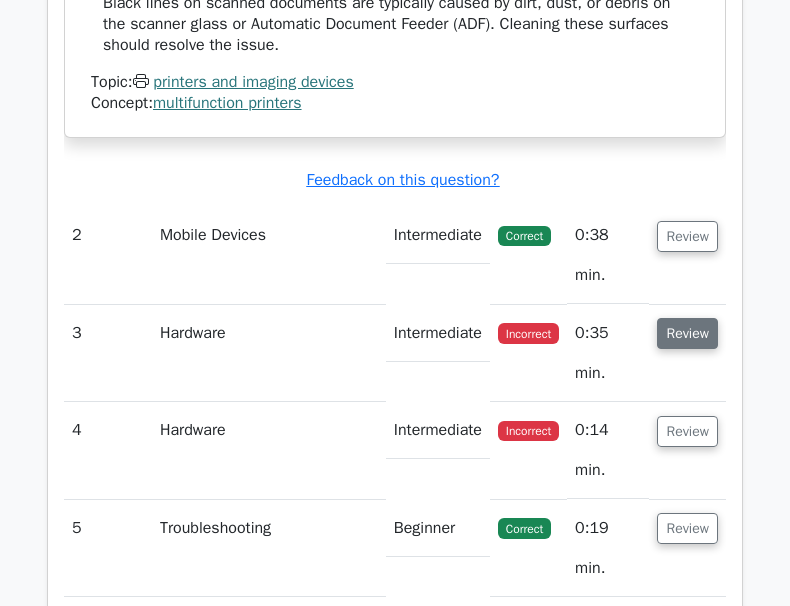 click on "Review" at bounding box center [687, 333] 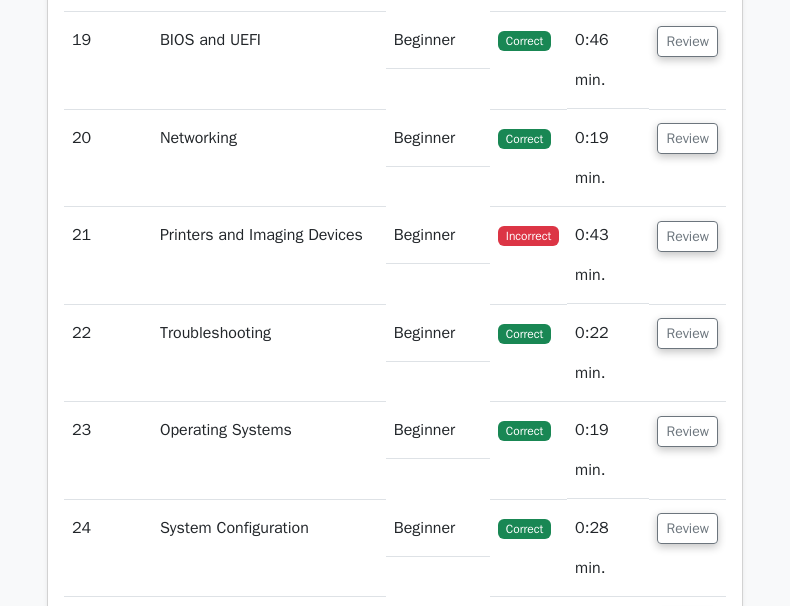 scroll, scrollTop: 5724, scrollLeft: 0, axis: vertical 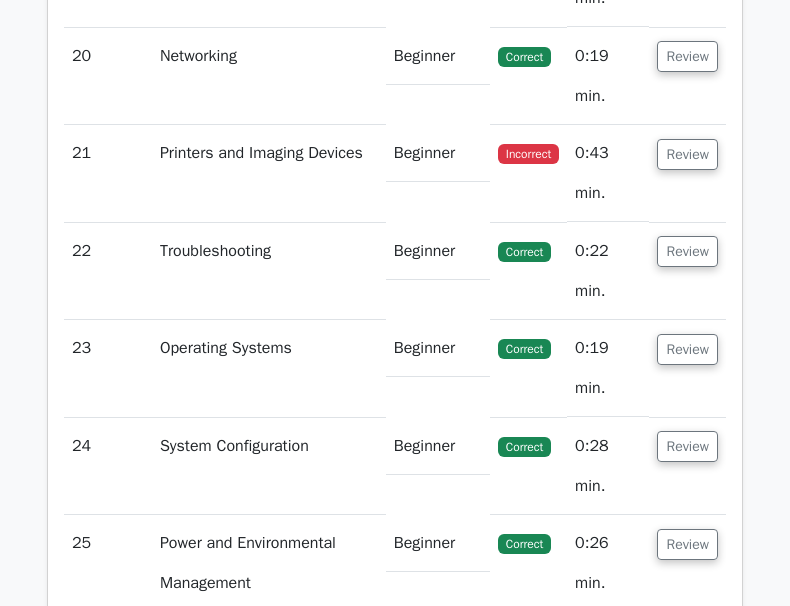 click on "Continue practicing" at bounding box center [320, 1207] 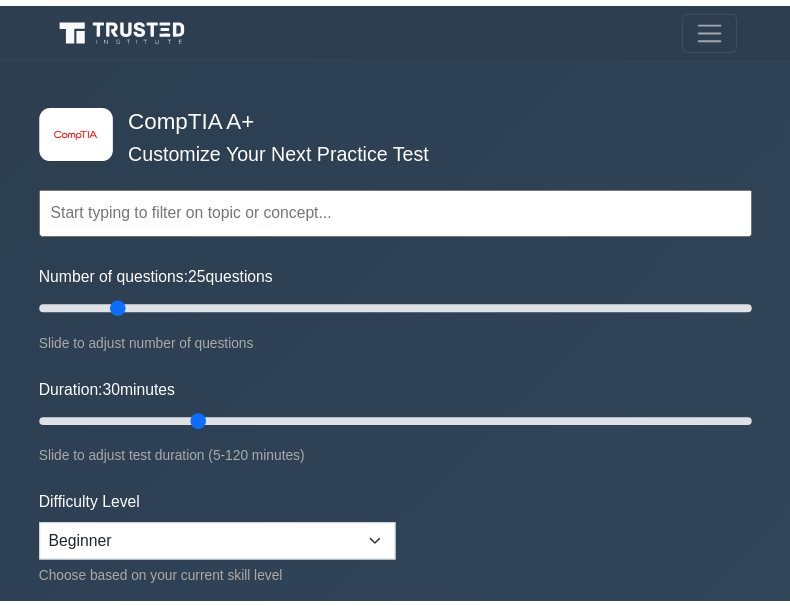 scroll, scrollTop: 0, scrollLeft: 0, axis: both 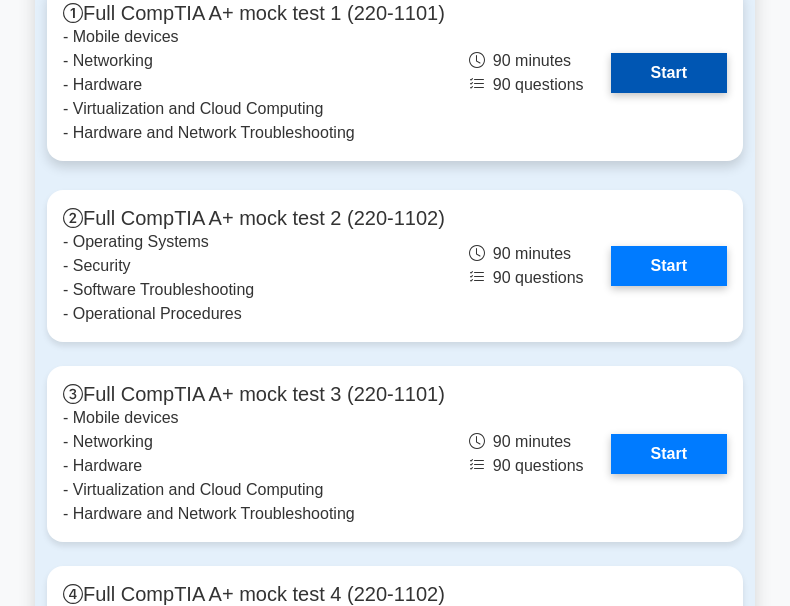 click on "Start" at bounding box center (669, 73) 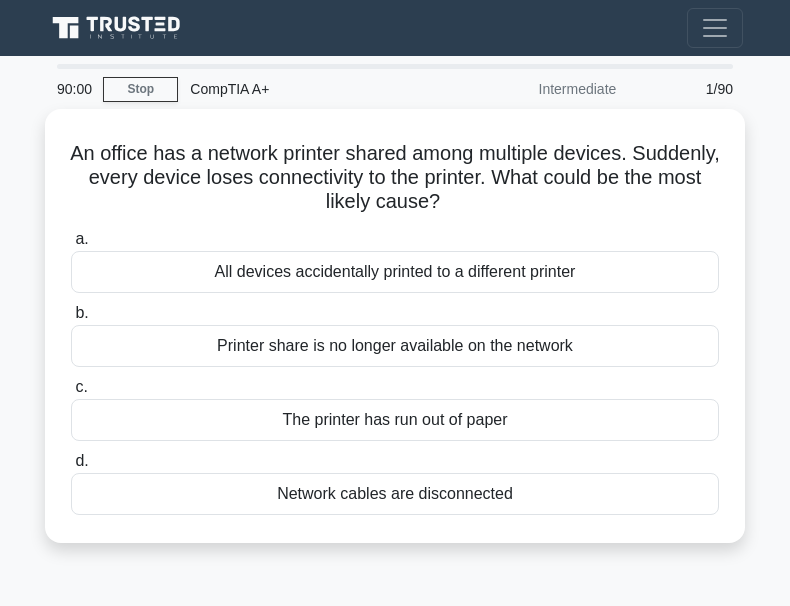 scroll, scrollTop: 0, scrollLeft: 0, axis: both 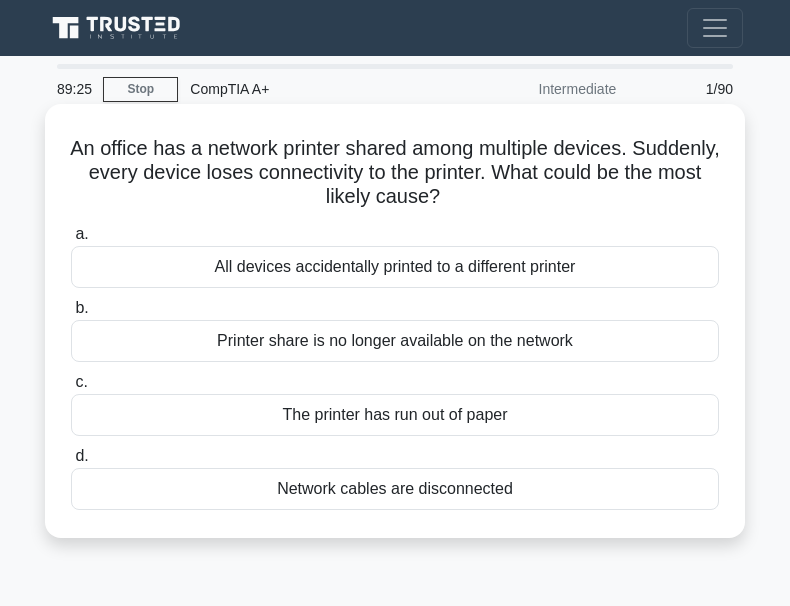 click on "Printer share is no longer available on the network" at bounding box center (395, 341) 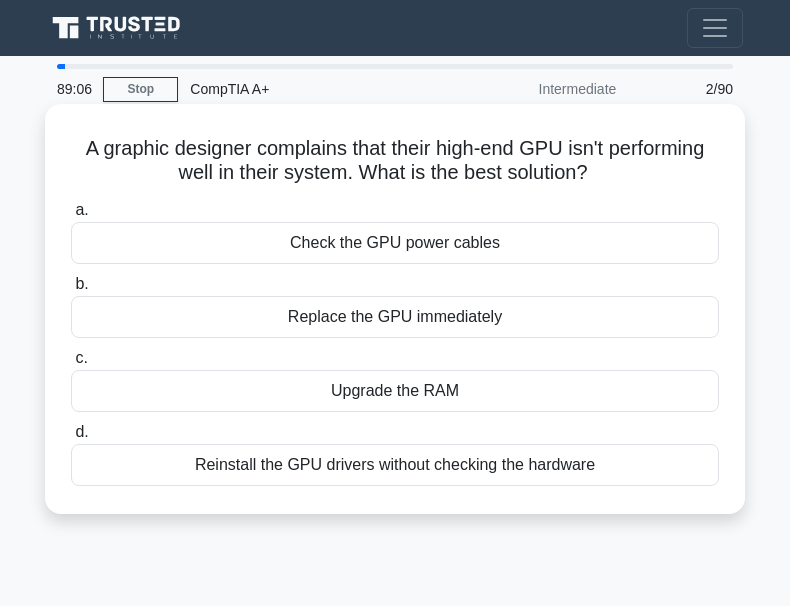 click on "Check the GPU power cables" at bounding box center [395, 243] 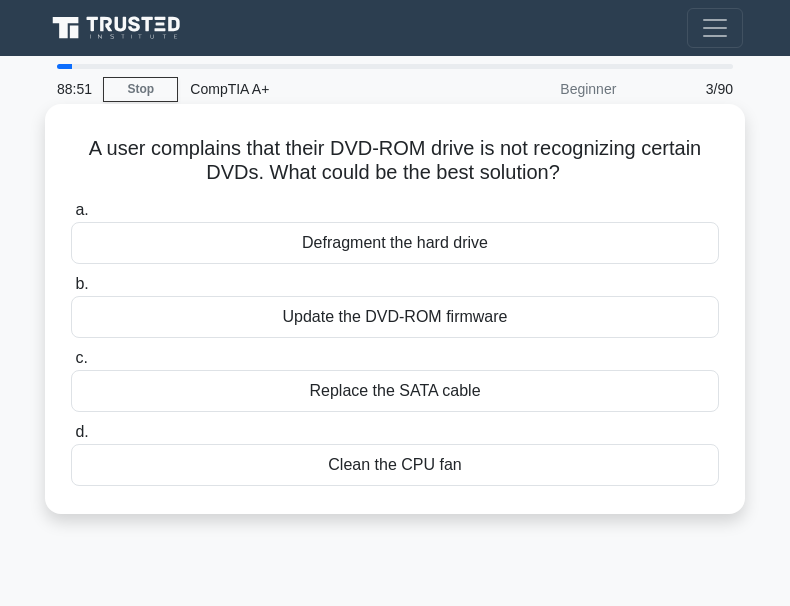 click on "Update the DVD-ROM firmware" at bounding box center (395, 317) 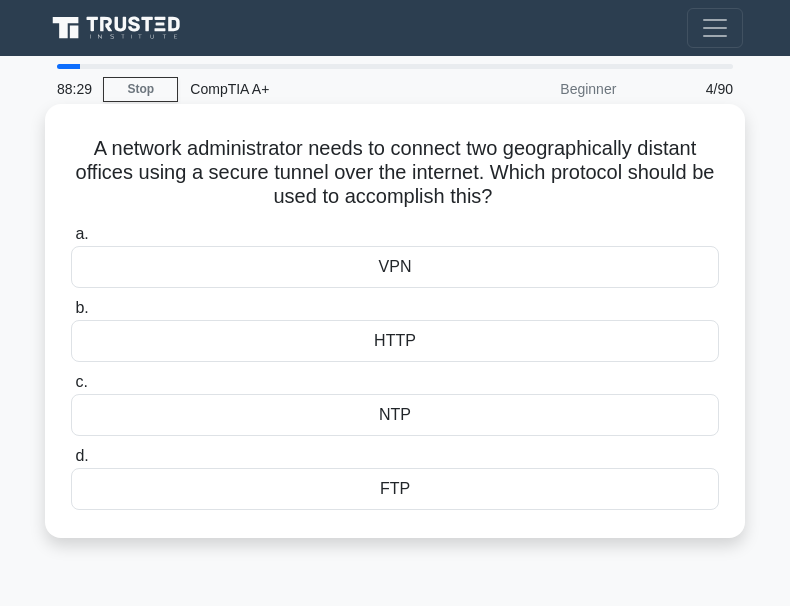 click on "VPN" at bounding box center [395, 267] 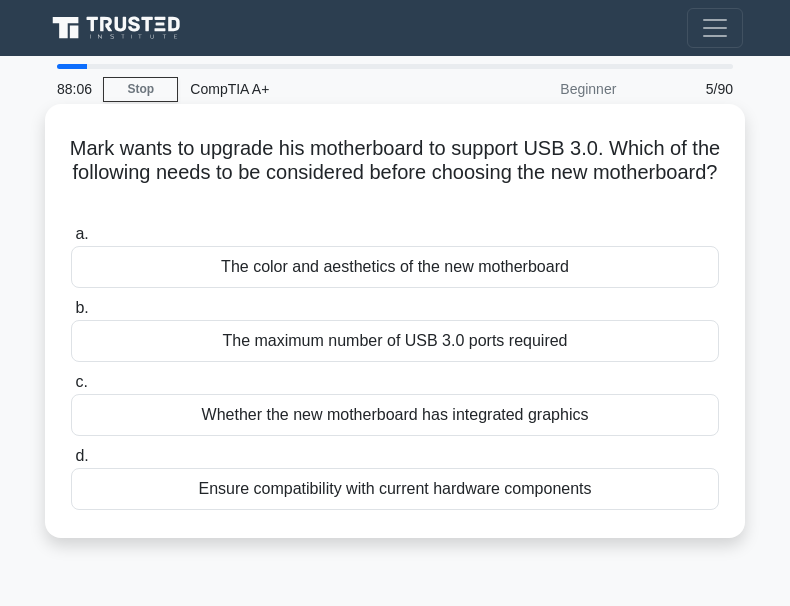 click on "Ensure compatibility with current hardware components" at bounding box center (395, 489) 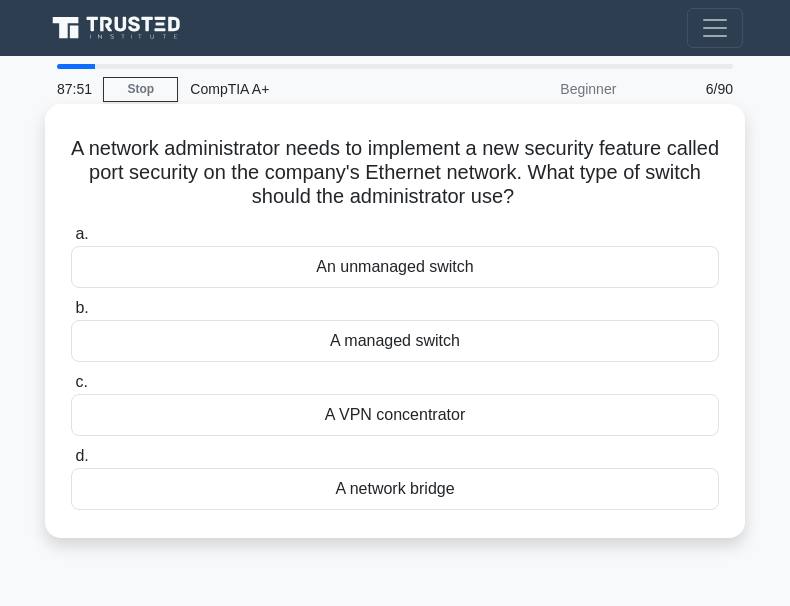 click on "A network bridge" at bounding box center (395, 489) 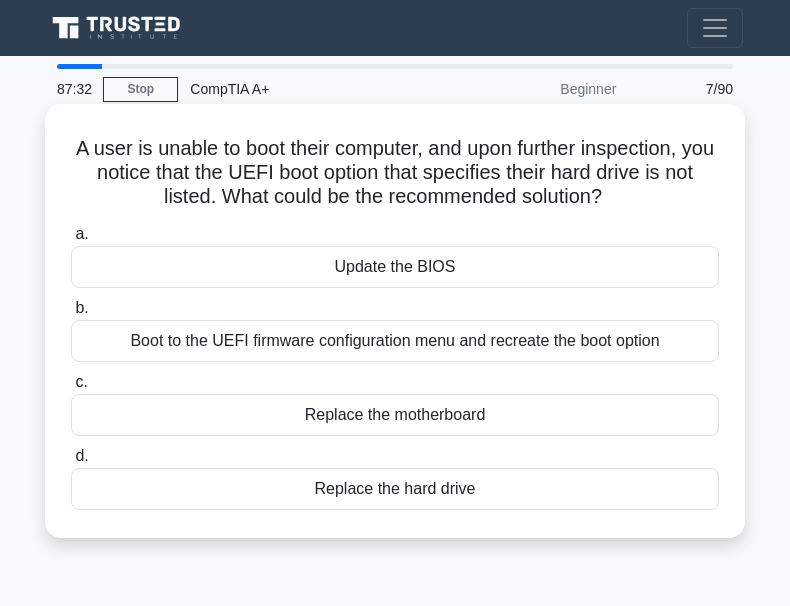 click on "Boot to the UEFI firmware configuration menu and recreate the boot option" at bounding box center [395, 341] 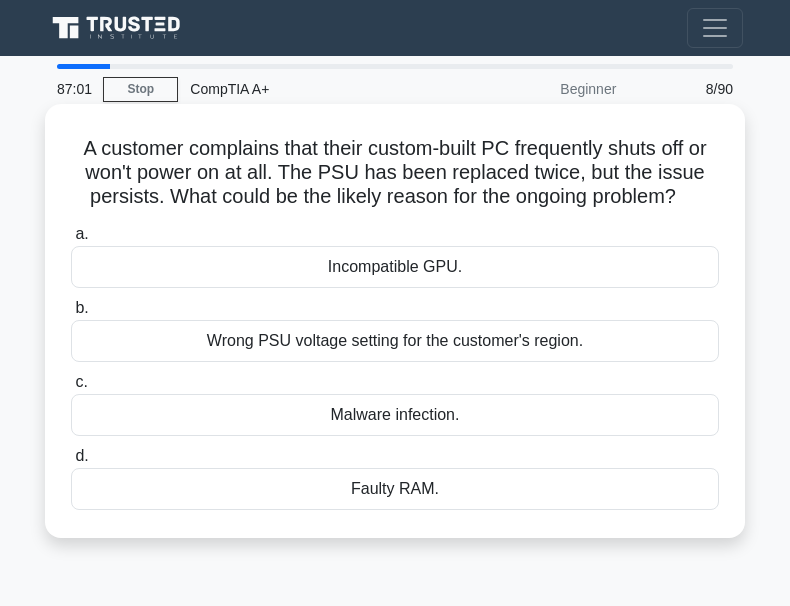 click on "Wrong PSU voltage setting for the customer's region." at bounding box center (395, 341) 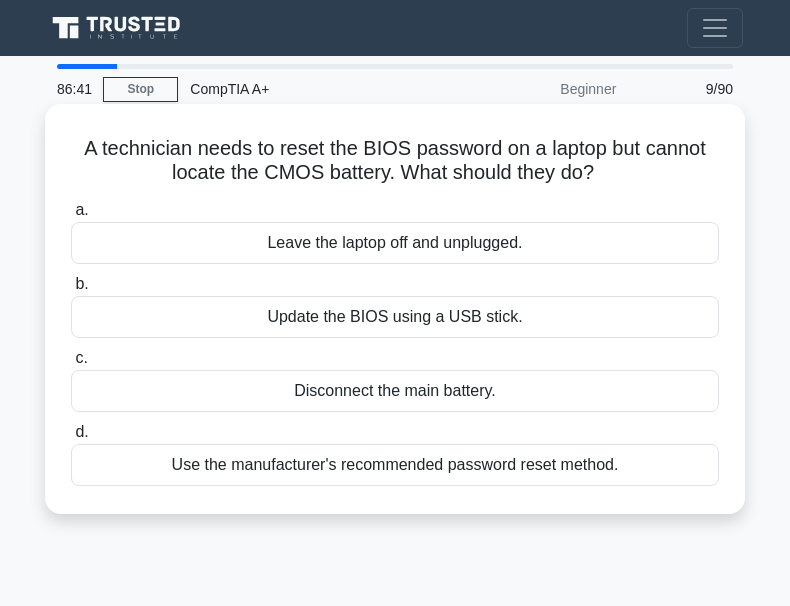 click on "Use the manufacturer's recommended password reset method." at bounding box center [395, 465] 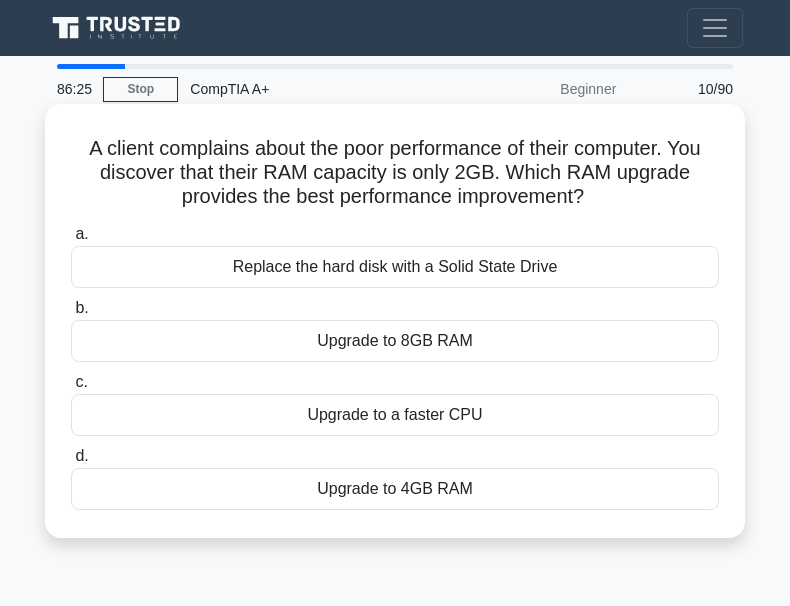 click on "Upgrade to 8GB RAM" at bounding box center (395, 341) 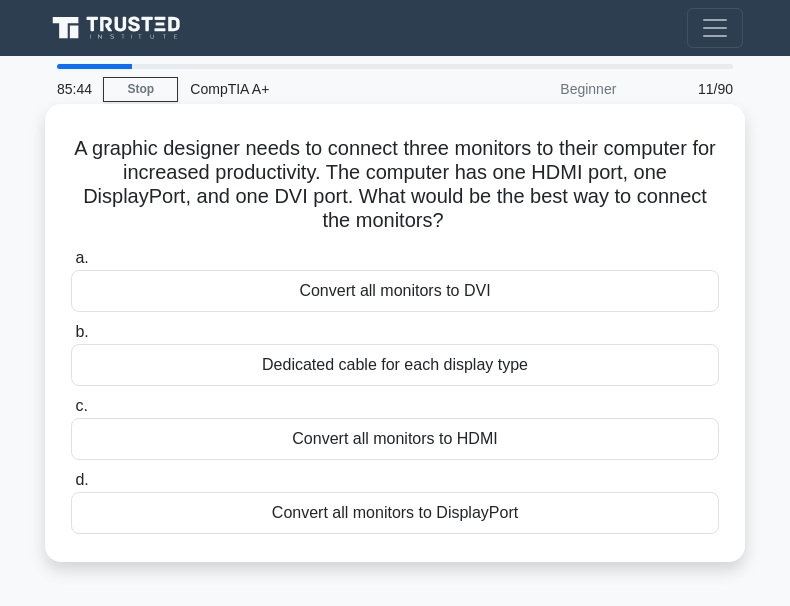 click on "Dedicated cable for each display type" at bounding box center (395, 365) 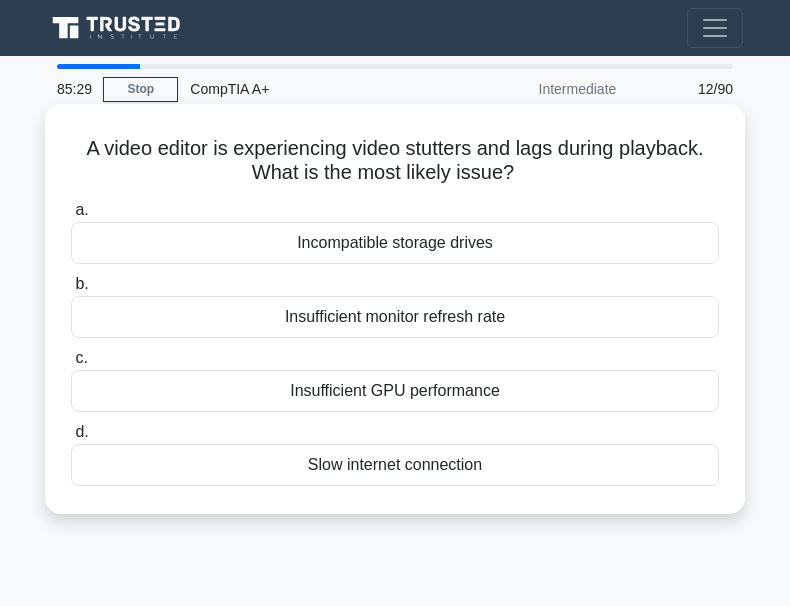 click on "Slow internet connection" at bounding box center [395, 465] 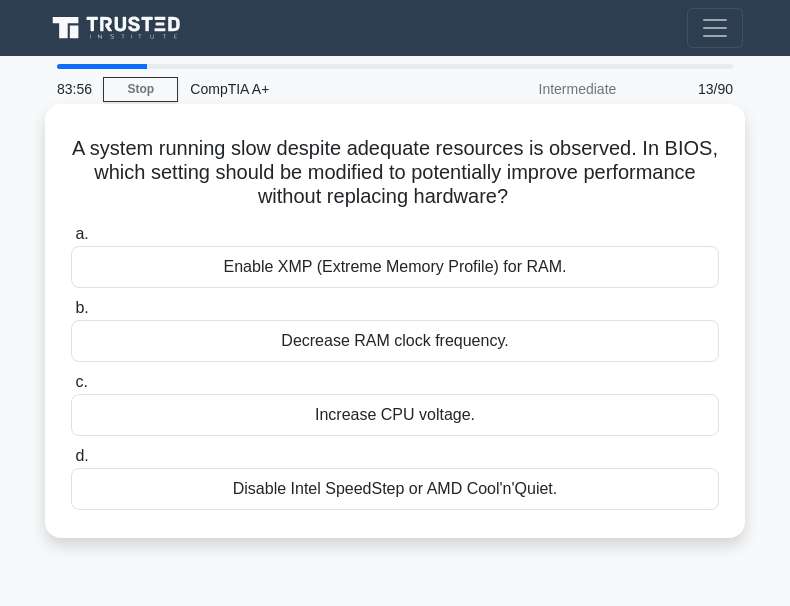 click on "Enable XMP (Extreme Memory Profile) for RAM." at bounding box center (395, 267) 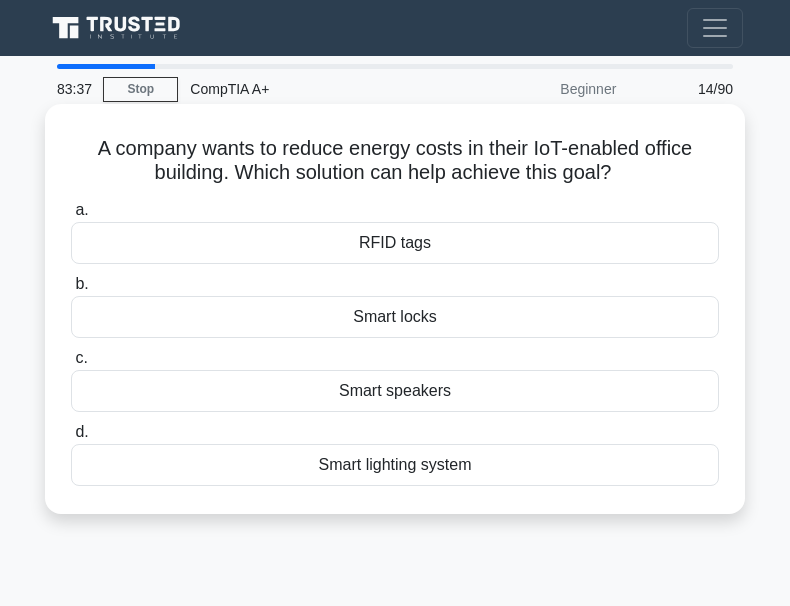 click on "Smart lighting system" at bounding box center [395, 465] 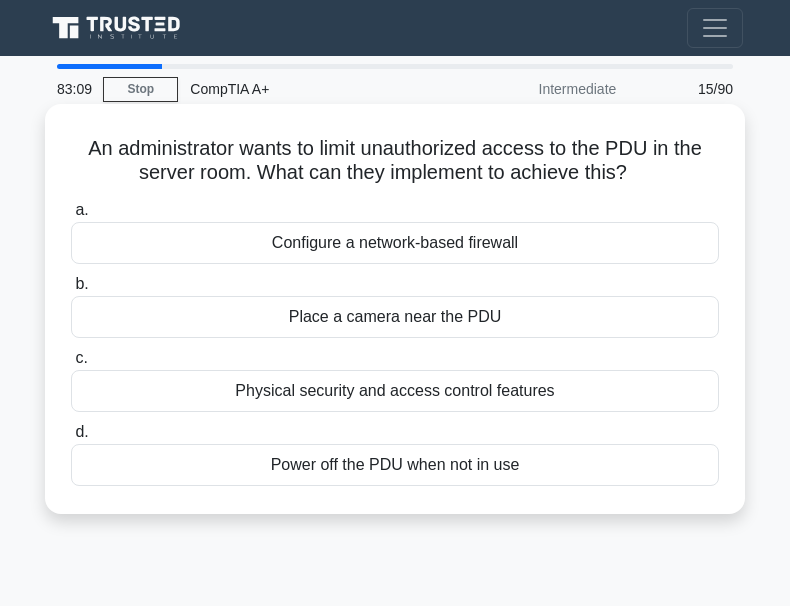 click on "Configure a network-based firewall" at bounding box center (395, 243) 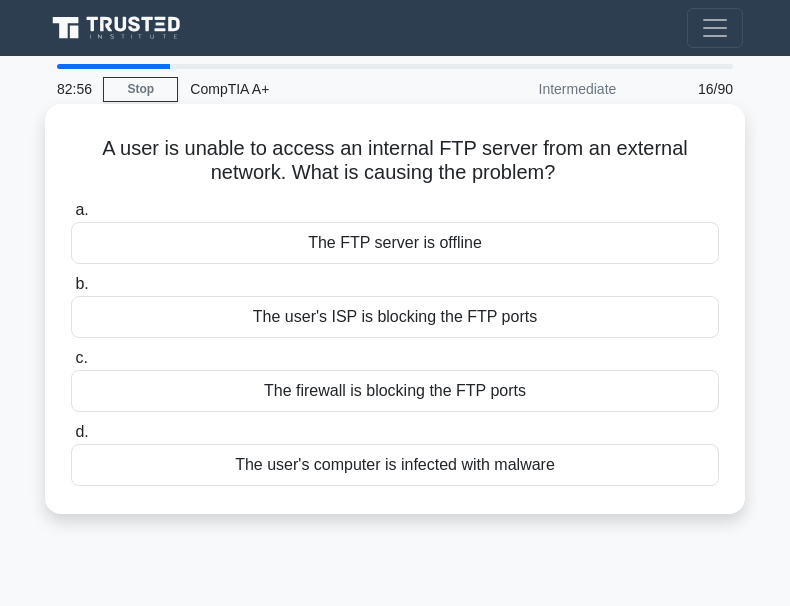 click on "The firewall is blocking the FTP ports" at bounding box center (395, 391) 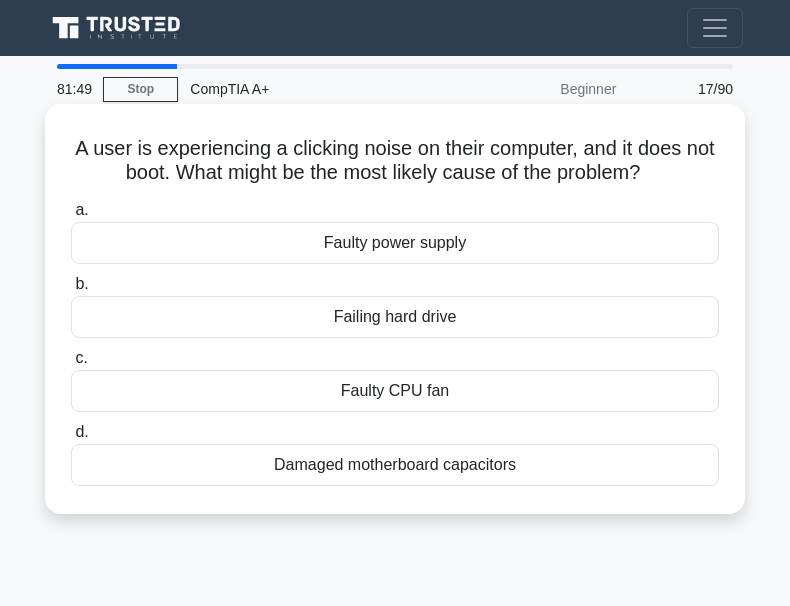 click on "Damaged motherboard capacitors" at bounding box center (395, 465) 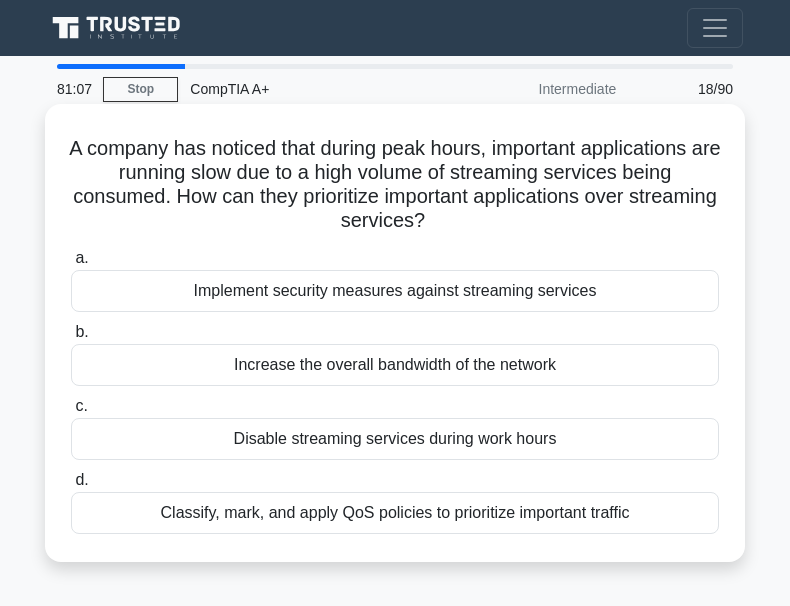 click on "Increase the overall bandwidth of the network" at bounding box center [395, 365] 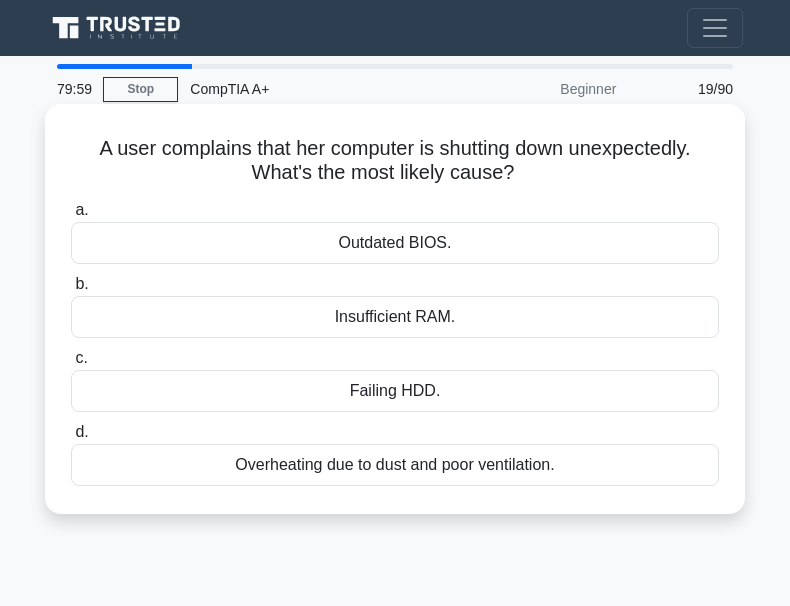 click on "Failing HDD." at bounding box center [395, 391] 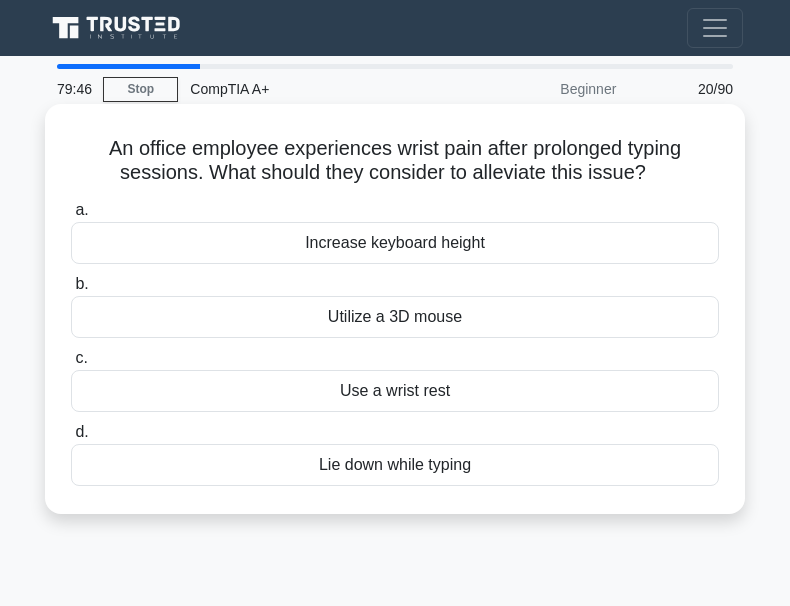 click on "Use a wrist rest" at bounding box center (395, 391) 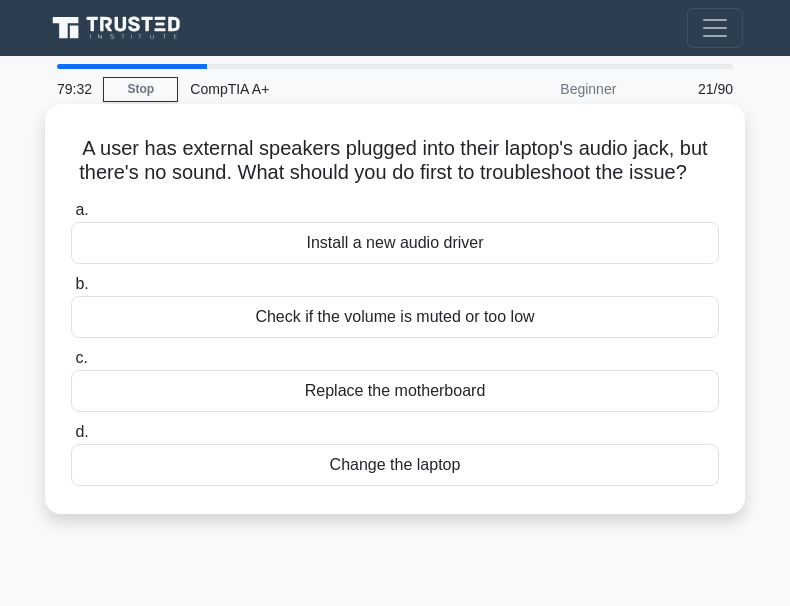 click on "Check if the volume is muted or too low" at bounding box center (395, 317) 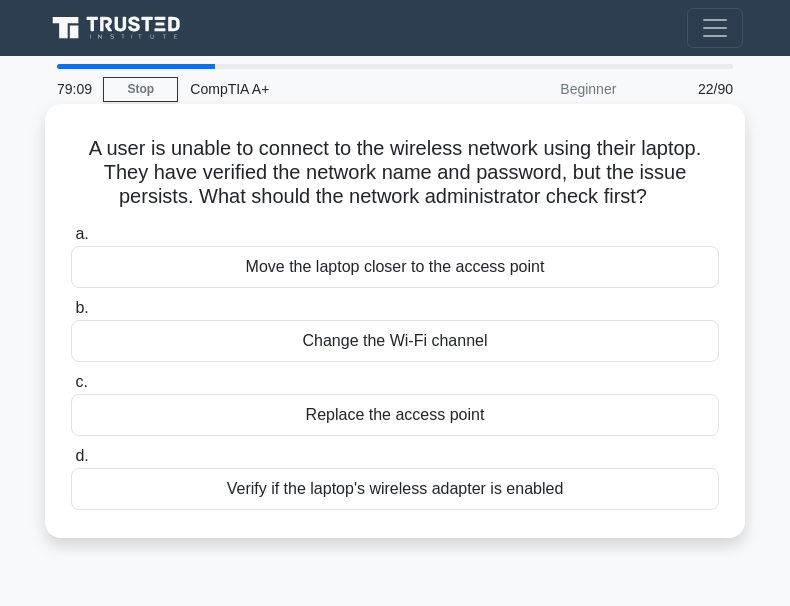 click on "Verify if the laptop's wireless adapter is enabled" at bounding box center (395, 489) 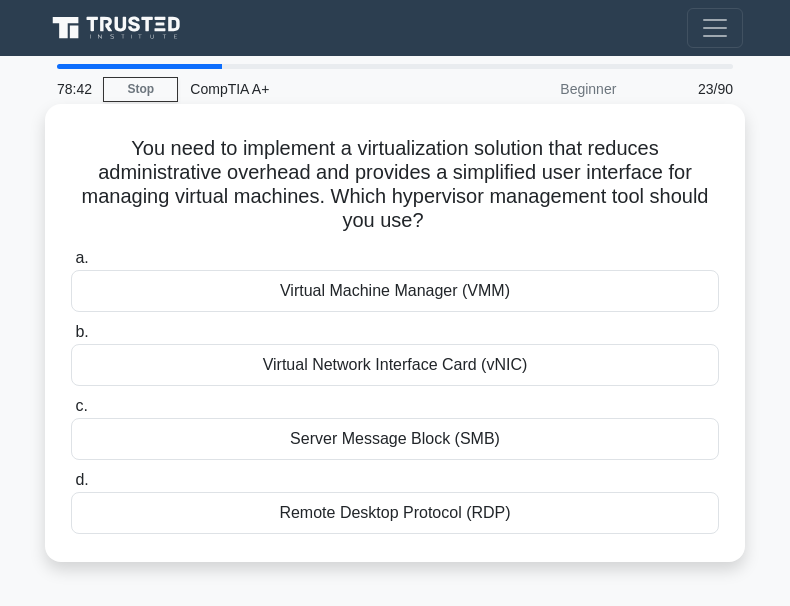 click on "Virtual Machine Manager (VMM)" at bounding box center (395, 291) 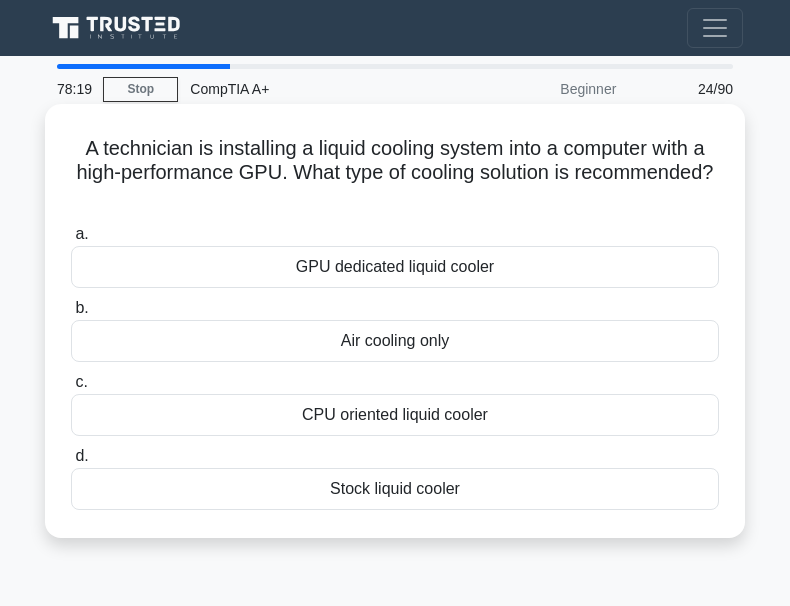 click on "GPU dedicated liquid cooler" at bounding box center (395, 267) 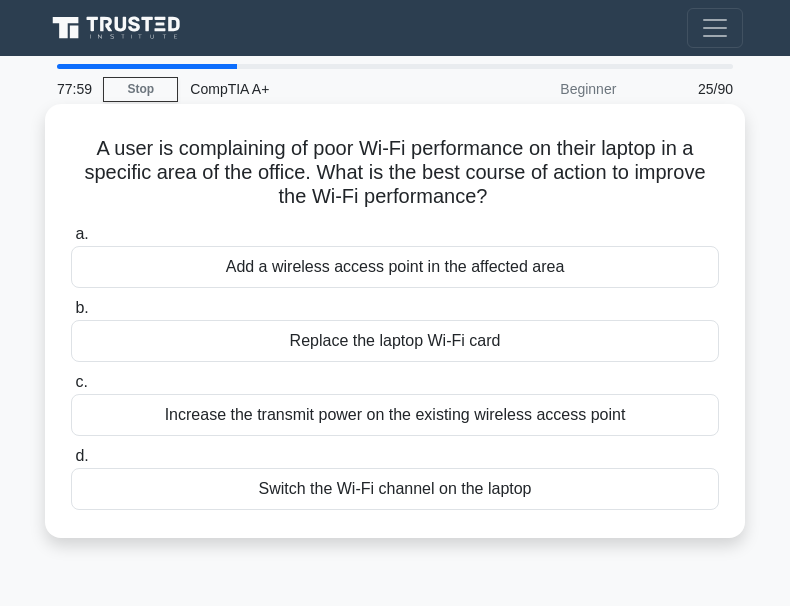 click on "Add a wireless access point in the affected area" at bounding box center (395, 267) 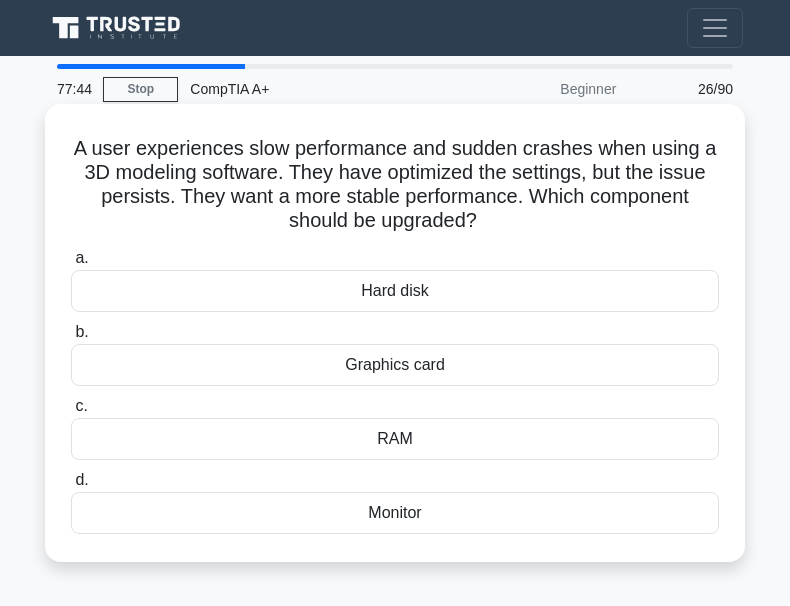 click on "Graphics card" at bounding box center [395, 365] 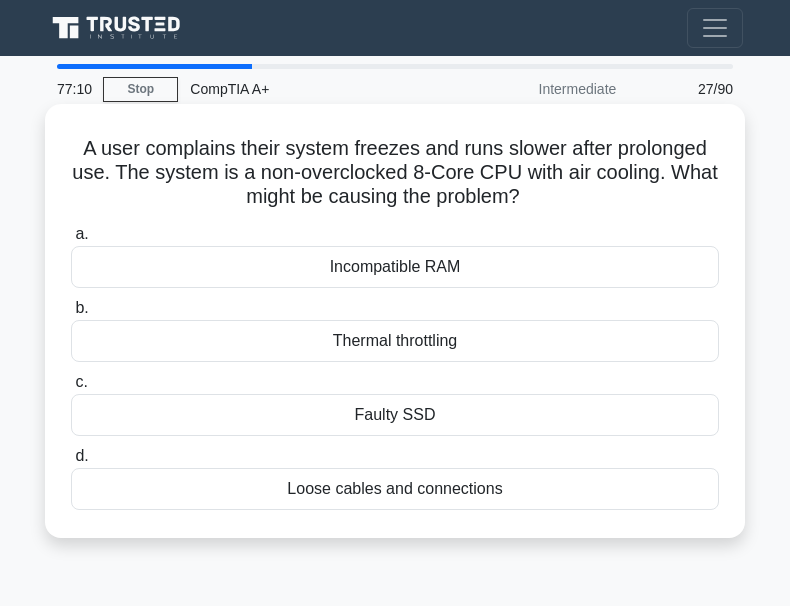 click on "Faulty SSD" at bounding box center [395, 415] 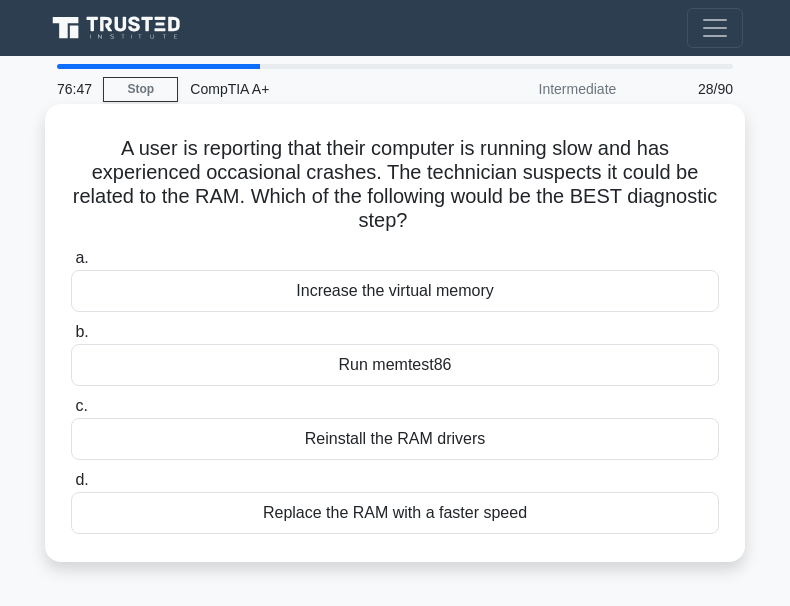 click on "Run memtest86" at bounding box center [395, 365] 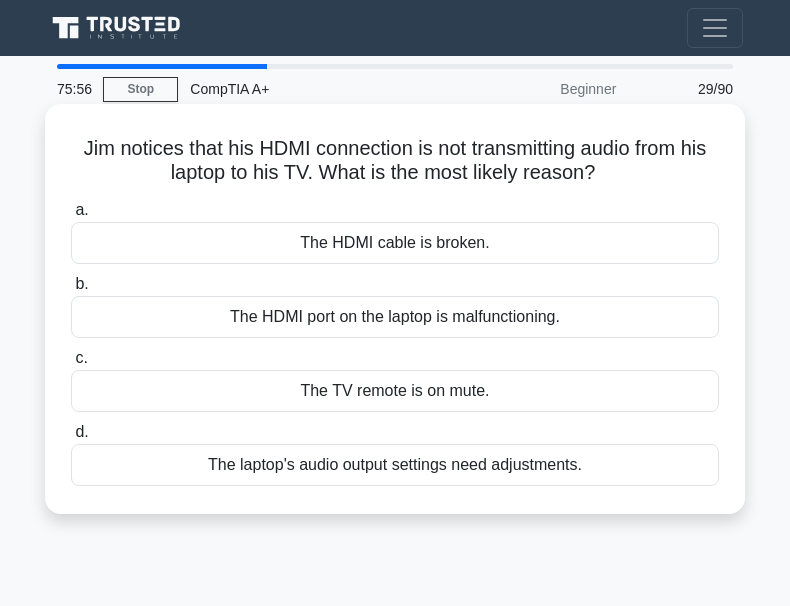 click on "The laptop's audio output settings need adjustments." at bounding box center (395, 465) 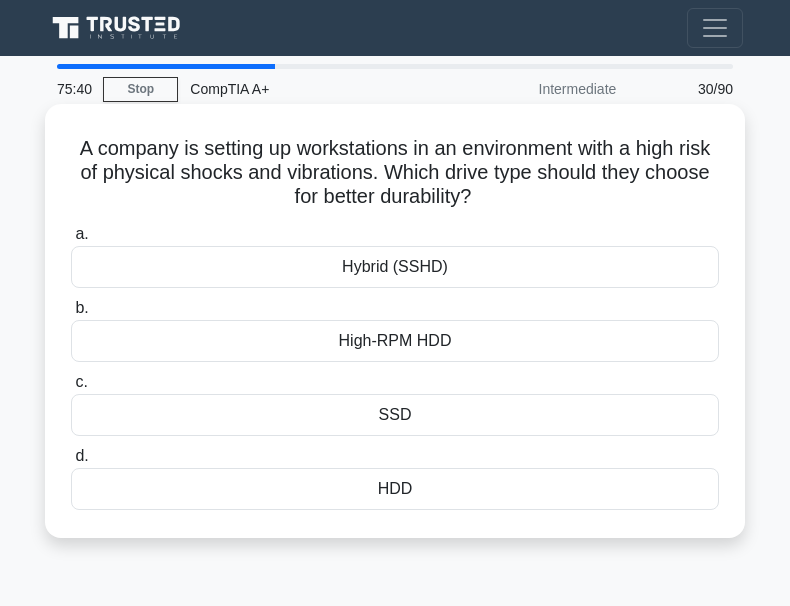 click on "Hybrid (SSHD)" at bounding box center [395, 267] 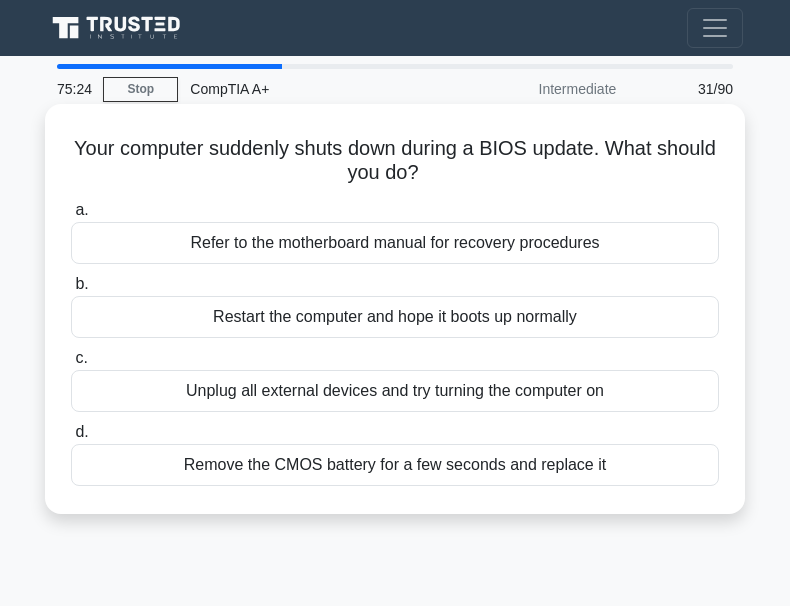 click on "Remove the CMOS battery for a few seconds and replace it" at bounding box center [395, 465] 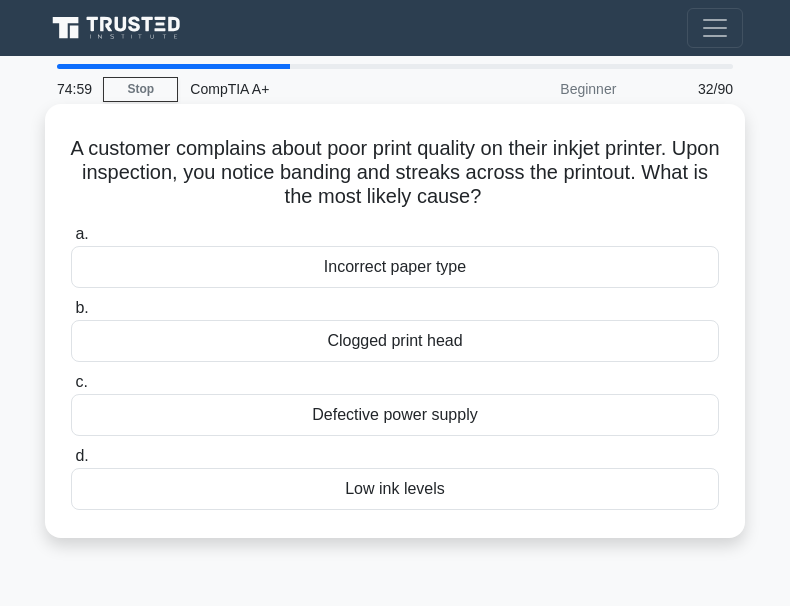 click on "Clogged print head" at bounding box center (395, 341) 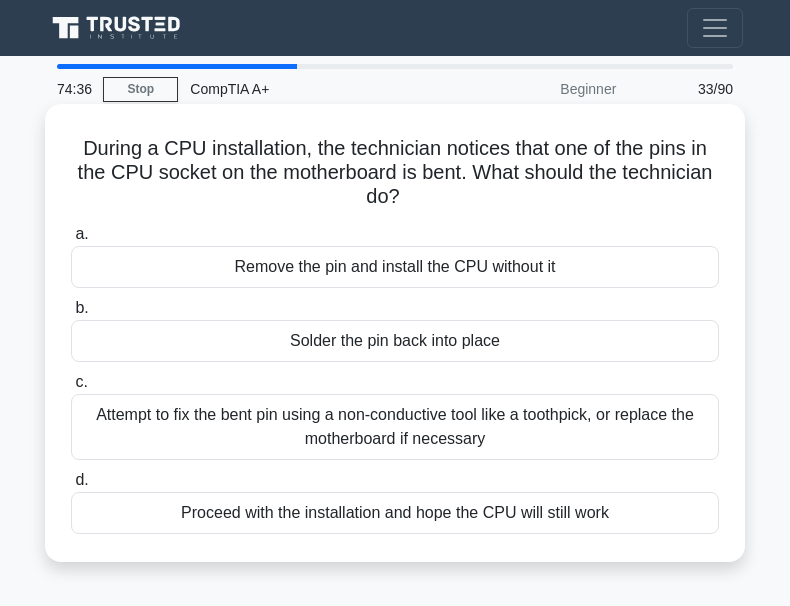 click on "Solder the pin back into place" at bounding box center (395, 341) 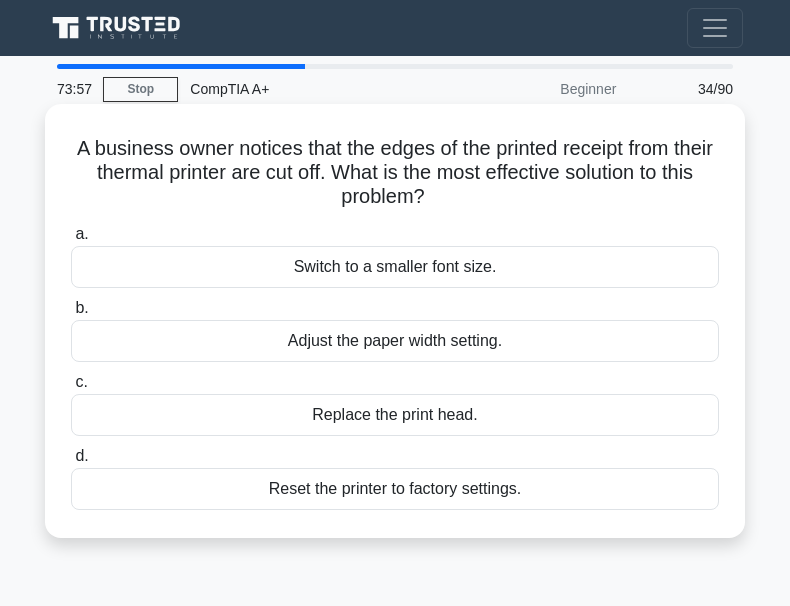 click on "Reset the printer to factory settings." at bounding box center (395, 489) 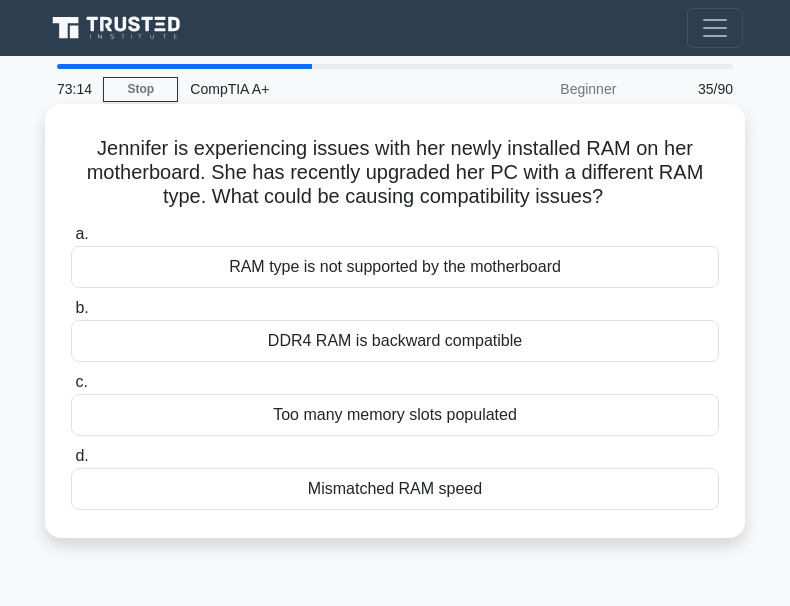 click on "RAM type is not supported by the motherboard" at bounding box center (395, 267) 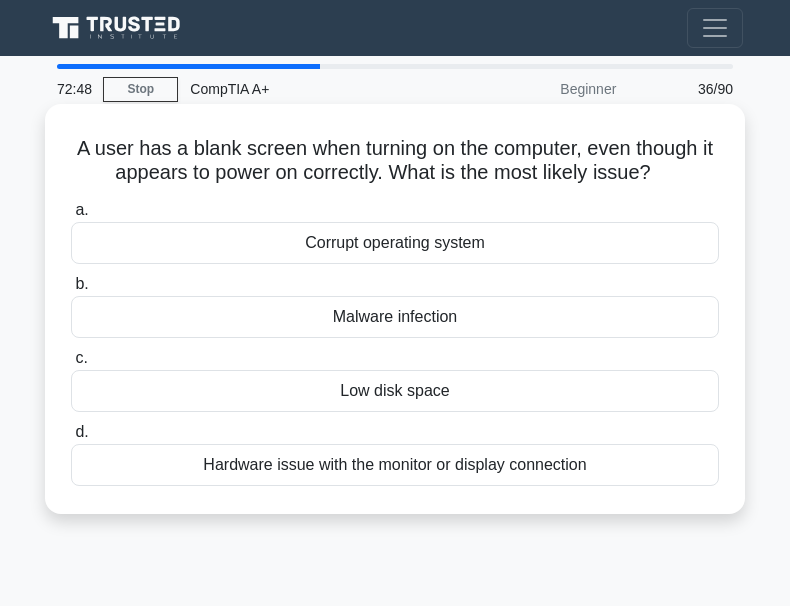click on "Hardware issue with the monitor or display connection" at bounding box center (395, 465) 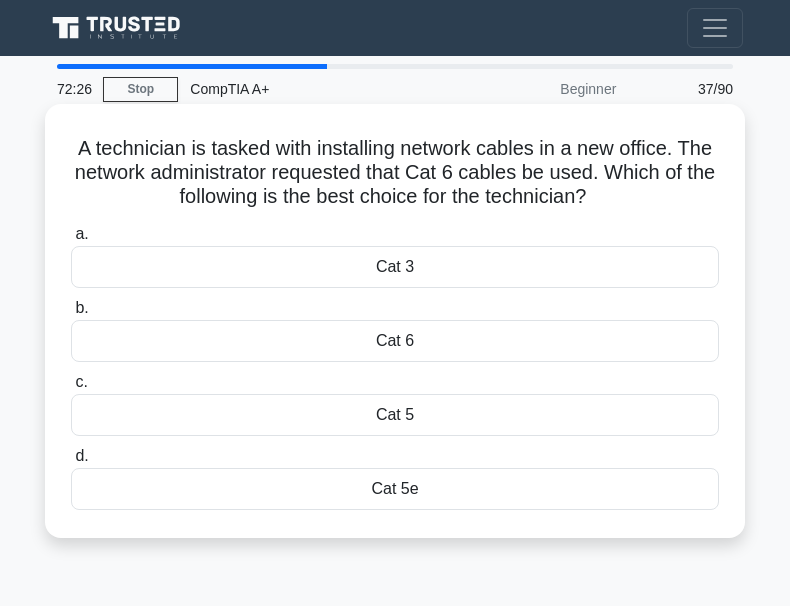 click on "Cat 6" at bounding box center [395, 341] 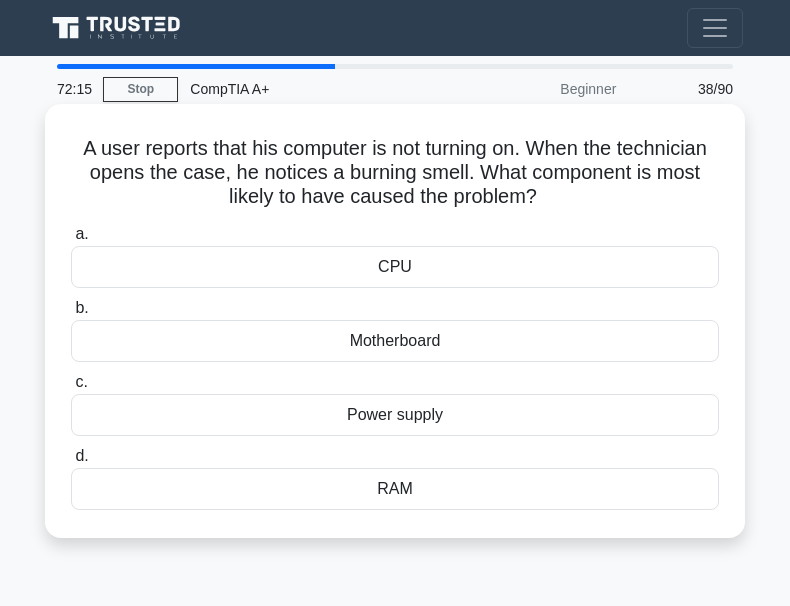 click on "Power supply" at bounding box center (395, 415) 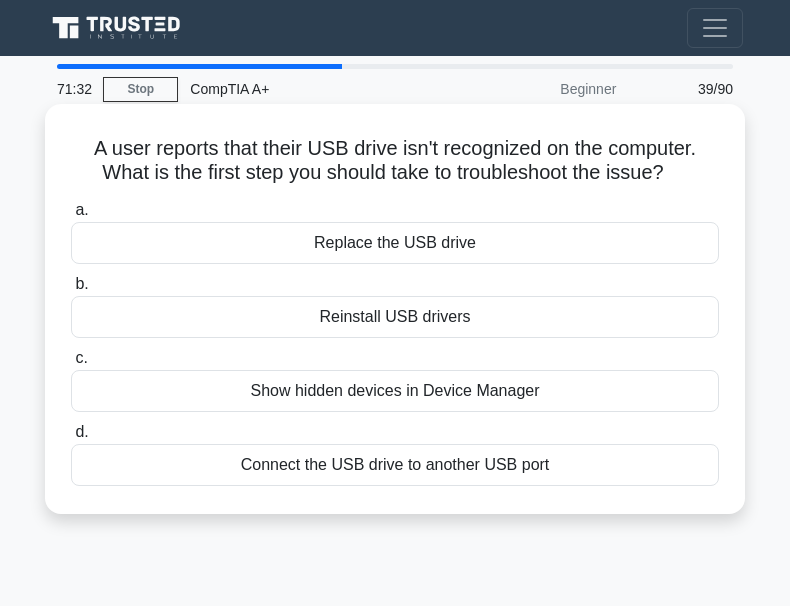 click on "Replace the USB drive" at bounding box center (395, 243) 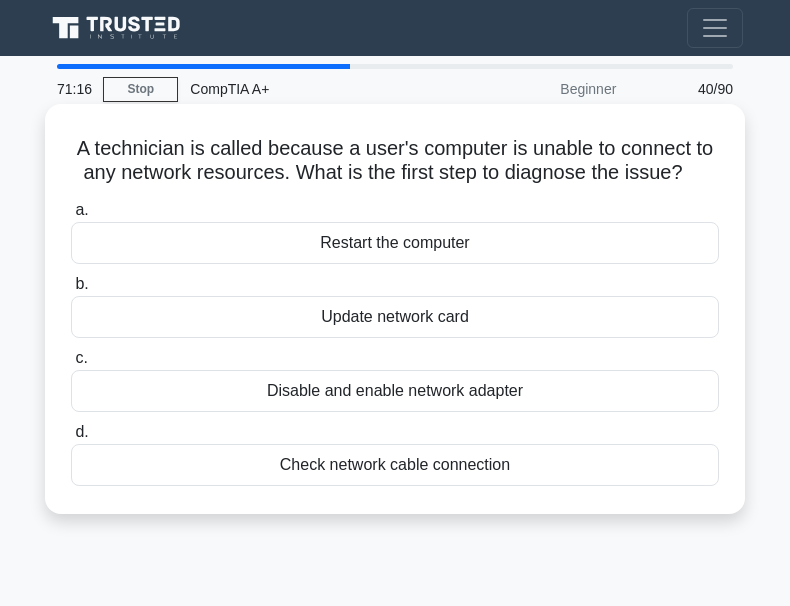 click on "Check network cable connection" at bounding box center (395, 465) 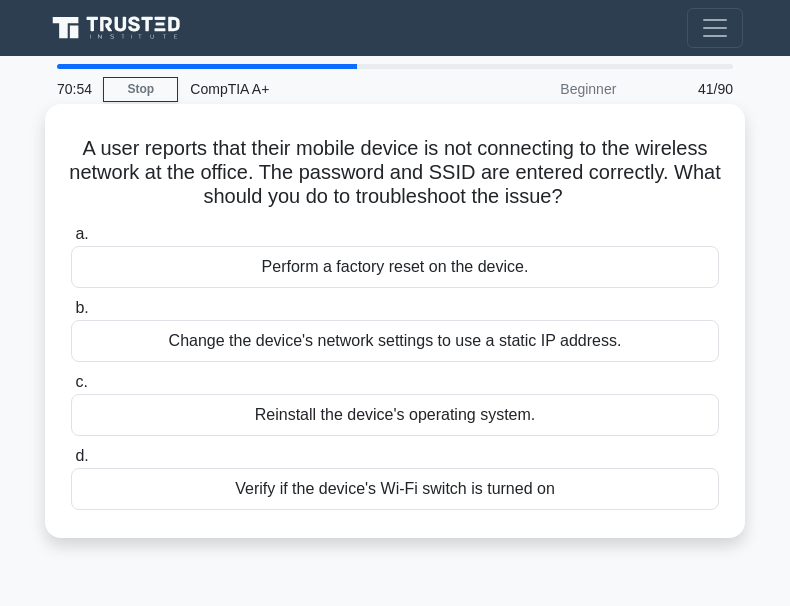 click on "Verify if the device's Wi-Fi switch is turned on" at bounding box center [395, 489] 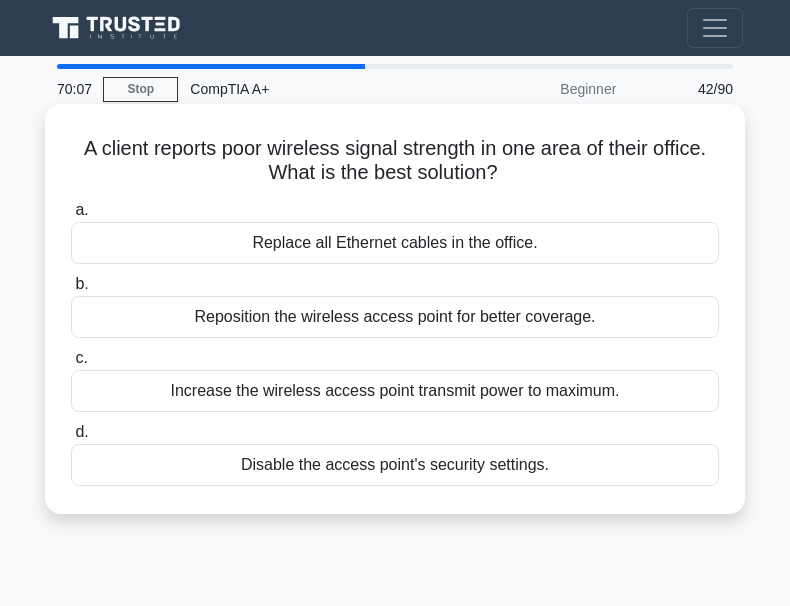 click on "Increase the wireless access point transmit power to maximum." at bounding box center (395, 391) 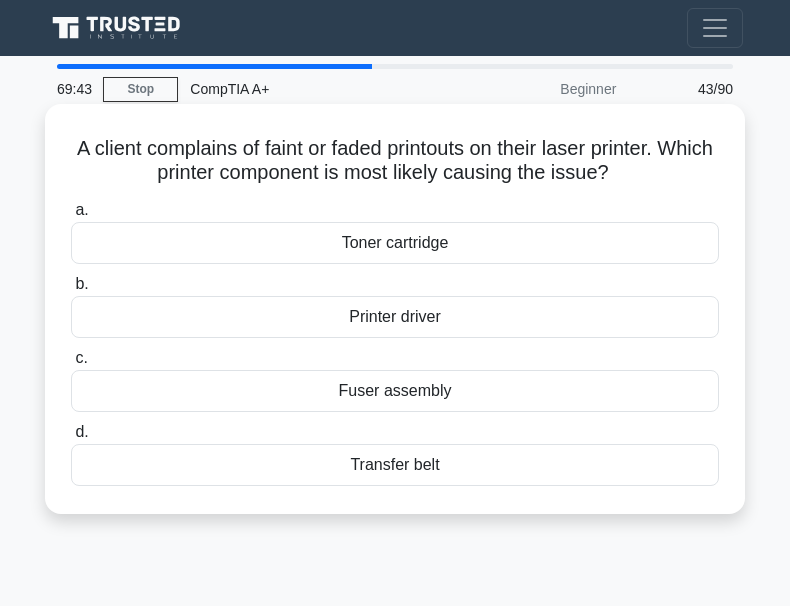 click on "Fuser assembly" at bounding box center (395, 391) 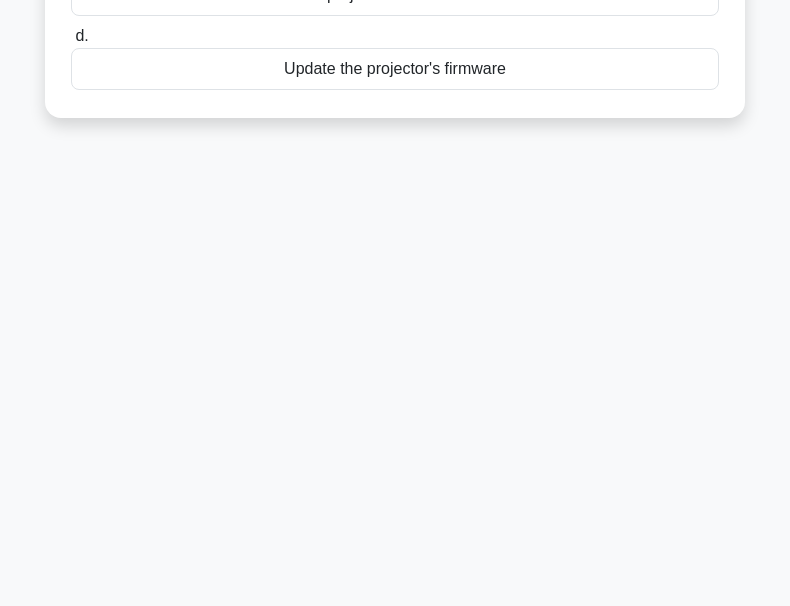 scroll, scrollTop: 466, scrollLeft: 0, axis: vertical 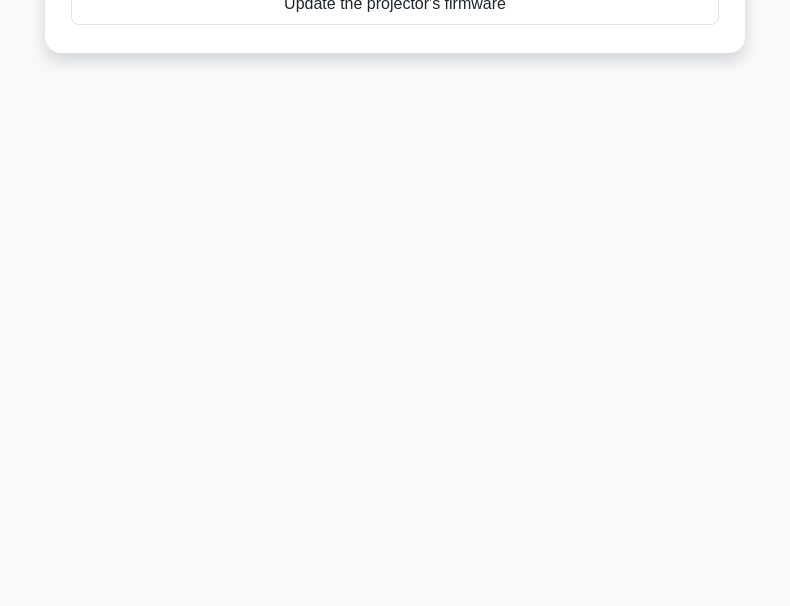 drag, startPoint x: 418, startPoint y: 281, endPoint x: 334, endPoint y: 122, distance: 179.82492 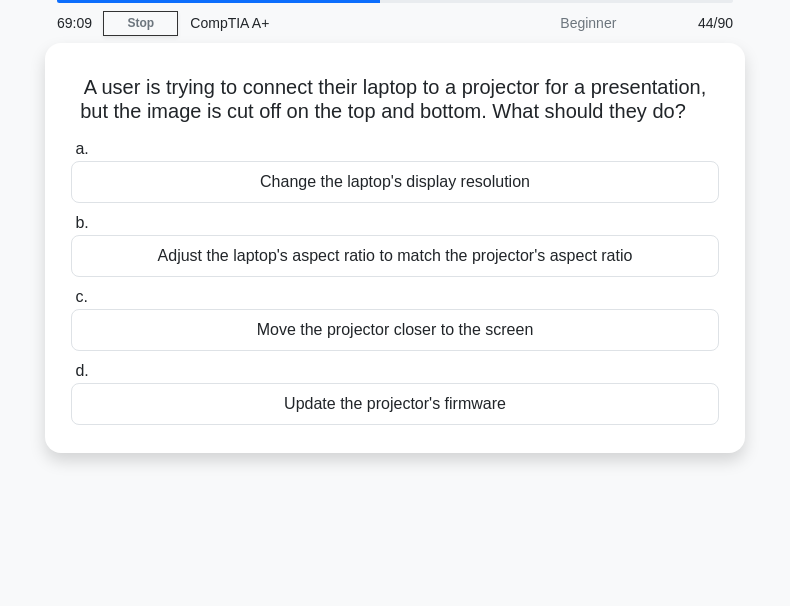 scroll, scrollTop: 0, scrollLeft: 0, axis: both 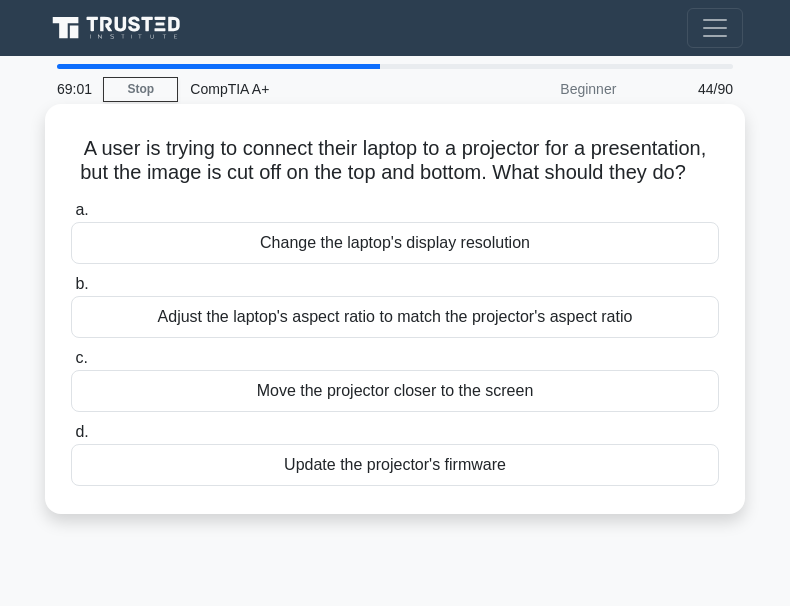 click on "Move the projector closer to the screen" at bounding box center [395, 391] 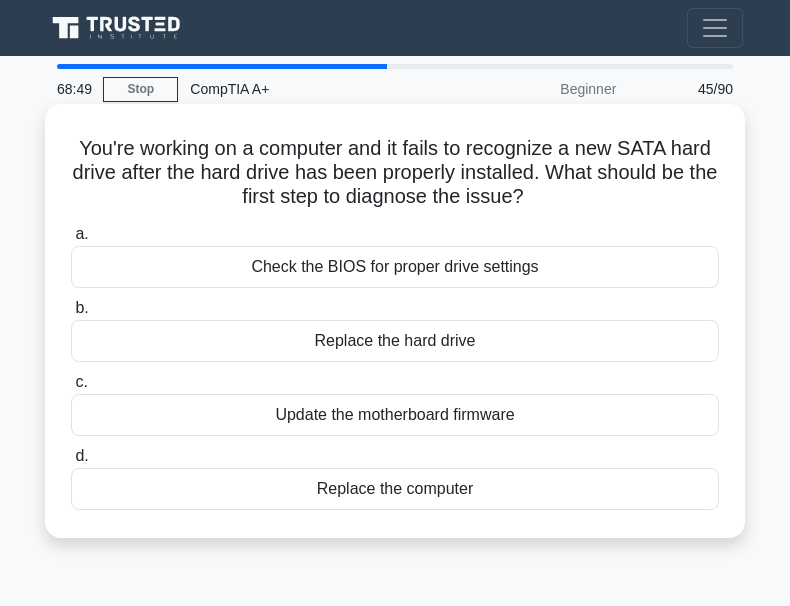 click on "Check the BIOS for proper drive settings" at bounding box center (395, 267) 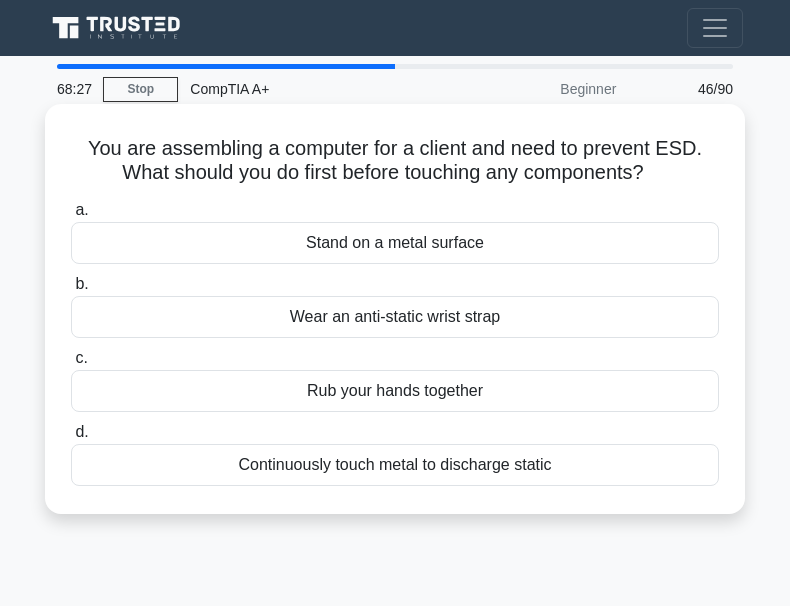 click on "Wear an anti-static wrist strap" at bounding box center (395, 317) 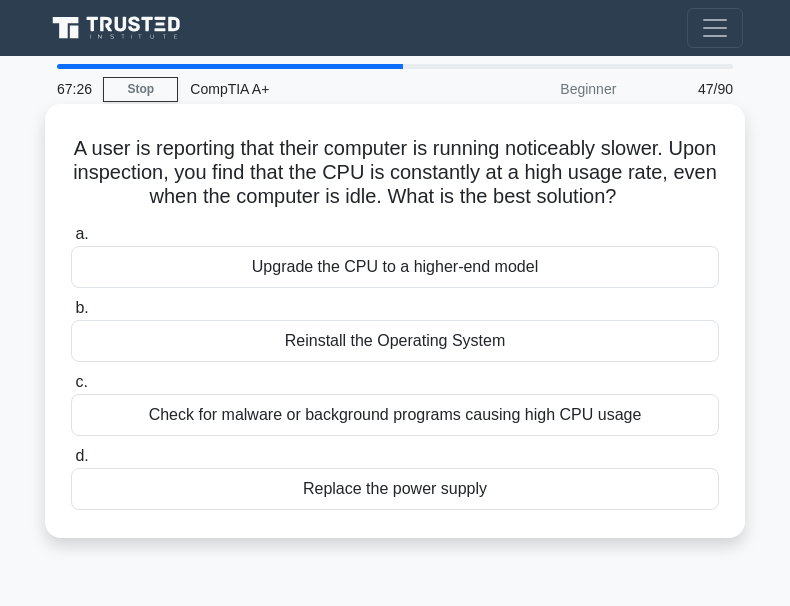 click on "Check for malware or background programs causing high CPU usage" at bounding box center [395, 415] 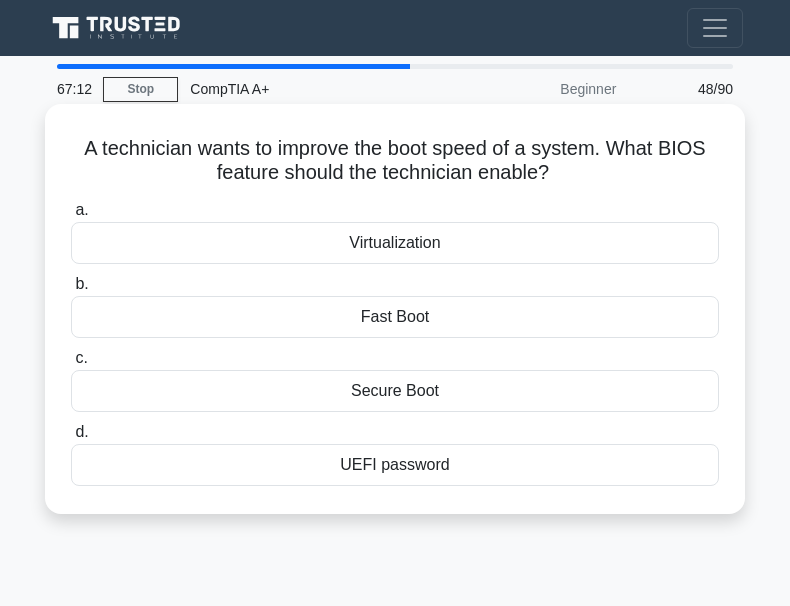 click on "Fast Boot" at bounding box center [395, 317] 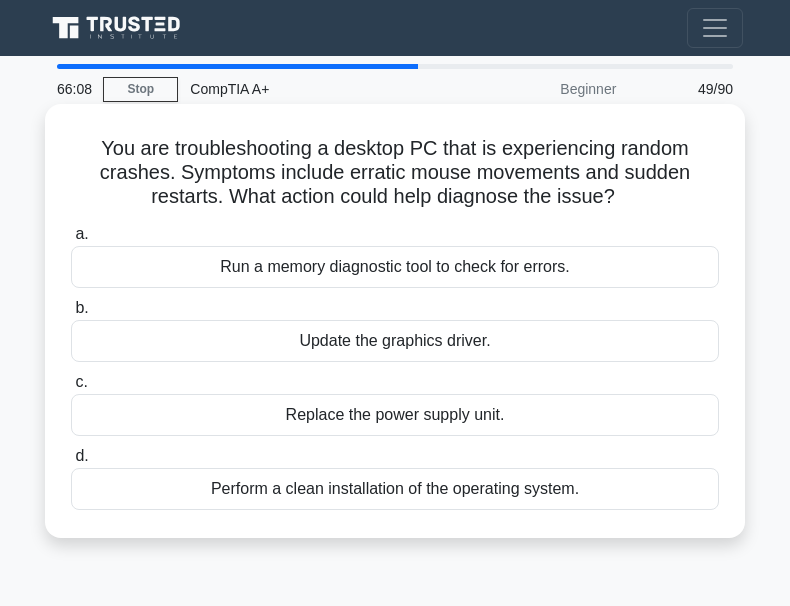 click on "Perform a clean installation of the operating system." at bounding box center [395, 489] 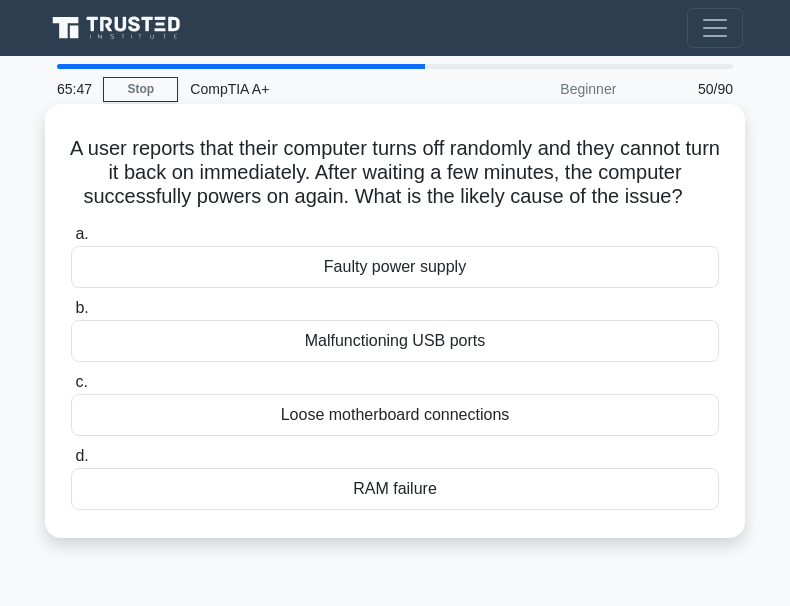 click on "Faulty power supply" at bounding box center (395, 267) 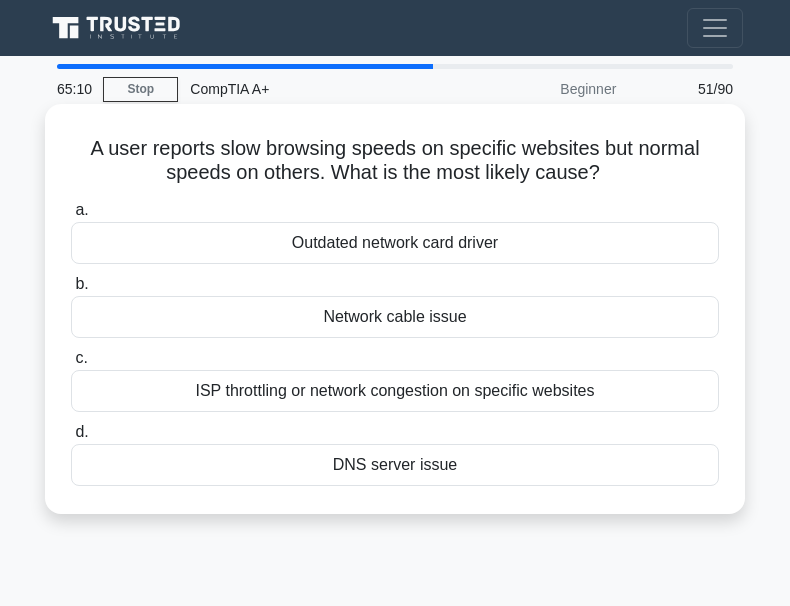 click on "DNS server issue" at bounding box center [395, 465] 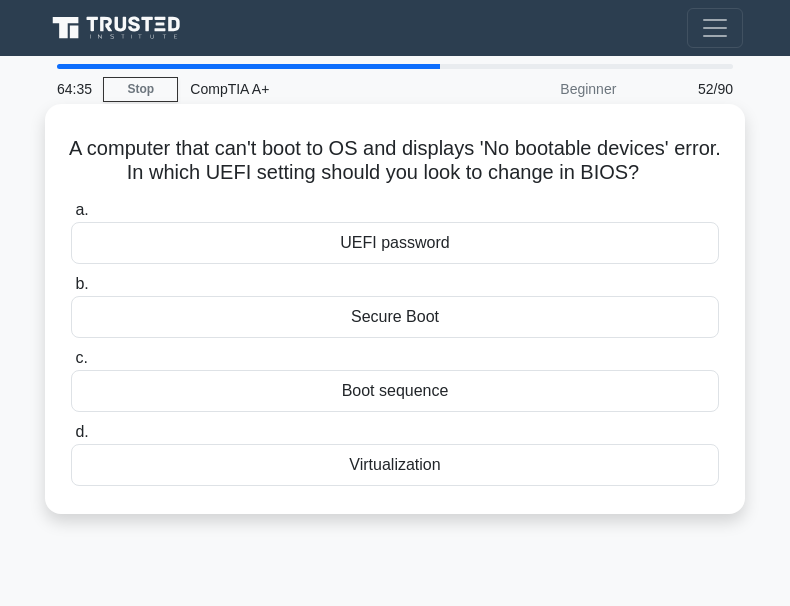 click on "Boot sequence" at bounding box center (395, 391) 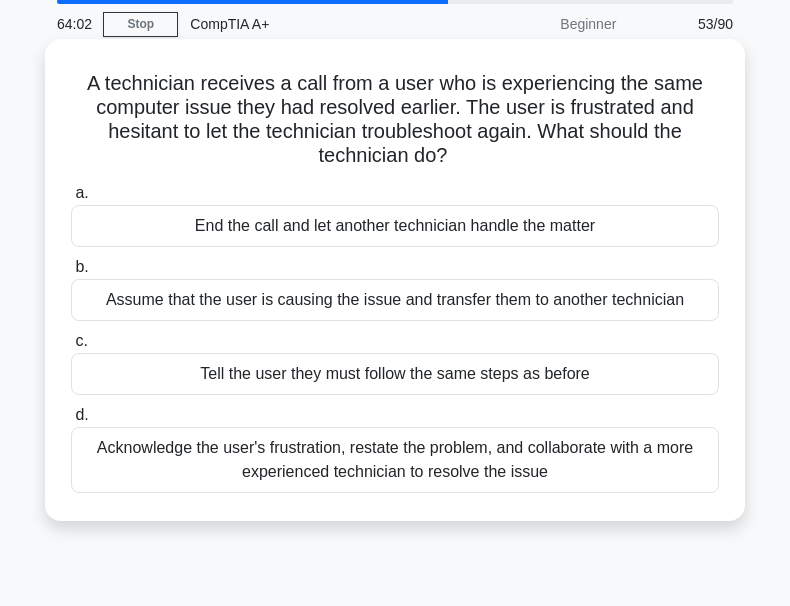 scroll, scrollTop: 100, scrollLeft: 0, axis: vertical 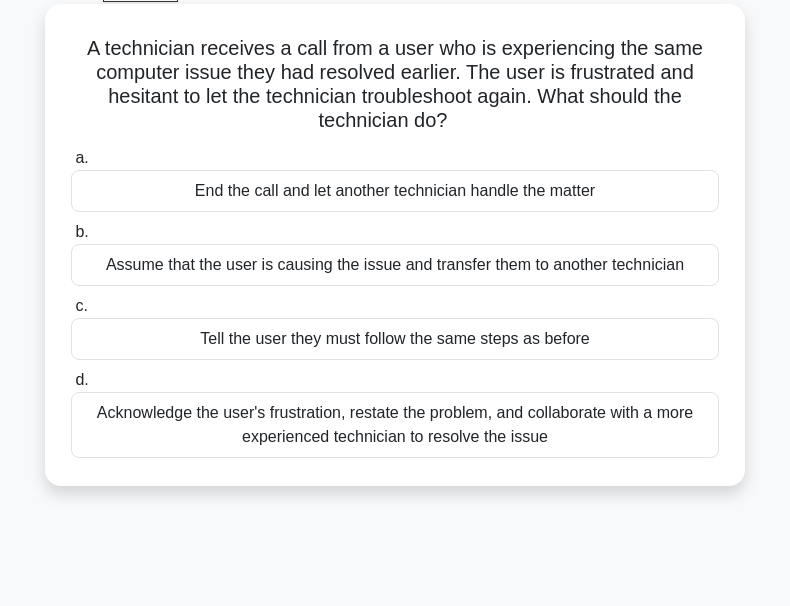 click on "Acknowledge the user's frustration, restate the problem, and collaborate with a more experienced technician to resolve the issue" at bounding box center (395, 425) 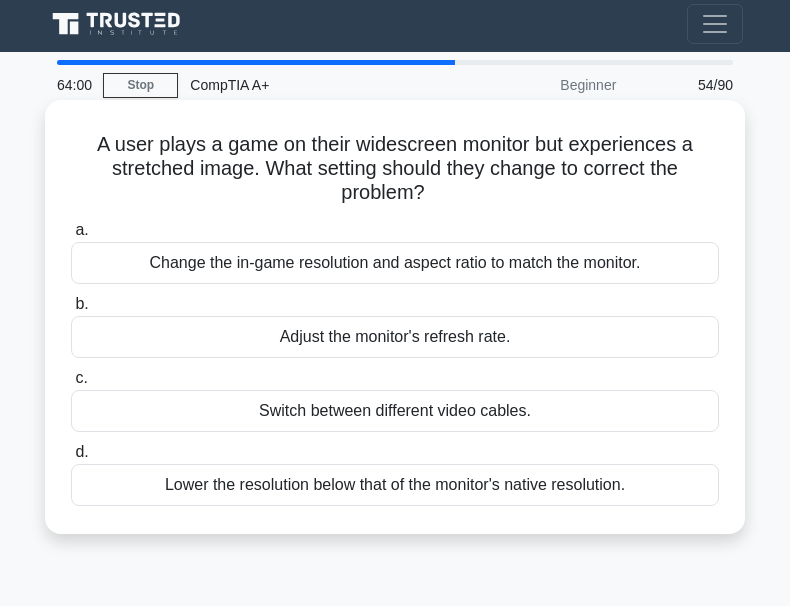 scroll, scrollTop: 0, scrollLeft: 0, axis: both 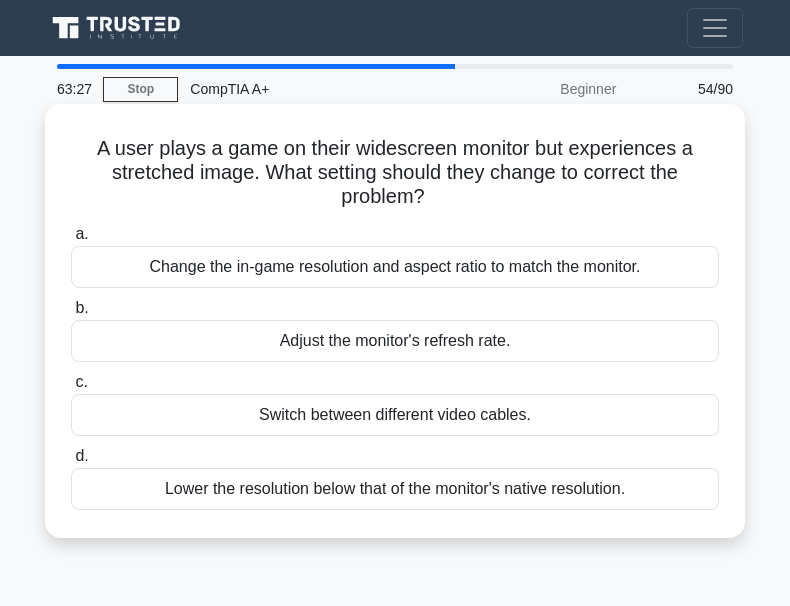click on "Change the in-game resolution and aspect ratio to match the monitor." at bounding box center (395, 267) 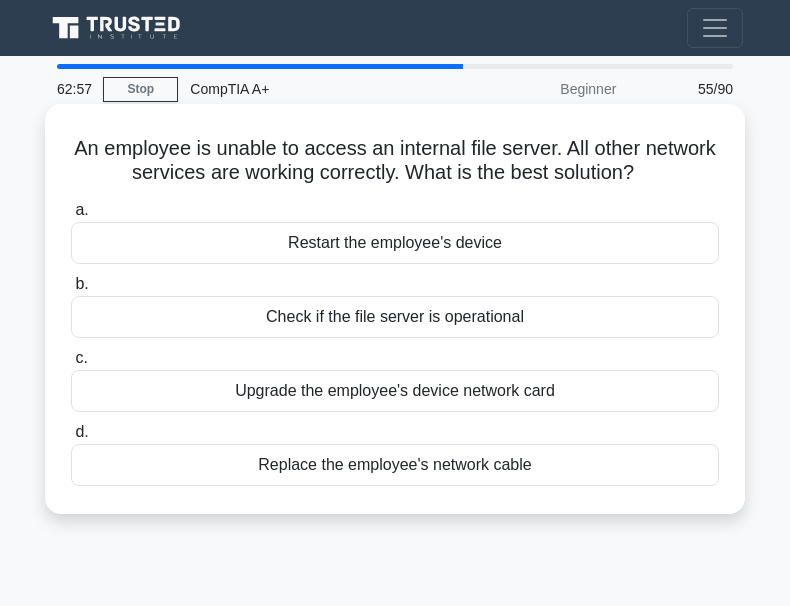 click on "Check if the file server is operational" at bounding box center [395, 317] 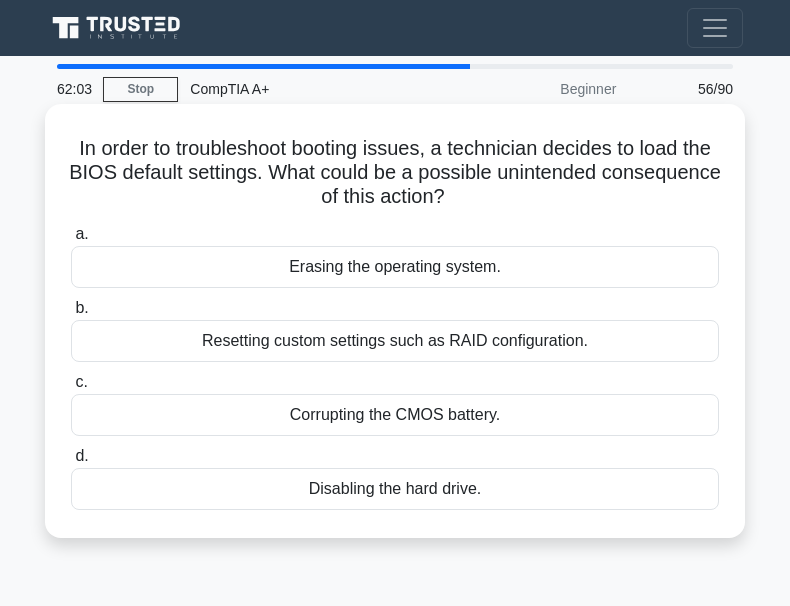 click on "Erasing the operating system." at bounding box center (395, 267) 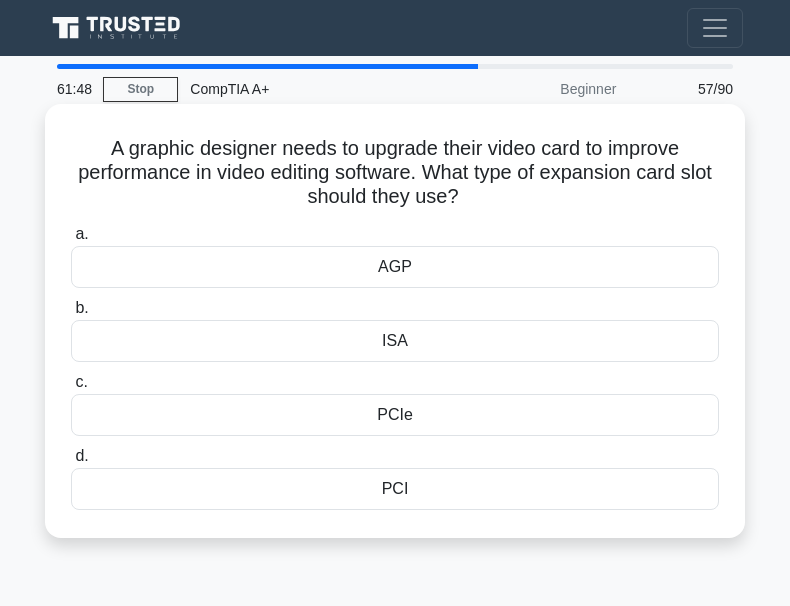 click on "PCIe" at bounding box center (395, 415) 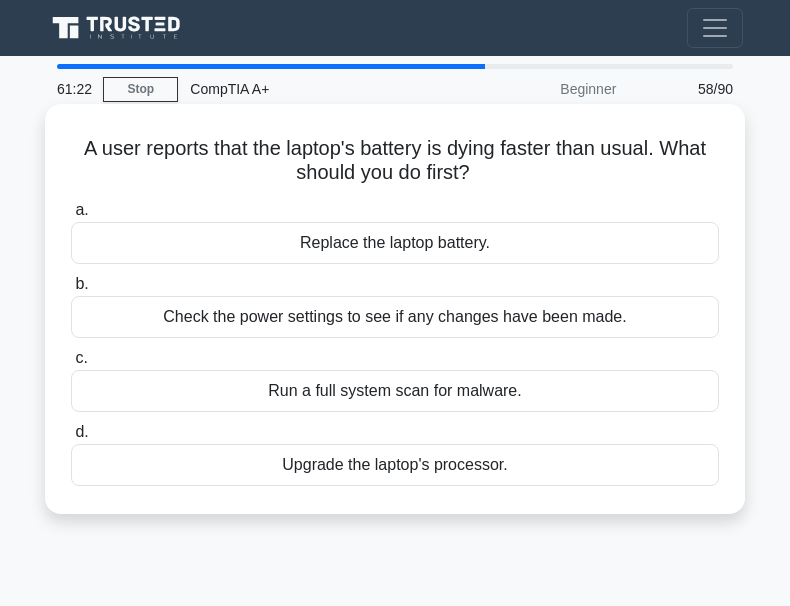 click on "Check the power settings to see if any changes have been made." at bounding box center [395, 317] 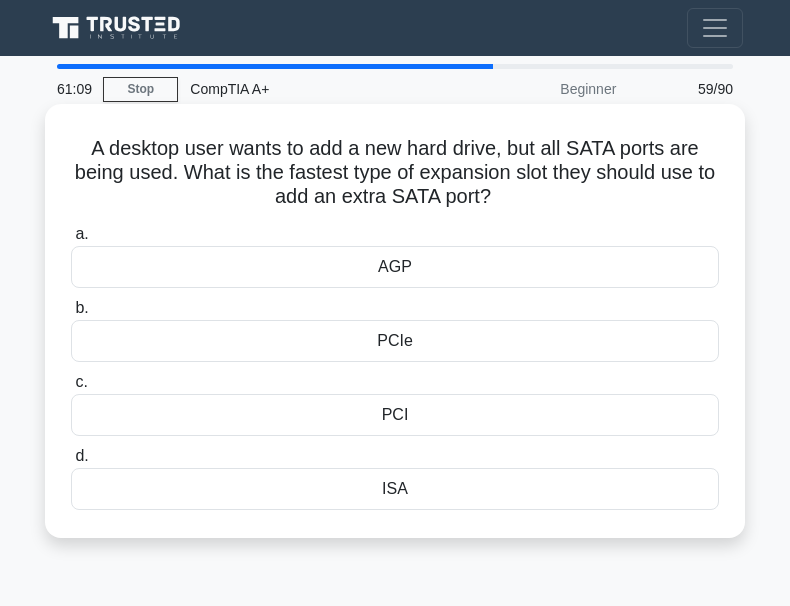click on "ISA" at bounding box center [395, 489] 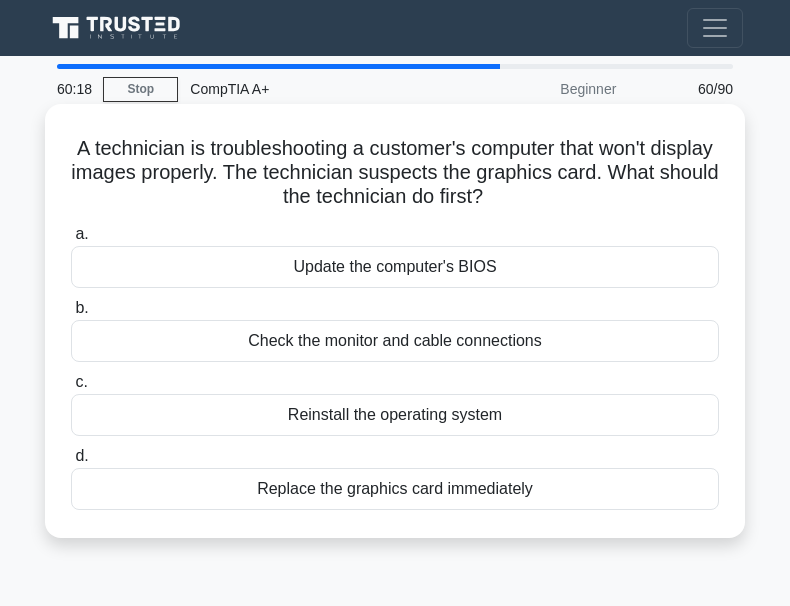click on "Replace the graphics card immediately" at bounding box center (395, 489) 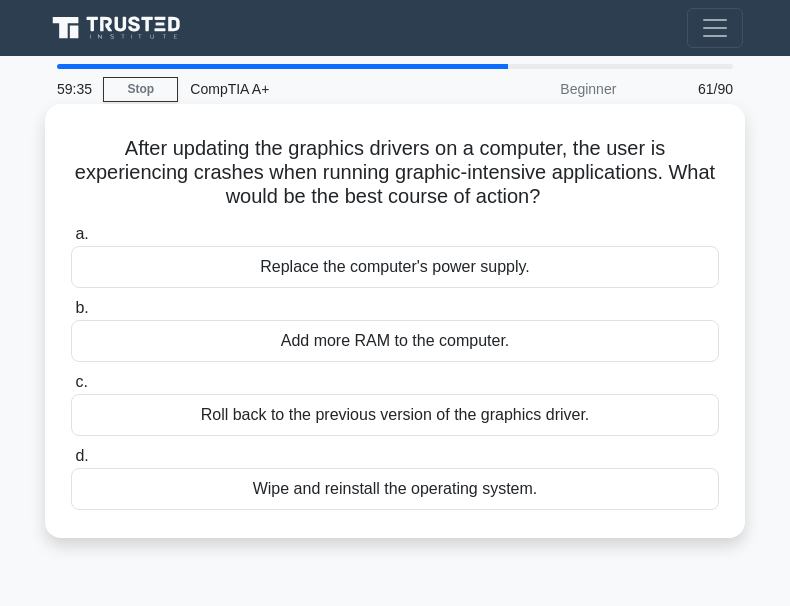 click on "Add more RAM to the computer." at bounding box center (395, 341) 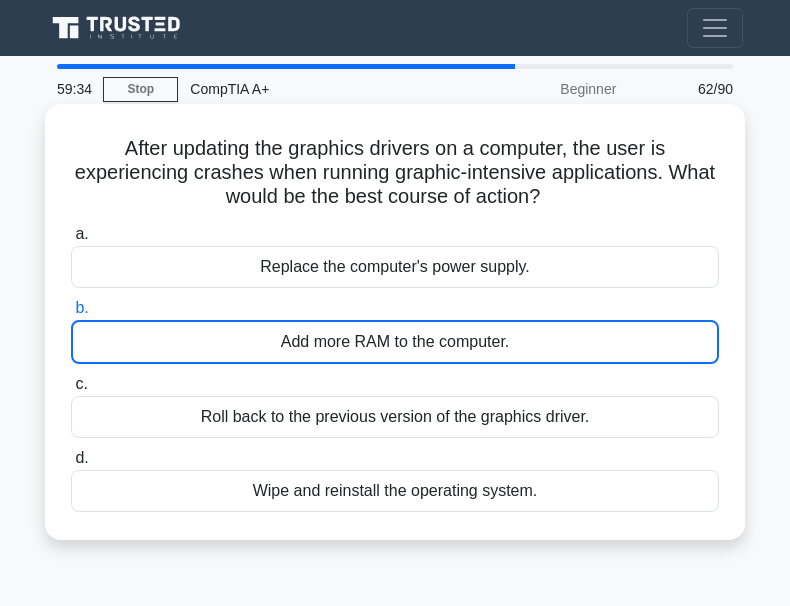 click on "Add more RAM to the computer." at bounding box center (395, 342) 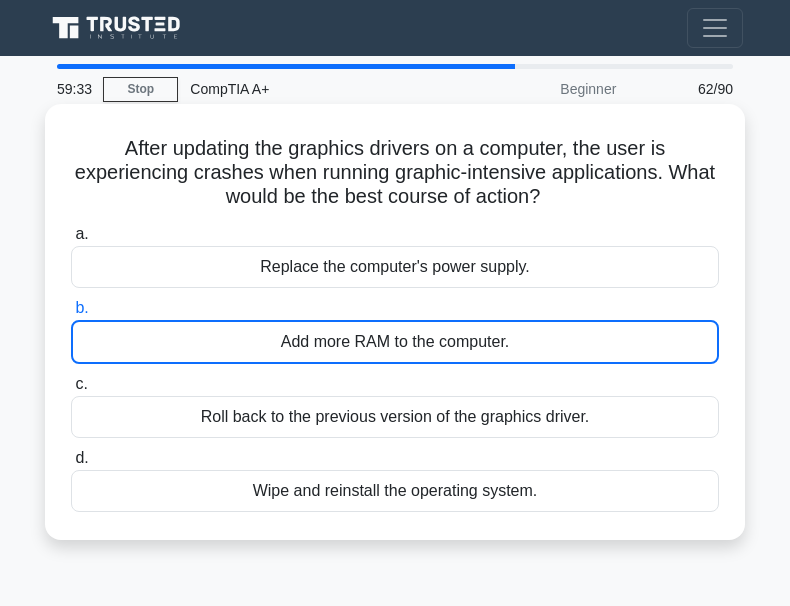 click on "Add more RAM to the computer." at bounding box center (395, 342) 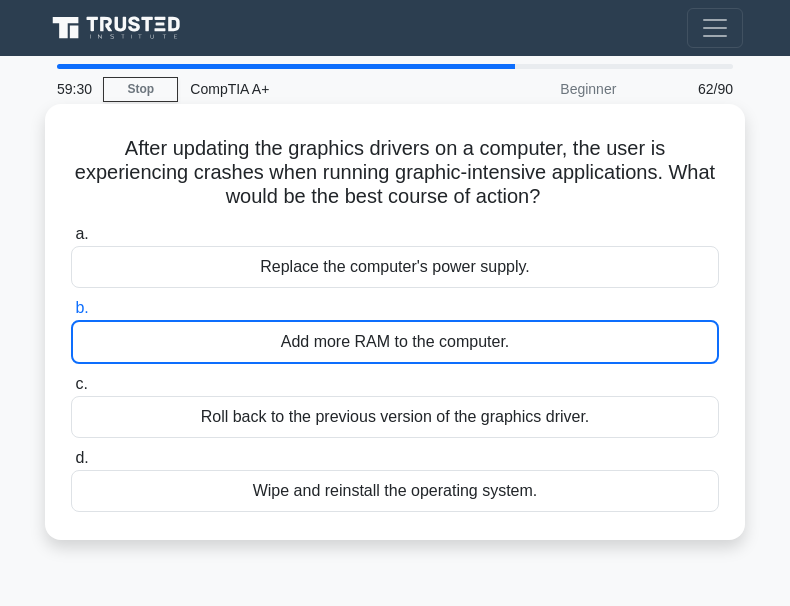 click on "Roll back to the previous version of the graphics driver." at bounding box center (395, 417) 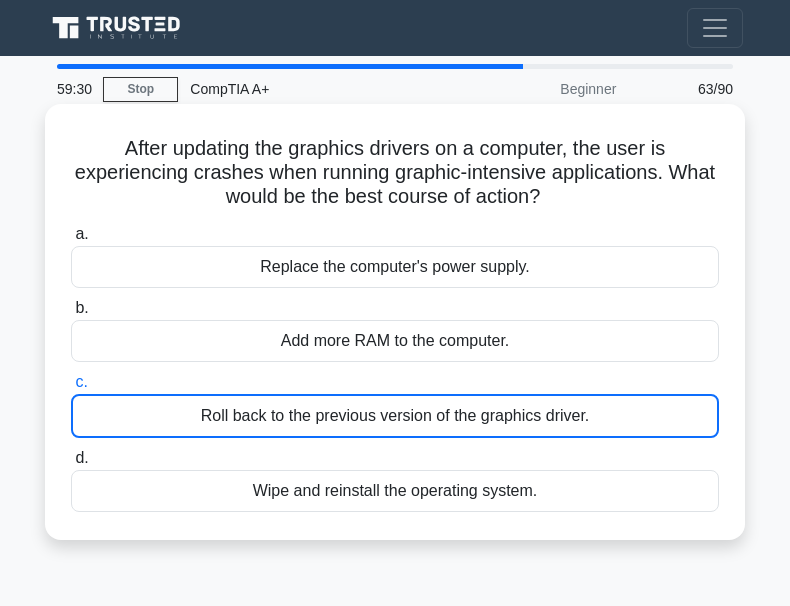 click on "Roll back to the previous version of the graphics driver." at bounding box center [395, 416] 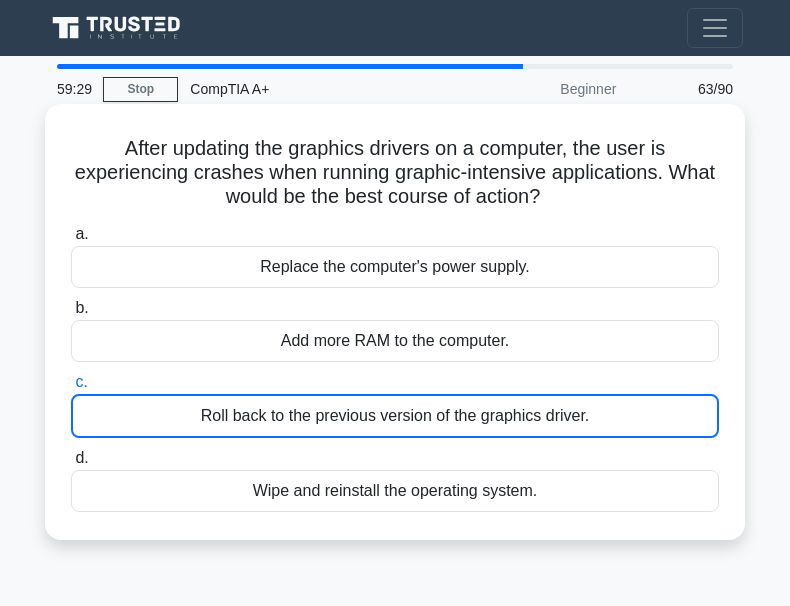 click on "Roll back to the previous version of the graphics driver." at bounding box center [395, 416] 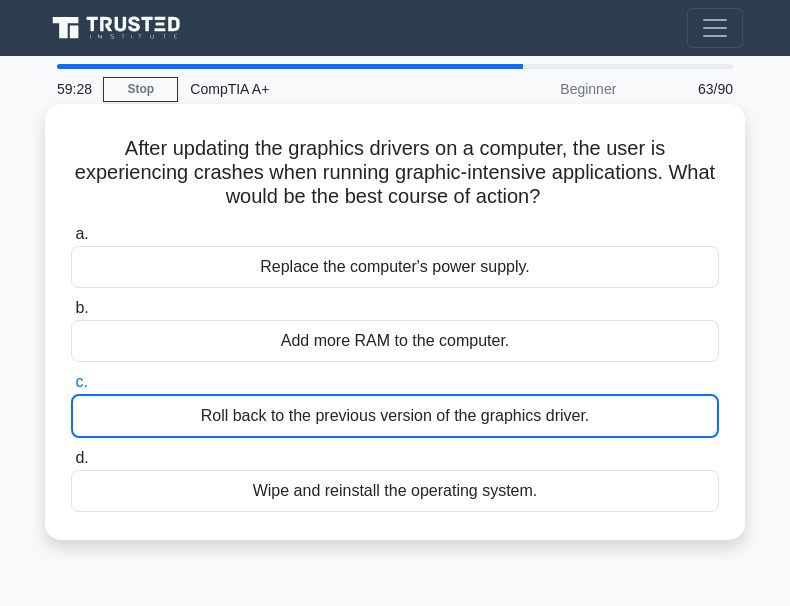 click on "Roll back to the previous version of the graphics driver." at bounding box center (395, 416) 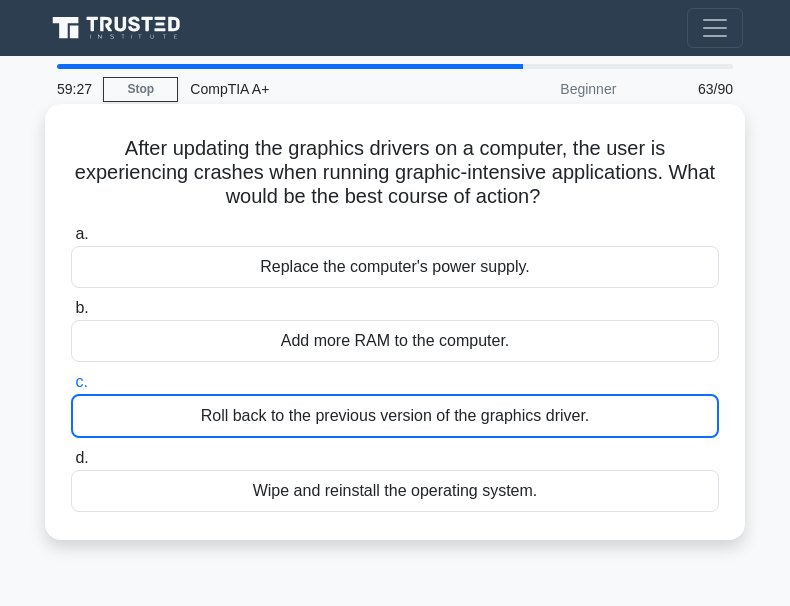click on "Roll back to the previous version of the graphics driver." at bounding box center (395, 416) 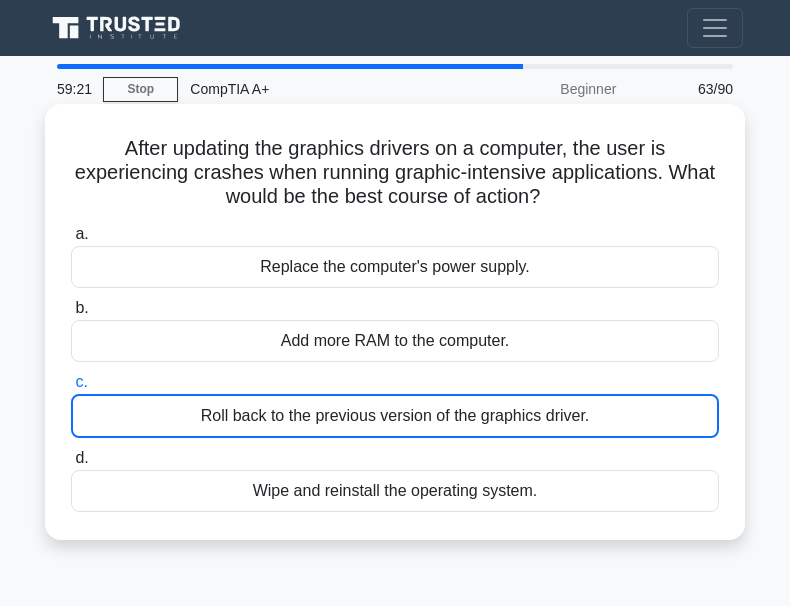 drag, startPoint x: 450, startPoint y: 422, endPoint x: 146, endPoint y: 420, distance: 304.0066 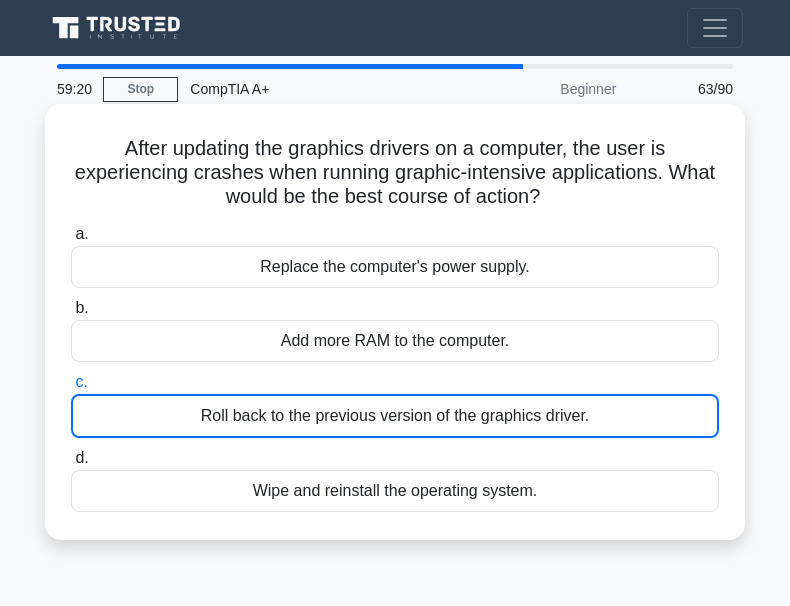 click on "Roll back to the previous version of the graphics driver." at bounding box center [395, 416] 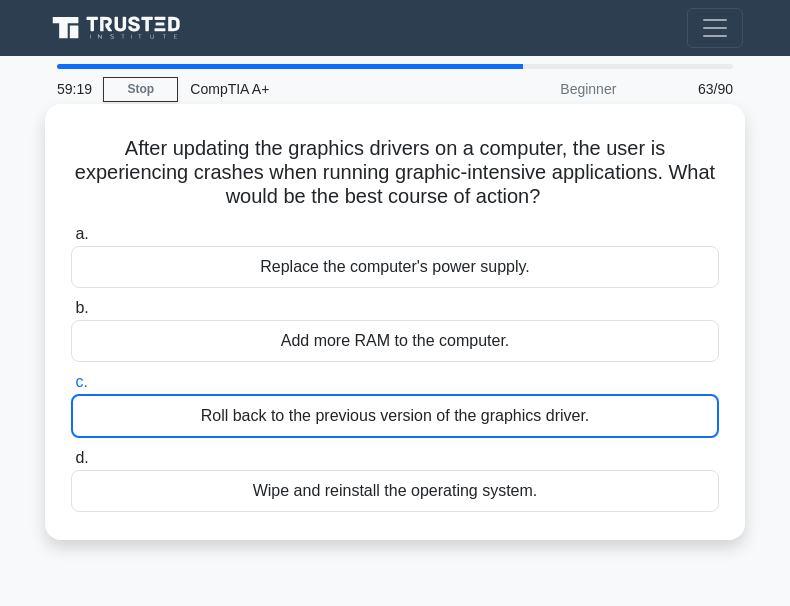 click on "Roll back to the previous version of the graphics driver." at bounding box center [395, 416] 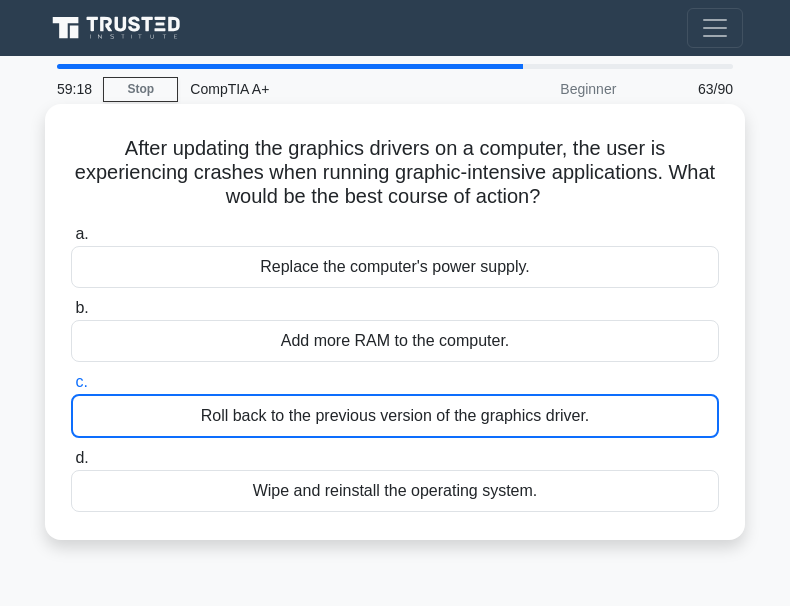 click on "Roll back to the previous version of the graphics driver." at bounding box center (395, 416) 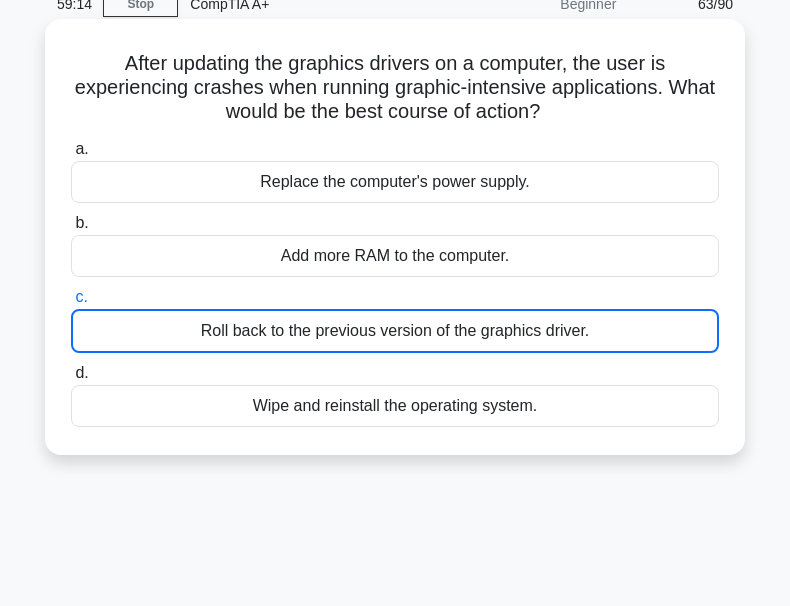scroll, scrollTop: 200, scrollLeft: 0, axis: vertical 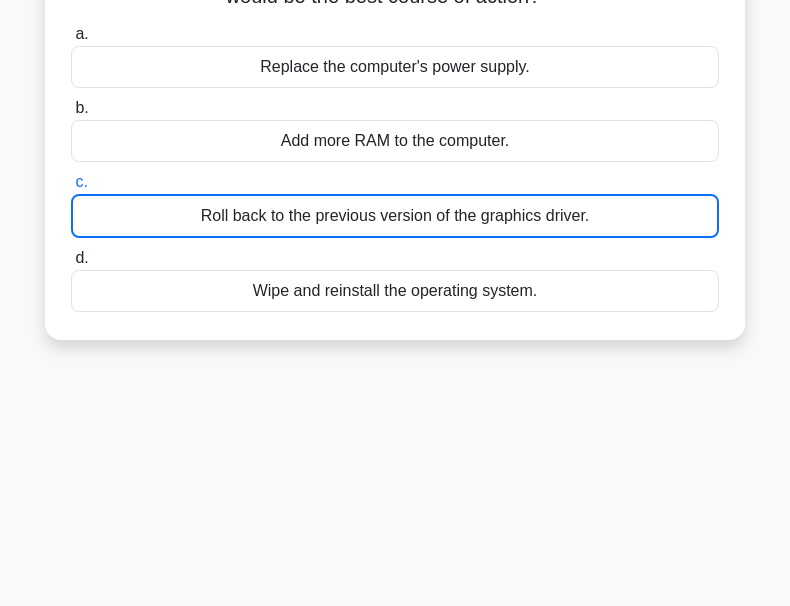 click on "Wipe and reinstall the operating system." at bounding box center [395, 291] 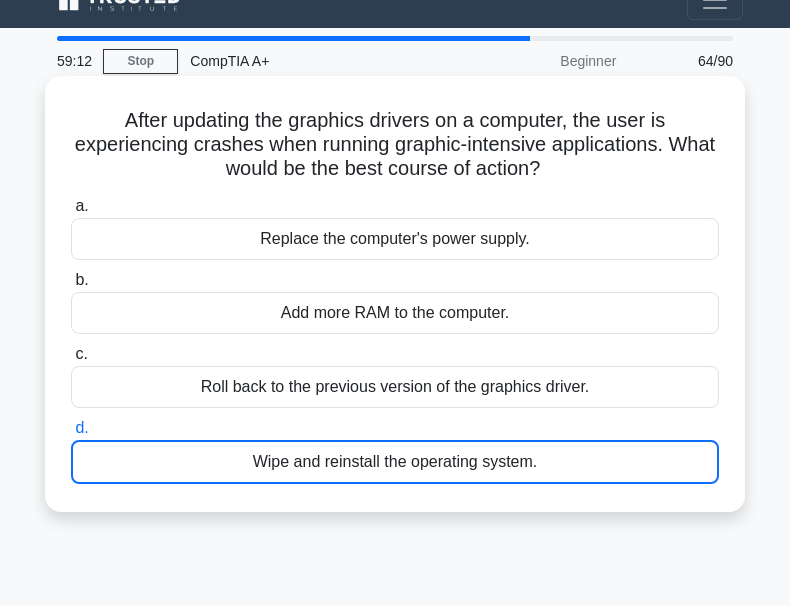 scroll, scrollTop: 0, scrollLeft: 0, axis: both 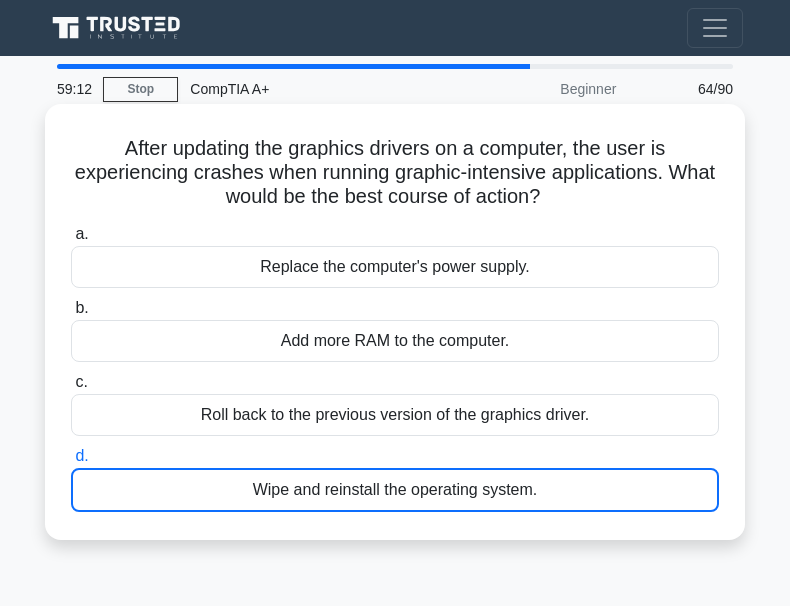 click on "a.
Replace the computer's power supply.
b.
Add more RAM to the computer.
c. d." at bounding box center [395, 367] 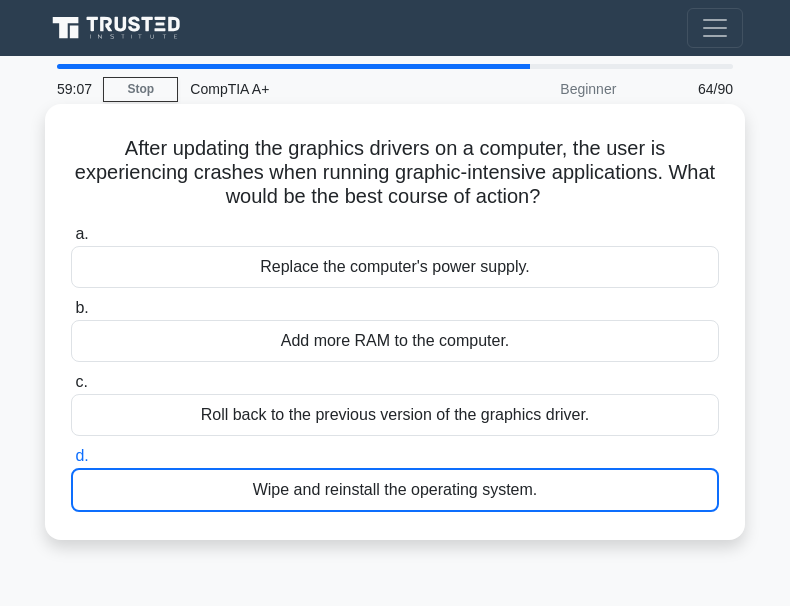 click on "Replace the computer's power supply." at bounding box center (395, 267) 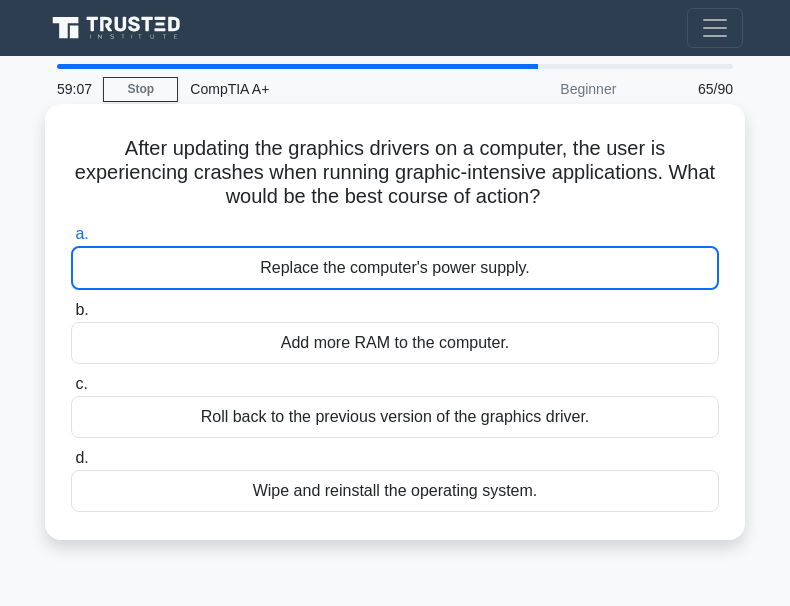 click on "Replace the computer's power supply." at bounding box center (395, 268) 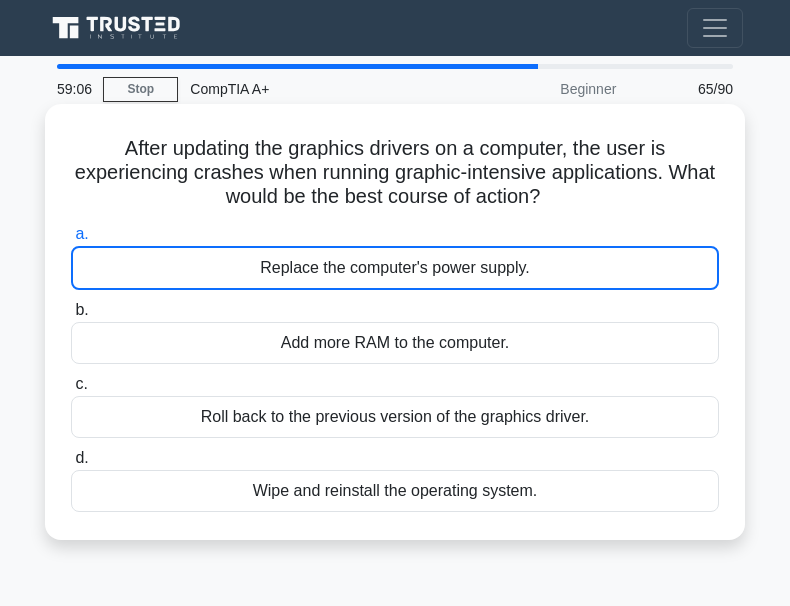click on "Replace the computer's power supply." at bounding box center (395, 268) 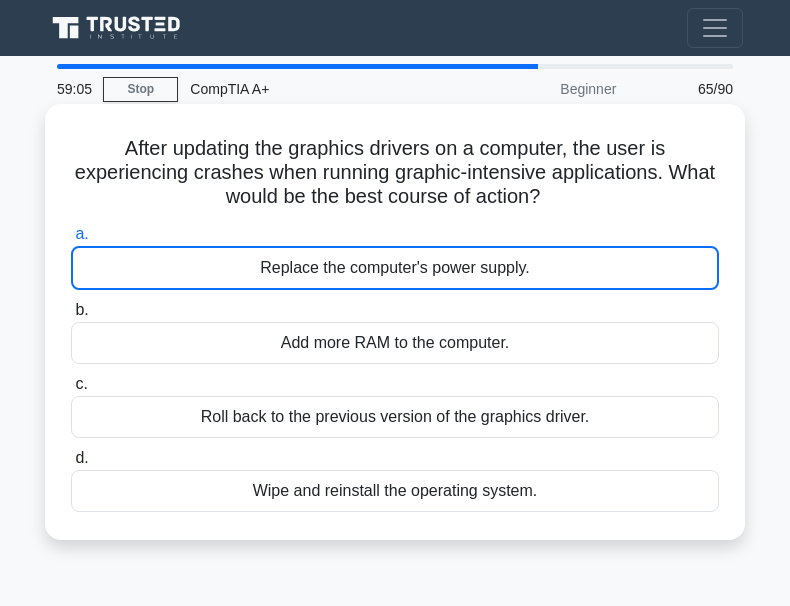 click on "Replace the computer's power supply." at bounding box center (395, 268) 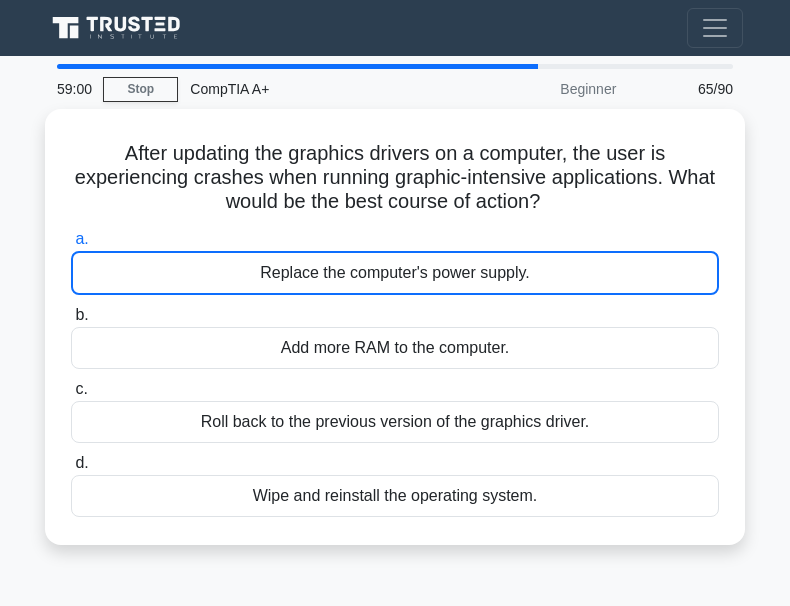 drag, startPoint x: 364, startPoint y: 253, endPoint x: 136, endPoint y: 545, distance: 370.46997 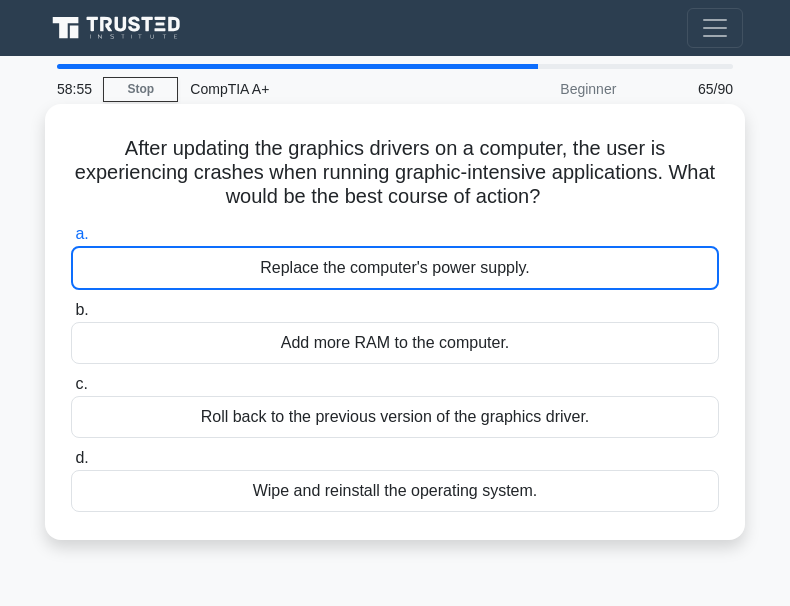click on "Add more RAM to the computer." at bounding box center [395, 343] 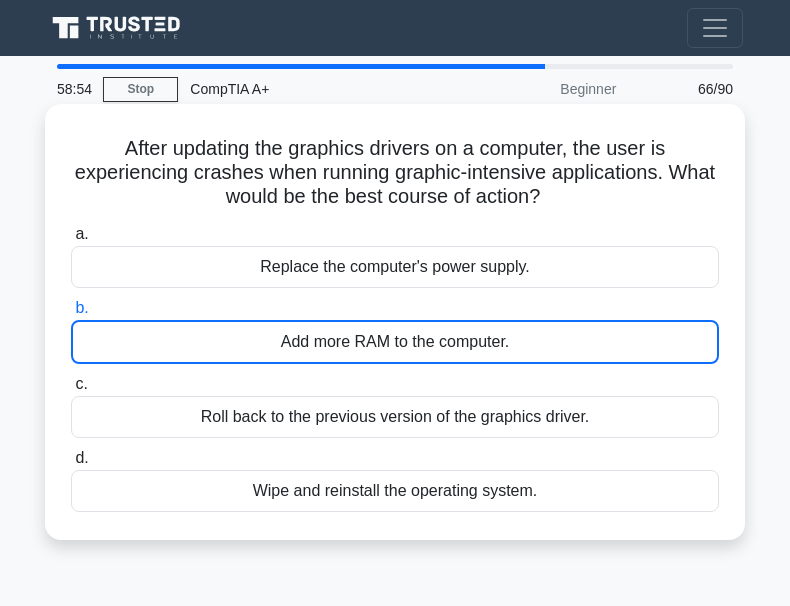 click on "Add more RAM to the computer." at bounding box center [395, 342] 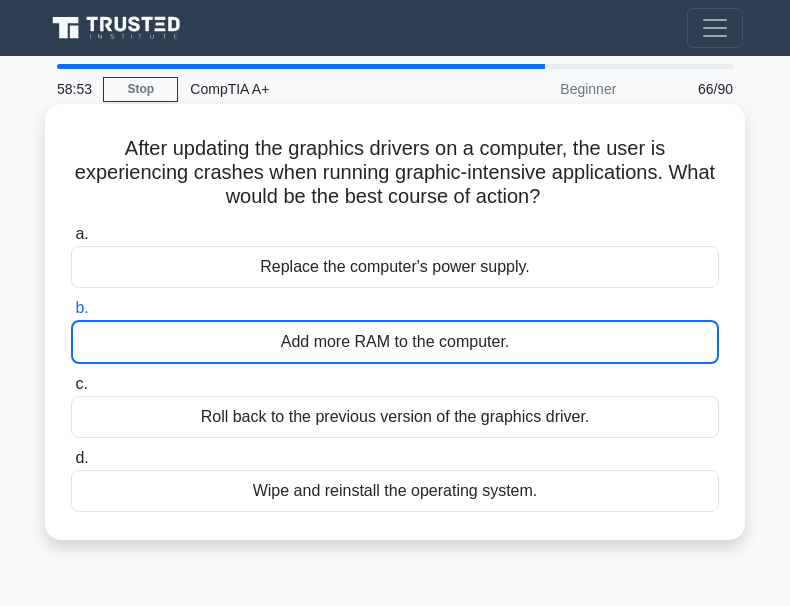 click on "Add more RAM to the computer." at bounding box center (395, 342) 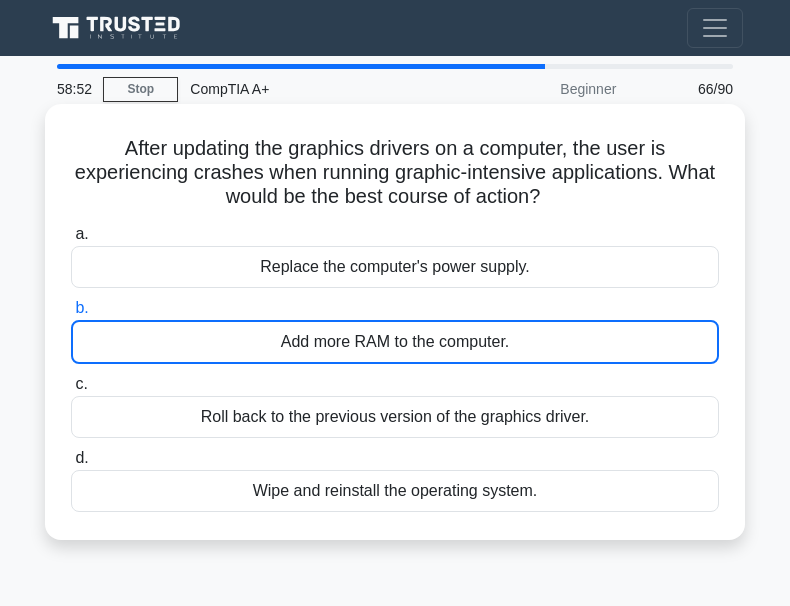 click on "Add more RAM to the computer." at bounding box center (395, 342) 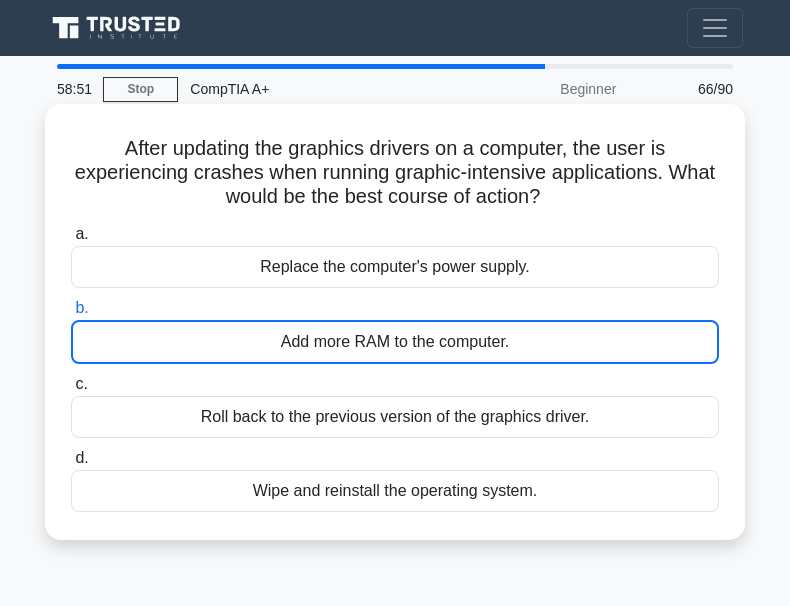 click on "Add more RAM to the computer." at bounding box center (395, 342) 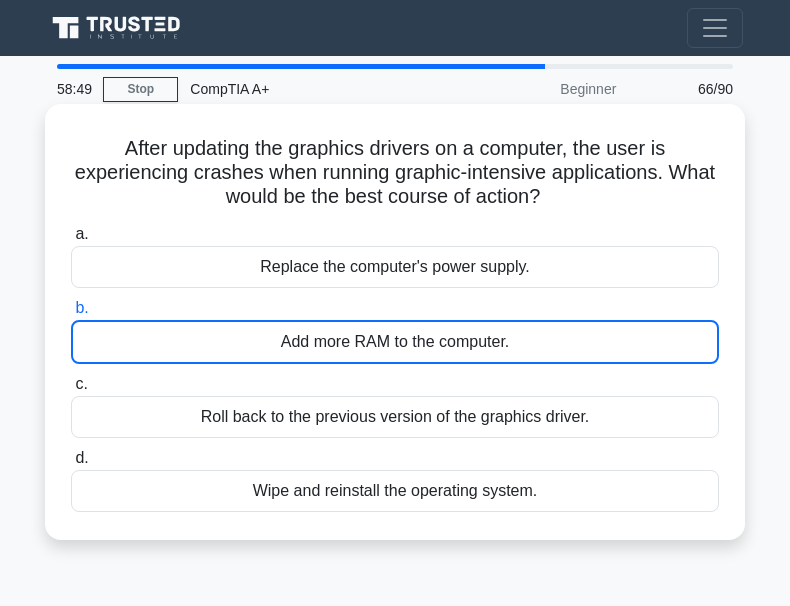 click on "Add more RAM to the computer." at bounding box center (395, 342) 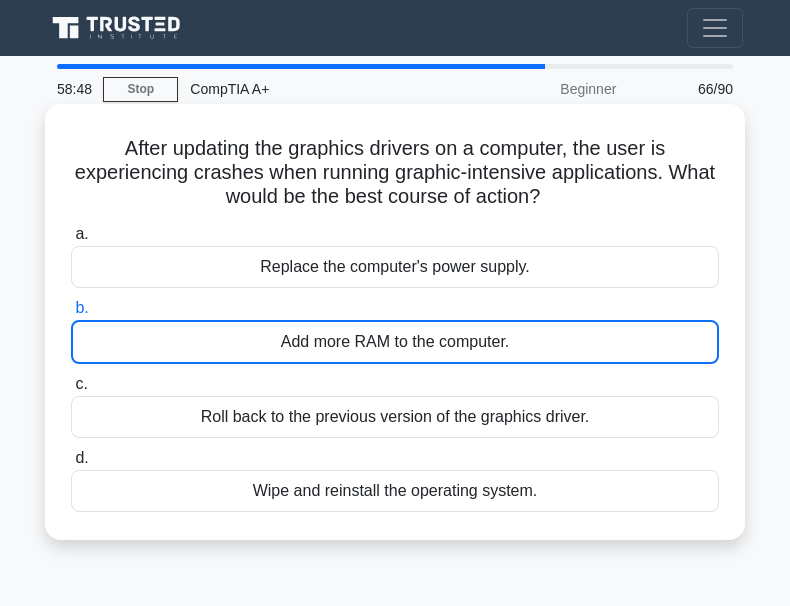 click on "Add more RAM to the computer." at bounding box center (395, 342) 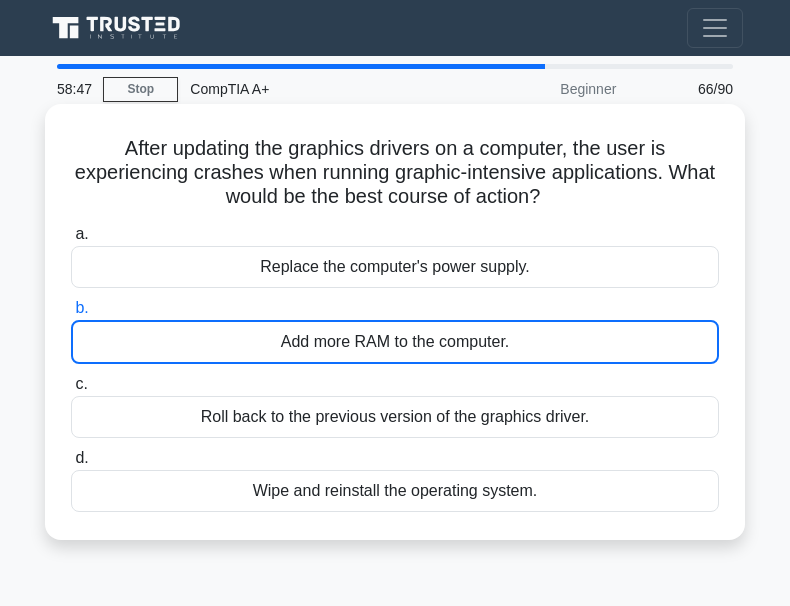 click on "Add more RAM to the computer." at bounding box center (395, 342) 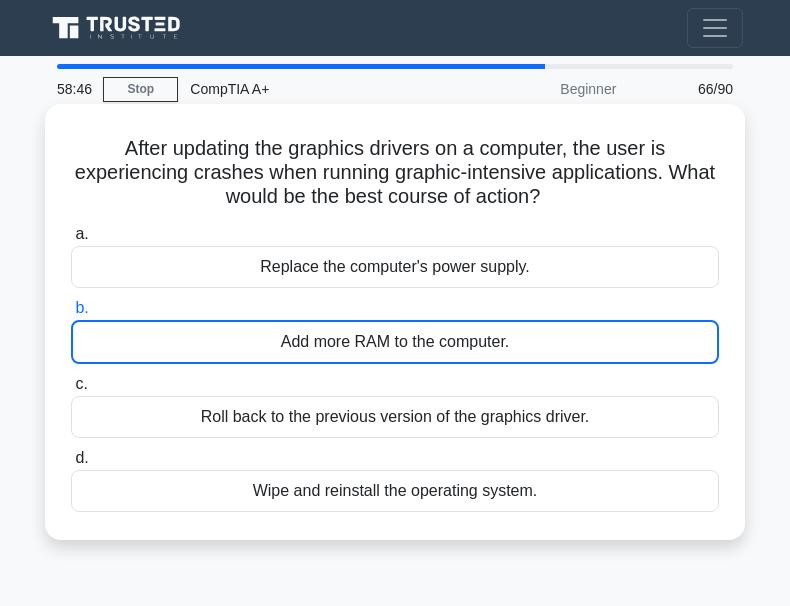 click on "Add more RAM to the computer." at bounding box center (395, 342) 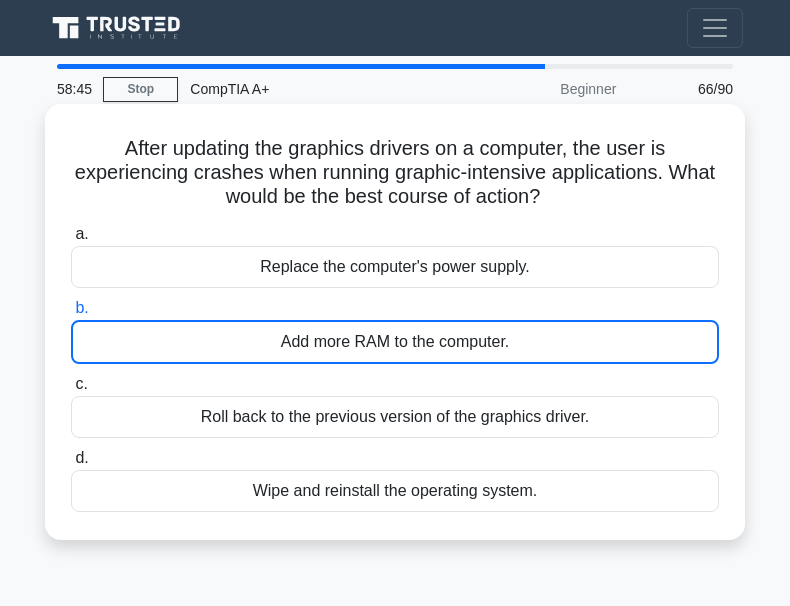 click on "Add more RAM to the computer." at bounding box center (395, 342) 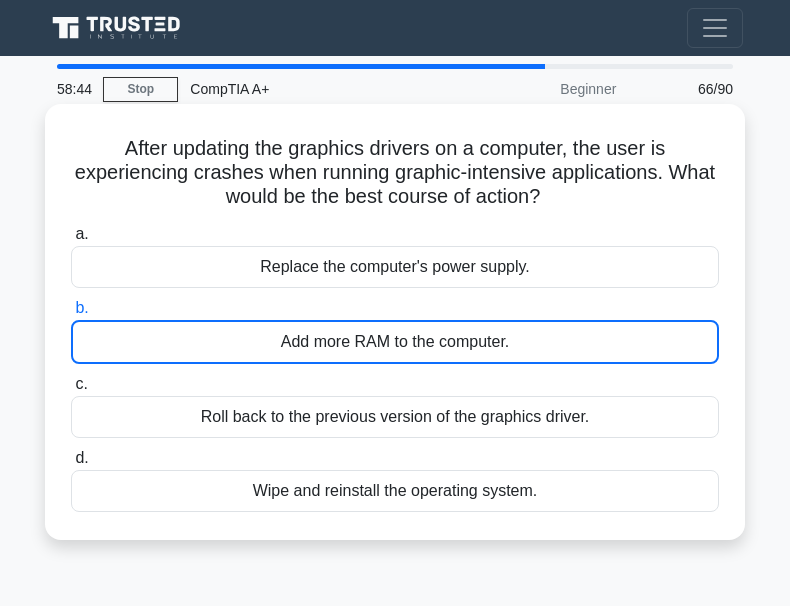 click on "Add more RAM to the computer." at bounding box center [395, 342] 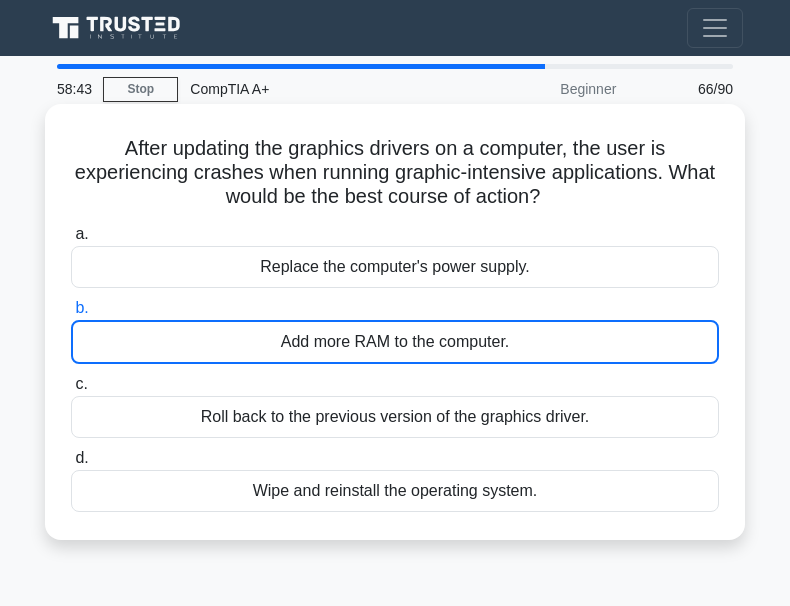 click on "Add more RAM to the computer." at bounding box center (395, 342) 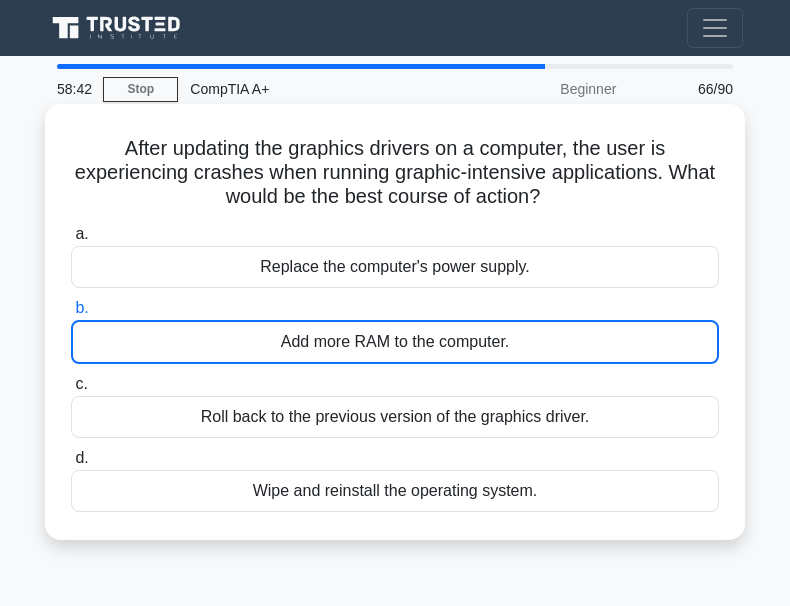 click on "Add more RAM to the computer." at bounding box center [395, 342] 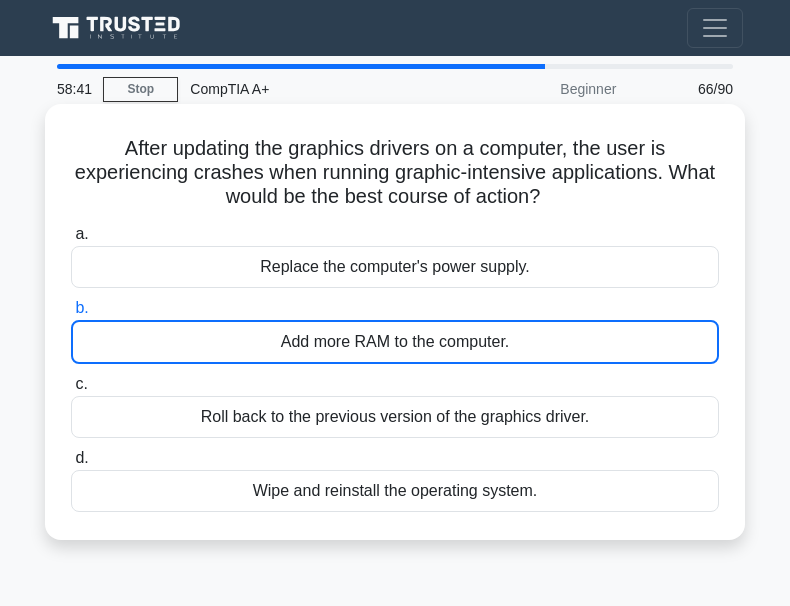 click on "Add more RAM to the computer." at bounding box center [395, 342] 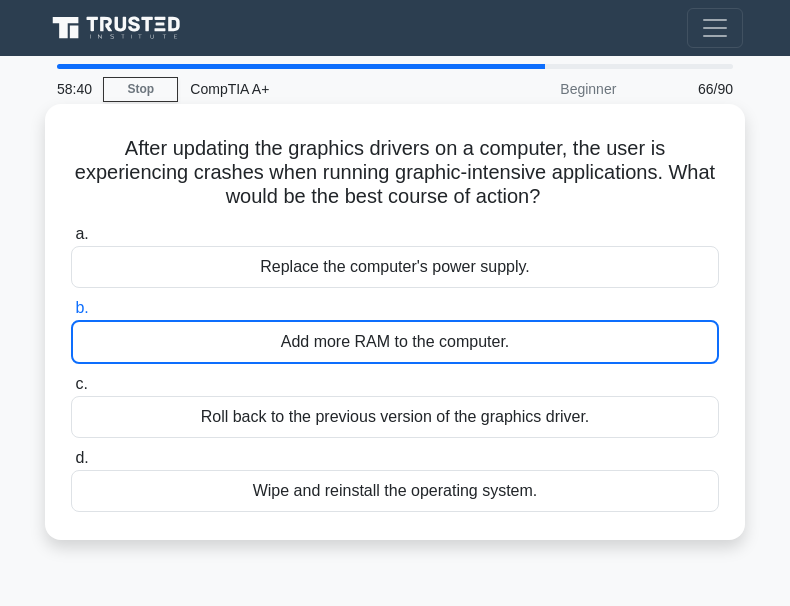 click on "Add more RAM to the computer." at bounding box center (395, 342) 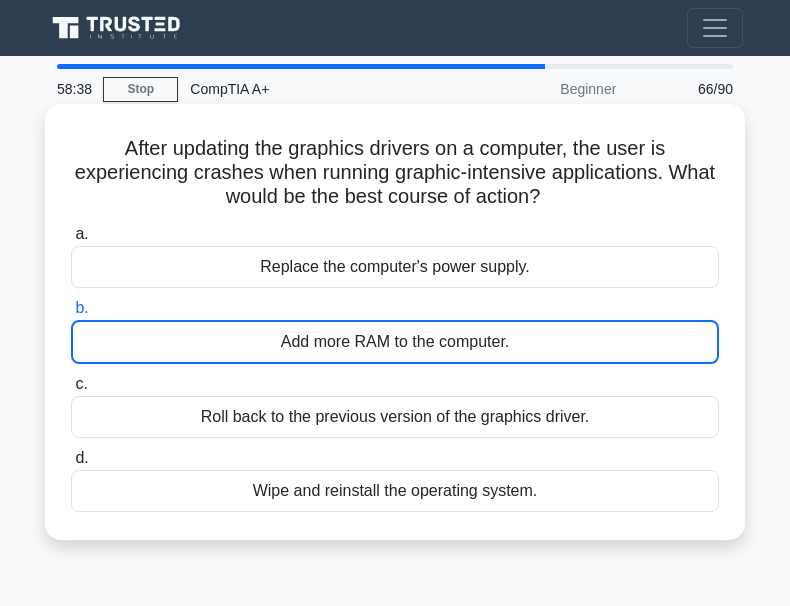 click on "Add more RAM to the computer." at bounding box center (395, 342) 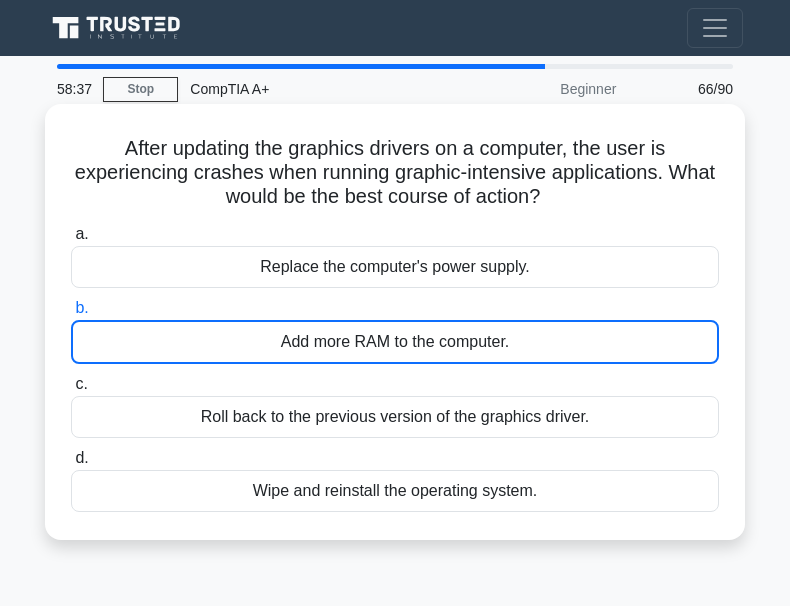 click on "Add more RAM to the computer." at bounding box center (395, 342) 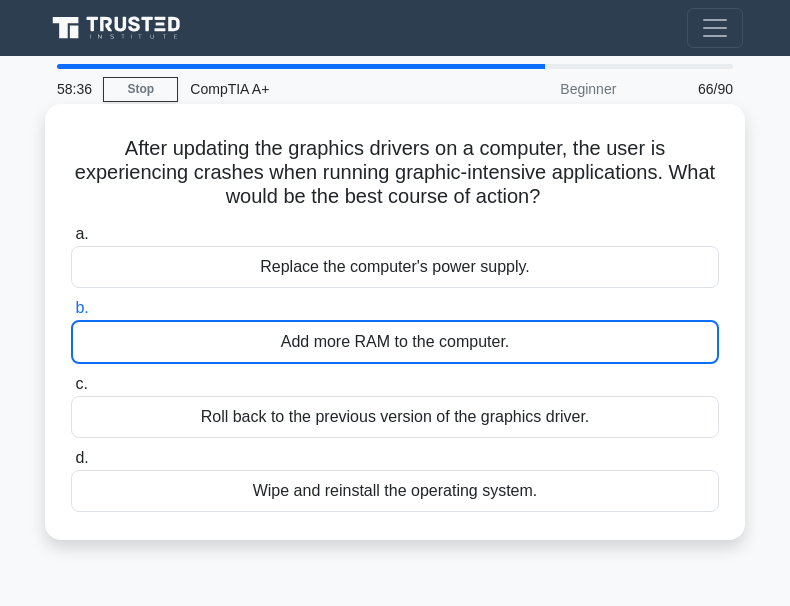 click on "Add more RAM to the computer." at bounding box center (395, 342) 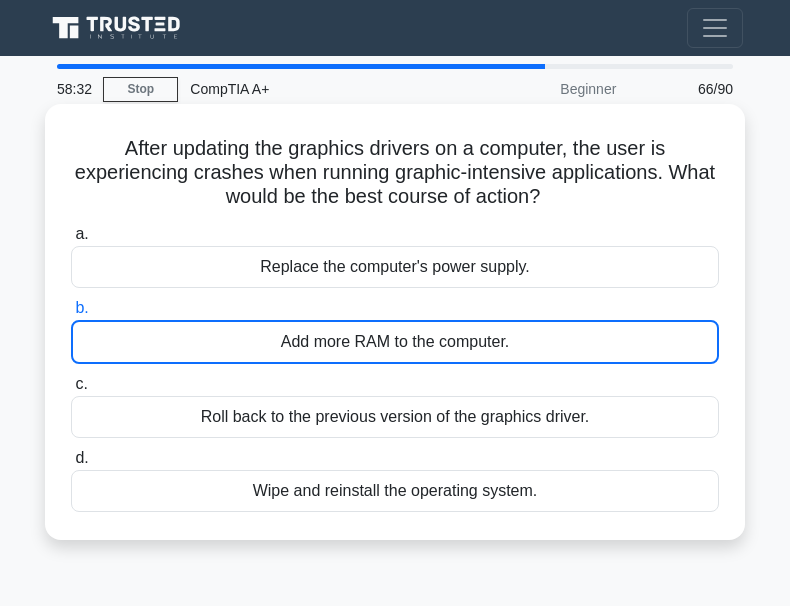 click on "Add more RAM to the computer." at bounding box center (395, 342) 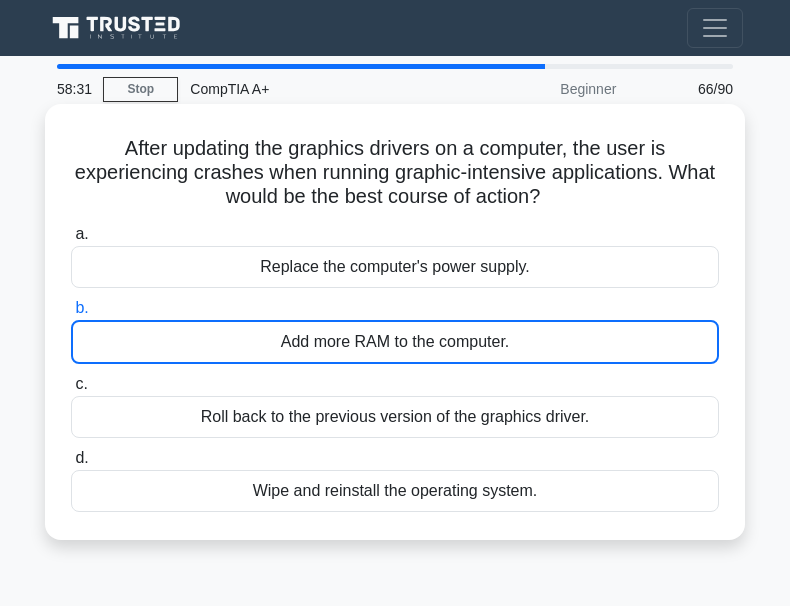 click on "Add more RAM to the computer." at bounding box center (395, 342) 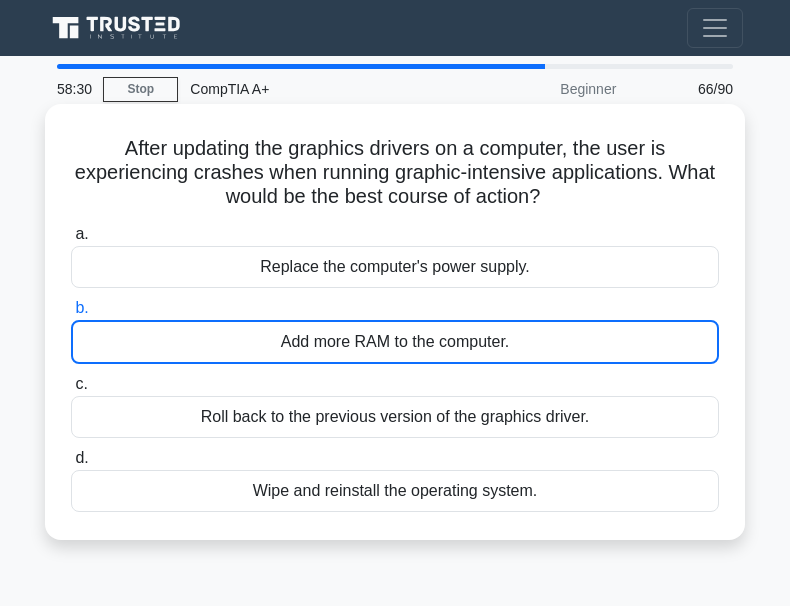 click on "Add more RAM to the computer." at bounding box center (395, 342) 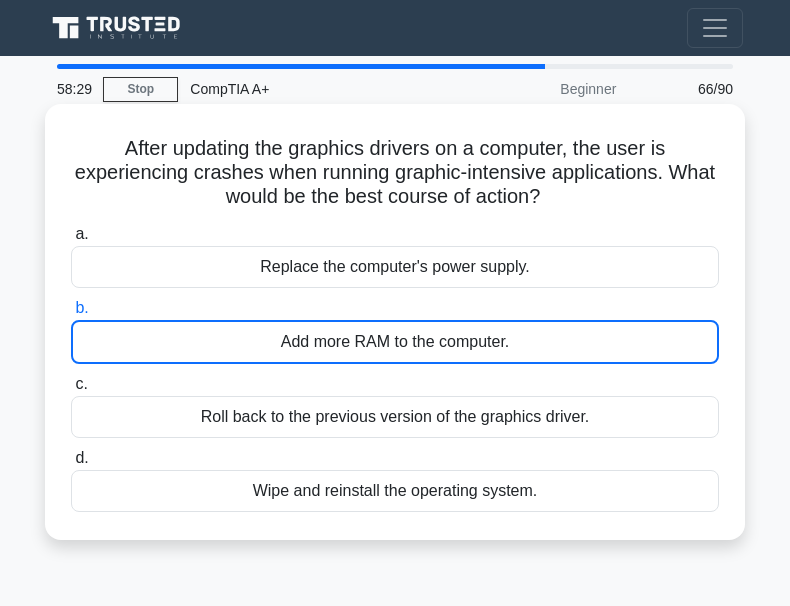 click on "Add more RAM to the computer." at bounding box center [395, 342] 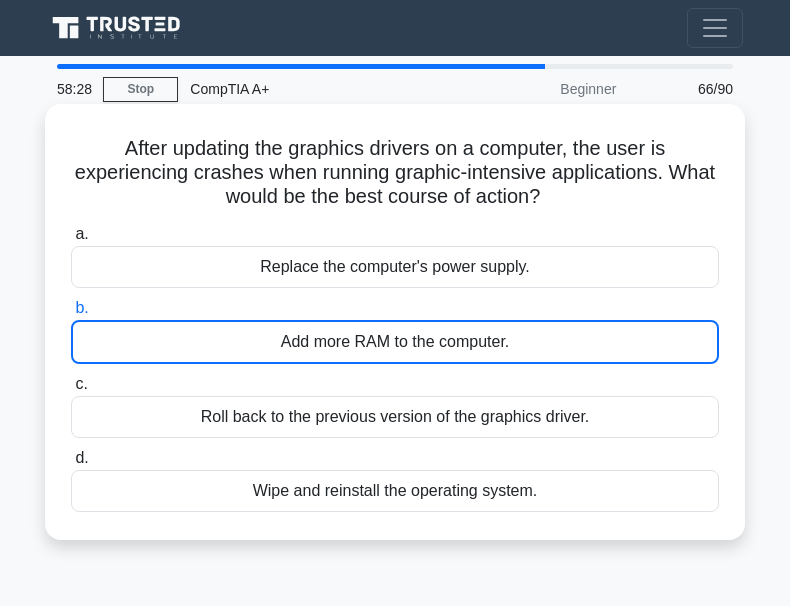 click on "Add more RAM to the computer." at bounding box center [395, 342] 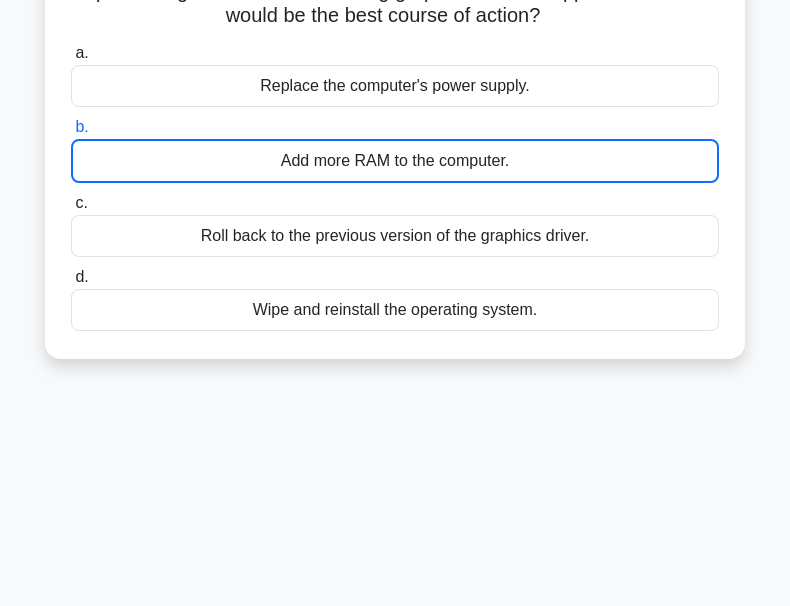 scroll, scrollTop: 66, scrollLeft: 0, axis: vertical 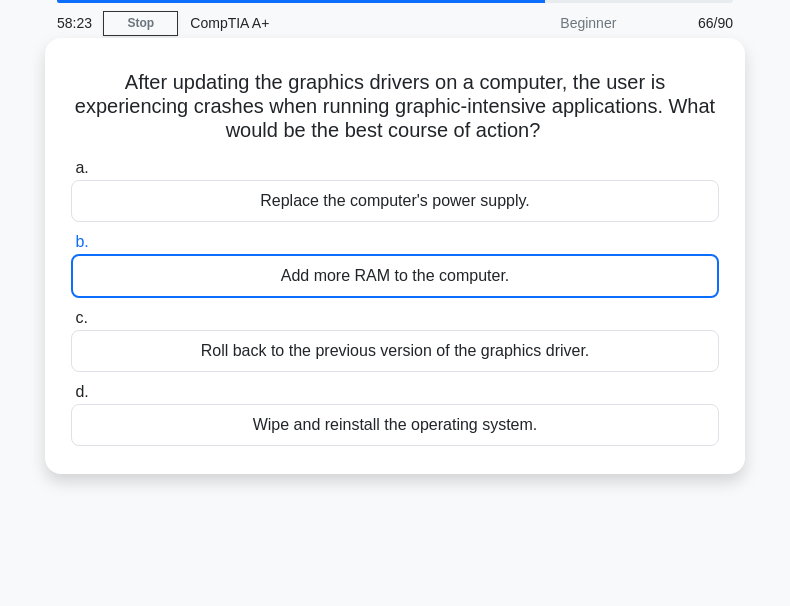 click on "Add more RAM to the computer." at bounding box center [395, 276] 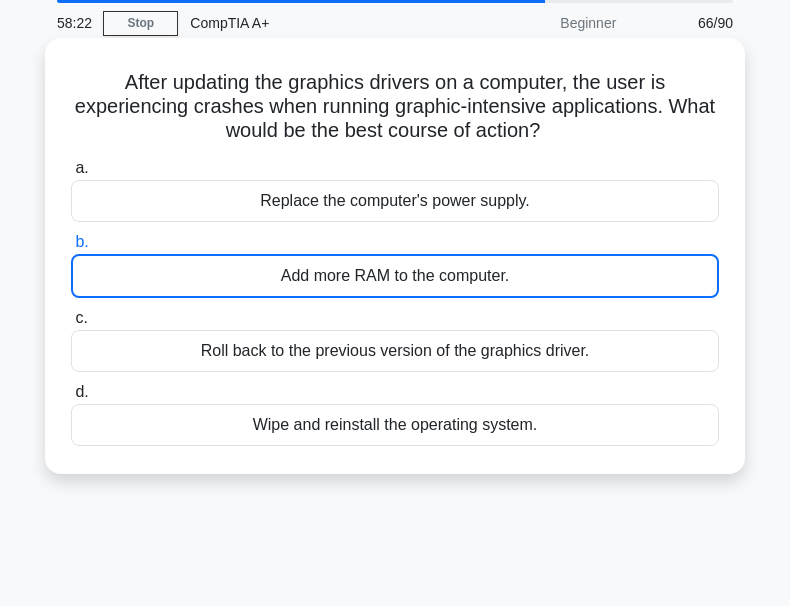 click on "Add more RAM to the computer." at bounding box center (395, 276) 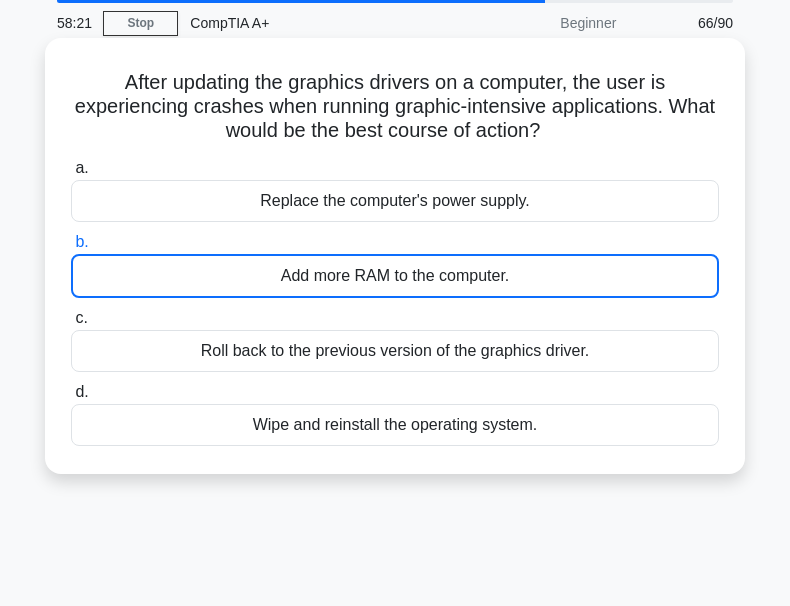 click on "Add more RAM to the computer." at bounding box center [395, 276] 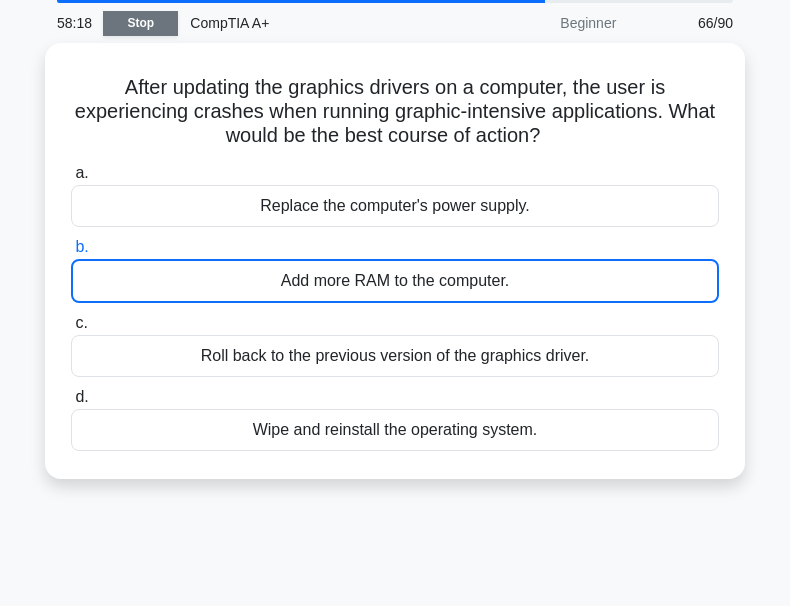 click on "Stop" at bounding box center (140, 23) 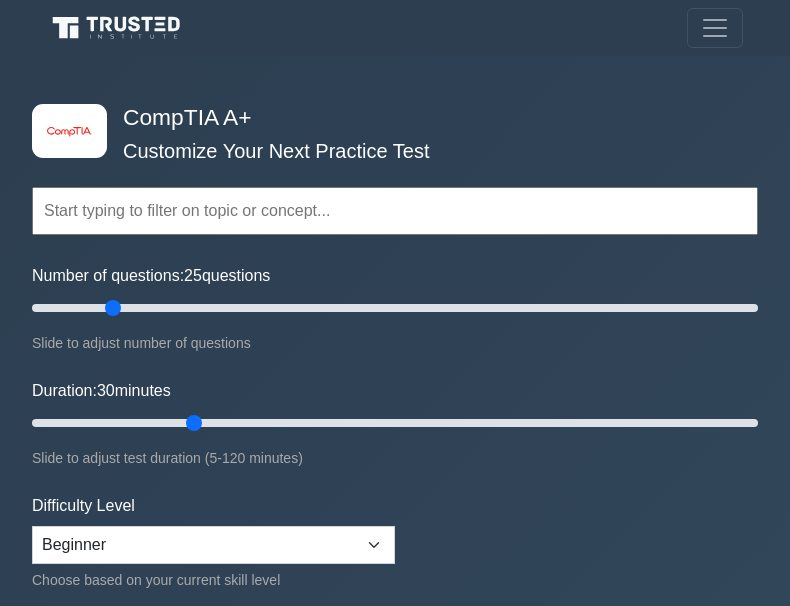 scroll, scrollTop: 0, scrollLeft: 0, axis: both 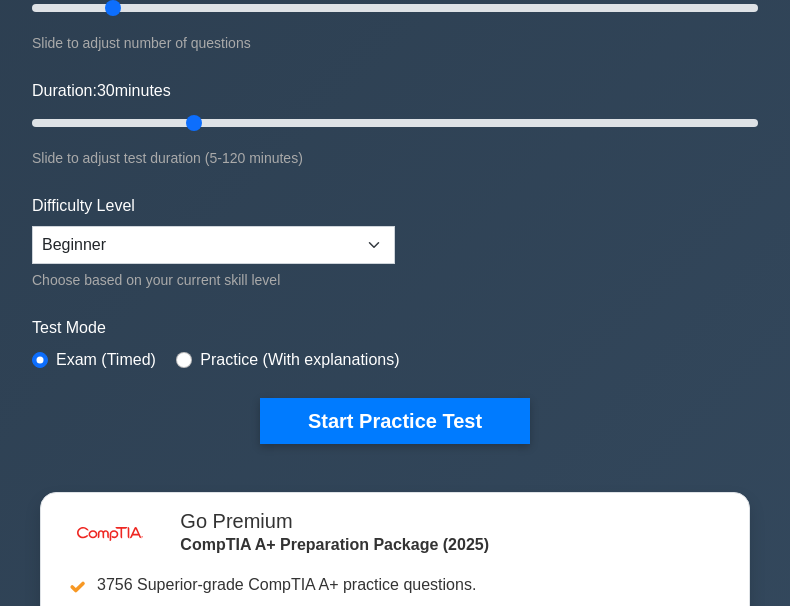 drag, startPoint x: 375, startPoint y: 422, endPoint x: 371, endPoint y: 310, distance: 112.0714 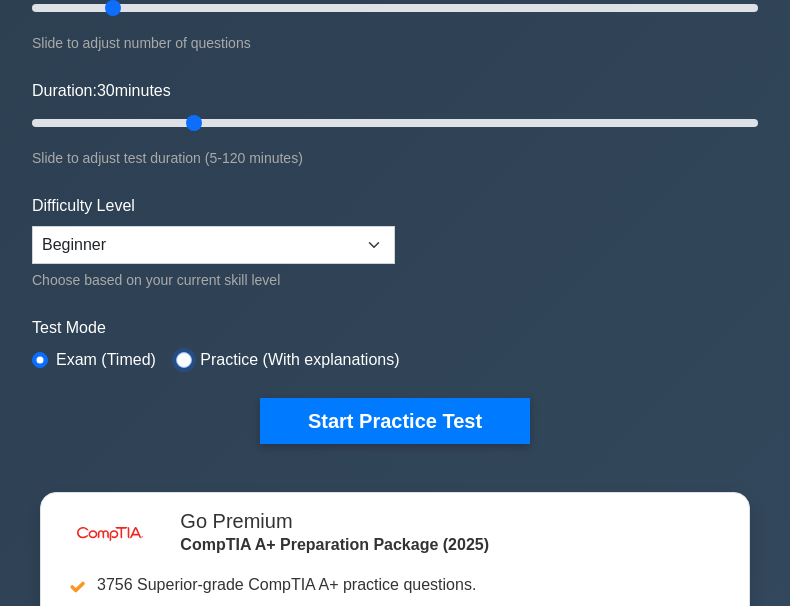 click at bounding box center (184, 360) 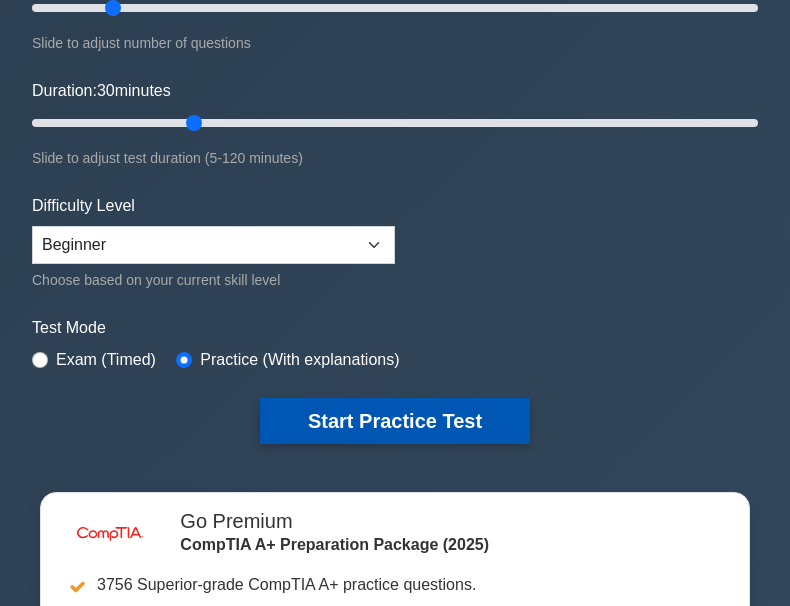 click on "Start Practice Test" at bounding box center [395, 421] 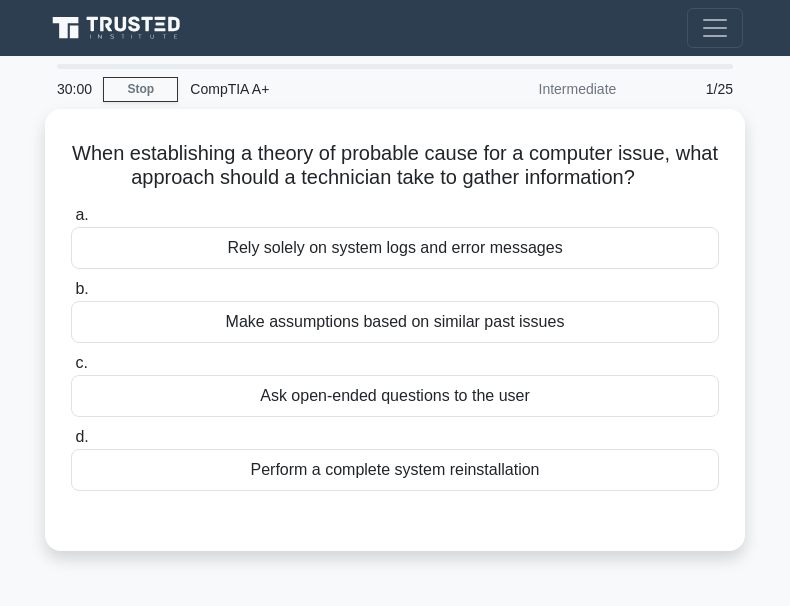 scroll, scrollTop: 0, scrollLeft: 0, axis: both 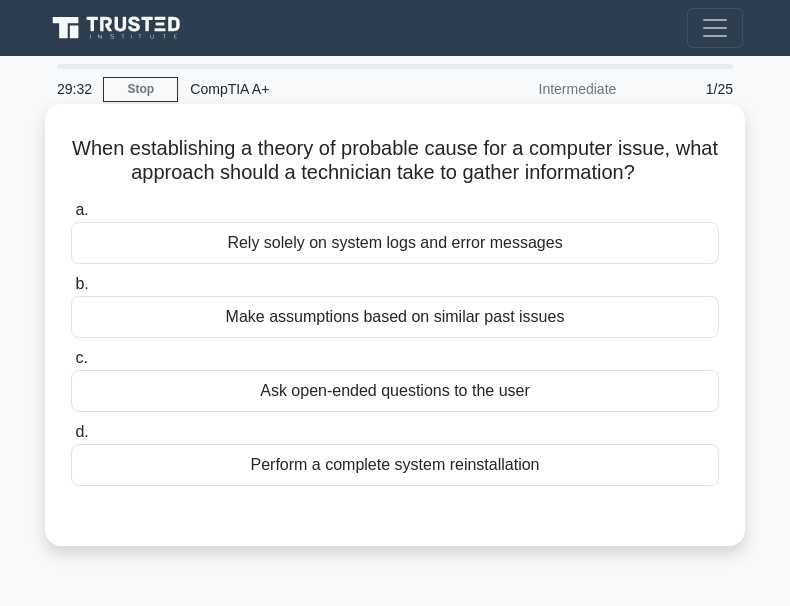 click on "Ask open-ended questions to the user" at bounding box center [395, 391] 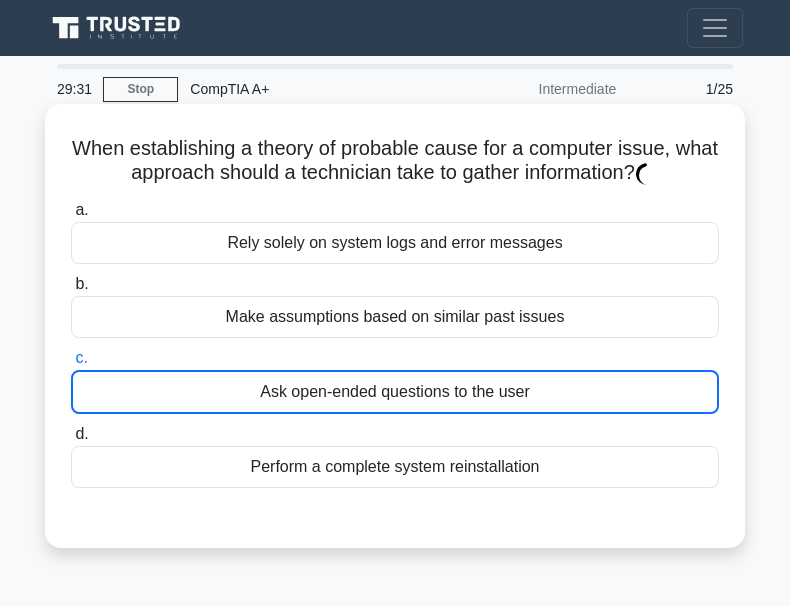 click on "Ask open-ended questions to the user" at bounding box center [395, 392] 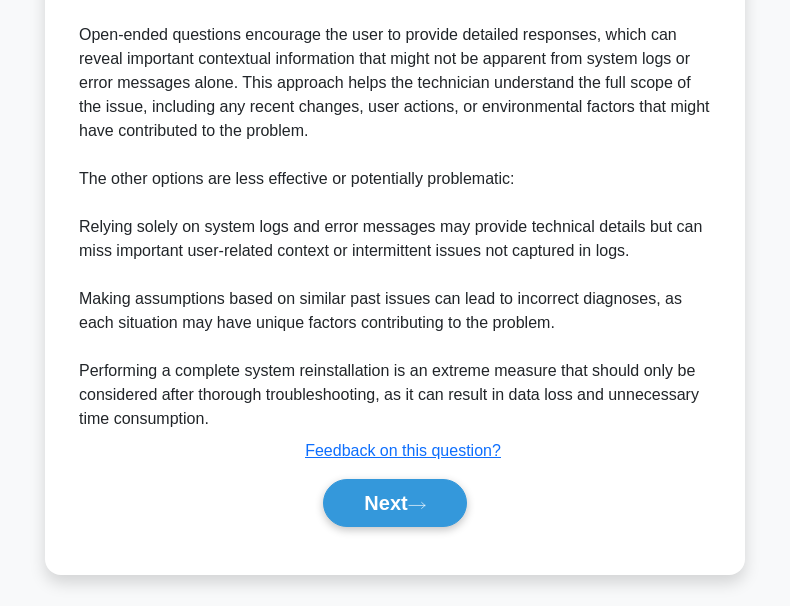 scroll, scrollTop: 665, scrollLeft: 0, axis: vertical 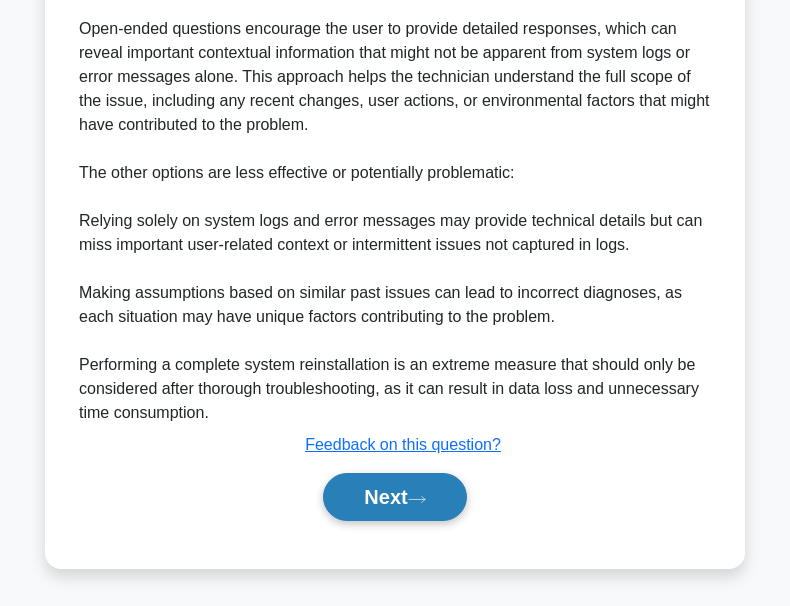 click on "Next" at bounding box center [394, 497] 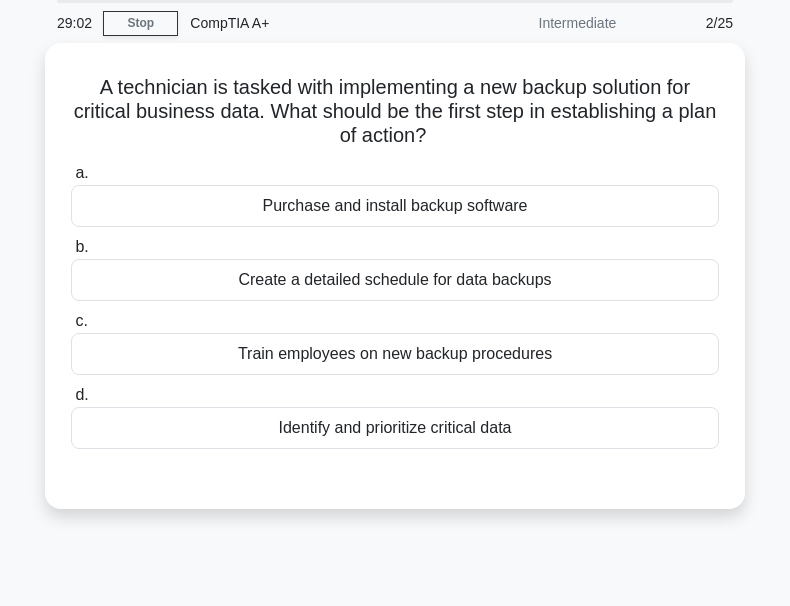 scroll, scrollTop: 0, scrollLeft: 0, axis: both 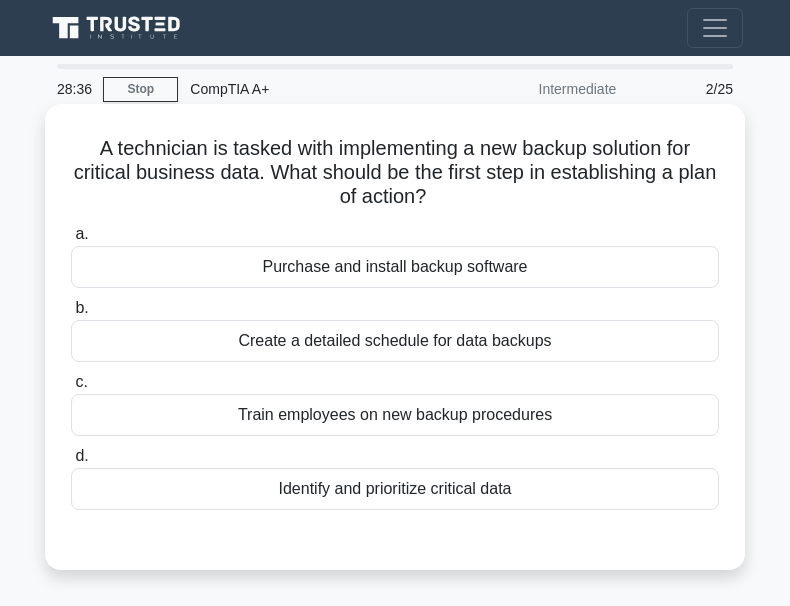click on "Identify and prioritize critical data" at bounding box center [395, 489] 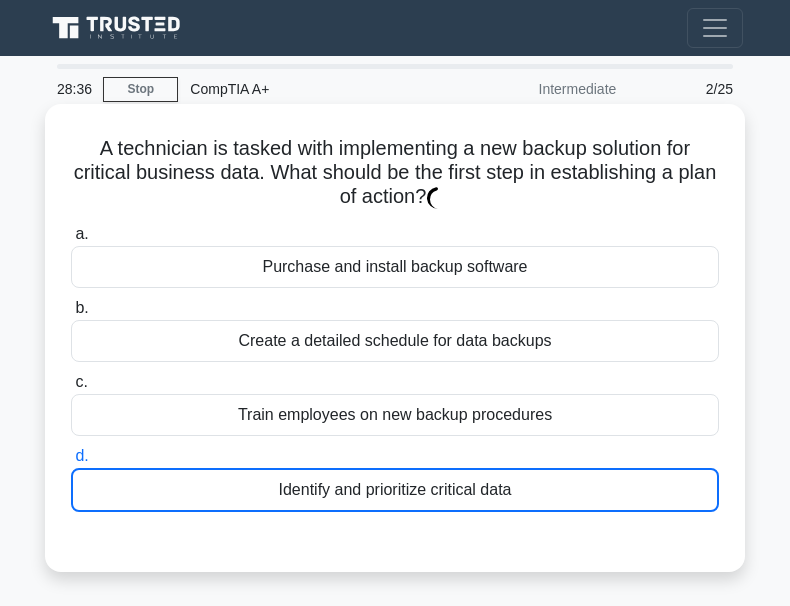 click on "Identify and prioritize critical data" at bounding box center [395, 490] 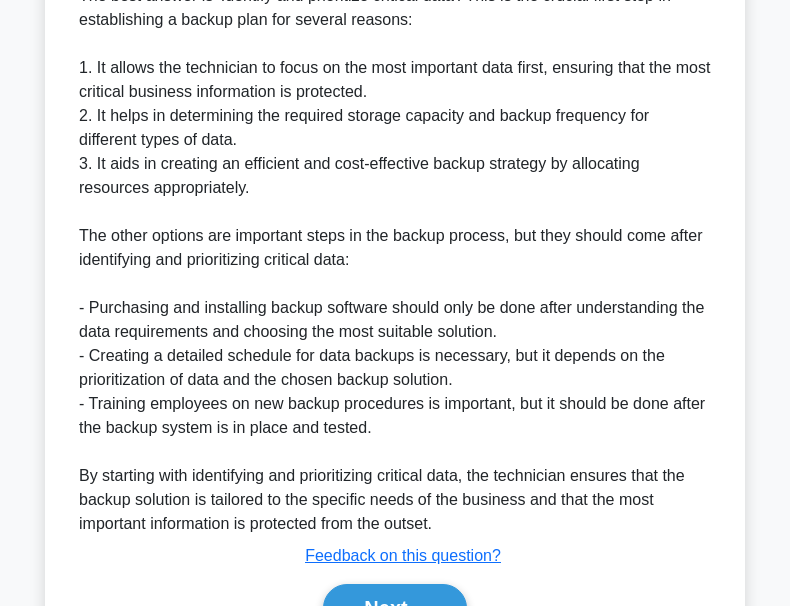 scroll, scrollTop: 700, scrollLeft: 0, axis: vertical 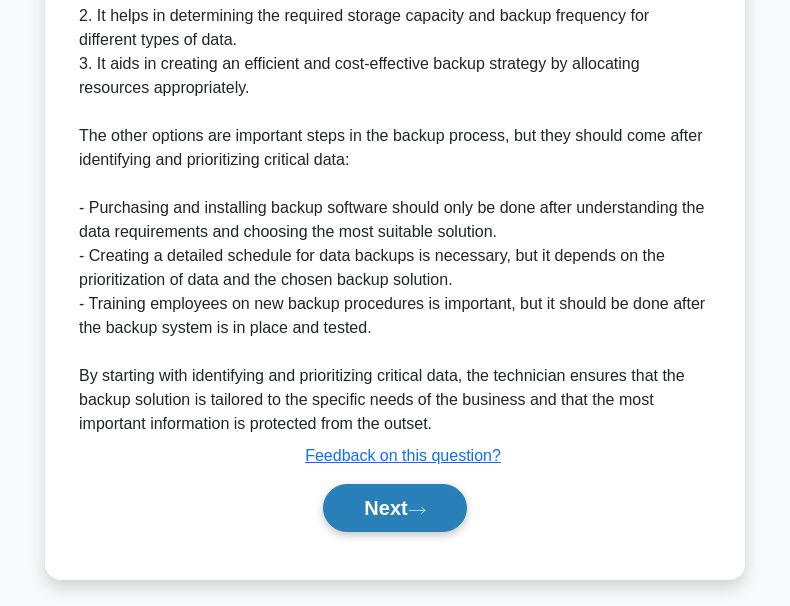 click on "Next" at bounding box center (394, 508) 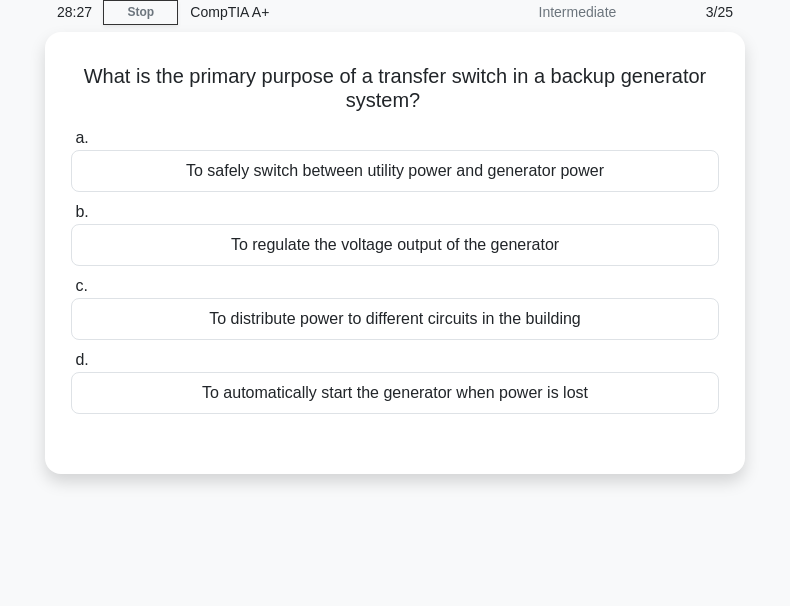 scroll, scrollTop: 66, scrollLeft: 0, axis: vertical 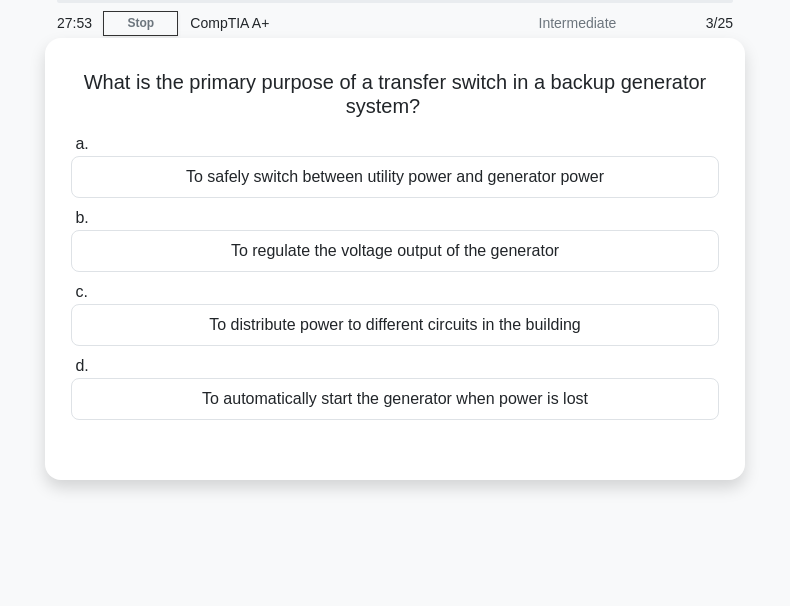 click on "To automatically start the generator when power is lost" at bounding box center [395, 399] 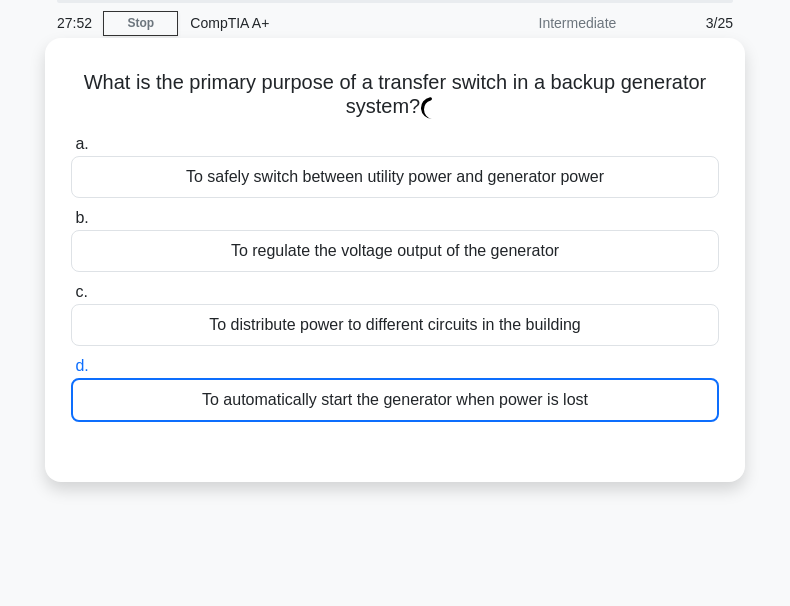 click on "To automatically start the generator when power is lost" at bounding box center [395, 400] 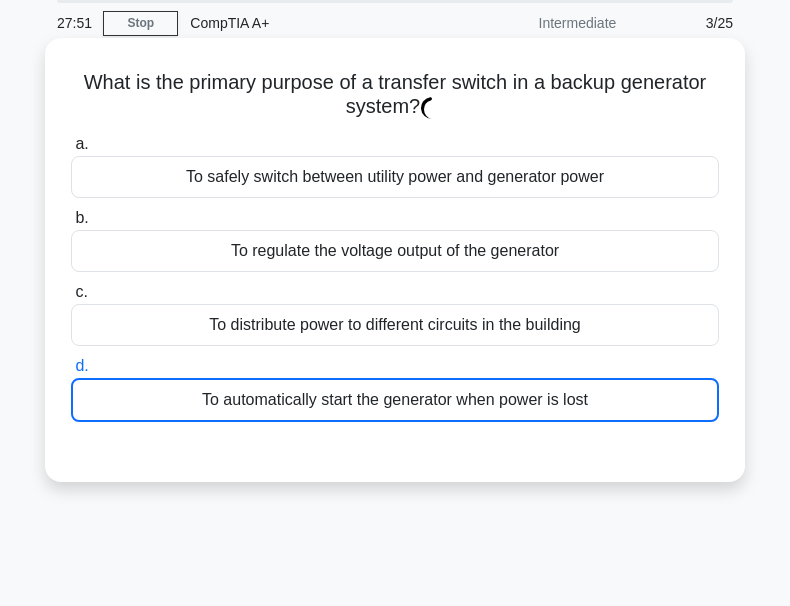click on "To automatically start the generator when power is lost" at bounding box center [395, 400] 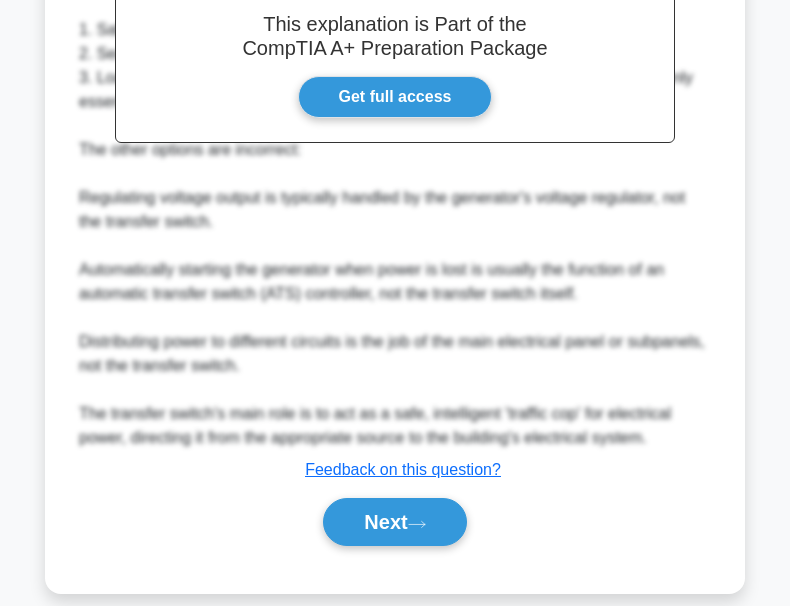 scroll, scrollTop: 643, scrollLeft: 0, axis: vertical 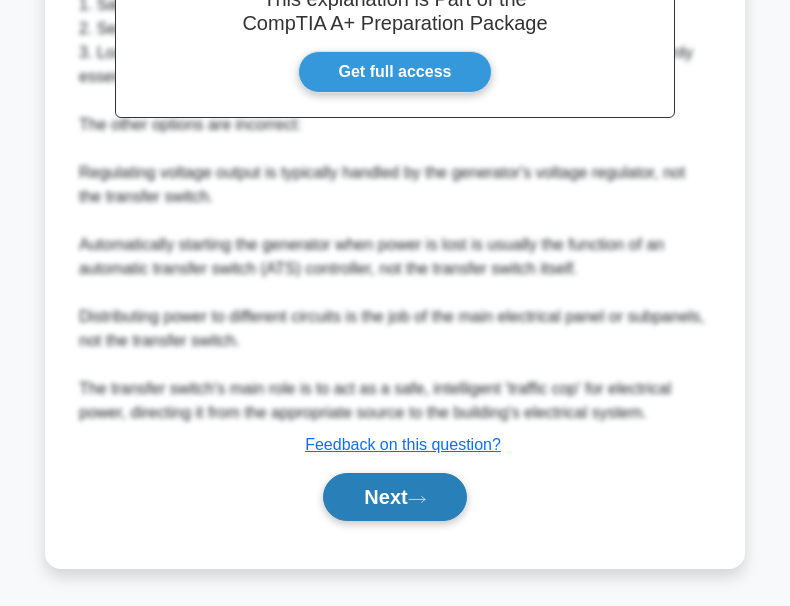 click on "Next" at bounding box center (394, 497) 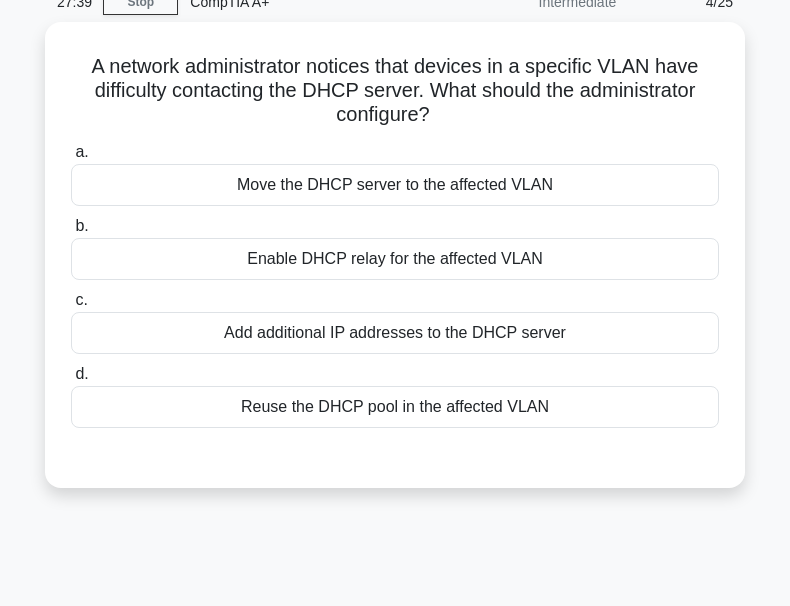 scroll, scrollTop: 66, scrollLeft: 0, axis: vertical 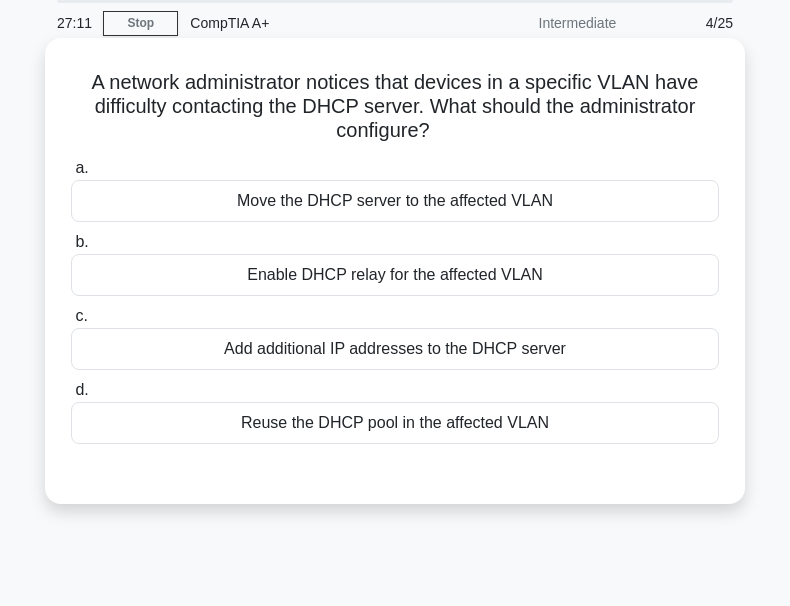 click on "Enable DHCP relay for the affected VLAN" at bounding box center [395, 275] 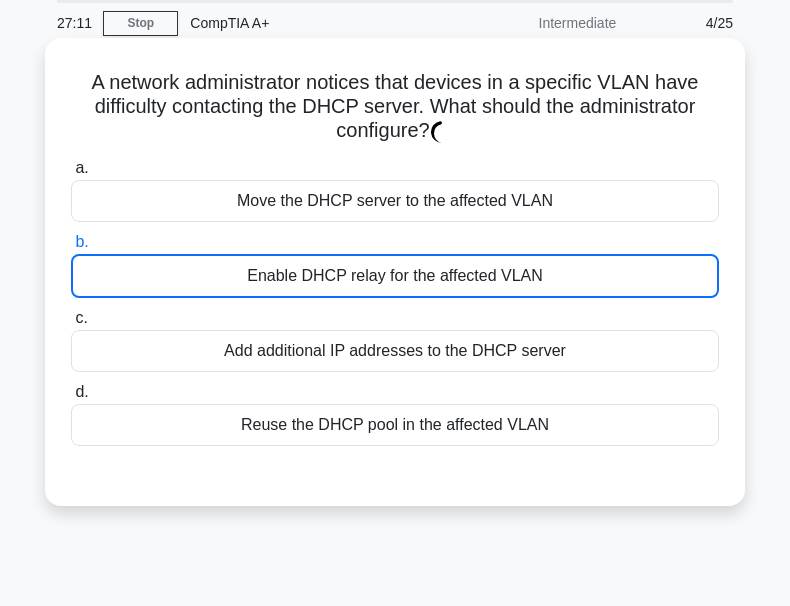 click on "Enable DHCP relay for the affected VLAN" at bounding box center [395, 276] 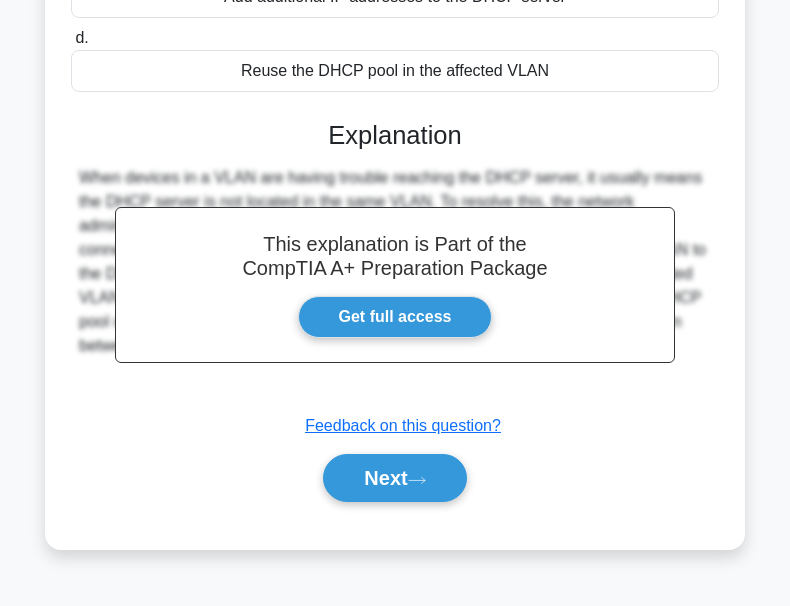 scroll, scrollTop: 466, scrollLeft: 0, axis: vertical 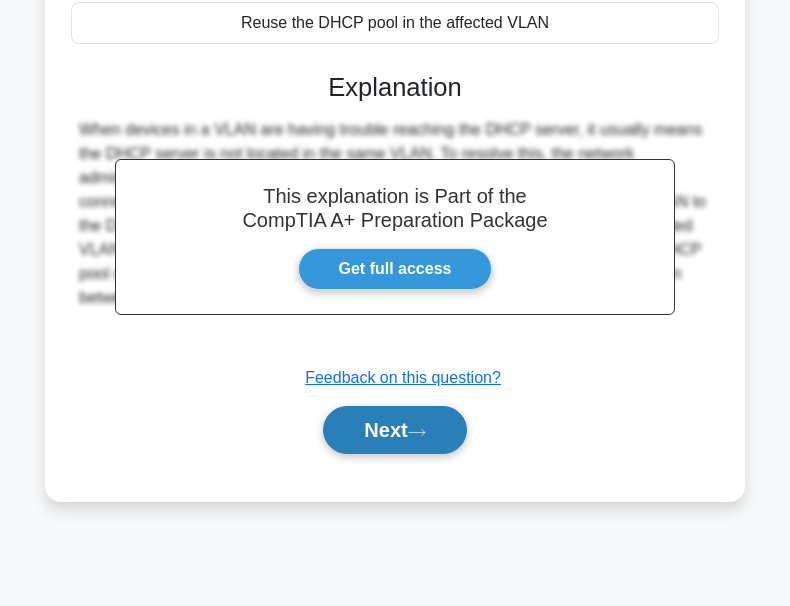 click on "Next" at bounding box center [394, 430] 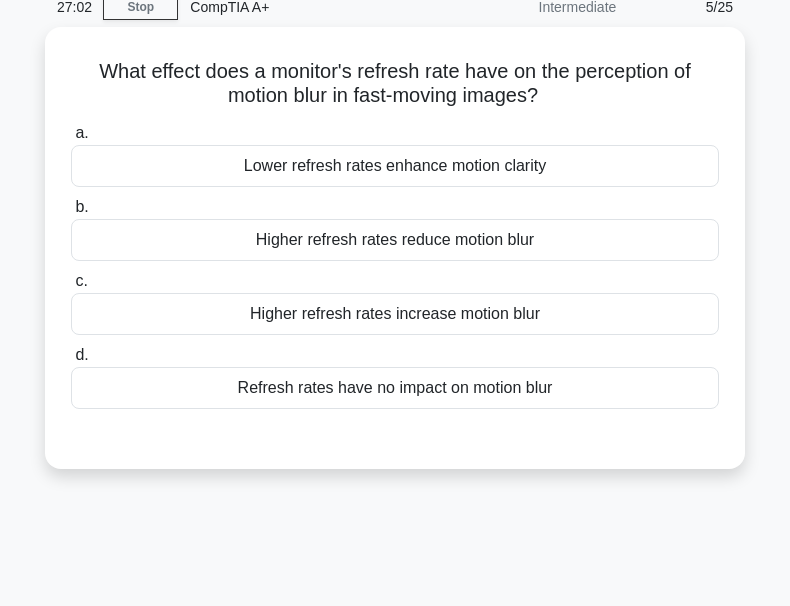 scroll, scrollTop: 66, scrollLeft: 0, axis: vertical 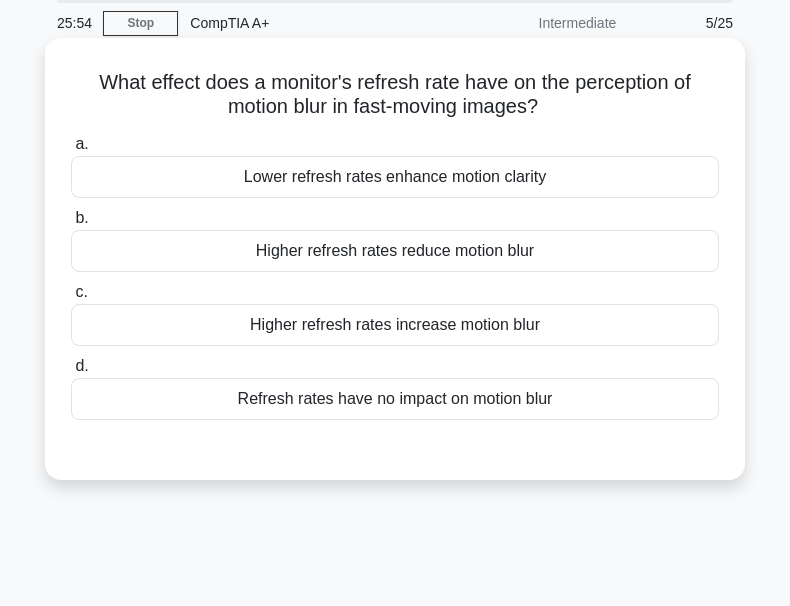 click on "Higher refresh rates increase motion blur" at bounding box center [395, 325] 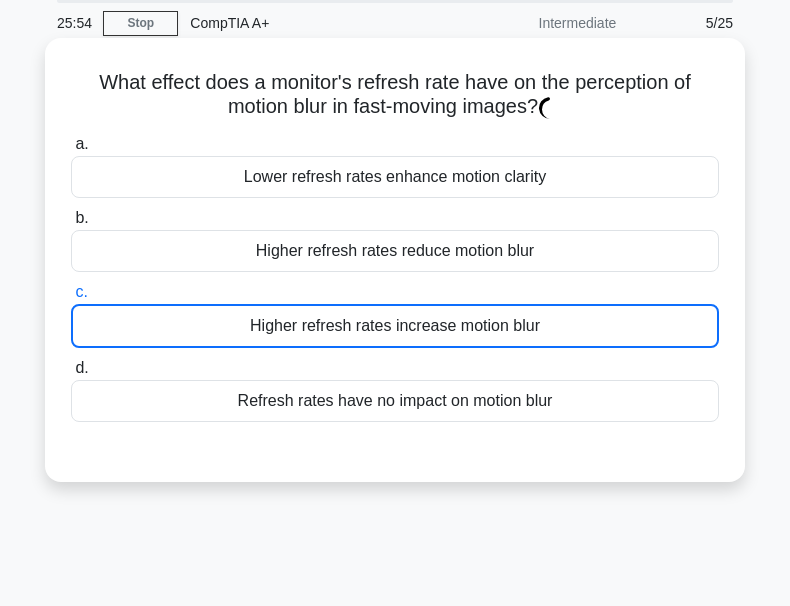 click on "Higher refresh rates increase motion blur" at bounding box center (395, 326) 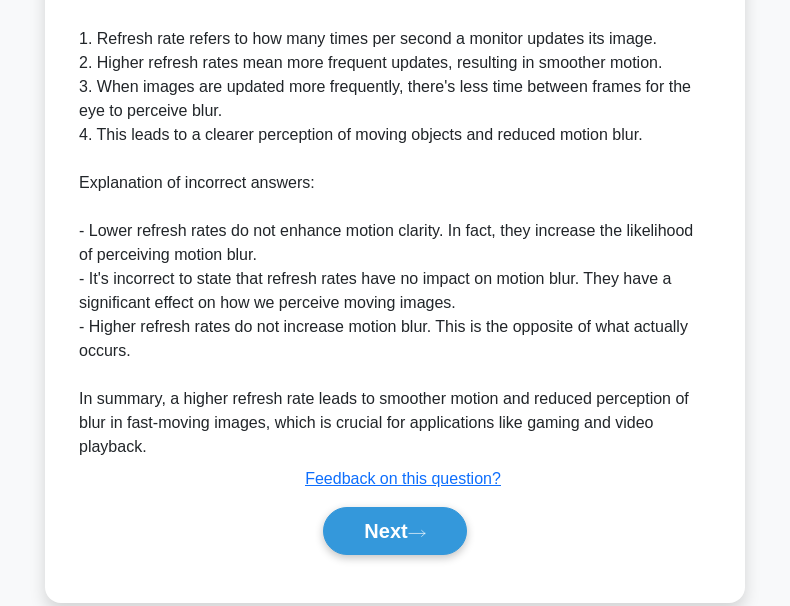 scroll, scrollTop: 667, scrollLeft: 0, axis: vertical 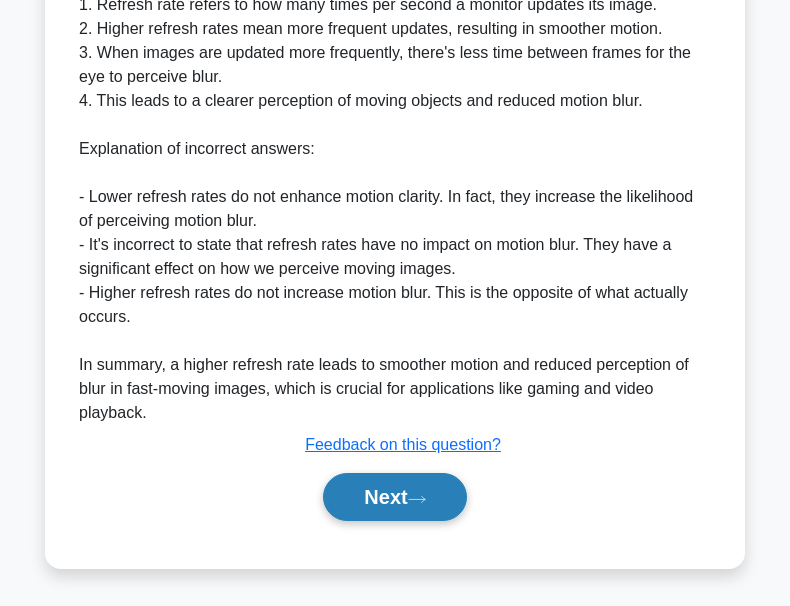 click 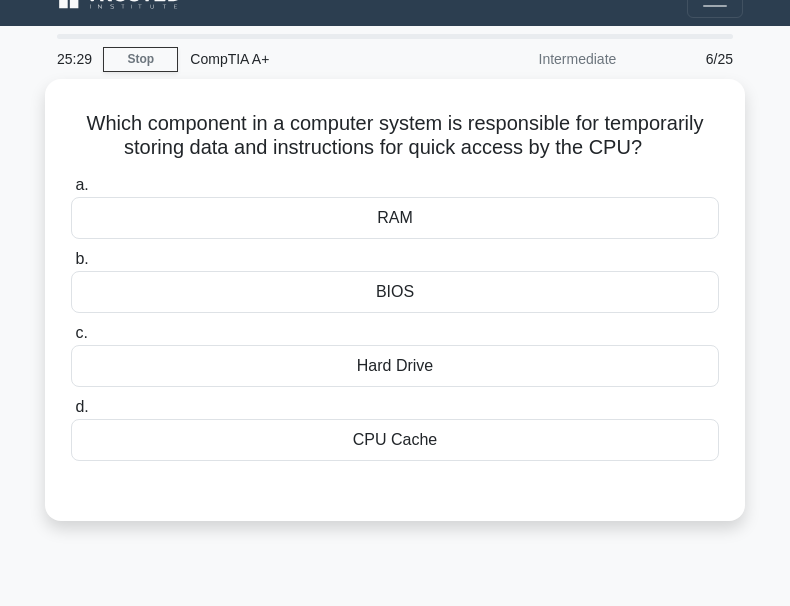 scroll, scrollTop: 0, scrollLeft: 0, axis: both 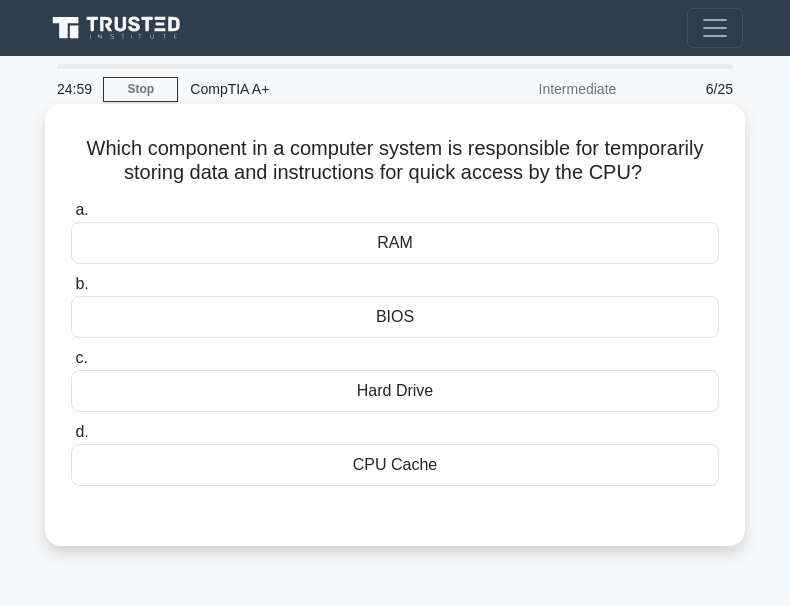 click on "CPU Cache" at bounding box center (395, 465) 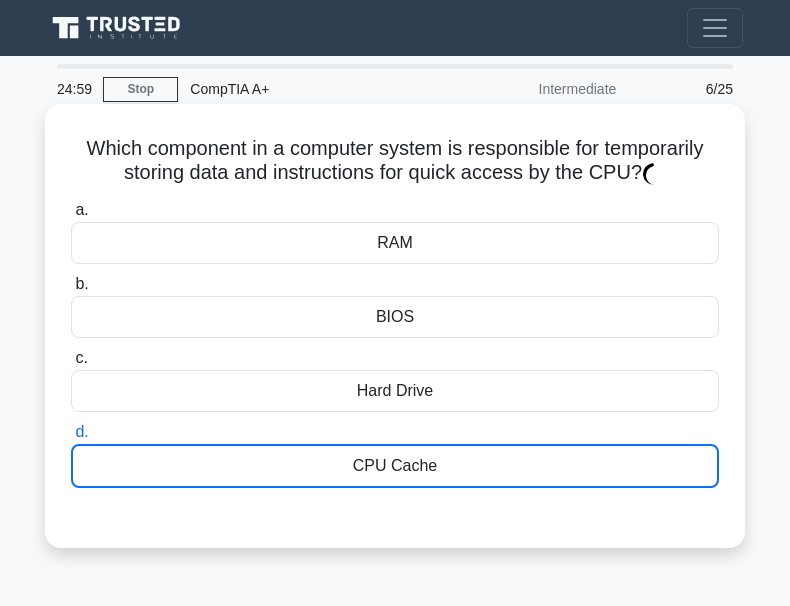 click on "CPU Cache" at bounding box center [395, 466] 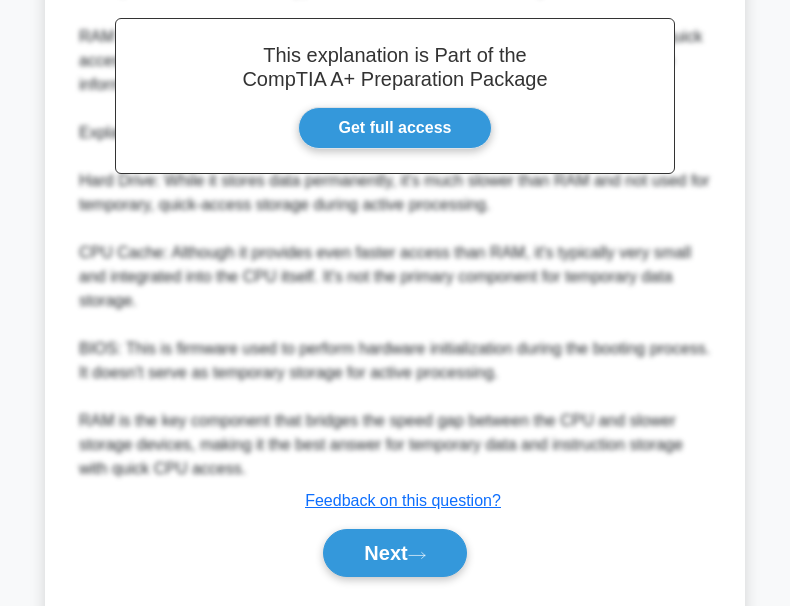 scroll, scrollTop: 619, scrollLeft: 0, axis: vertical 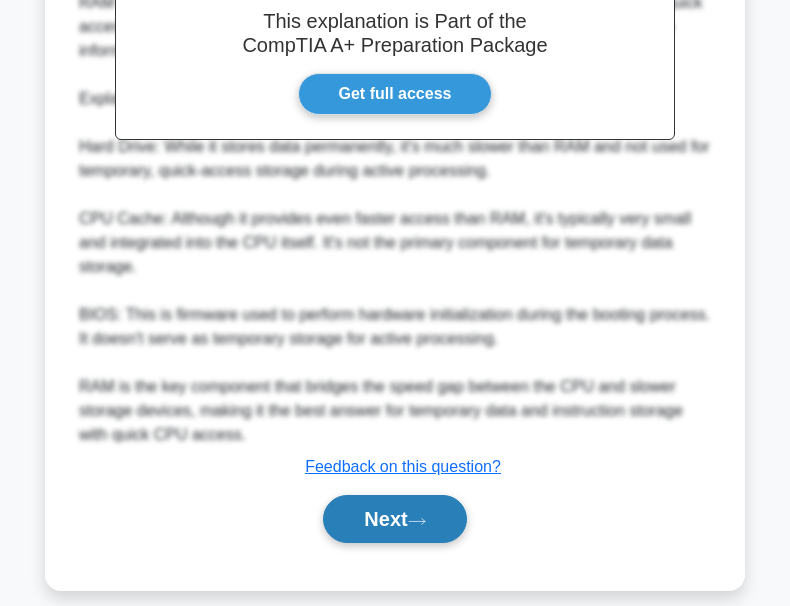 click on "Next" at bounding box center (394, 519) 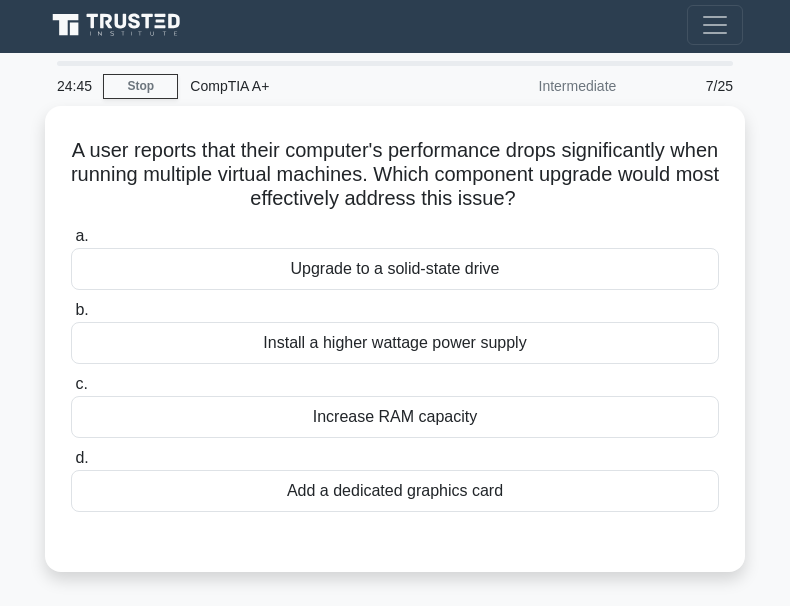 scroll, scrollTop: 0, scrollLeft: 0, axis: both 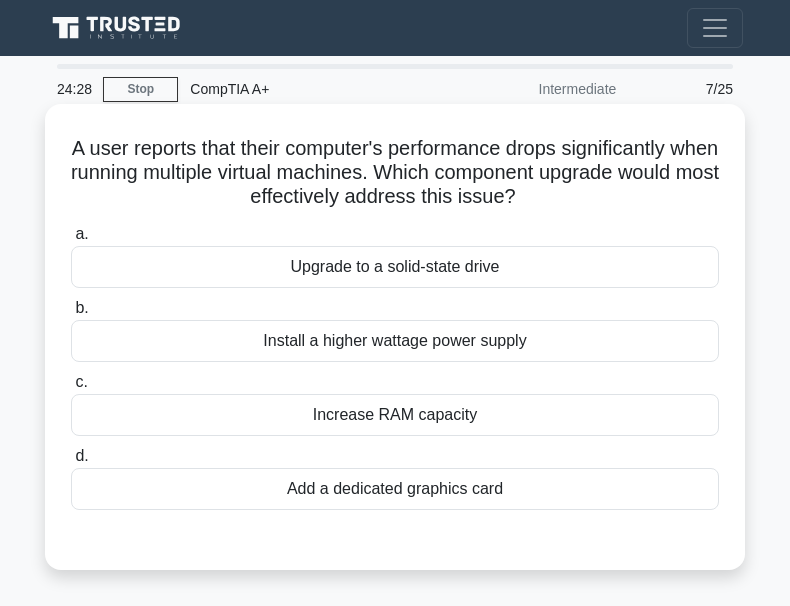 click on "Increase RAM capacity" at bounding box center [395, 415] 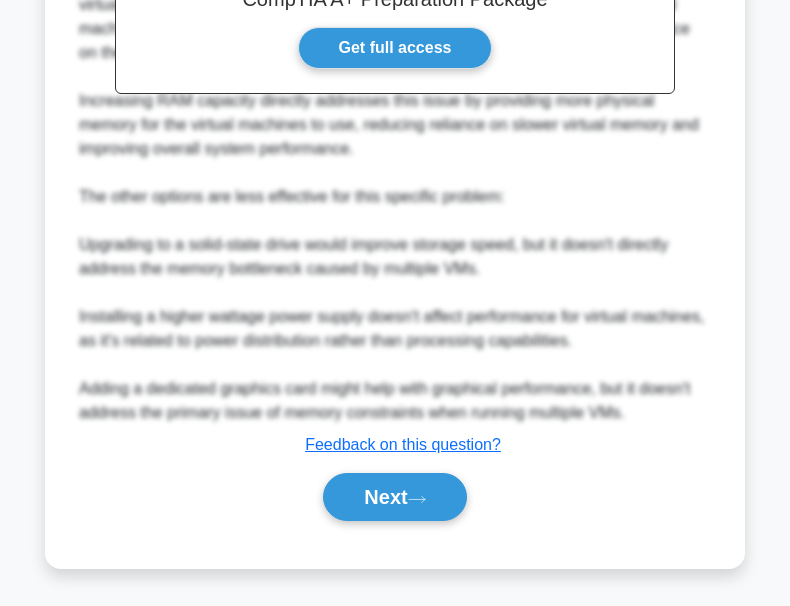 scroll, scrollTop: 689, scrollLeft: 0, axis: vertical 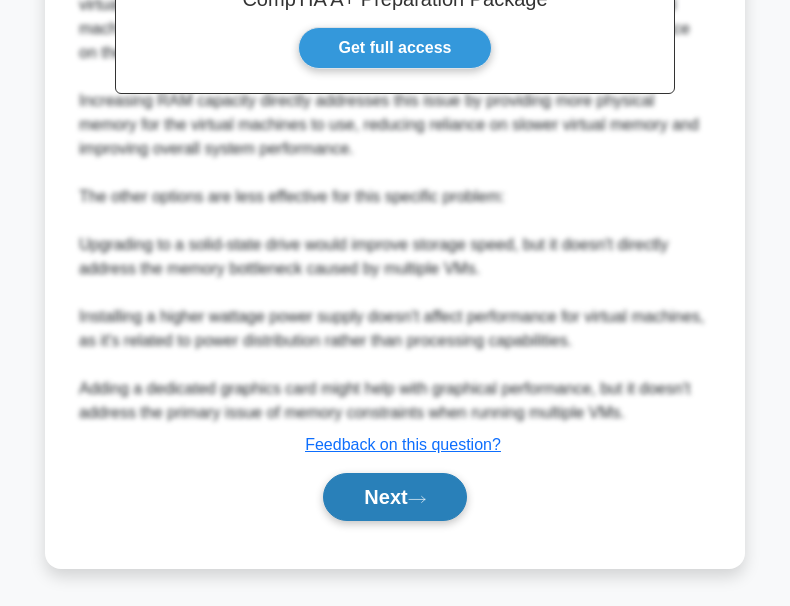 click on "Next" at bounding box center [394, 497] 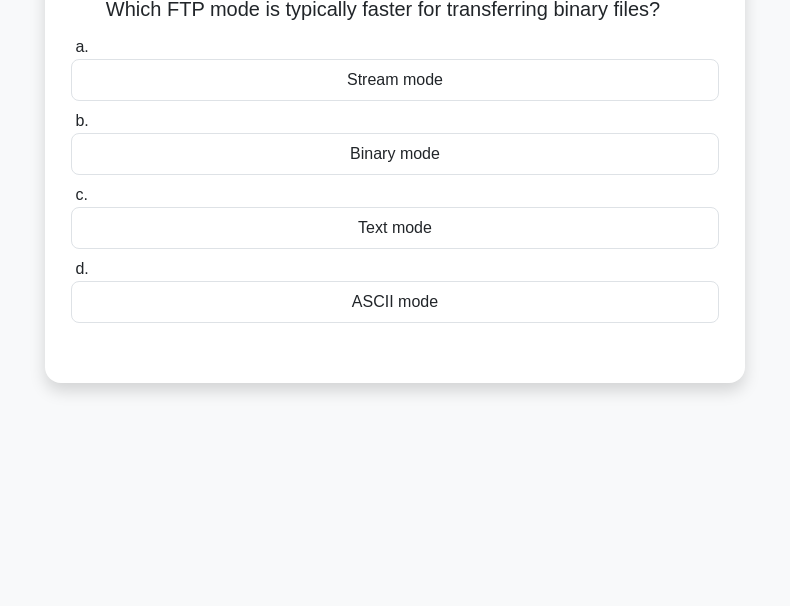 scroll, scrollTop: 66, scrollLeft: 0, axis: vertical 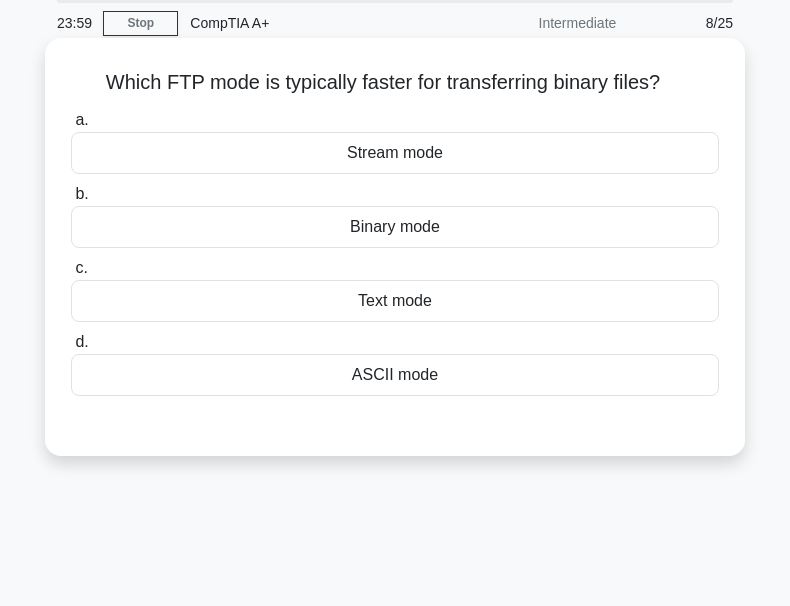 click on "Binary mode" at bounding box center (395, 227) 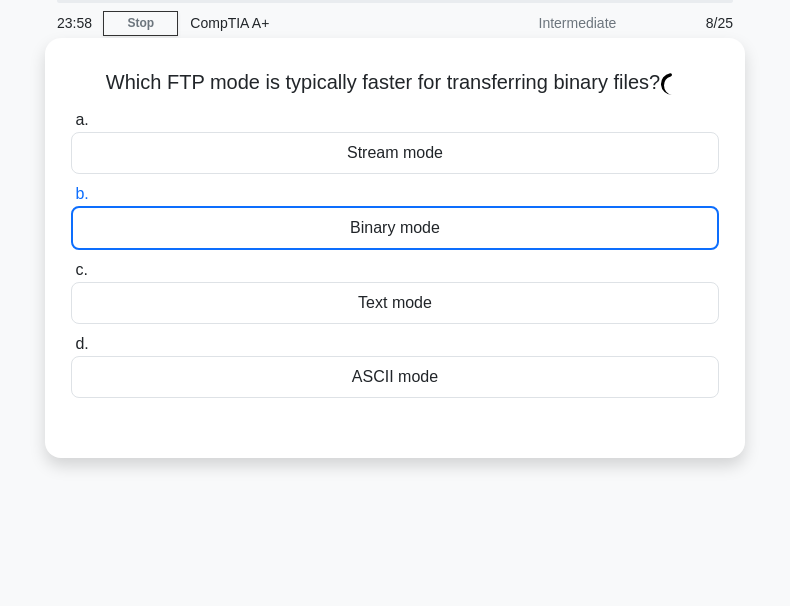 click on "Binary mode" at bounding box center [395, 228] 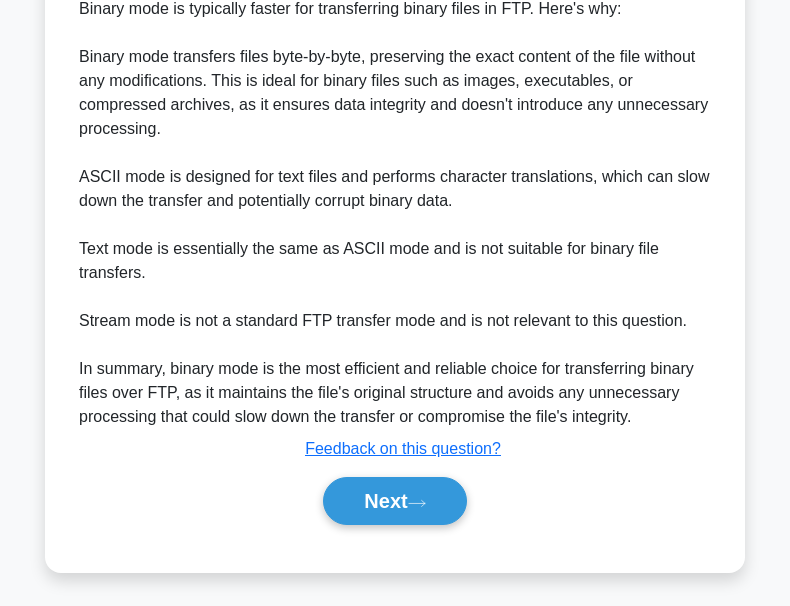 scroll, scrollTop: 545, scrollLeft: 0, axis: vertical 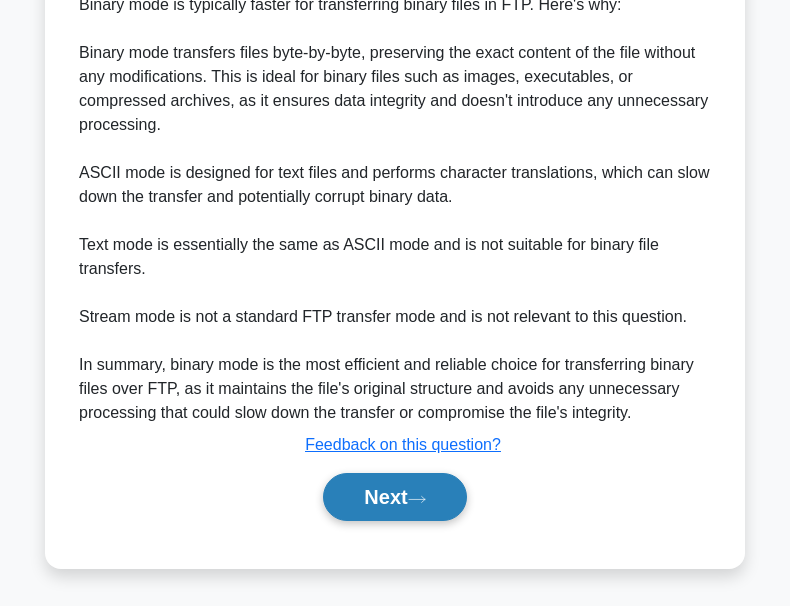 click on "Next" at bounding box center (394, 497) 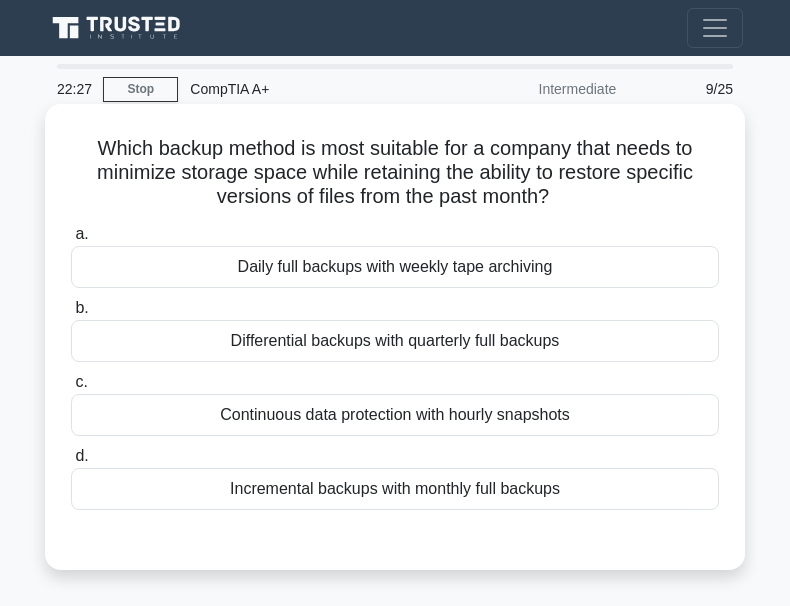 scroll, scrollTop: 300, scrollLeft: 0, axis: vertical 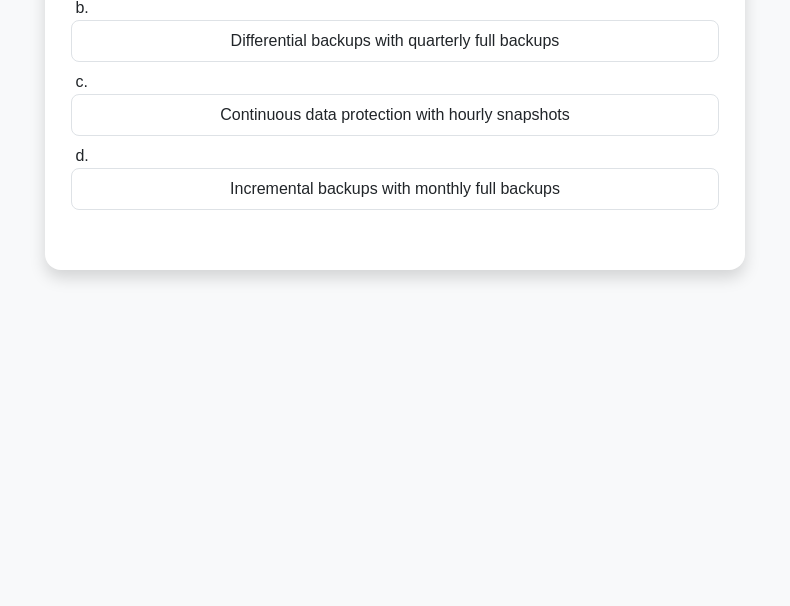 click on "Incremental backups with monthly full backups" at bounding box center (395, 189) 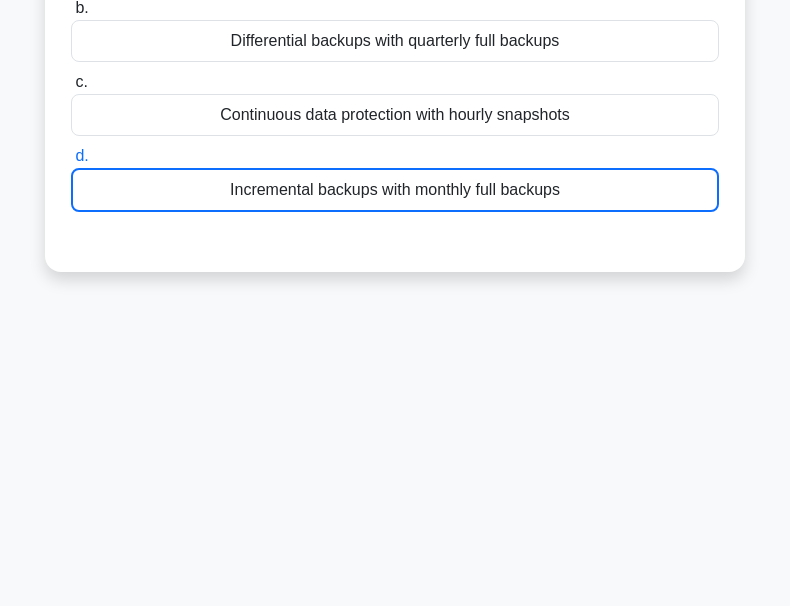 click on "Incremental backups with monthly full backups" at bounding box center (395, 190) 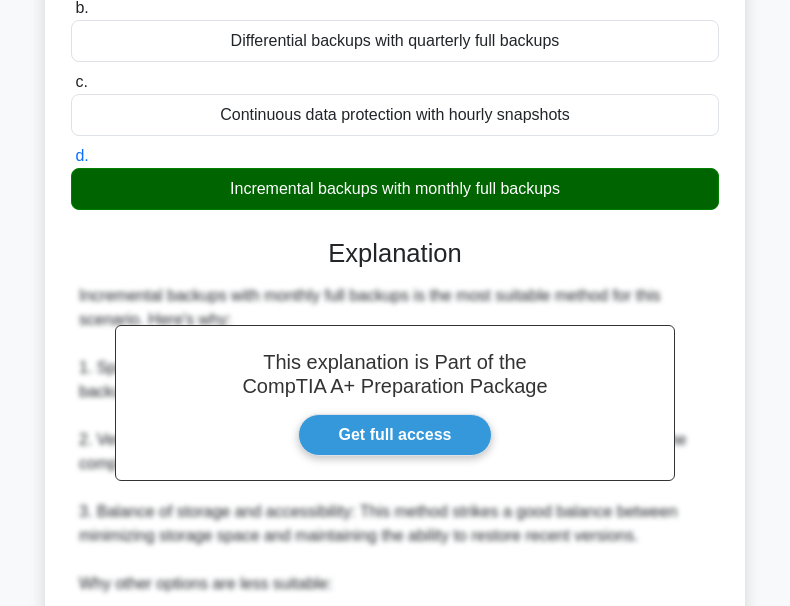 click on "Incremental backups with monthly full backups" at bounding box center (395, 189) 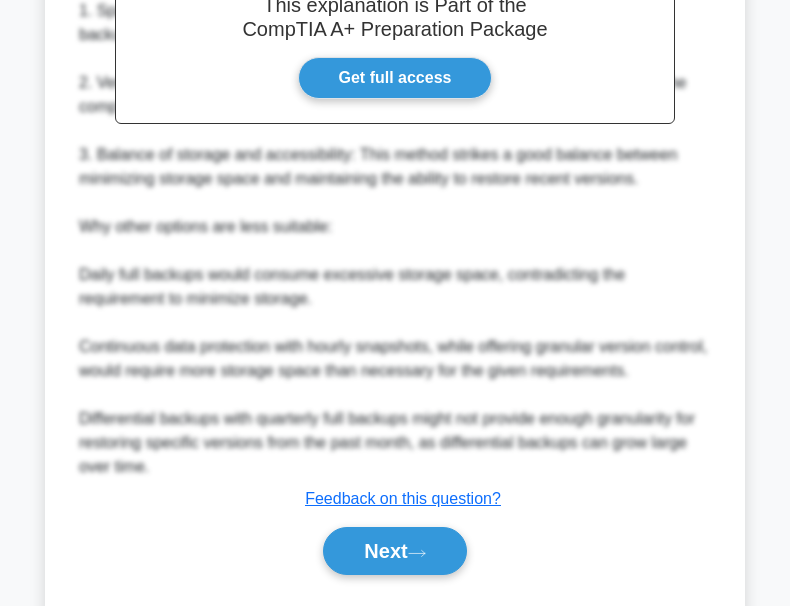 scroll, scrollTop: 713, scrollLeft: 0, axis: vertical 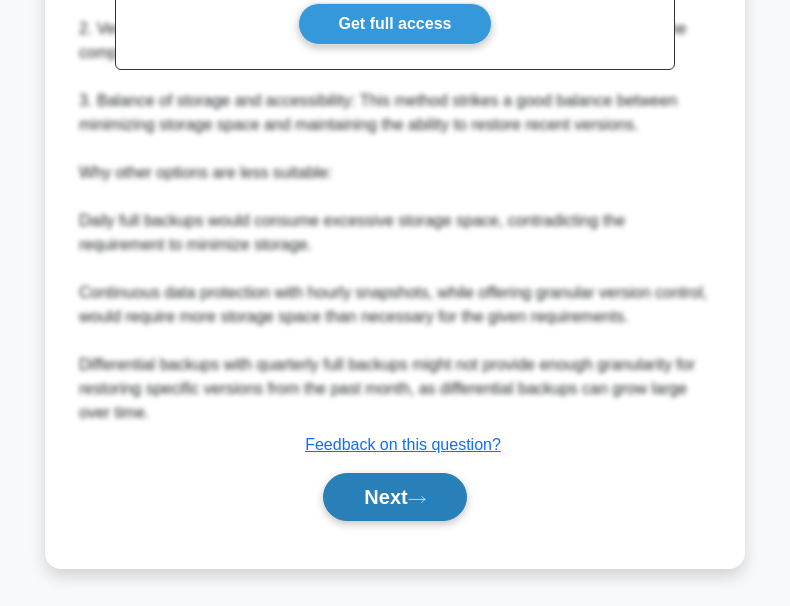 click on "Next" at bounding box center [394, 497] 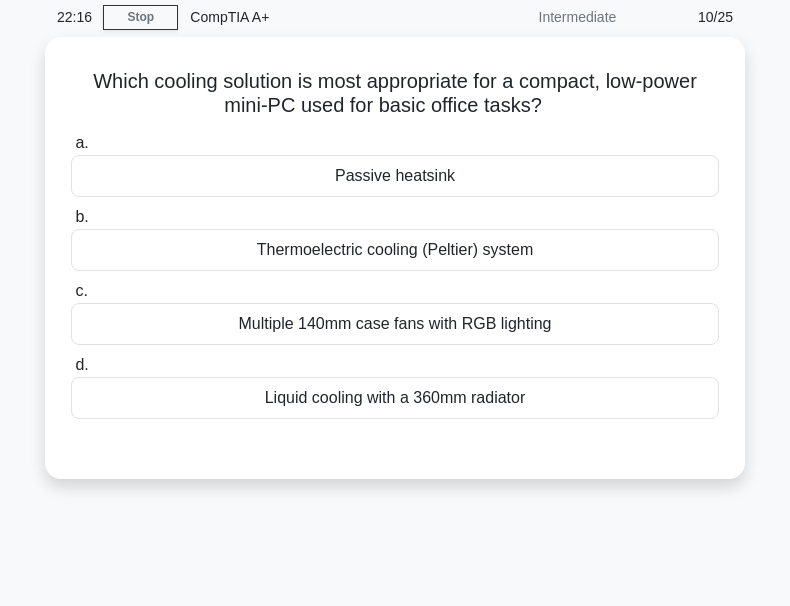 scroll, scrollTop: 66, scrollLeft: 0, axis: vertical 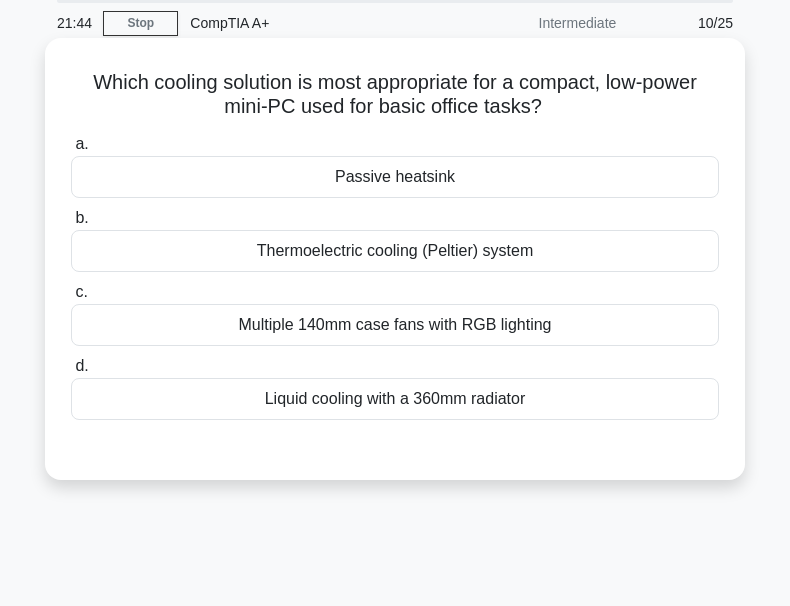 click on "Passive heatsink" at bounding box center [395, 177] 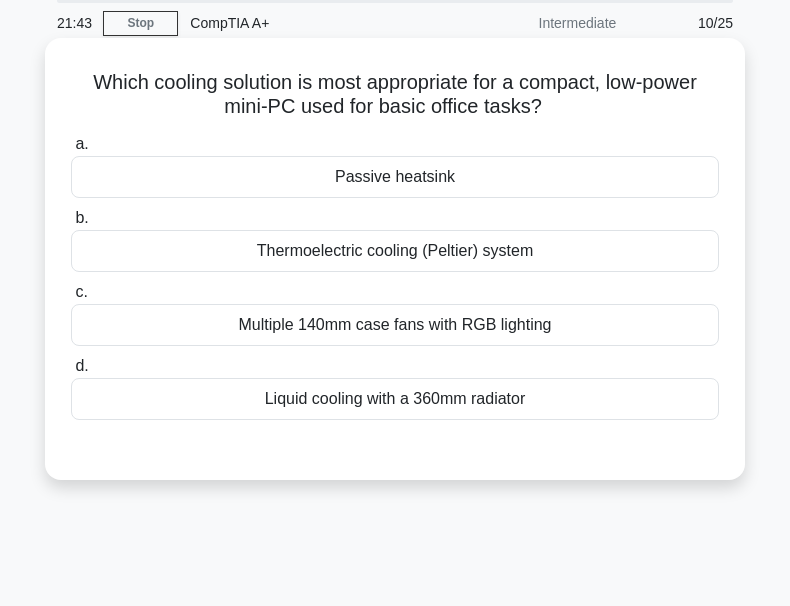 click on "Passive heatsink" at bounding box center (395, 177) 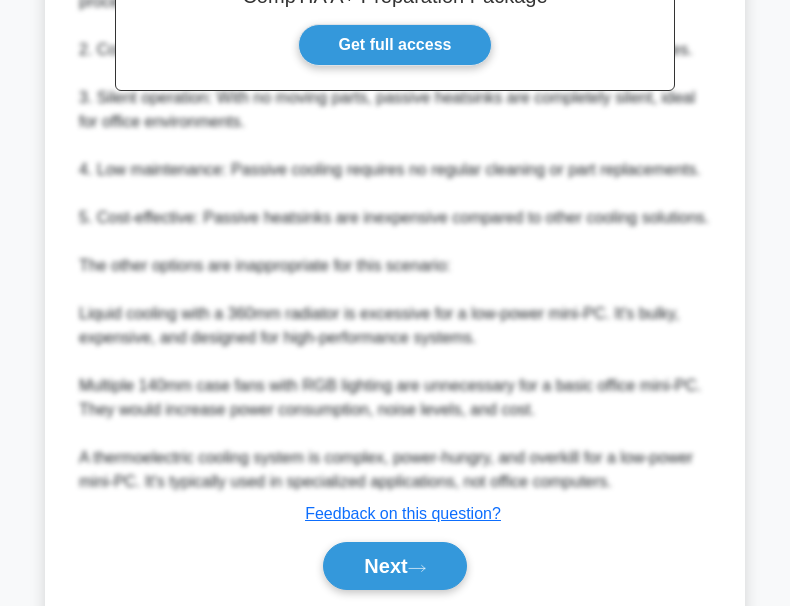 scroll, scrollTop: 737, scrollLeft: 0, axis: vertical 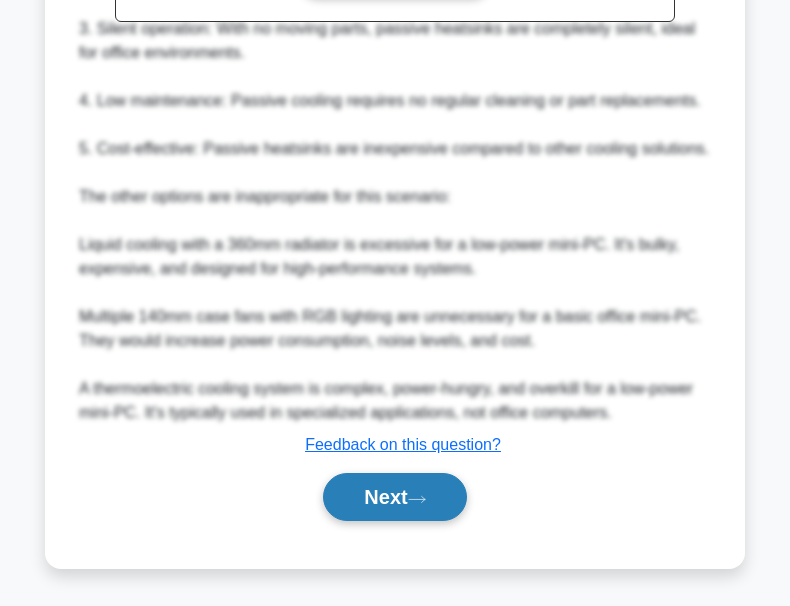 click on "Next" at bounding box center [394, 497] 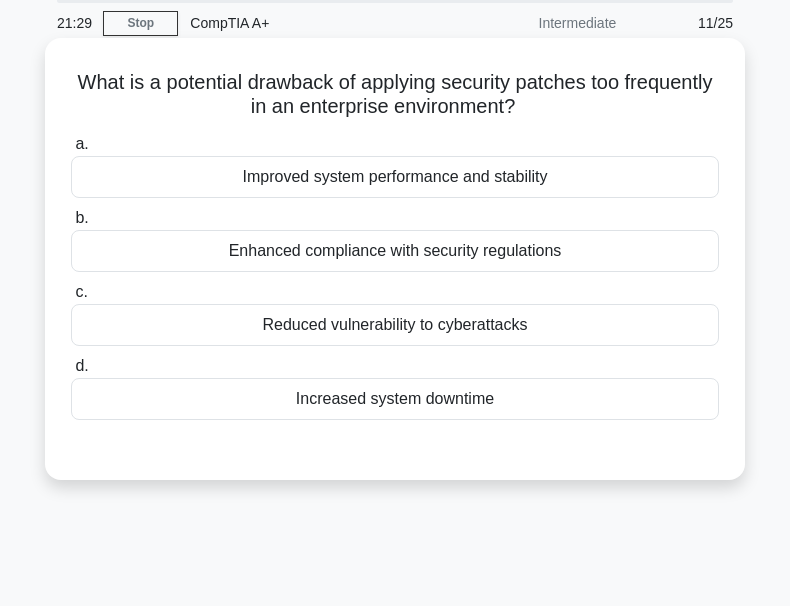 scroll, scrollTop: 0, scrollLeft: 0, axis: both 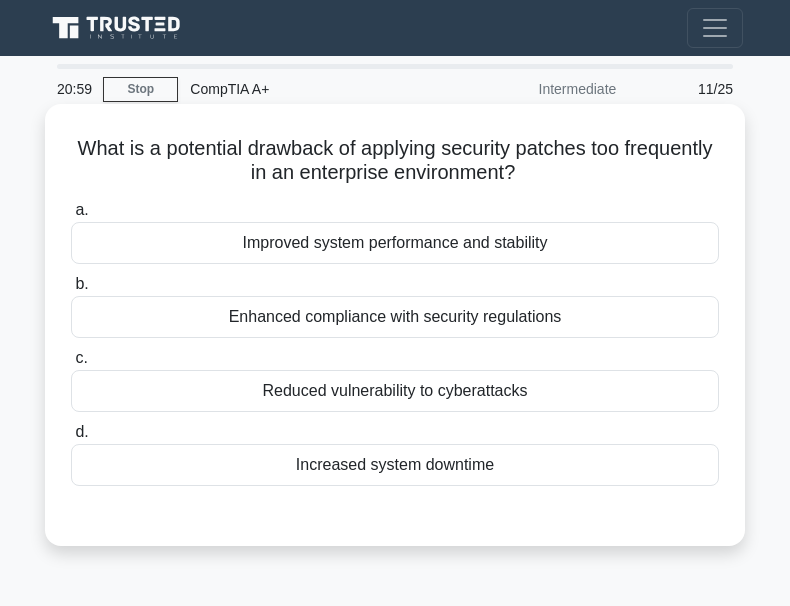 click on "Increased system downtime" at bounding box center (395, 465) 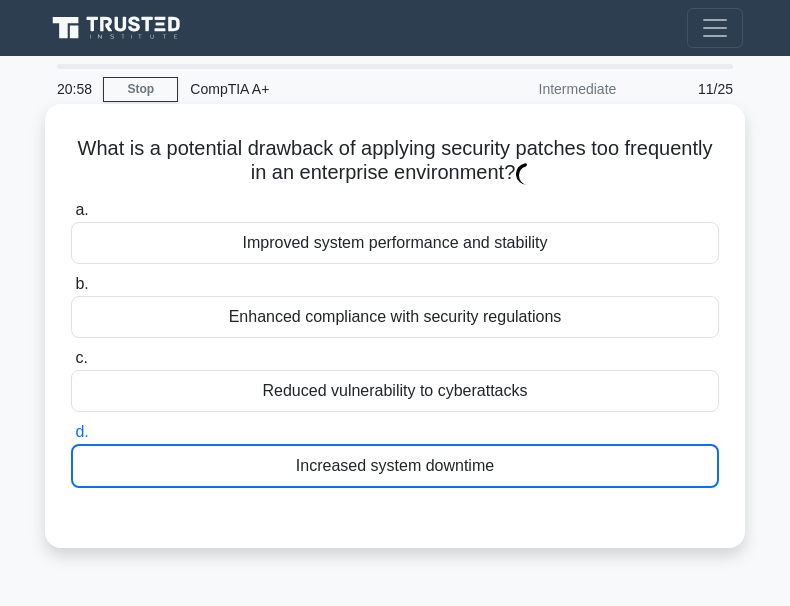 click on "Increased system downtime" at bounding box center (395, 466) 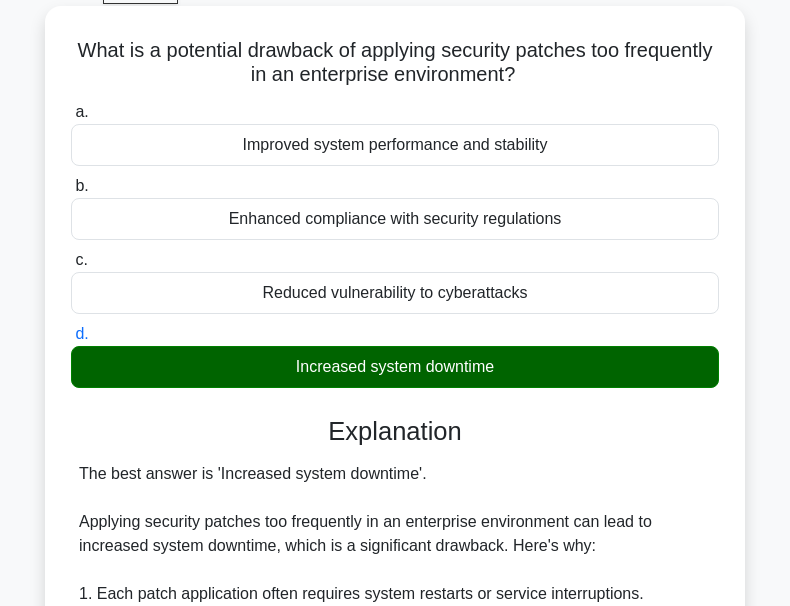 scroll, scrollTop: 0, scrollLeft: 0, axis: both 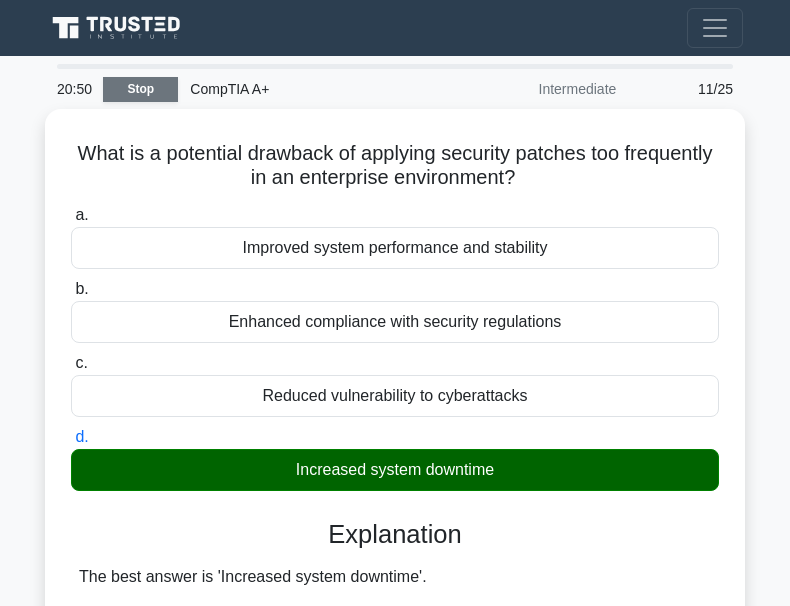 click on "Stop" at bounding box center (140, 89) 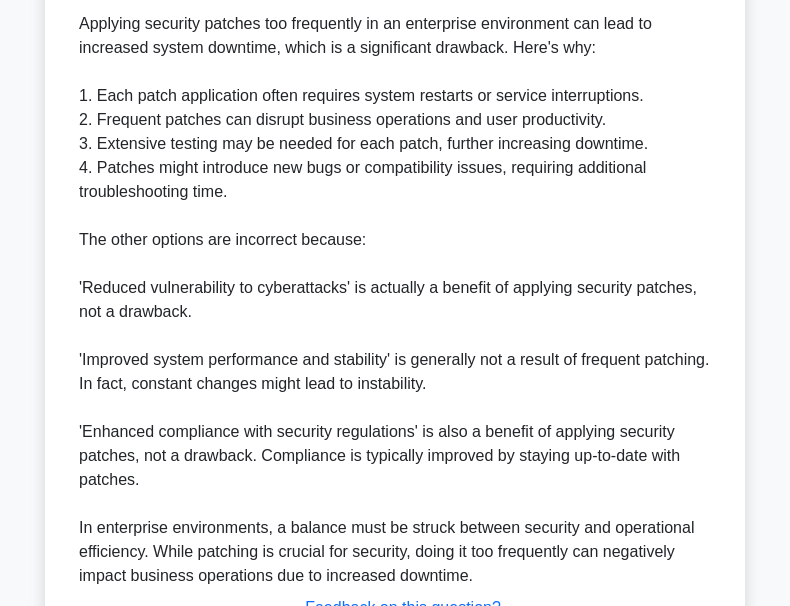 scroll, scrollTop: 600, scrollLeft: 0, axis: vertical 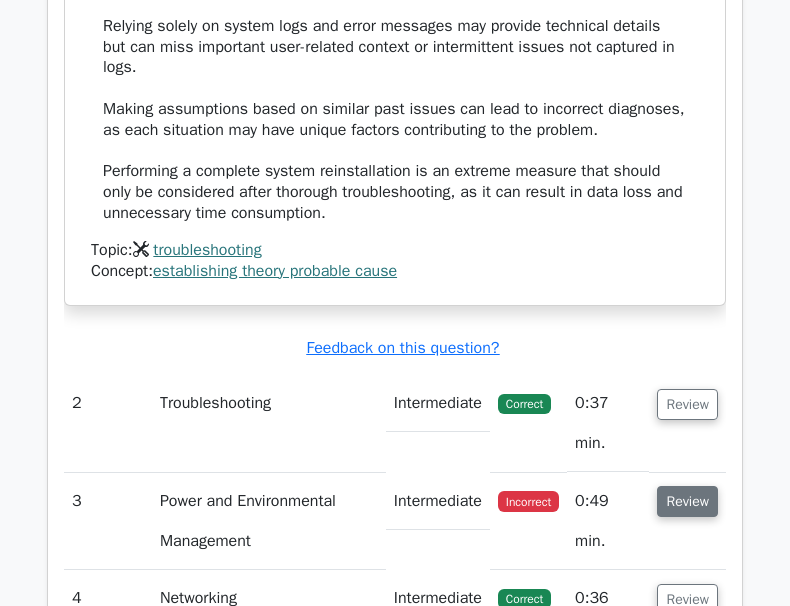 click on "Review" at bounding box center (687, 501) 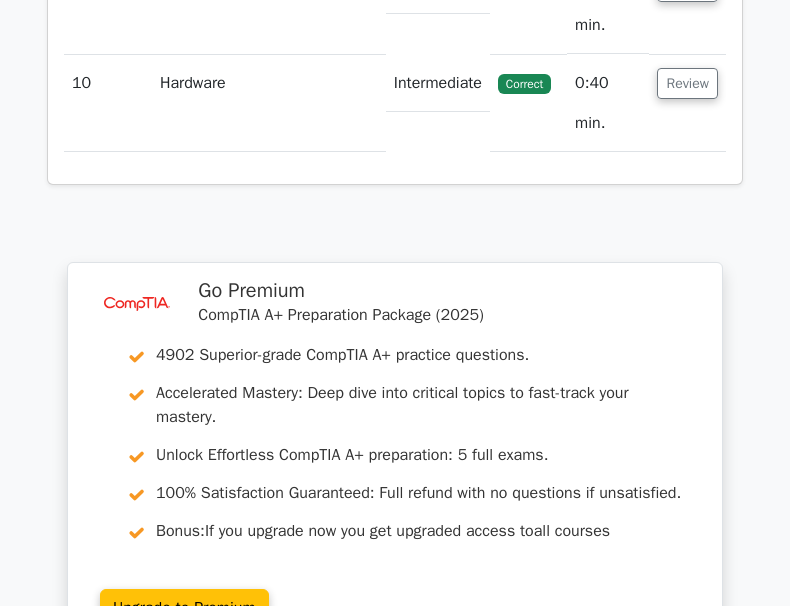 scroll, scrollTop: 4700, scrollLeft: 0, axis: vertical 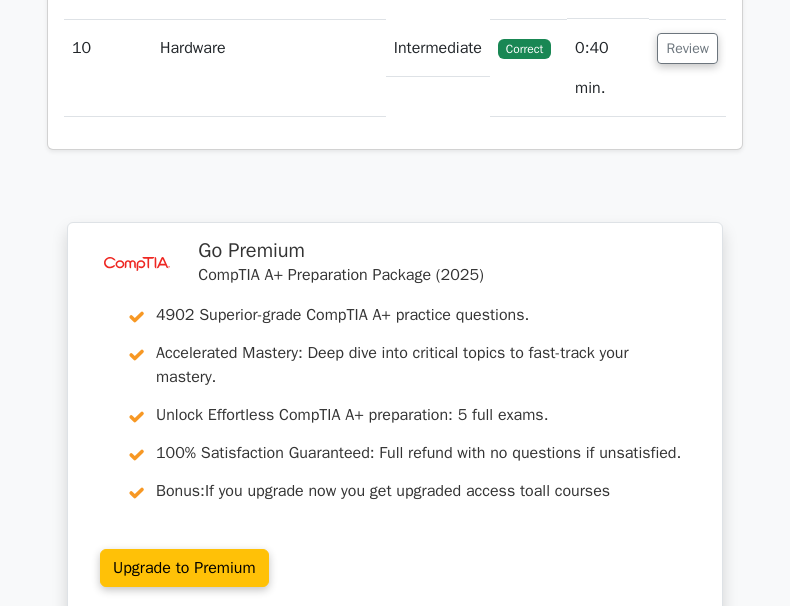 click on "Continue practicing" at bounding box center (320, 711) 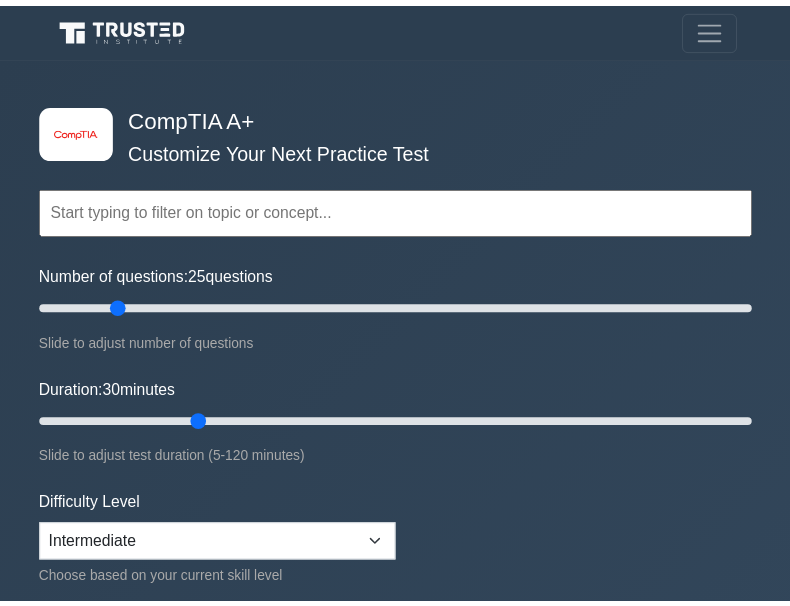 scroll, scrollTop: 0, scrollLeft: 0, axis: both 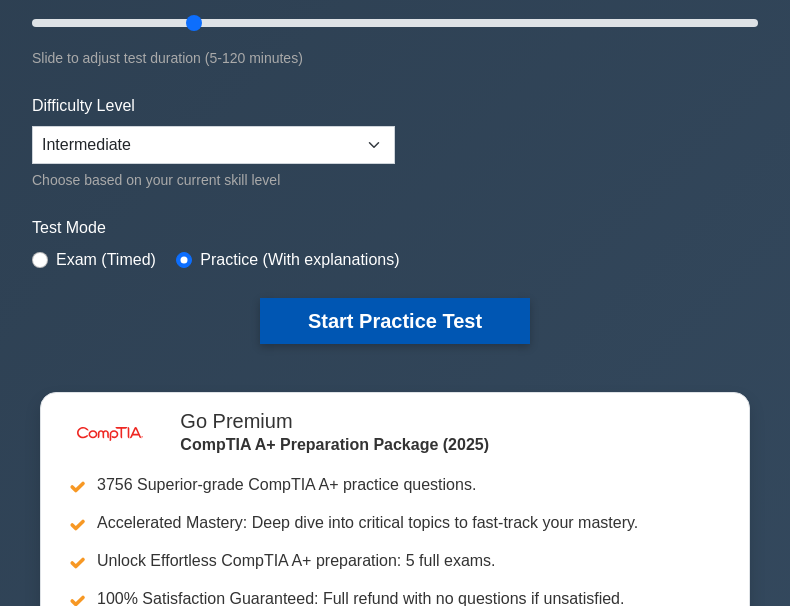 click on "Start Practice Test" at bounding box center [395, 321] 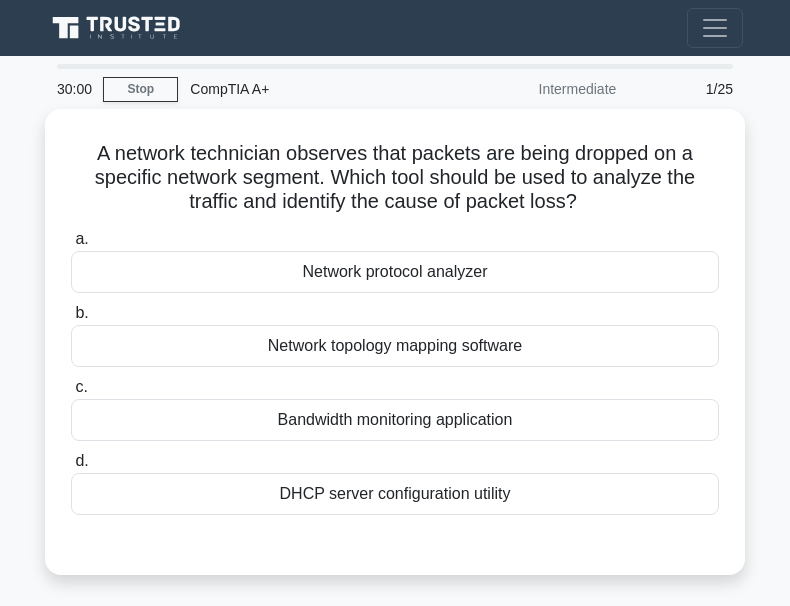 scroll, scrollTop: 0, scrollLeft: 0, axis: both 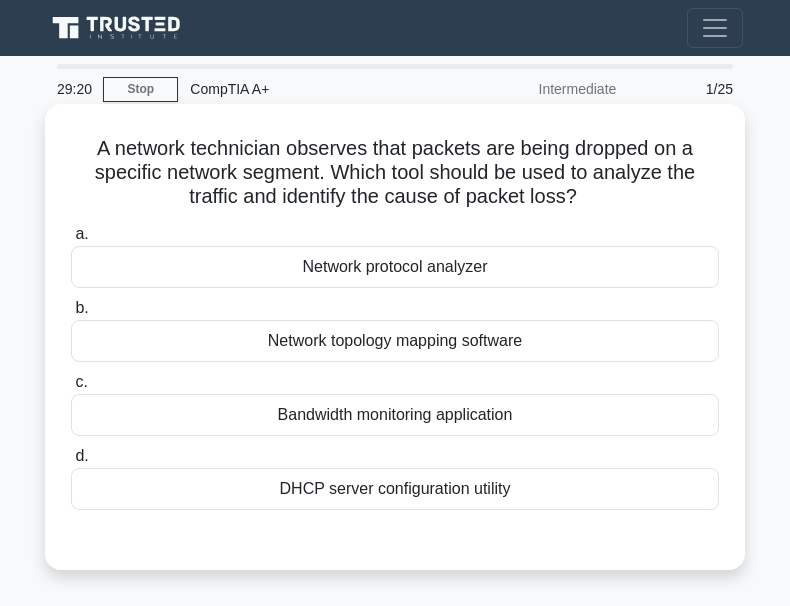 click on "Network protocol analyzer" at bounding box center (395, 267) 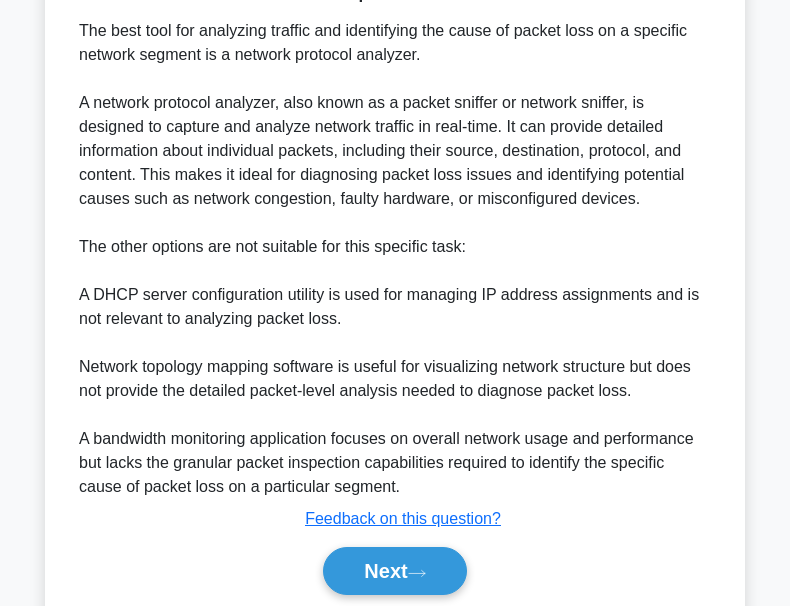 scroll, scrollTop: 641, scrollLeft: 0, axis: vertical 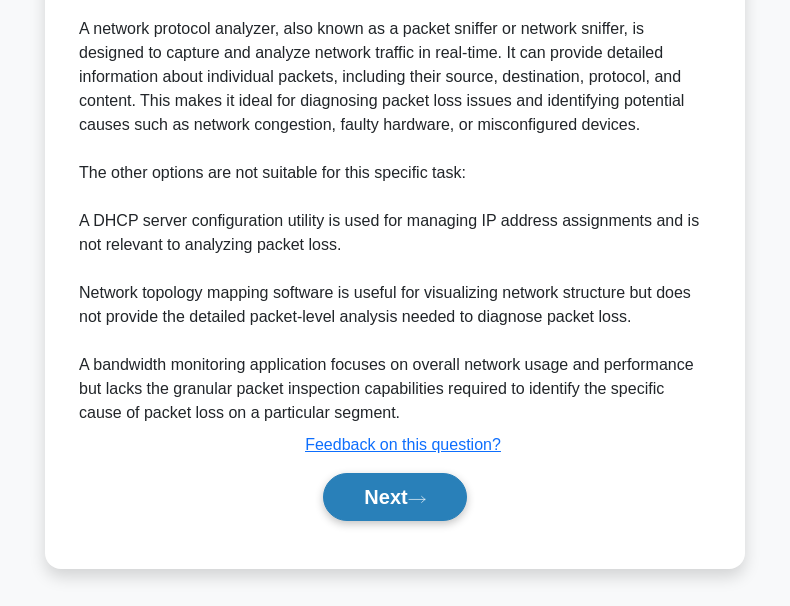 click on "Next" at bounding box center (394, 497) 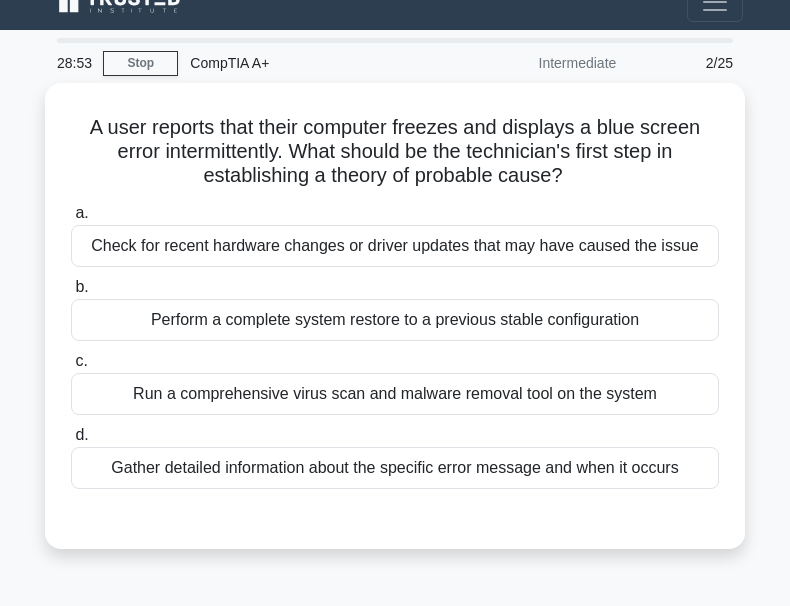 scroll, scrollTop: 0, scrollLeft: 0, axis: both 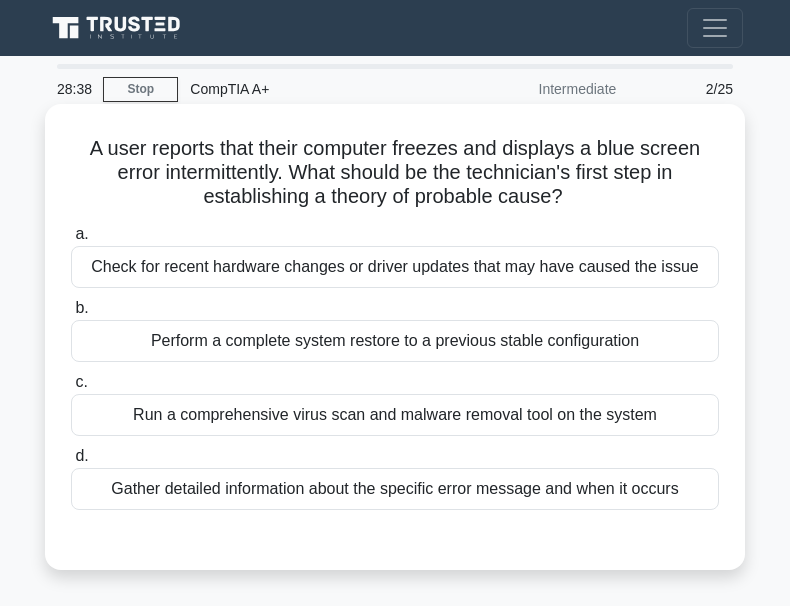 click on "Run a comprehensive virus scan and malware removal tool on the system" at bounding box center (395, 415) 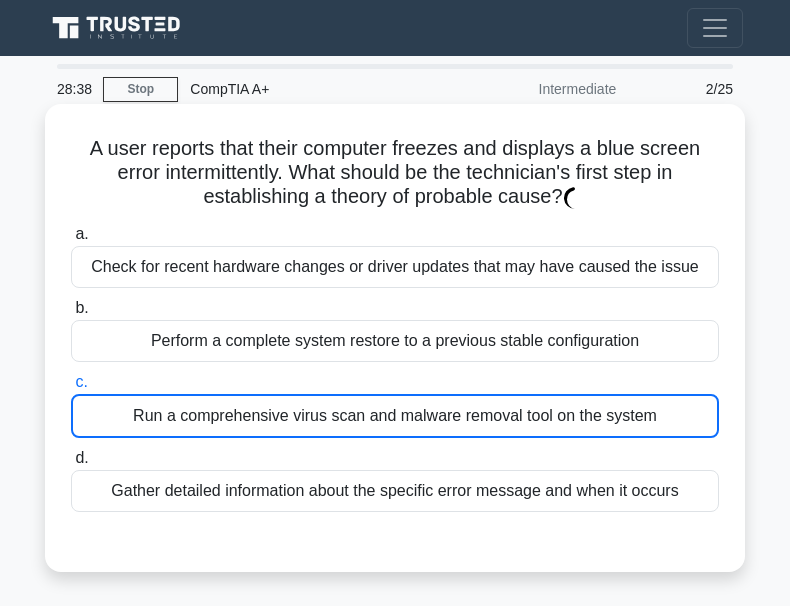 click on "Run a comprehensive virus scan and malware removal tool on the system" at bounding box center (395, 416) 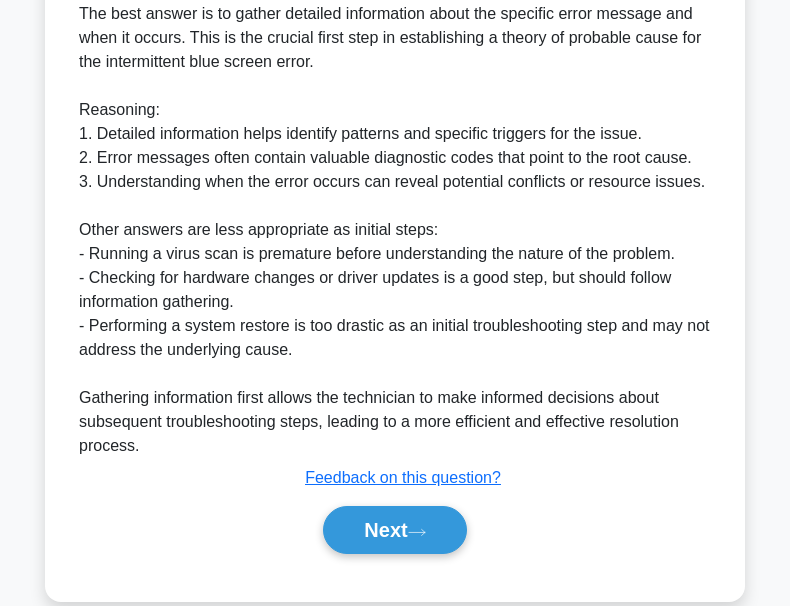 scroll, scrollTop: 619, scrollLeft: 0, axis: vertical 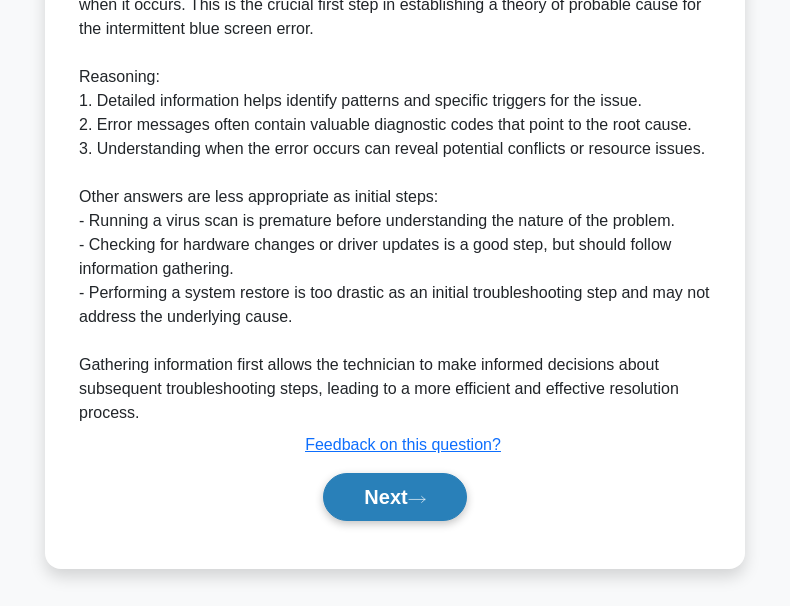 click on "Next" at bounding box center [394, 497] 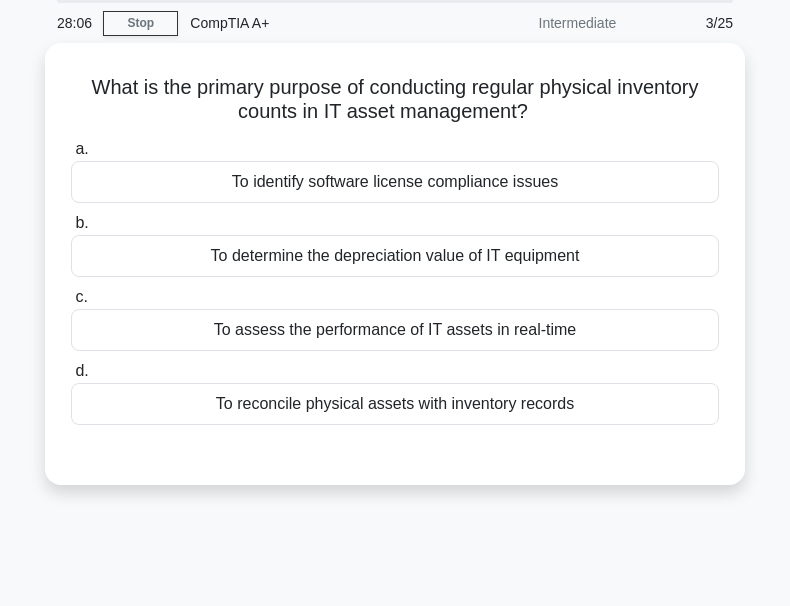 scroll, scrollTop: 0, scrollLeft: 0, axis: both 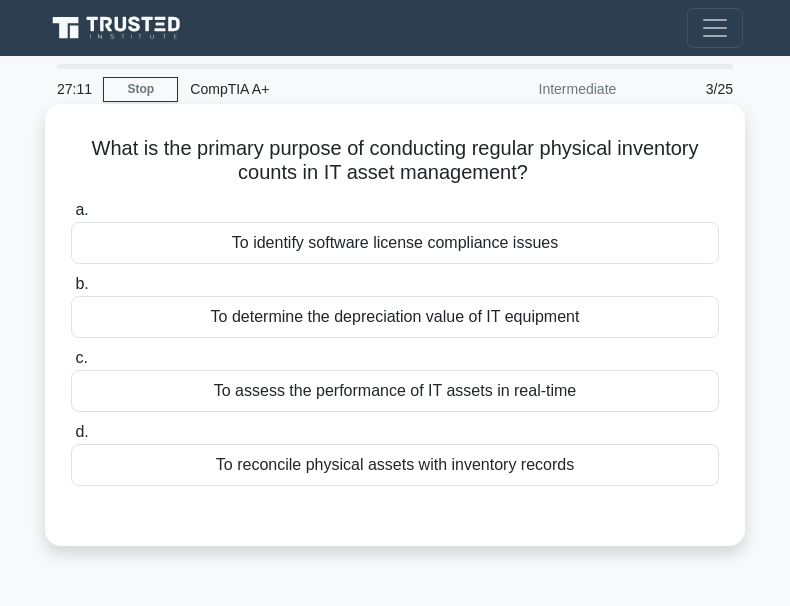 click on "To identify software license compliance issues" at bounding box center (395, 243) 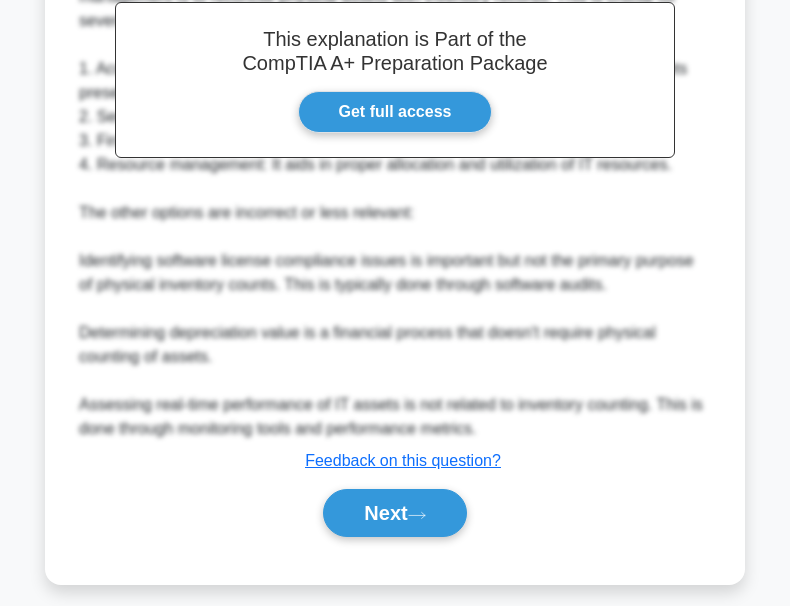 scroll, scrollTop: 619, scrollLeft: 0, axis: vertical 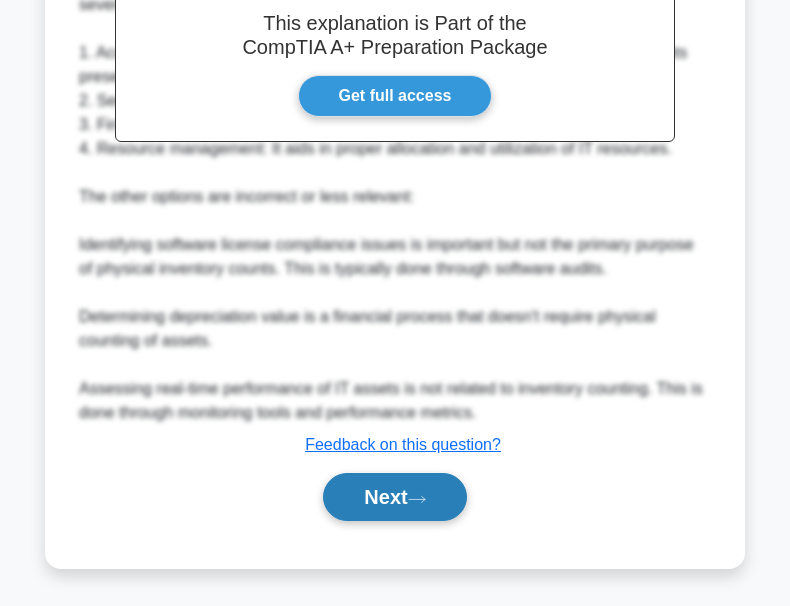 click on "Next" at bounding box center [394, 497] 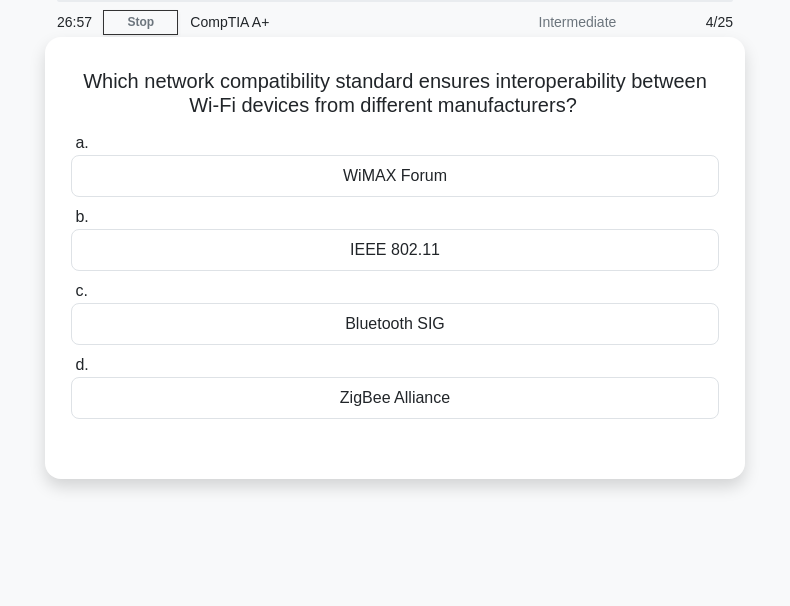 scroll, scrollTop: 66, scrollLeft: 0, axis: vertical 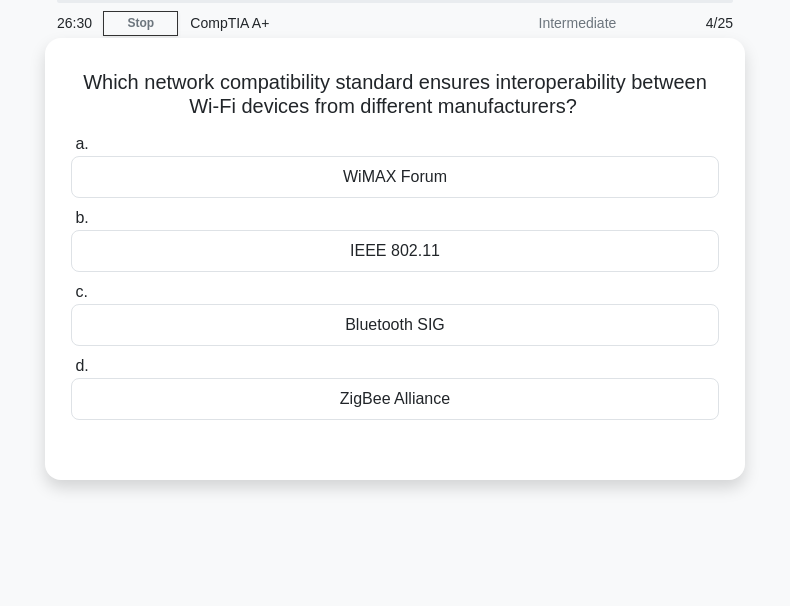 click on "Bluetooth SIG" at bounding box center [395, 325] 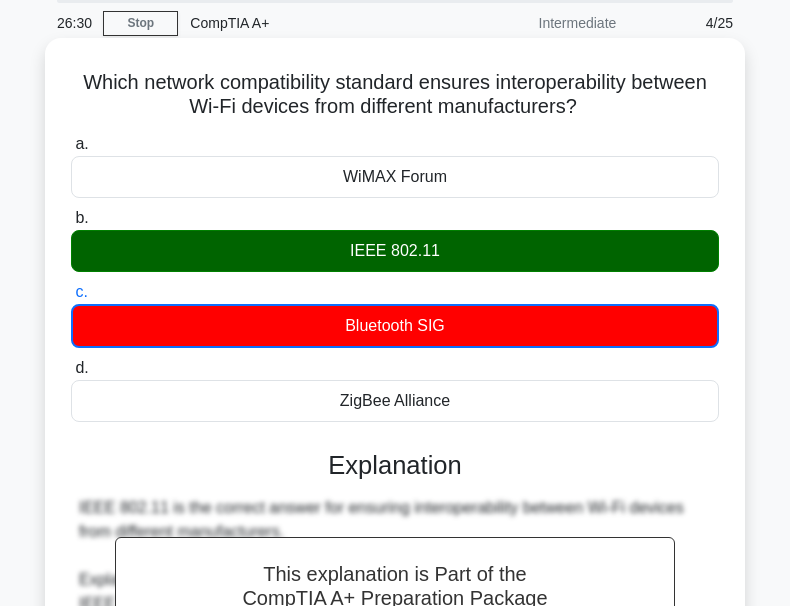 click on "Bluetooth SIG" at bounding box center [395, 326] 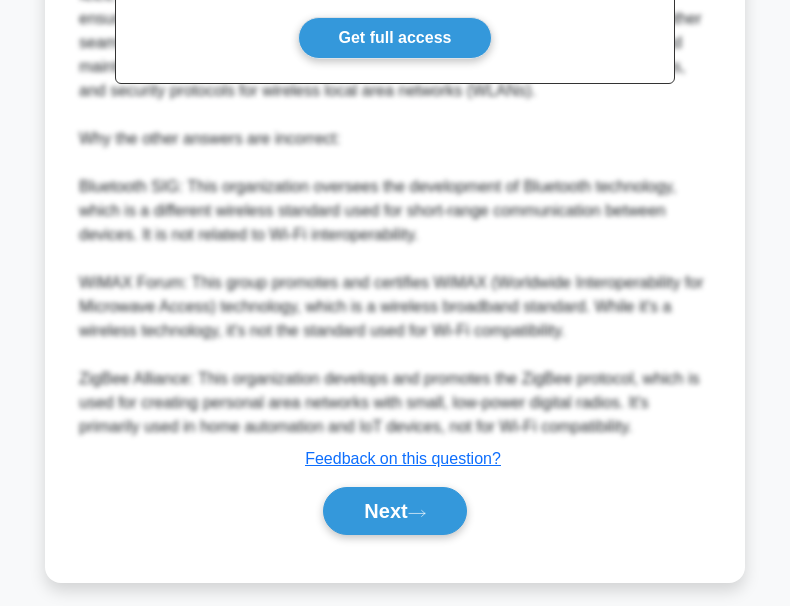 scroll, scrollTop: 691, scrollLeft: 0, axis: vertical 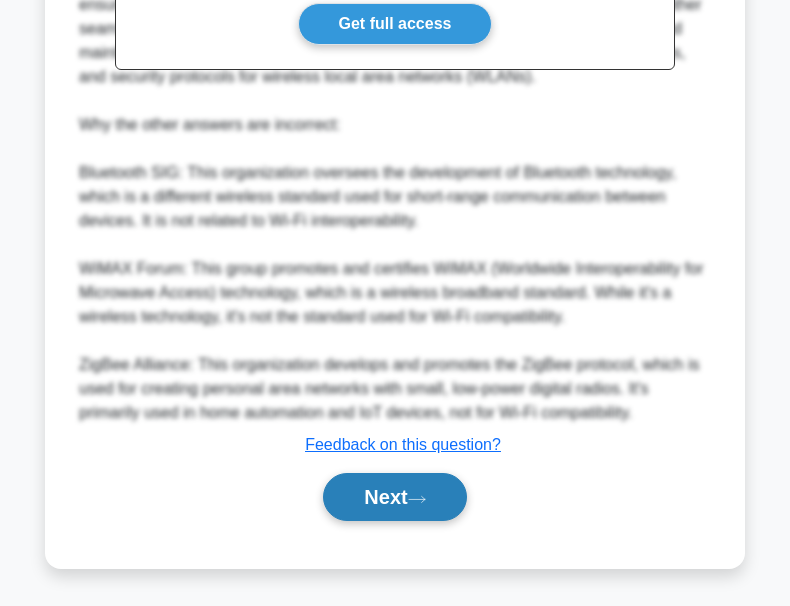 click on "Next" at bounding box center (394, 497) 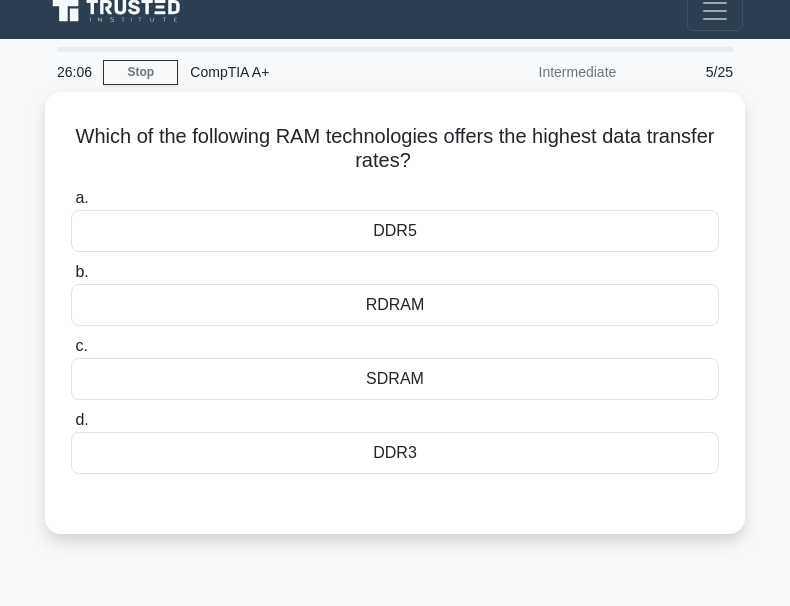 scroll, scrollTop: 0, scrollLeft: 0, axis: both 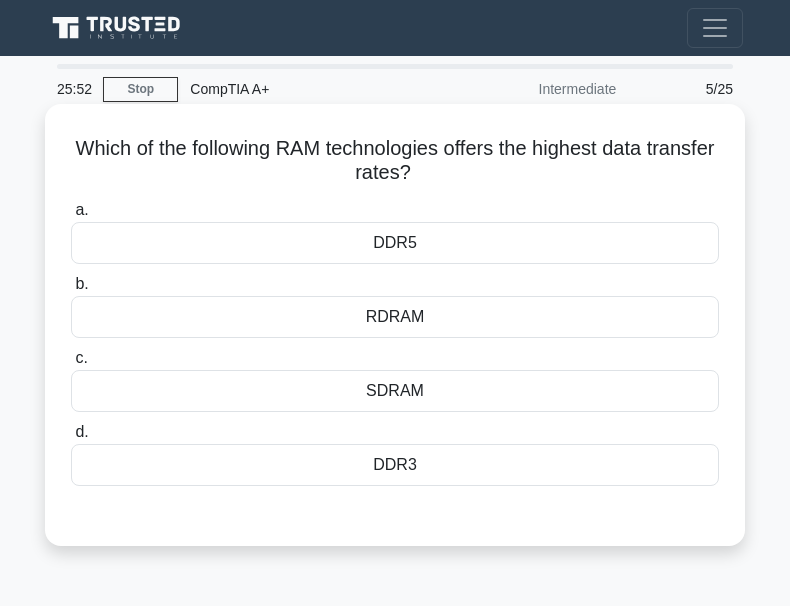 click on "DDR5" at bounding box center (395, 243) 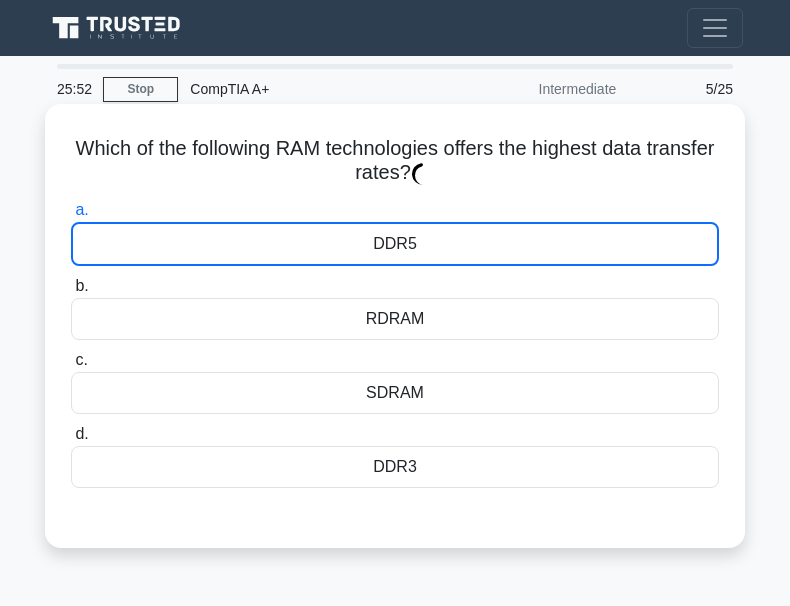 click on "DDR5" at bounding box center [395, 244] 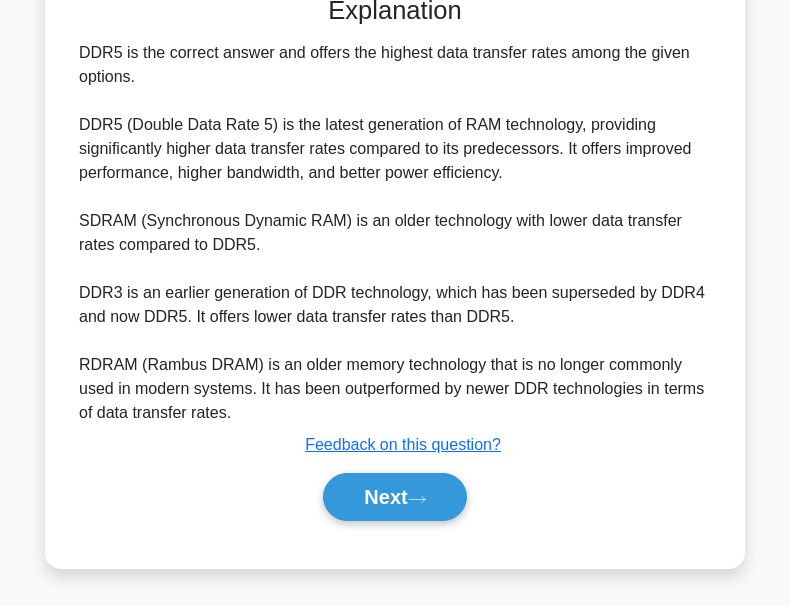 scroll, scrollTop: 521, scrollLeft: 0, axis: vertical 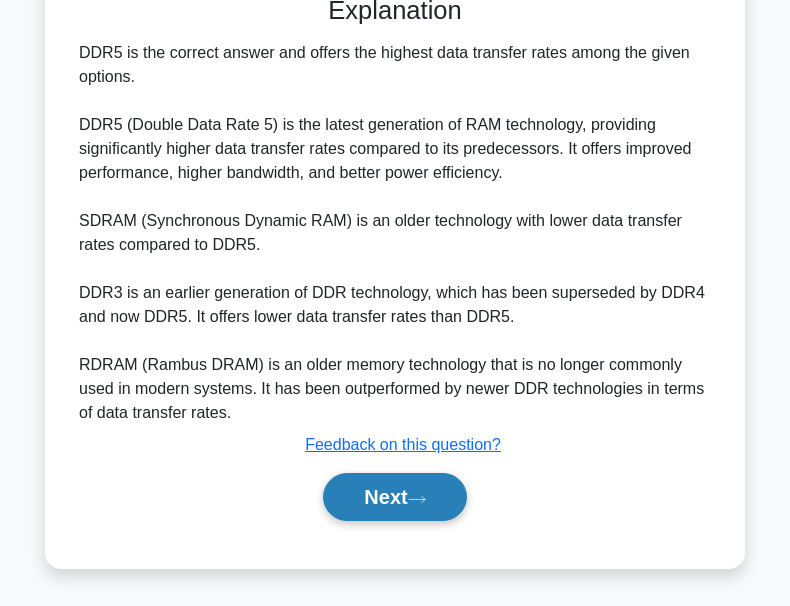click on "Next" at bounding box center (394, 497) 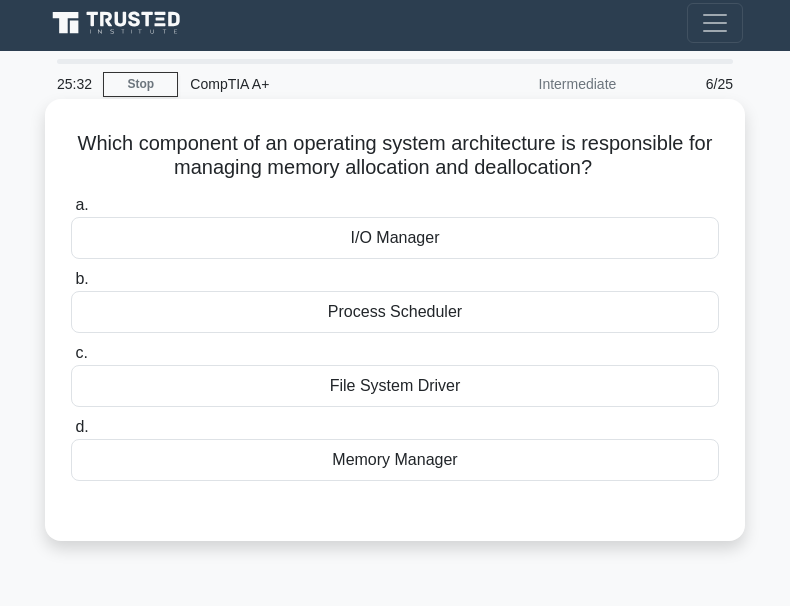 scroll, scrollTop: 0, scrollLeft: 0, axis: both 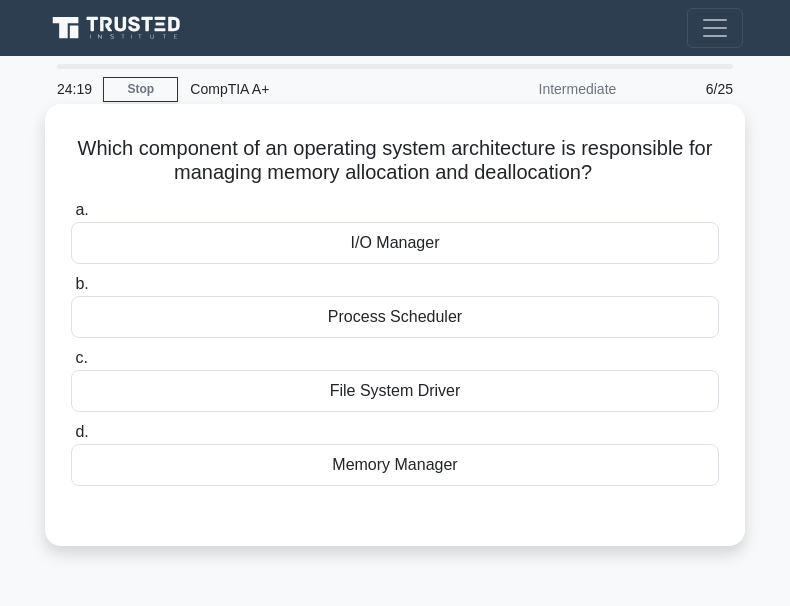 click on "I/O Manager" at bounding box center [395, 243] 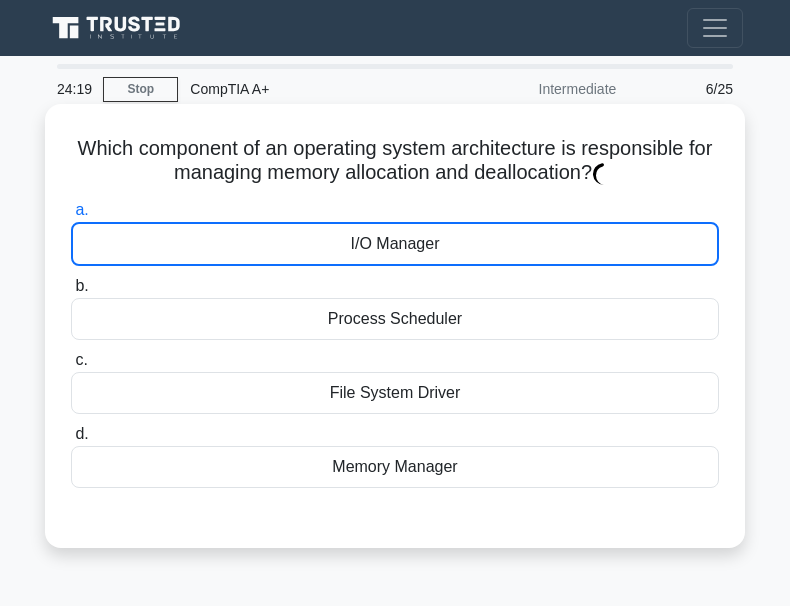 click on "I/O Manager" at bounding box center [395, 244] 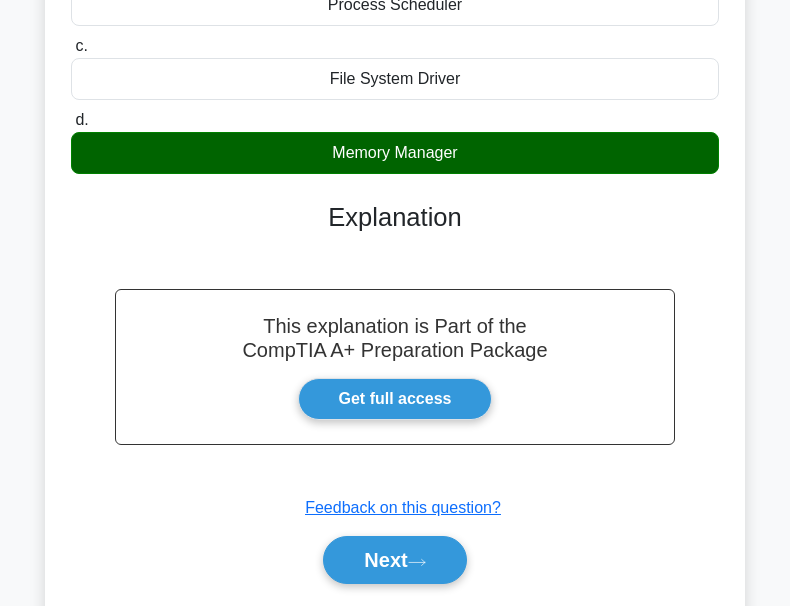 scroll, scrollTop: 400, scrollLeft: 0, axis: vertical 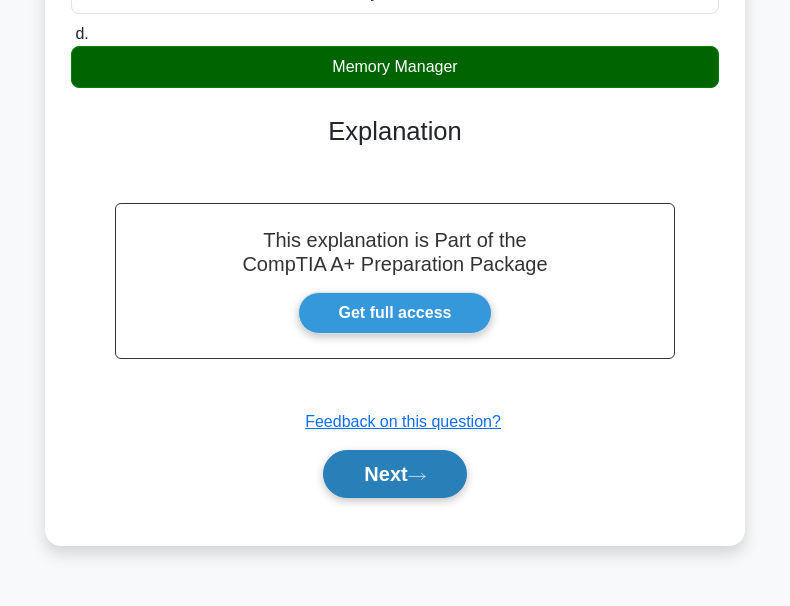 click on "Next" at bounding box center (394, 474) 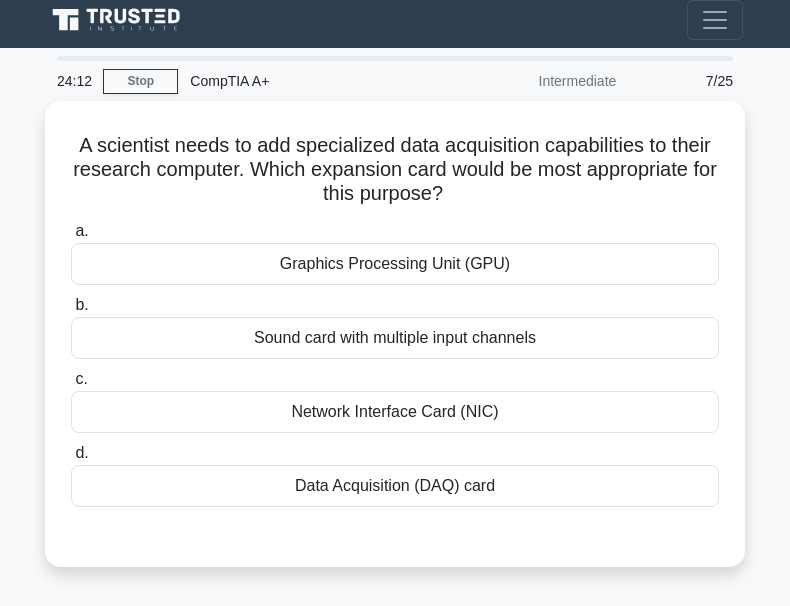 scroll, scrollTop: 0, scrollLeft: 0, axis: both 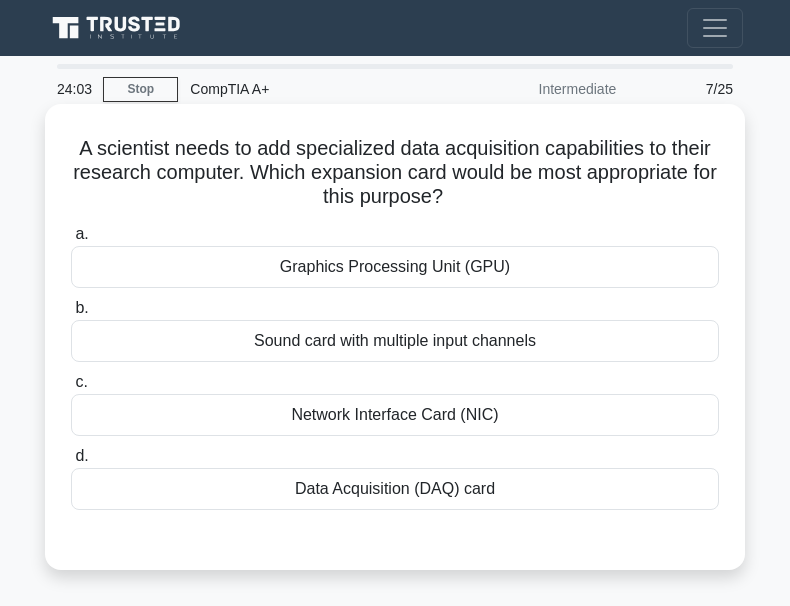 click on "Data Acquisition (DAQ) card" at bounding box center (395, 489) 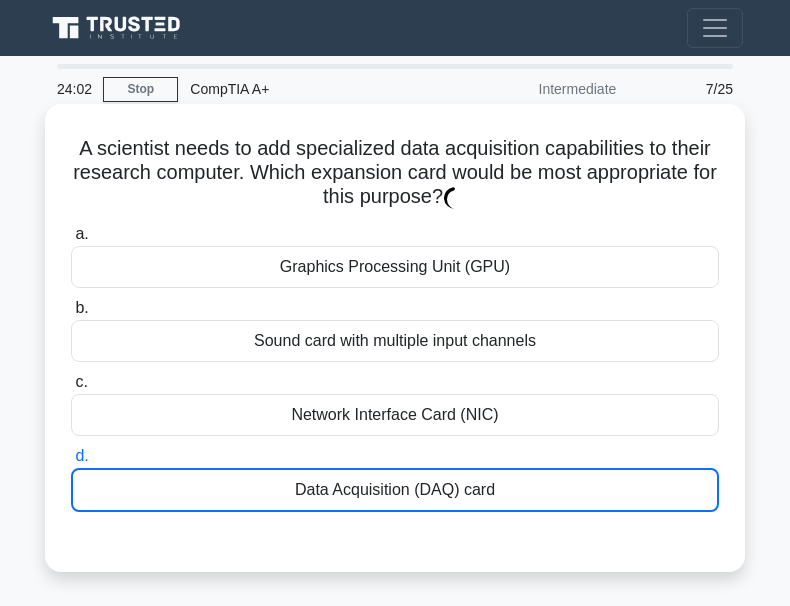 click on "Data Acquisition (DAQ) card" at bounding box center (395, 490) 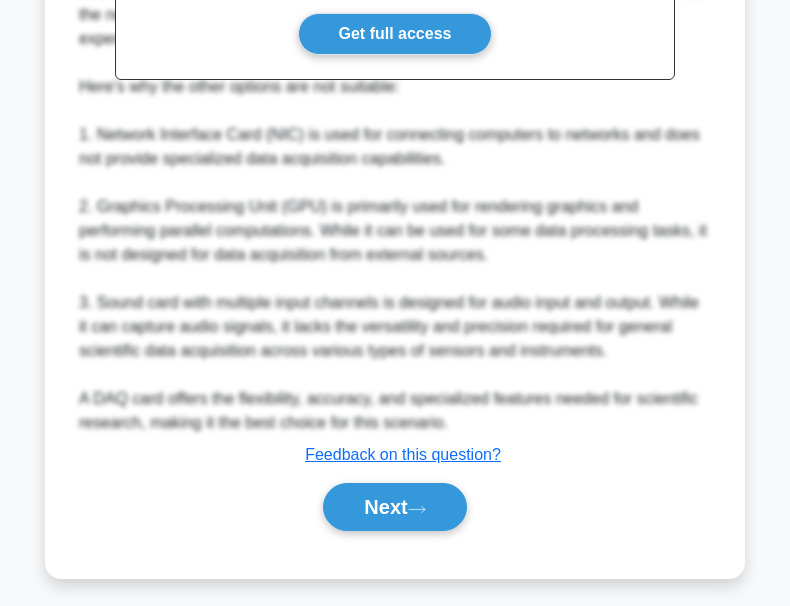 scroll, scrollTop: 713, scrollLeft: 0, axis: vertical 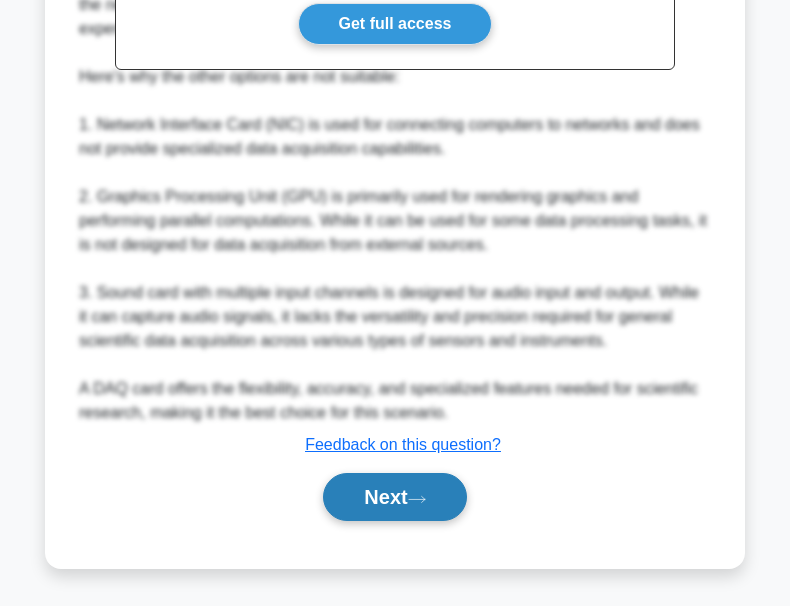 click on "Next" at bounding box center [394, 497] 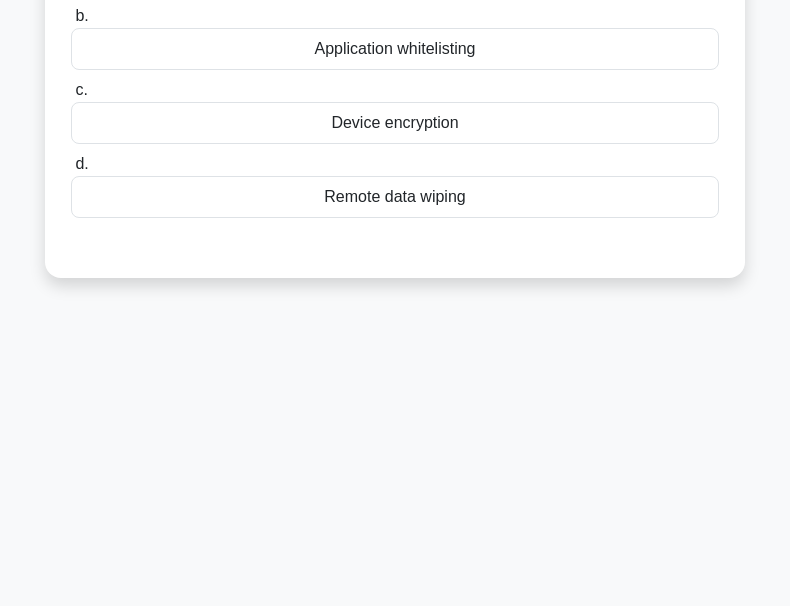 scroll, scrollTop: 0, scrollLeft: 0, axis: both 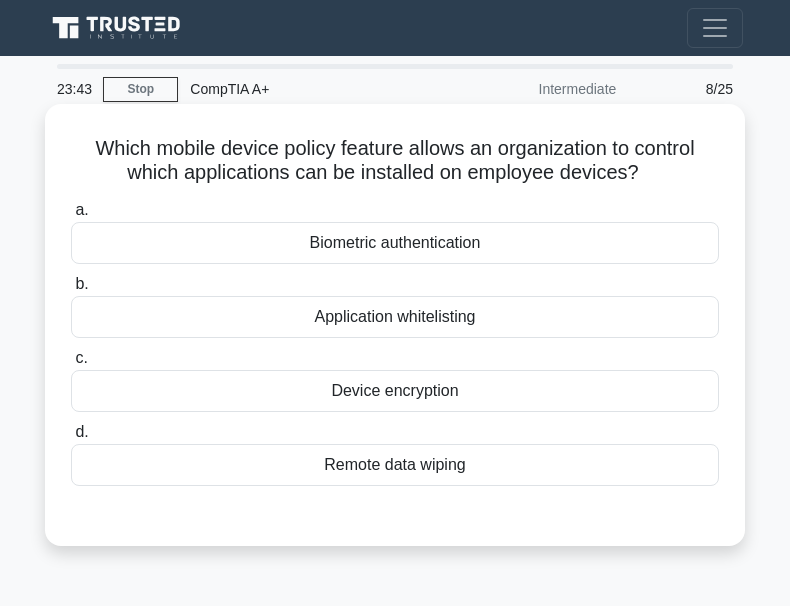 click on "Application whitelisting" at bounding box center [395, 317] 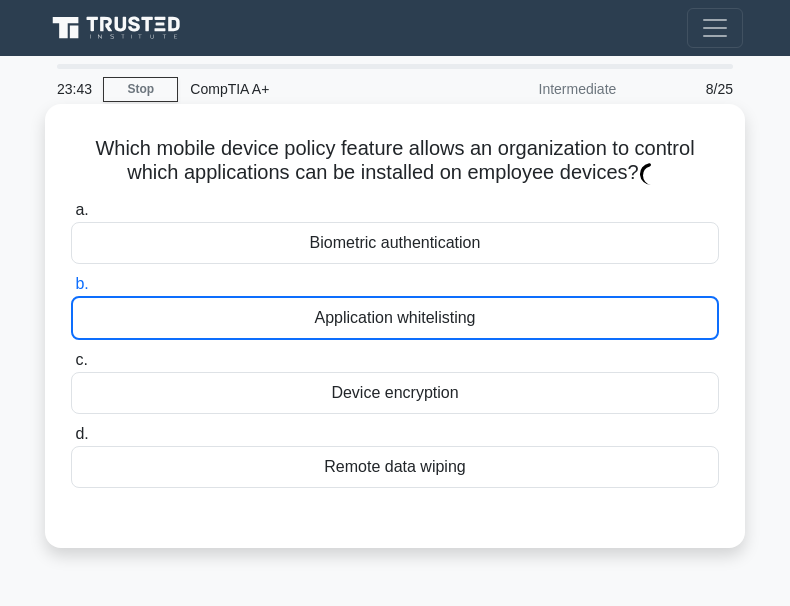 click on "Application whitelisting" at bounding box center (395, 318) 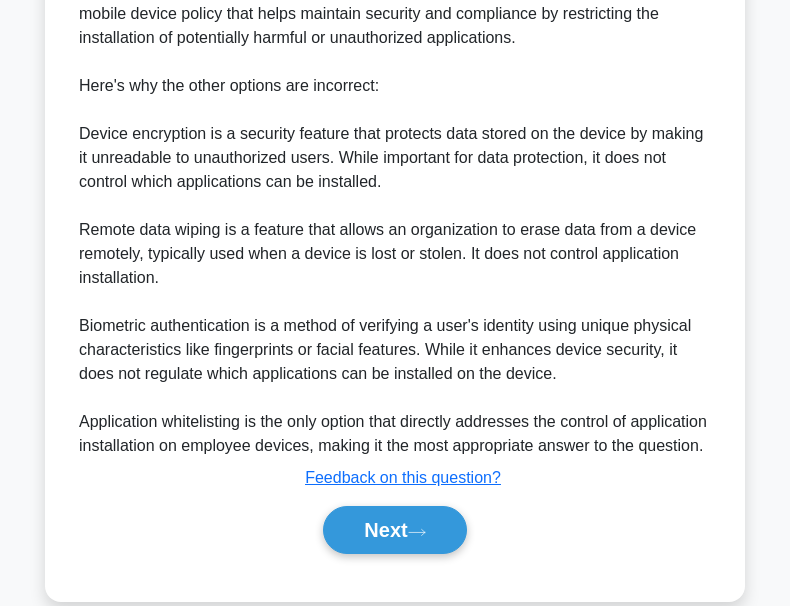 scroll, scrollTop: 713, scrollLeft: 0, axis: vertical 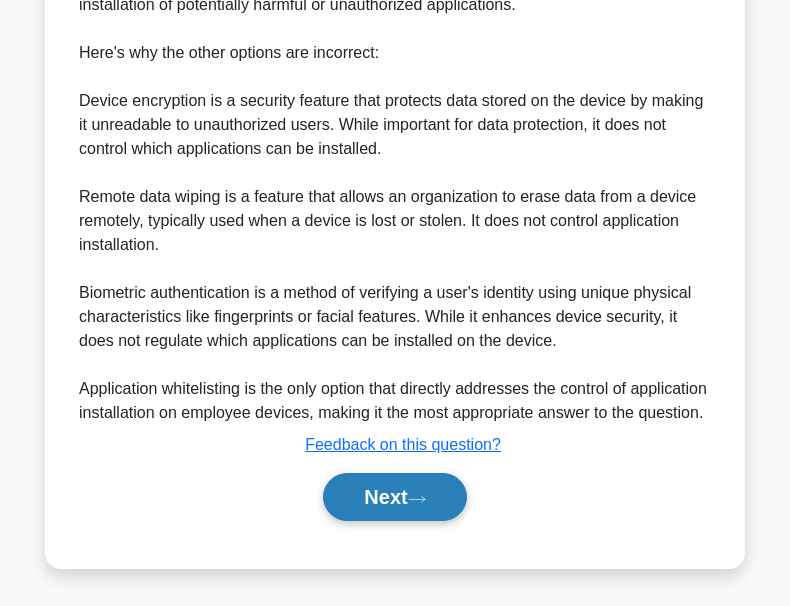 click on "Next" at bounding box center [394, 497] 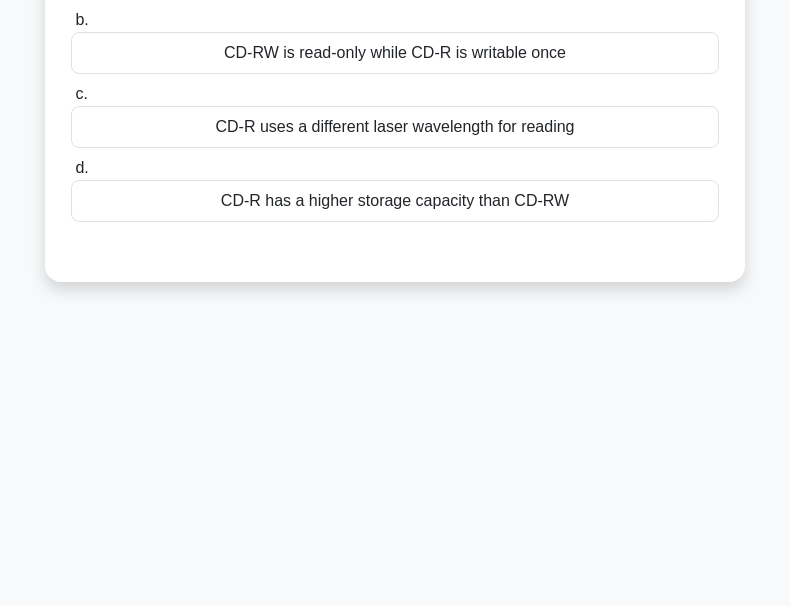 scroll, scrollTop: 66, scrollLeft: 0, axis: vertical 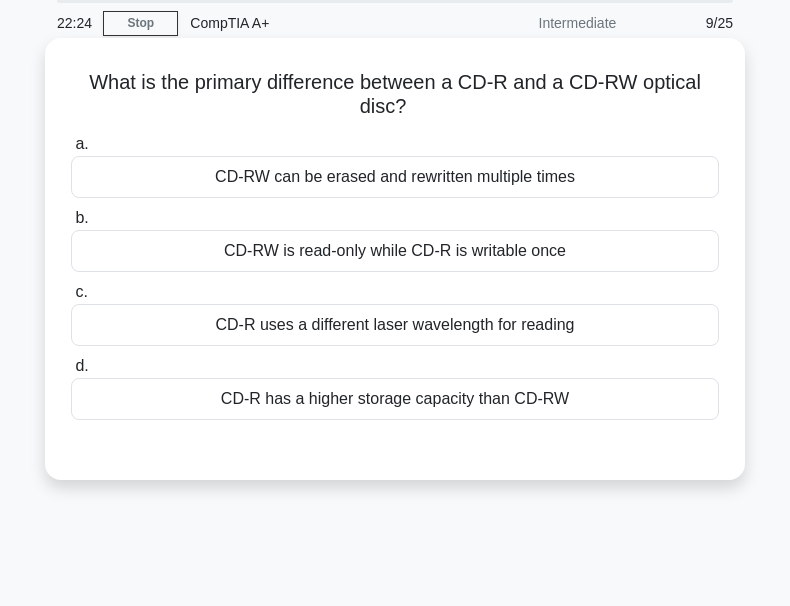 click on "CD-RW is read-only while CD-R is writable once" at bounding box center (395, 251) 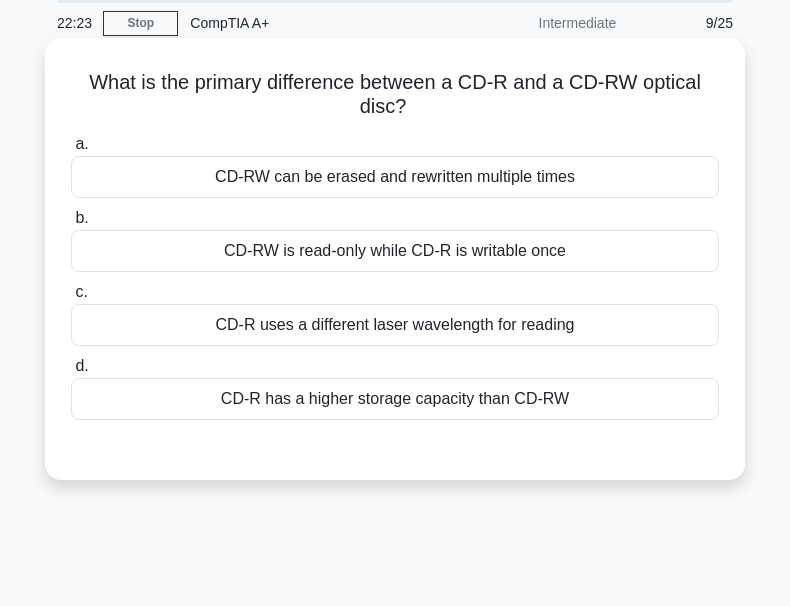 click on "CD-RW is read-only while CD-R is writable once" at bounding box center [395, 251] 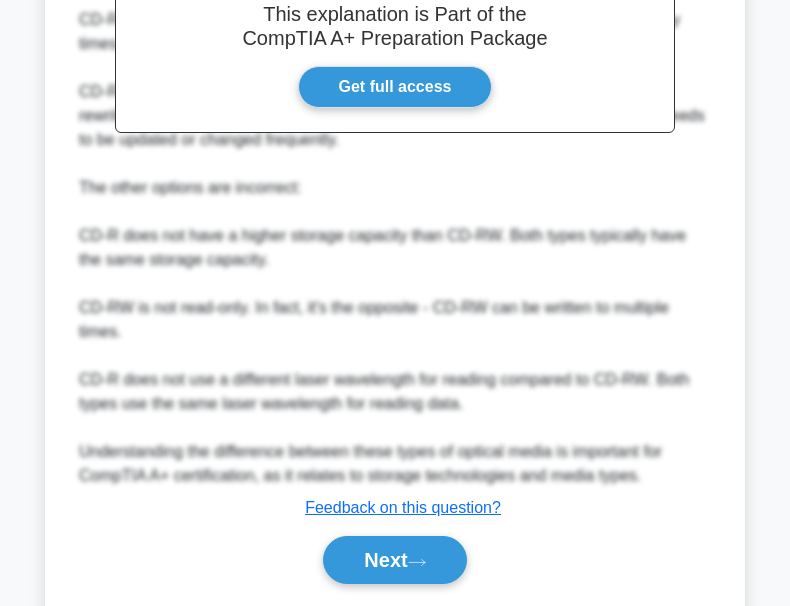 scroll, scrollTop: 691, scrollLeft: 0, axis: vertical 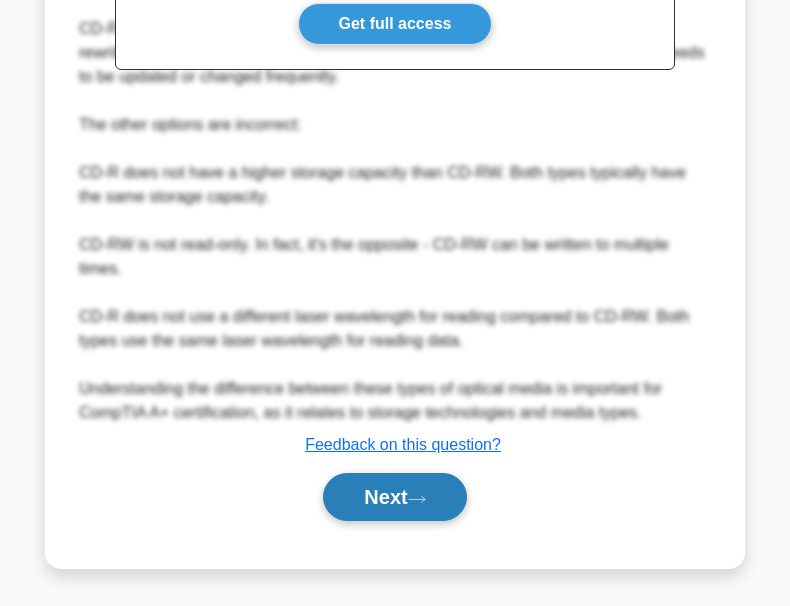 click on "Next" at bounding box center [394, 497] 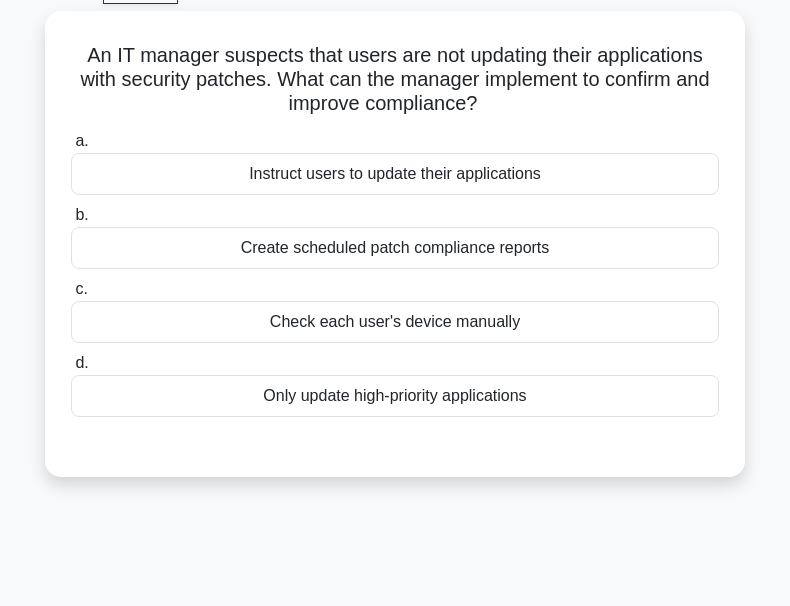 scroll, scrollTop: 66, scrollLeft: 0, axis: vertical 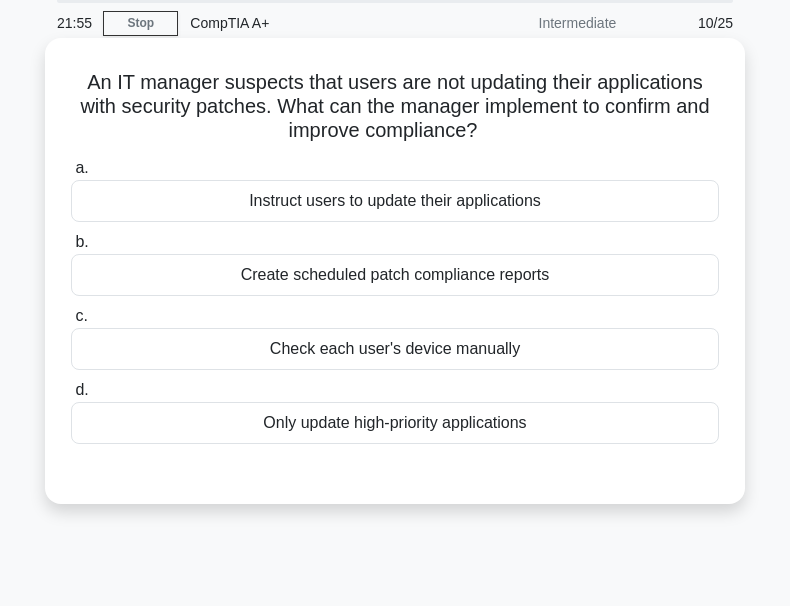 click on "Create scheduled patch compliance reports" at bounding box center [395, 275] 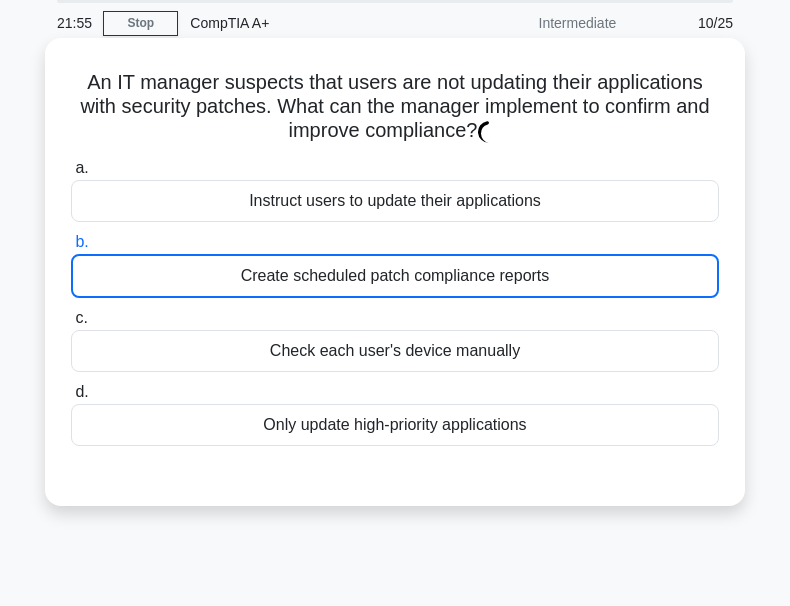 click on "Create scheduled patch compliance reports" at bounding box center [395, 276] 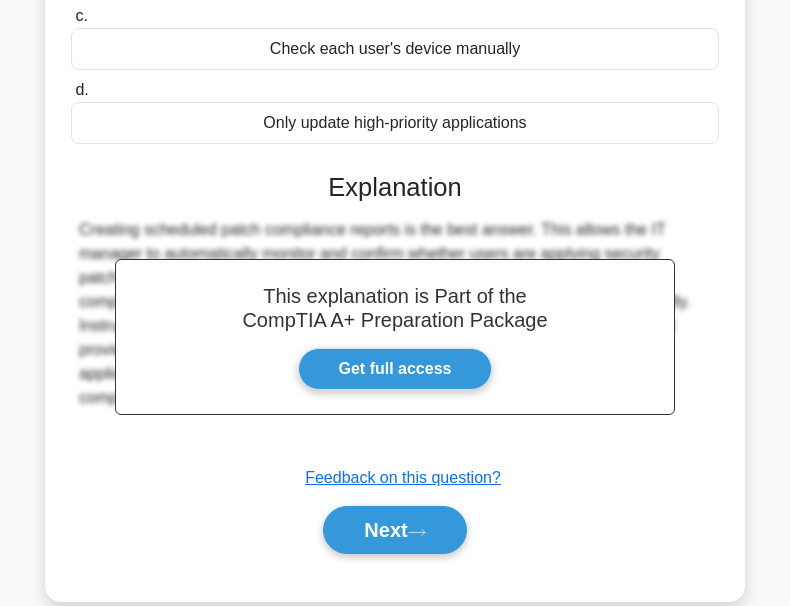scroll, scrollTop: 466, scrollLeft: 0, axis: vertical 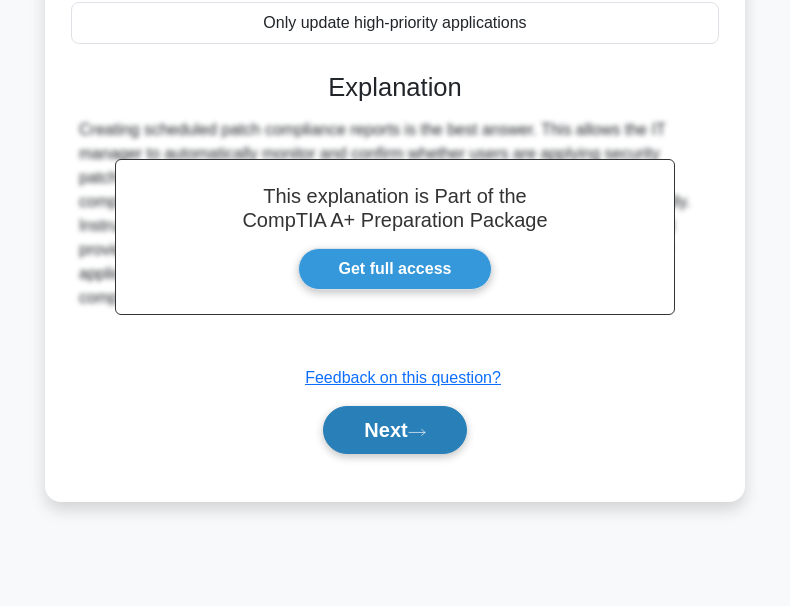 click on "Next" at bounding box center [394, 430] 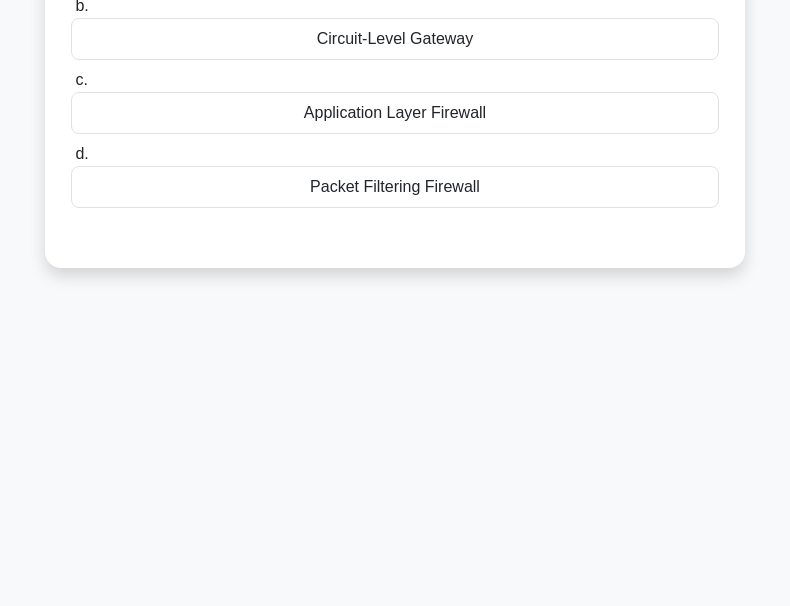 scroll, scrollTop: 66, scrollLeft: 0, axis: vertical 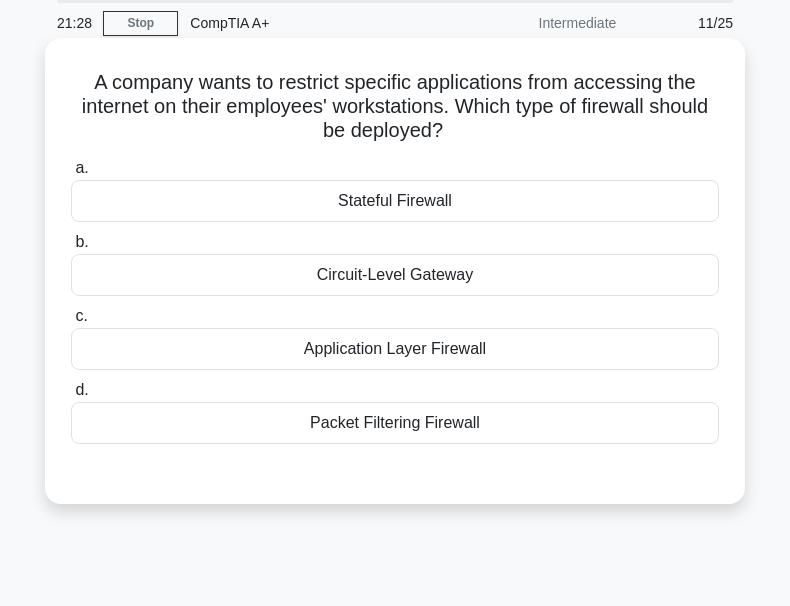 click on "Application Layer Firewall" at bounding box center [395, 349] 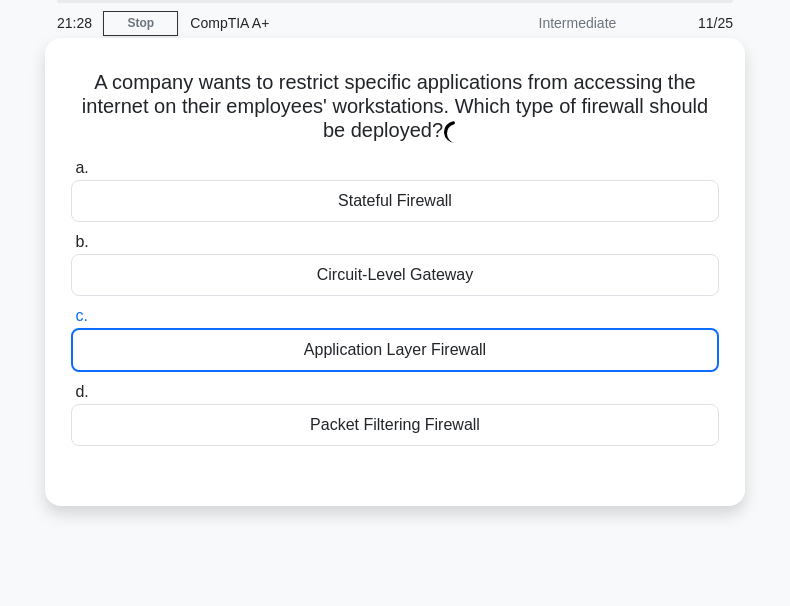 click on "Application Layer Firewall" at bounding box center (395, 350) 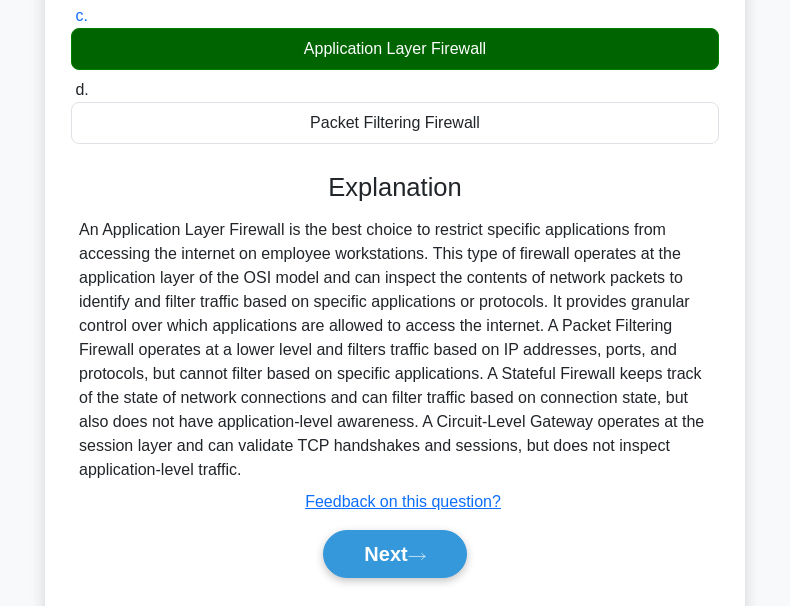 scroll, scrollTop: 466, scrollLeft: 0, axis: vertical 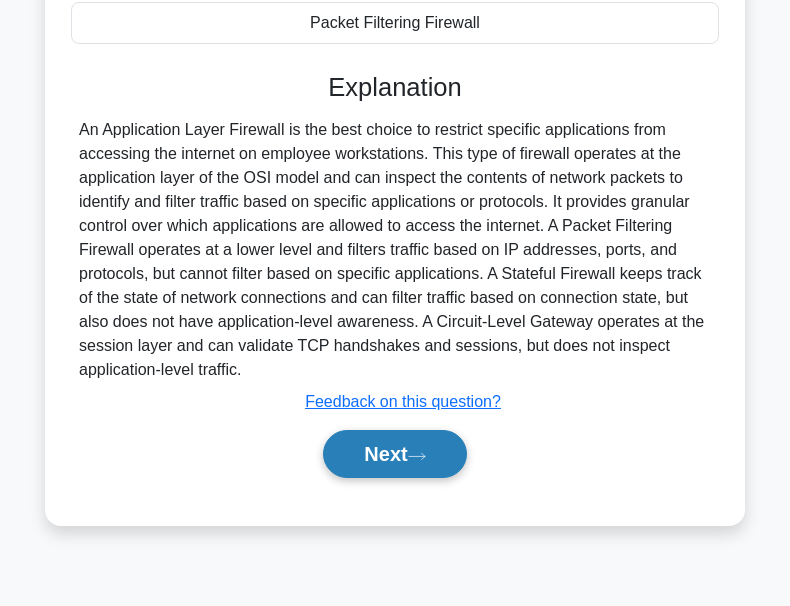 click on "Next" at bounding box center (394, 454) 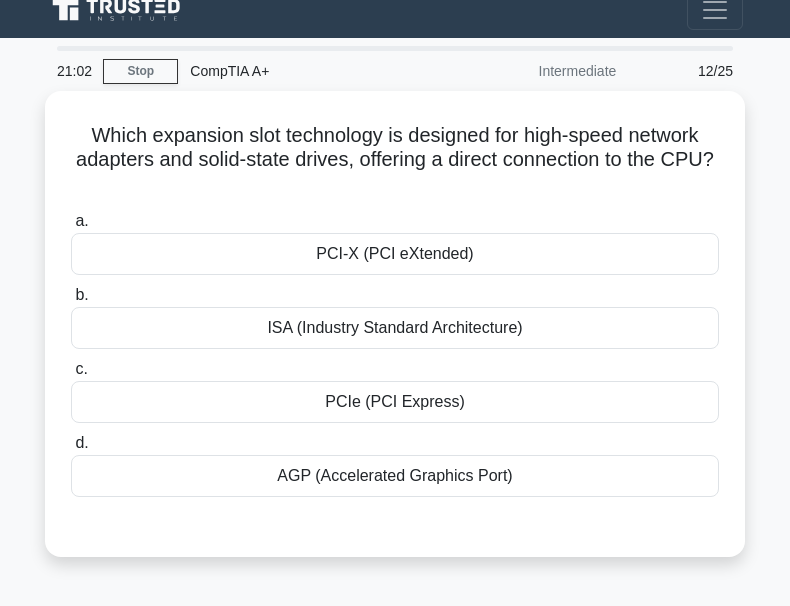scroll, scrollTop: 0, scrollLeft: 0, axis: both 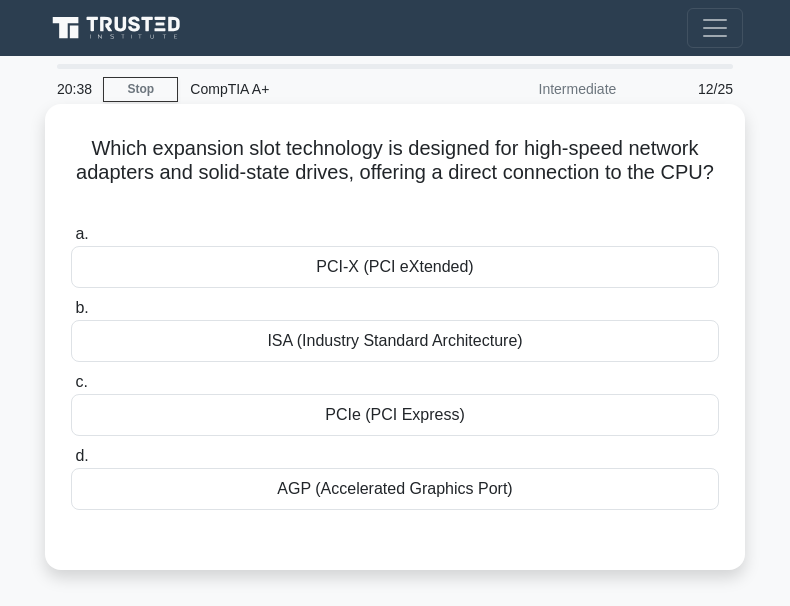 click on "PCIe (PCI Express)" at bounding box center (395, 415) 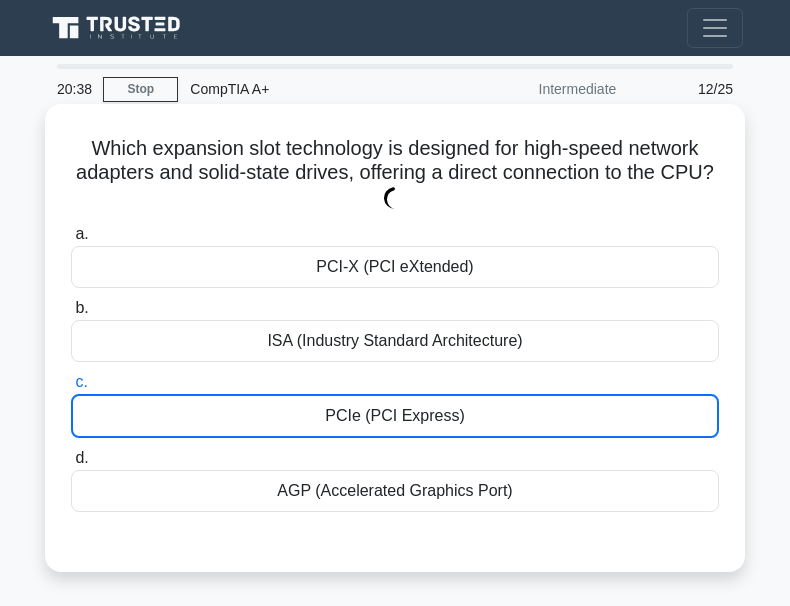 click on "PCIe (PCI Express)" at bounding box center (395, 416) 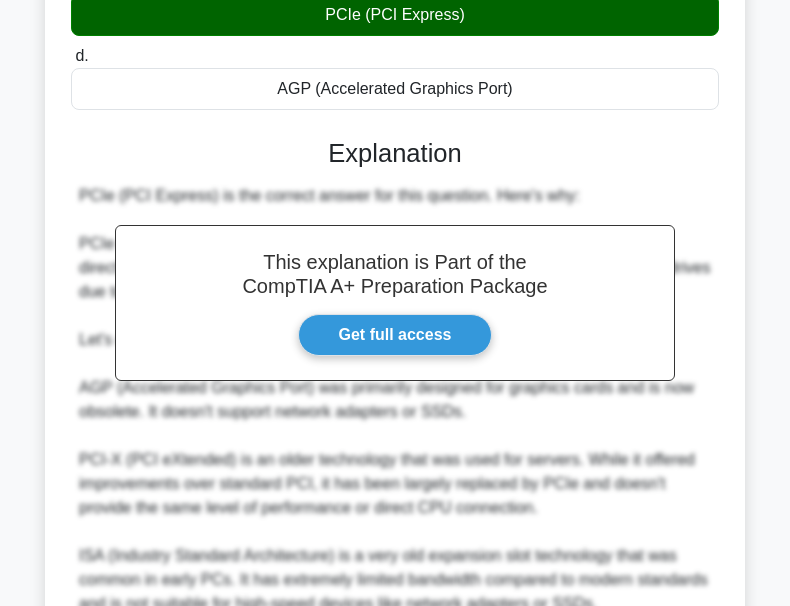 scroll, scrollTop: 689, scrollLeft: 0, axis: vertical 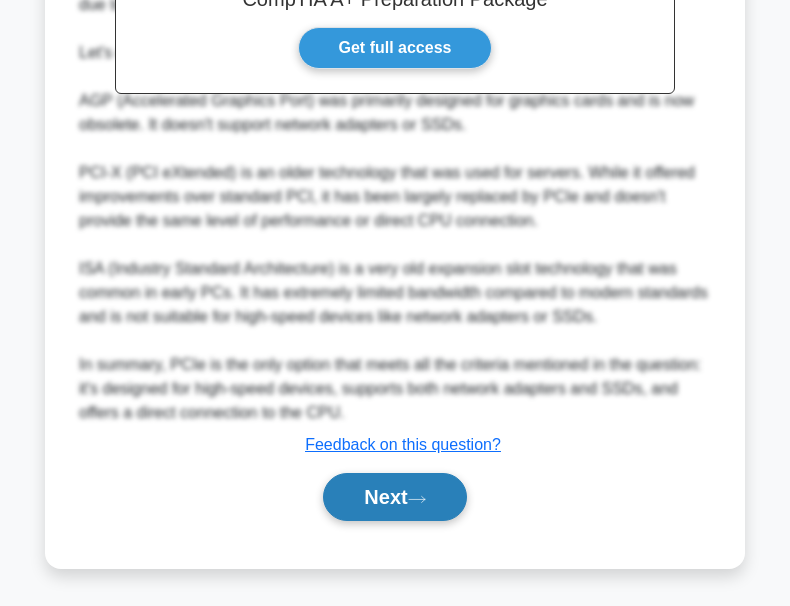 click on "Next" at bounding box center (394, 497) 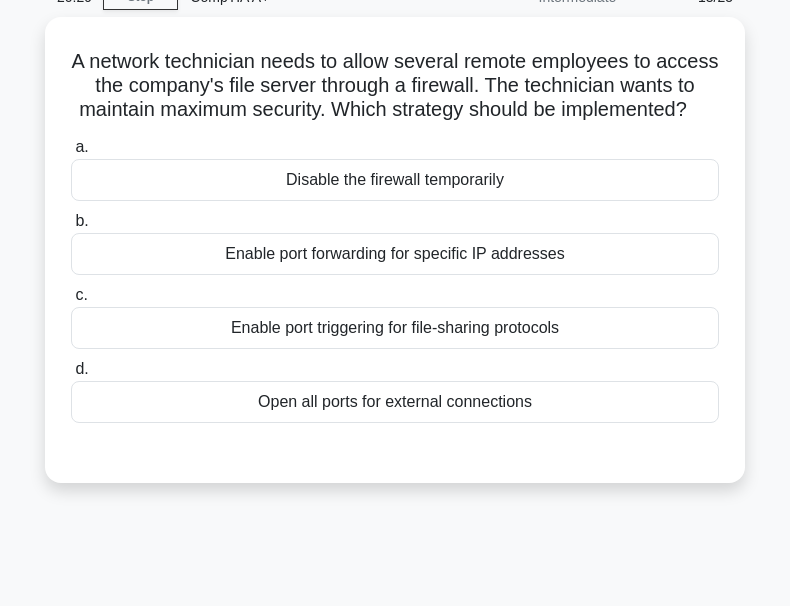 scroll, scrollTop: 0, scrollLeft: 0, axis: both 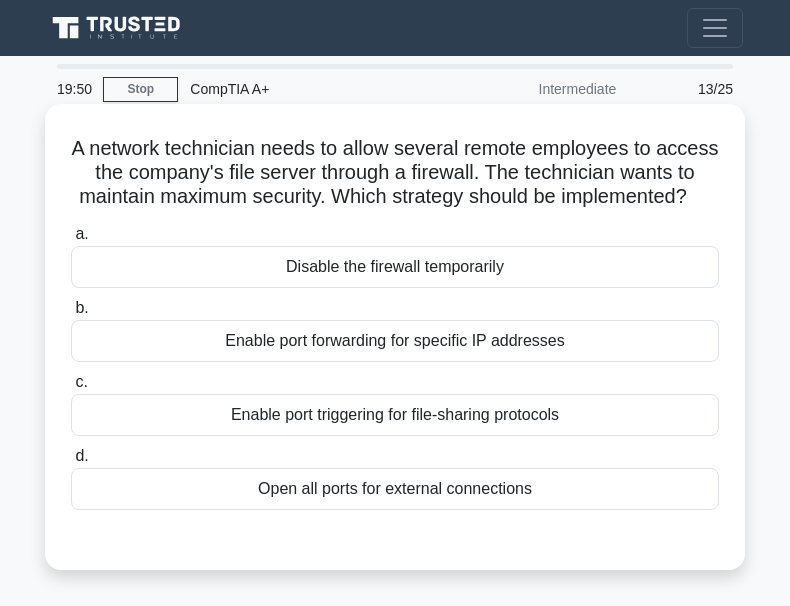 click on "Enable port triggering for file-sharing protocols" at bounding box center (395, 415) 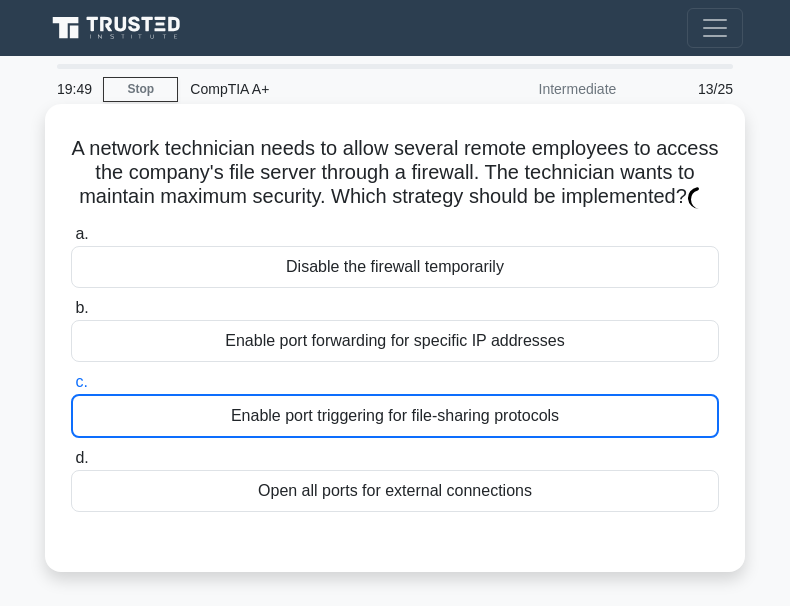 click on "Enable port triggering for file-sharing protocols" at bounding box center (395, 416) 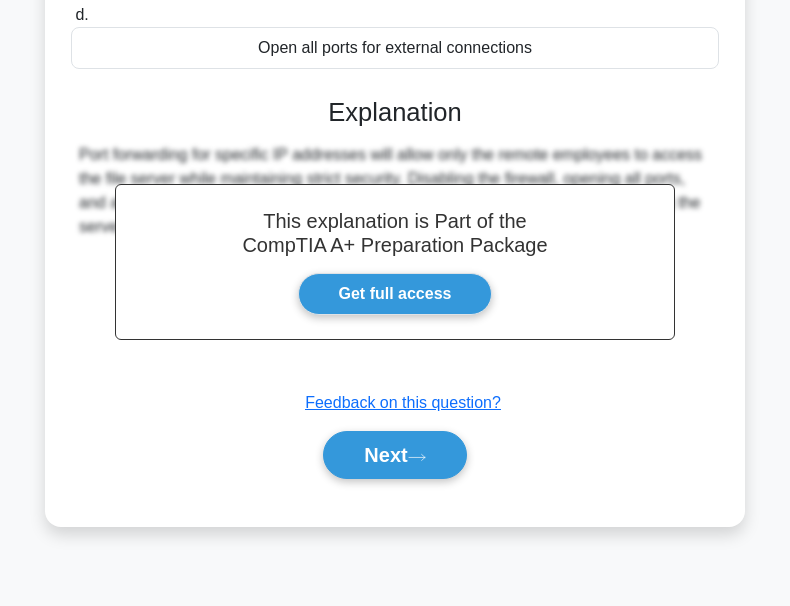 scroll, scrollTop: 466, scrollLeft: 0, axis: vertical 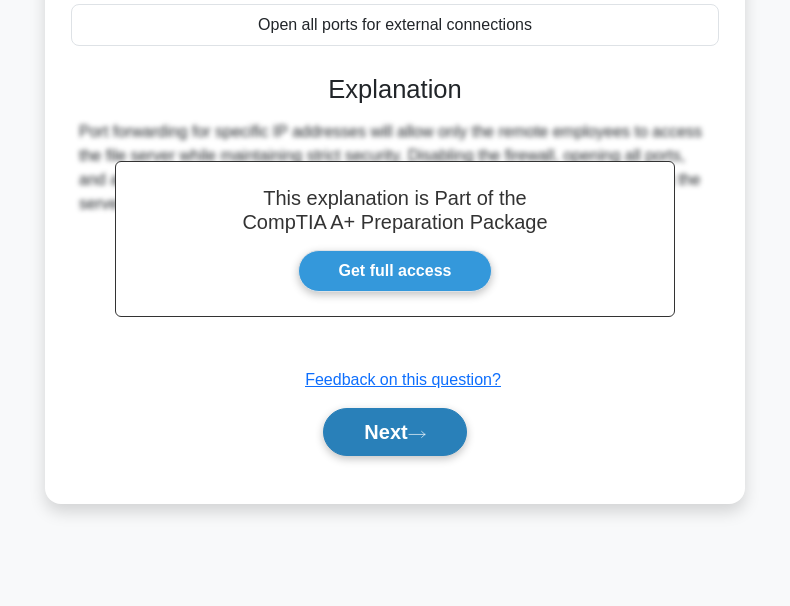 click on "Next" at bounding box center (394, 432) 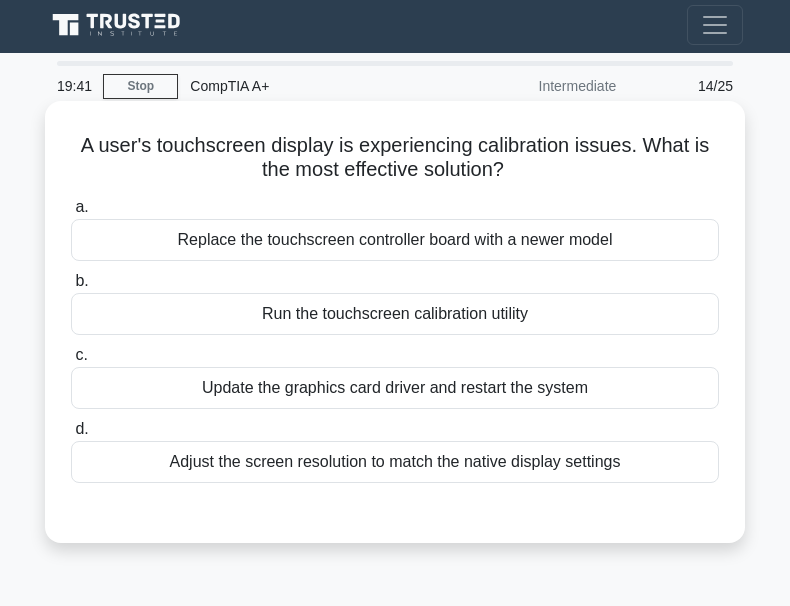 scroll, scrollTop: 0, scrollLeft: 0, axis: both 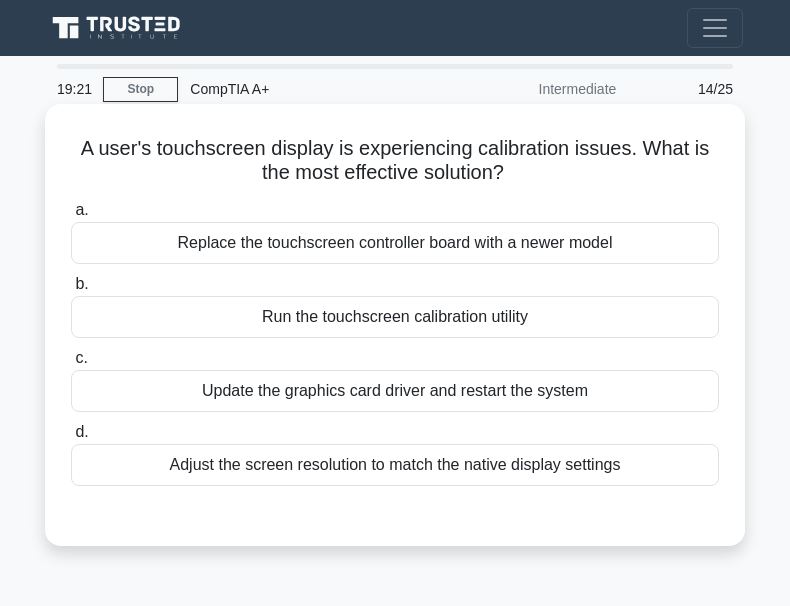 click on "Run the touchscreen calibration utility" at bounding box center [395, 317] 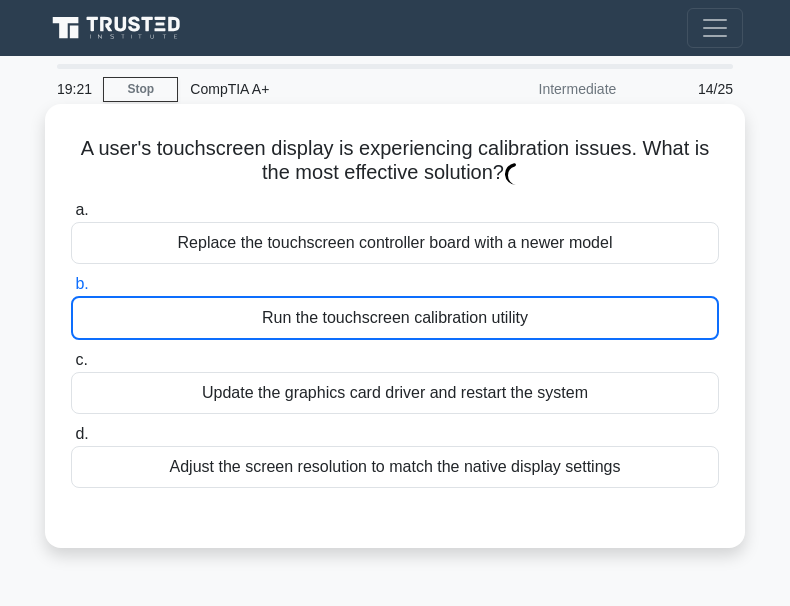 click on "Run the touchscreen calibration utility" at bounding box center [395, 318] 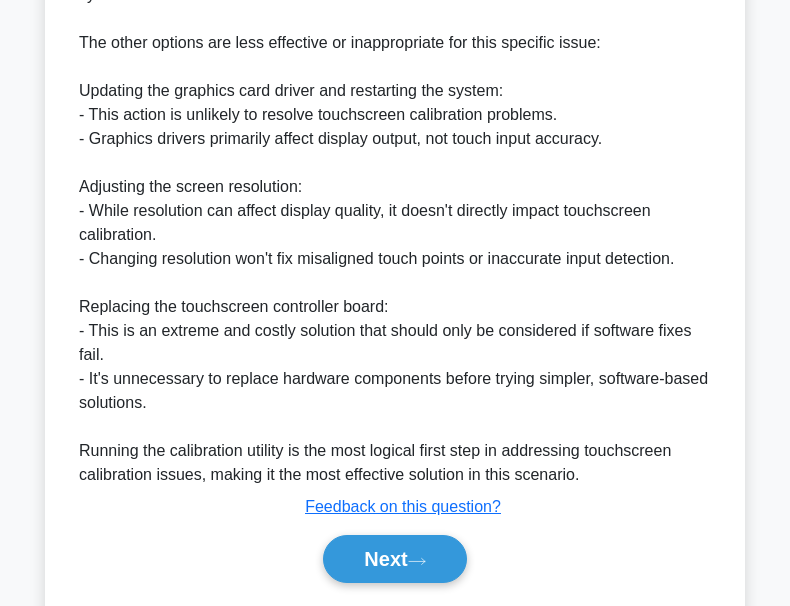 scroll, scrollTop: 809, scrollLeft: 0, axis: vertical 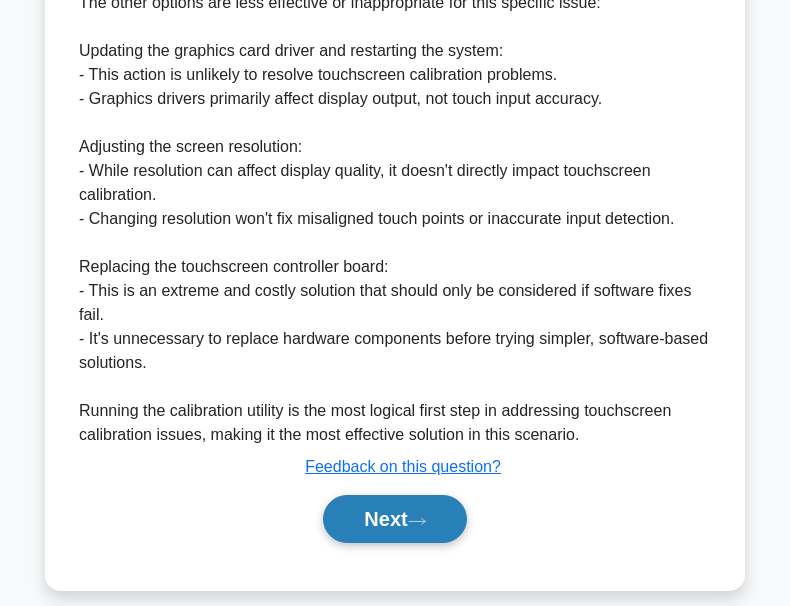 click on "Next" at bounding box center (394, 519) 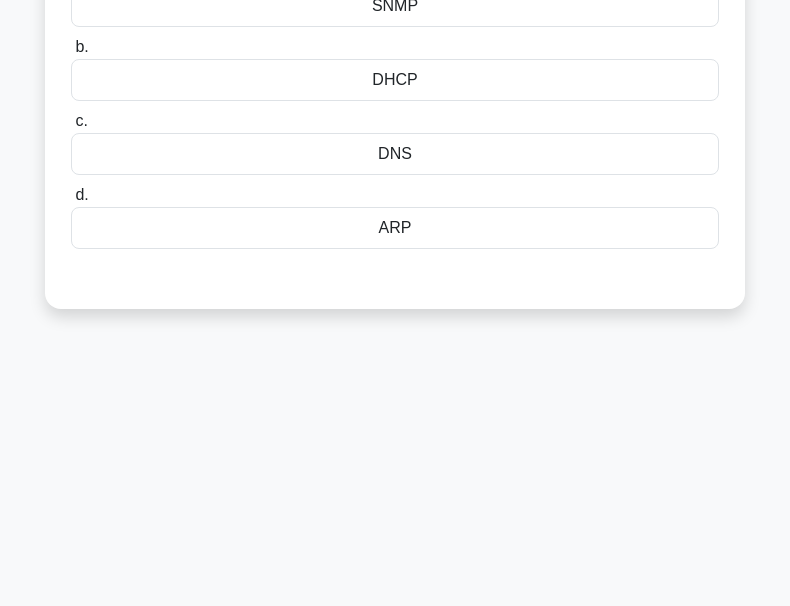 scroll, scrollTop: 0, scrollLeft: 0, axis: both 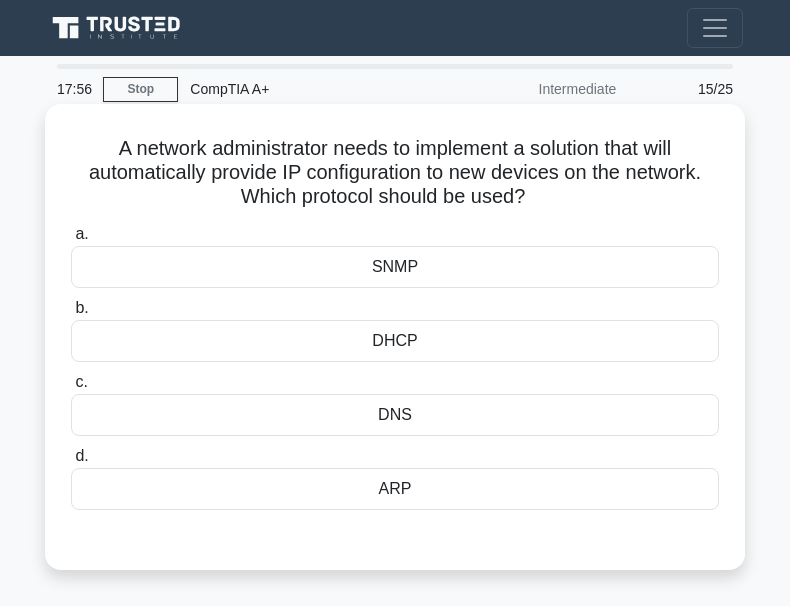 click on "ARP" at bounding box center (395, 489) 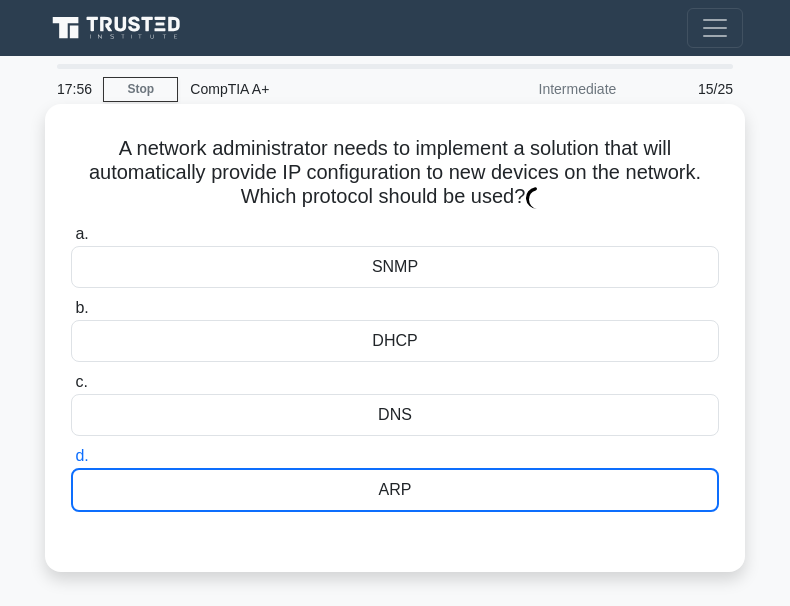 click on "ARP" at bounding box center (395, 490) 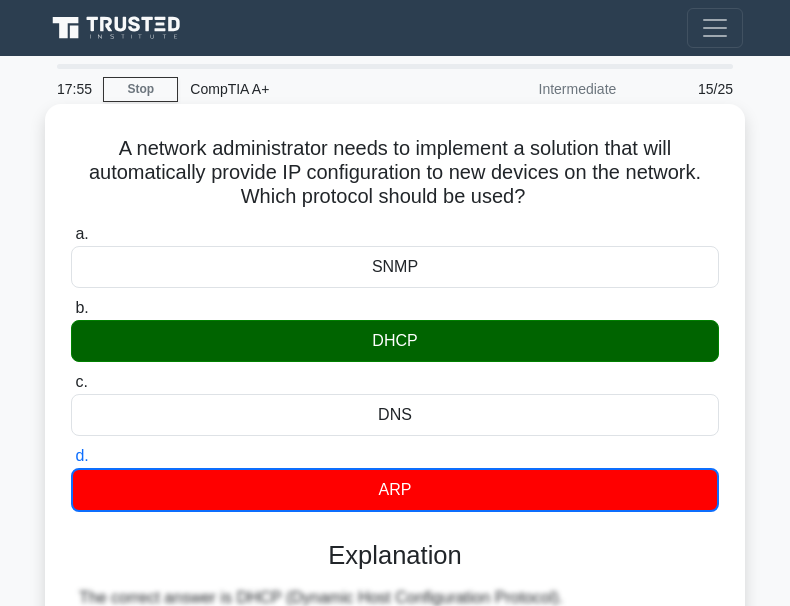 click on "ARP" at bounding box center (395, 490) 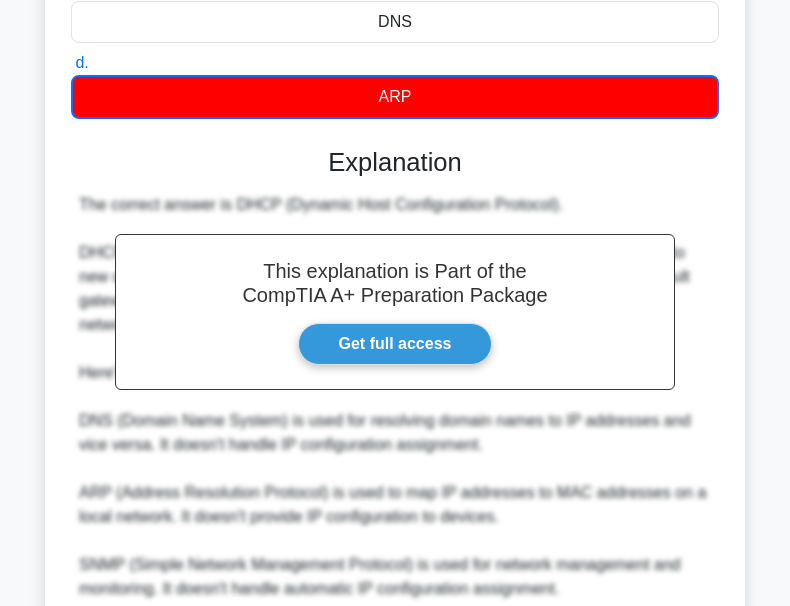 scroll, scrollTop: 643, scrollLeft: 0, axis: vertical 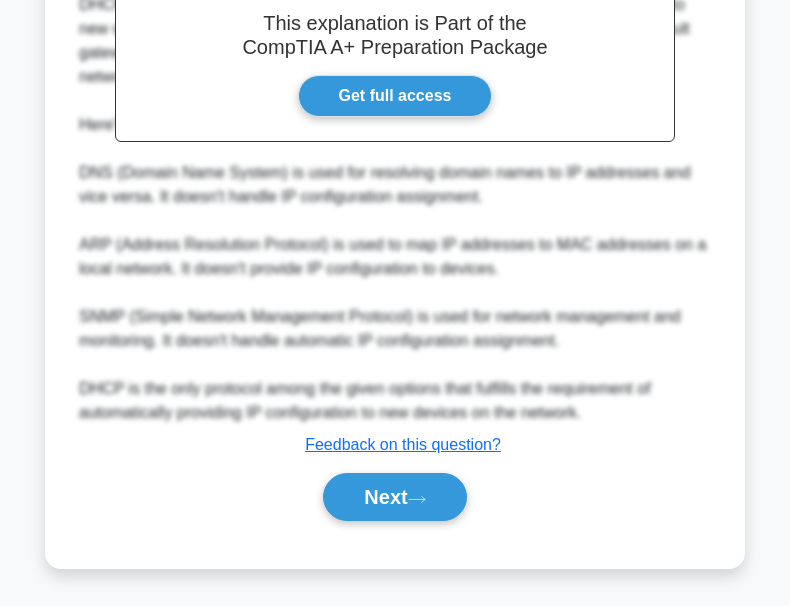 click on "Next" at bounding box center [394, 497] 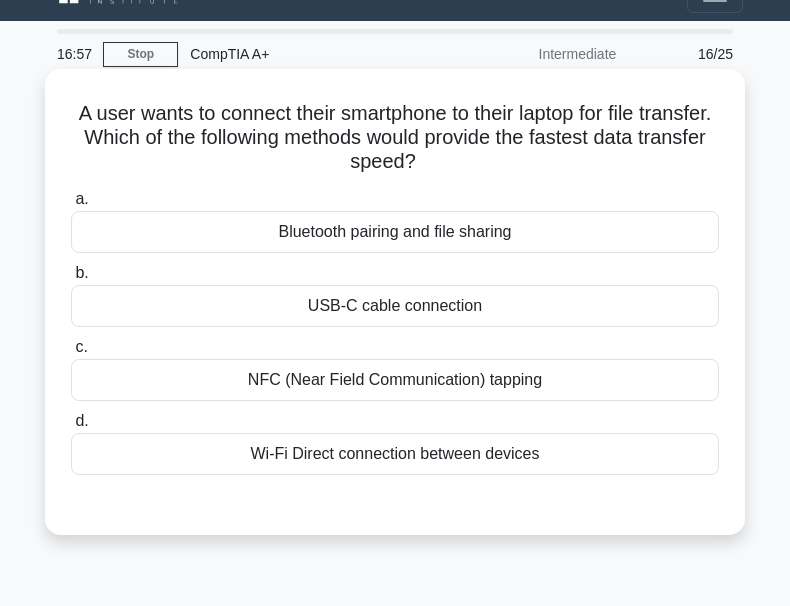 scroll, scrollTop: 0, scrollLeft: 0, axis: both 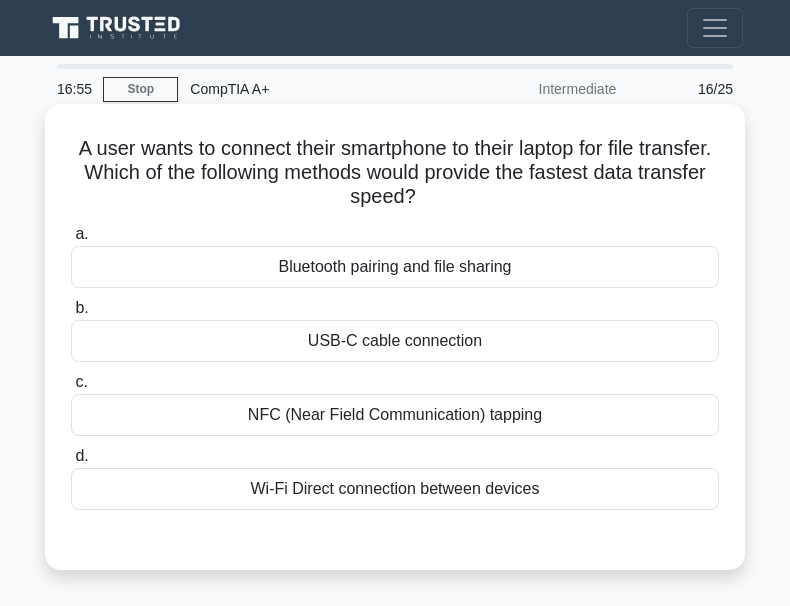 click on "Bluetooth pairing and file sharing" at bounding box center (395, 267) 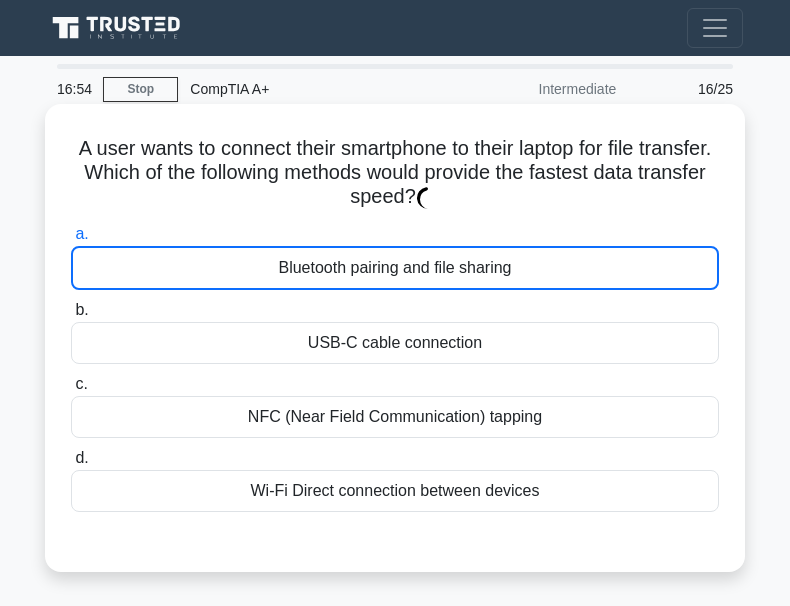 click on "Bluetooth pairing and file sharing" at bounding box center (395, 268) 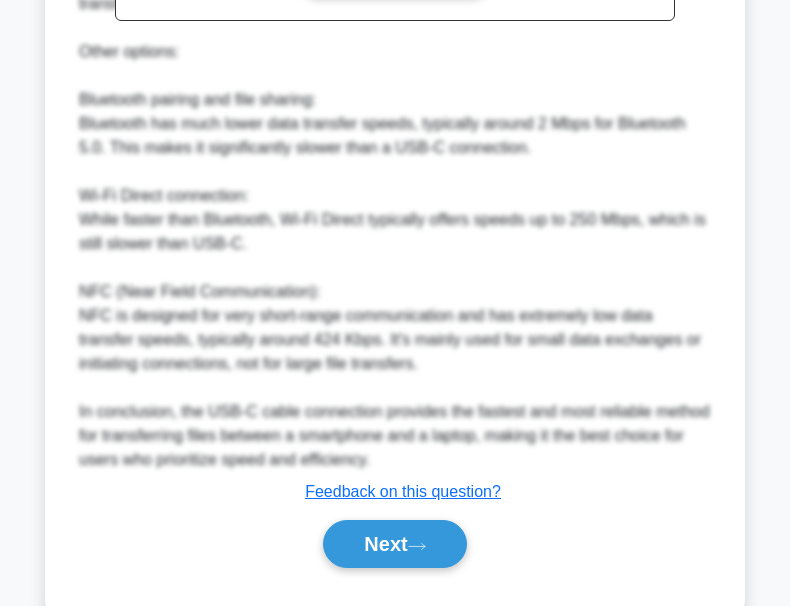scroll, scrollTop: 811, scrollLeft: 0, axis: vertical 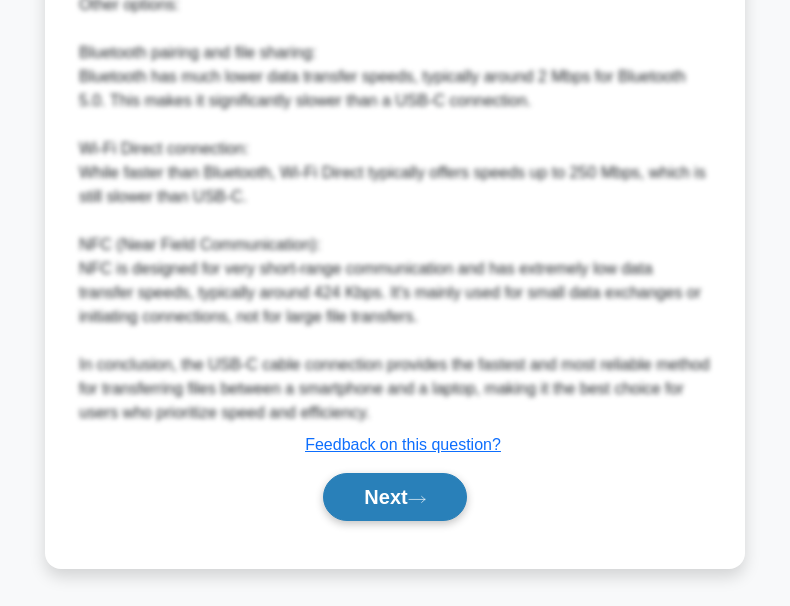 click on "Next" at bounding box center [394, 497] 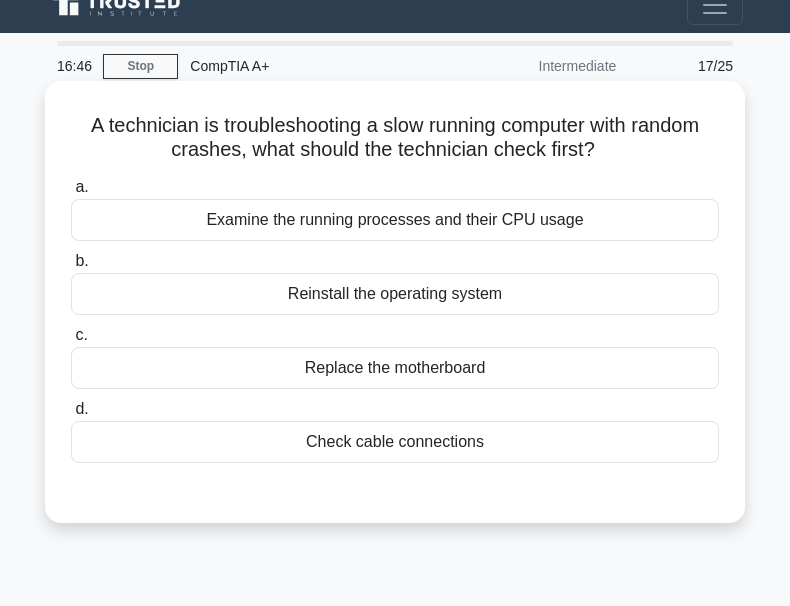scroll, scrollTop: 0, scrollLeft: 0, axis: both 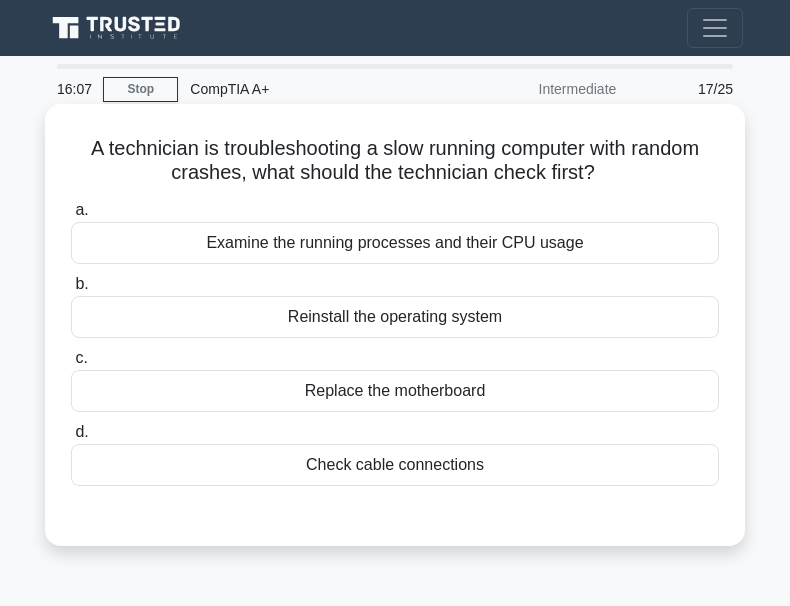 click on "Examine the running processes and their CPU usage" at bounding box center [395, 243] 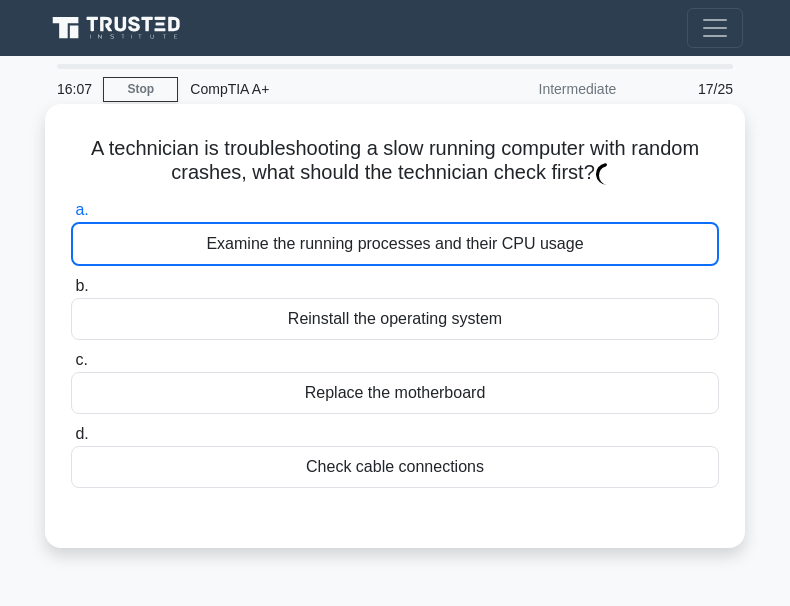 click on "Examine the running processes and their CPU usage" at bounding box center (395, 244) 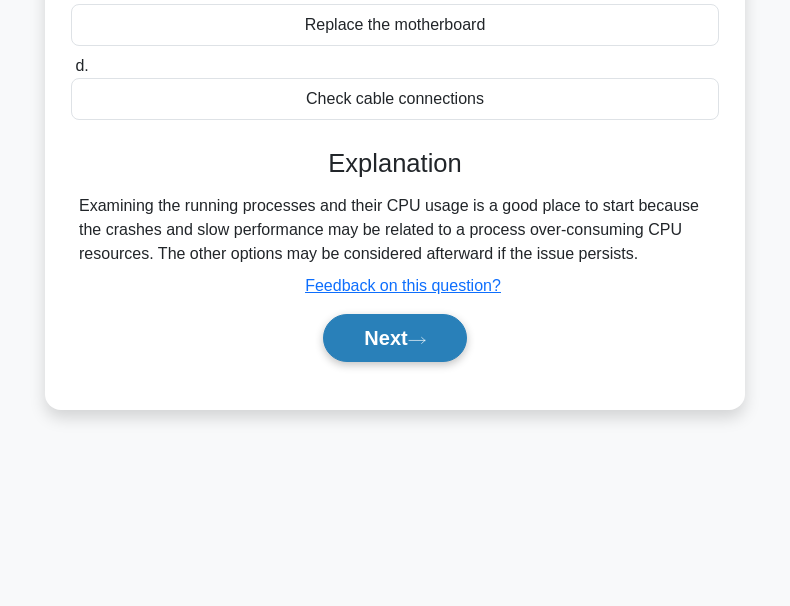 scroll, scrollTop: 466, scrollLeft: 0, axis: vertical 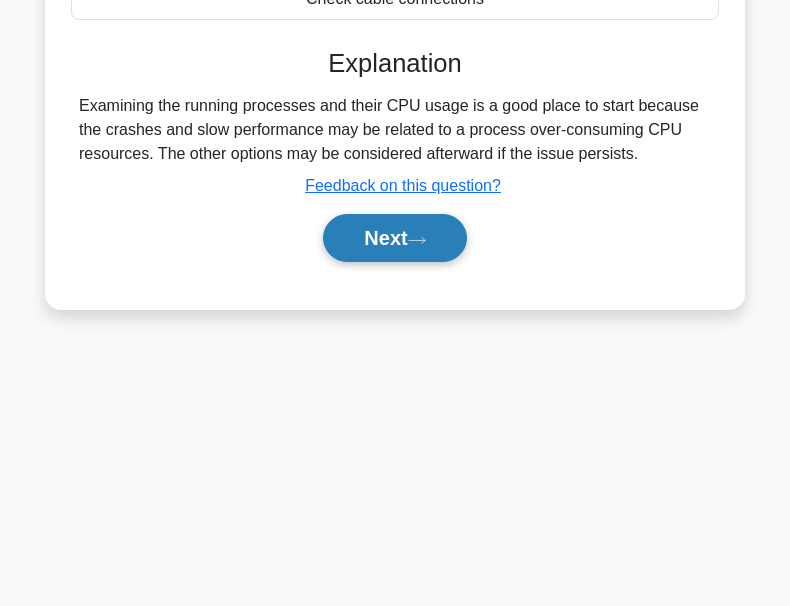 click on "Next" at bounding box center (394, 238) 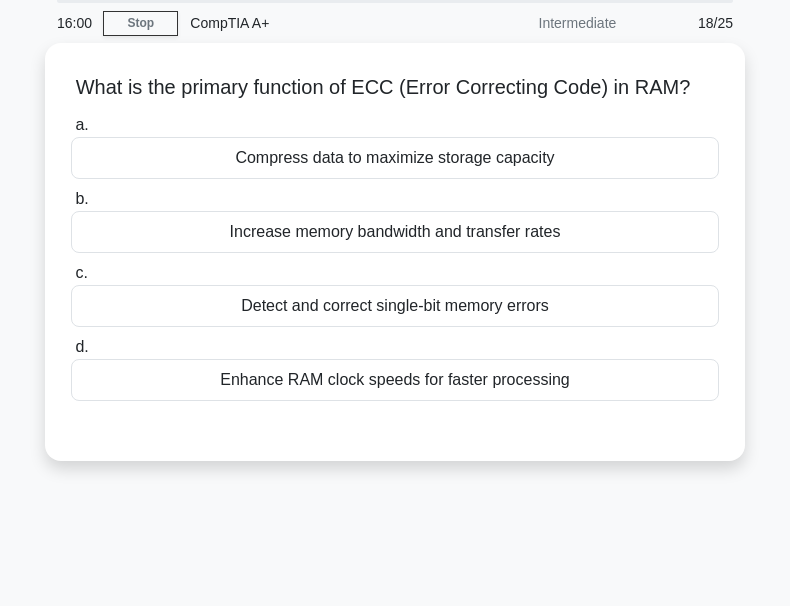 scroll, scrollTop: 0, scrollLeft: 0, axis: both 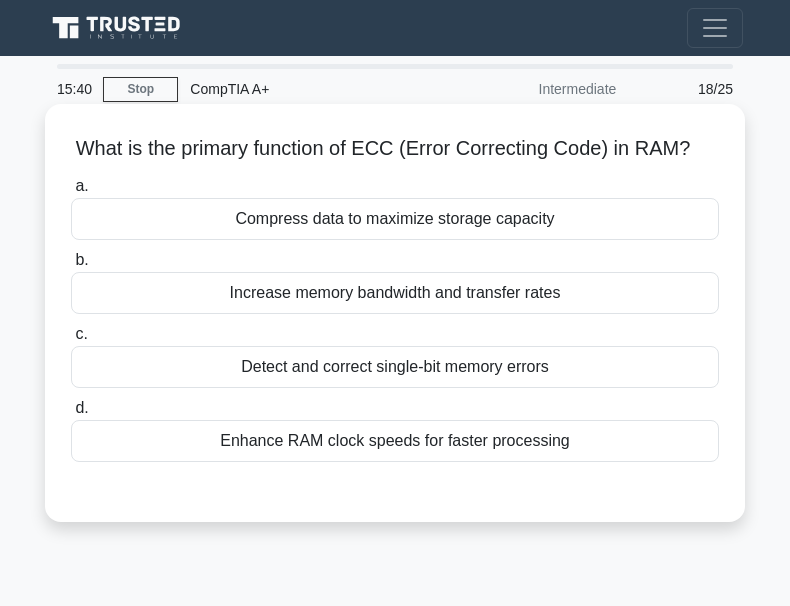 click on "Detect and correct single-bit memory errors" at bounding box center [395, 367] 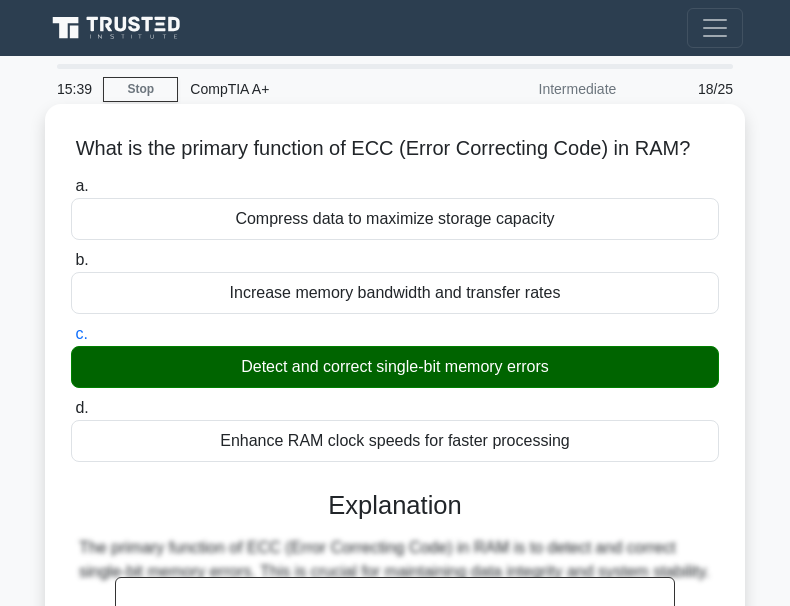 click on "Detect and correct single-bit memory errors" at bounding box center [395, 367] 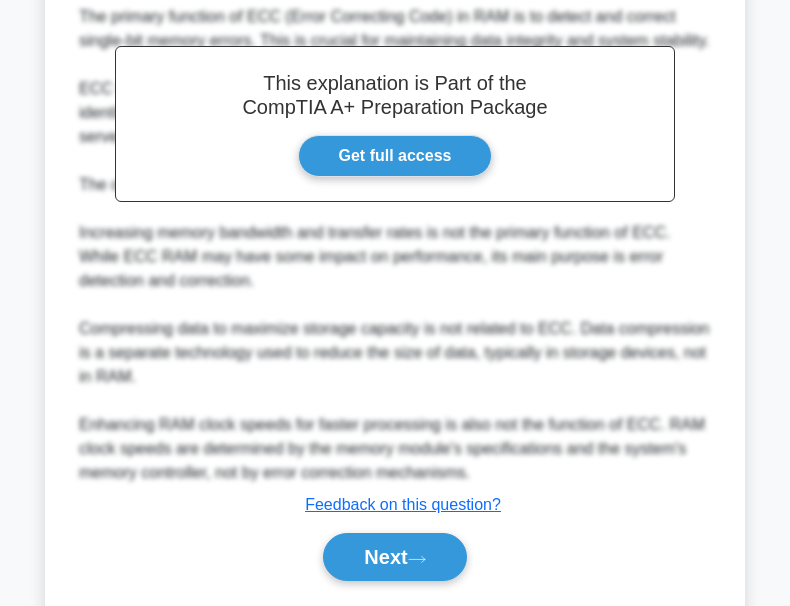 scroll, scrollTop: 600, scrollLeft: 0, axis: vertical 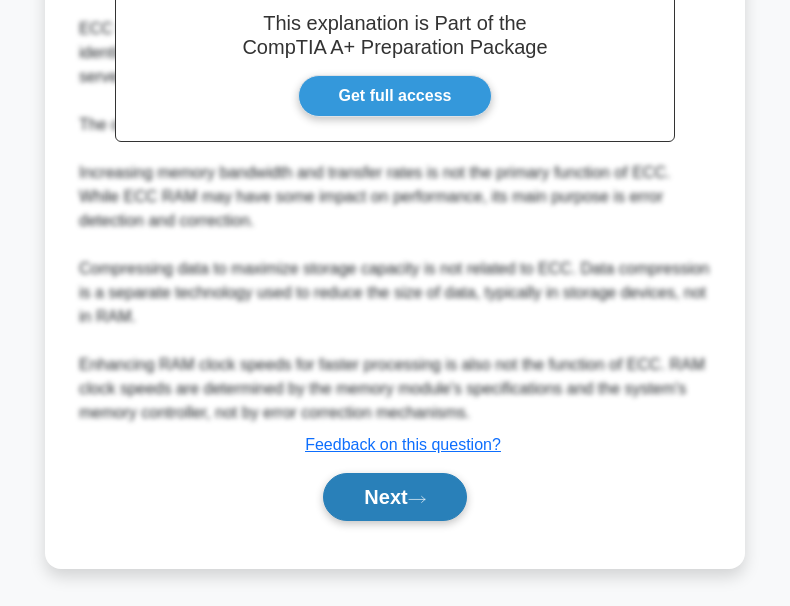 click on "Next" at bounding box center [394, 497] 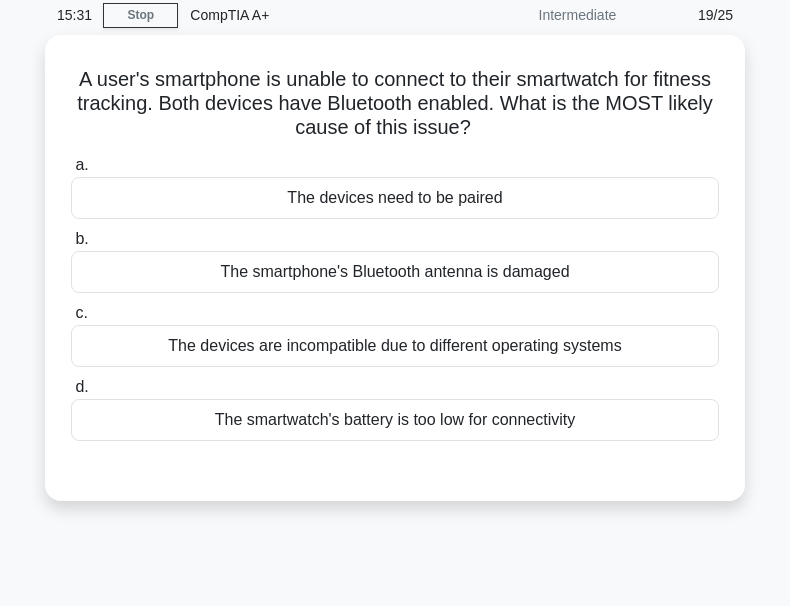 scroll, scrollTop: 66, scrollLeft: 0, axis: vertical 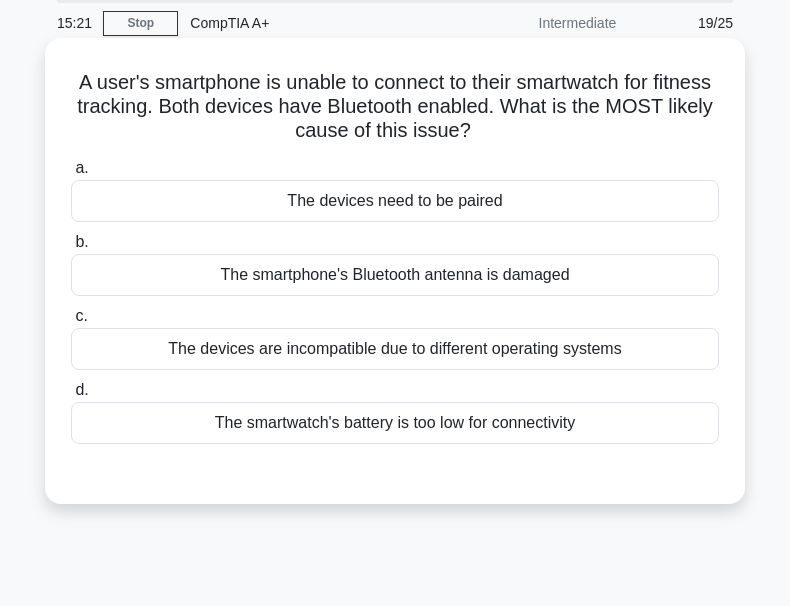 click on "The devices need to be paired" at bounding box center [395, 201] 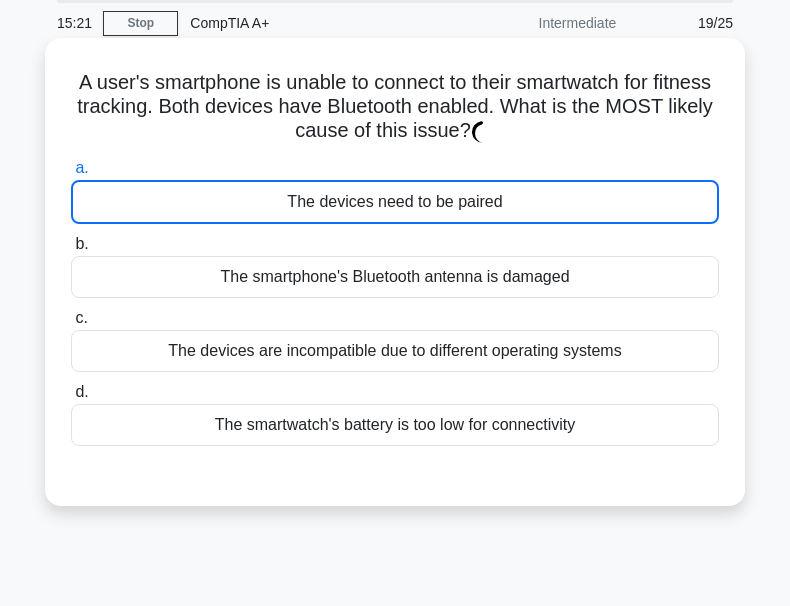 click on "The devices need to be paired" at bounding box center (395, 202) 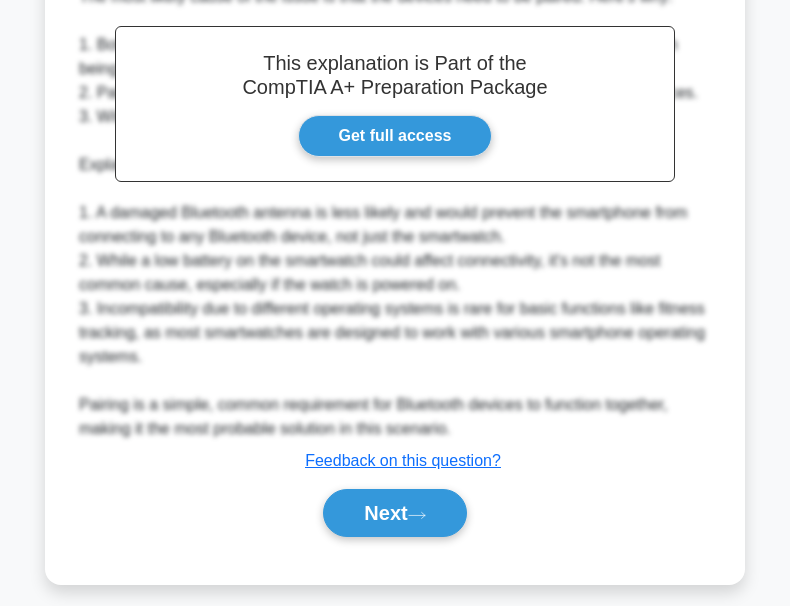 scroll, scrollTop: 617, scrollLeft: 0, axis: vertical 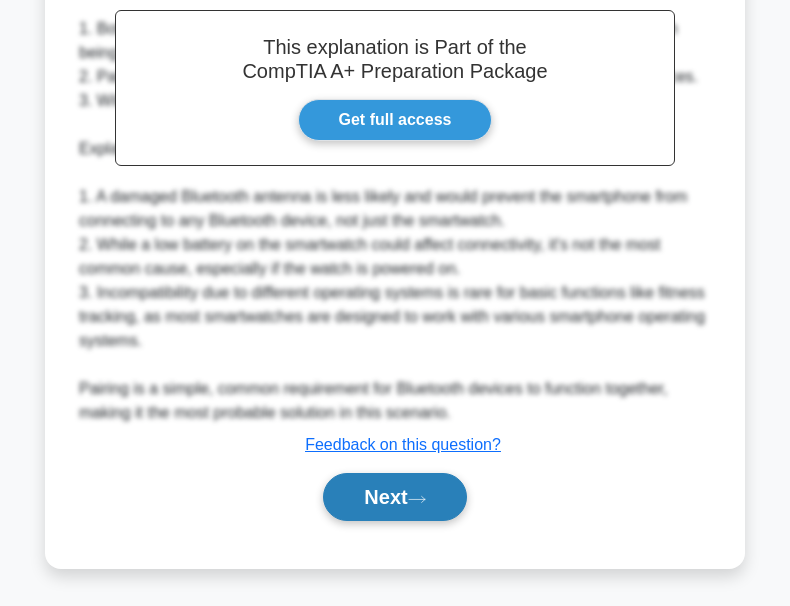 click on "Next" at bounding box center [394, 497] 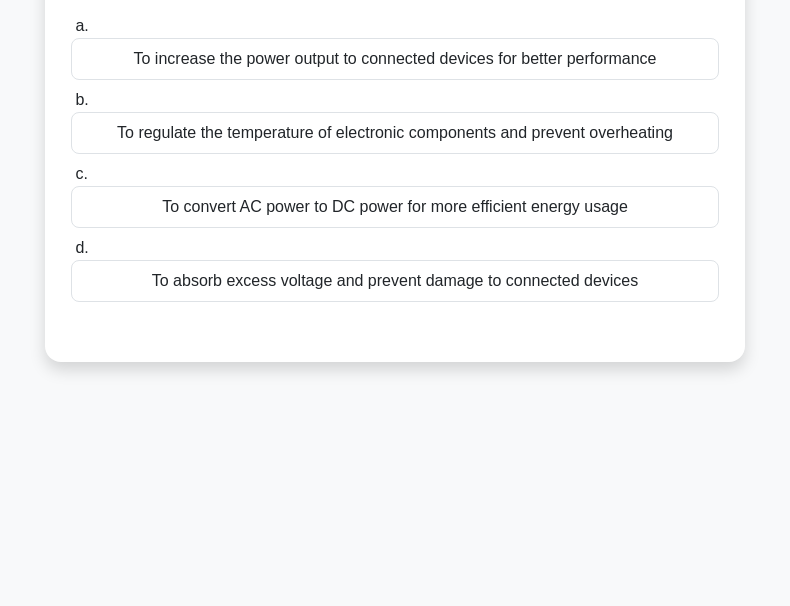scroll, scrollTop: 66, scrollLeft: 0, axis: vertical 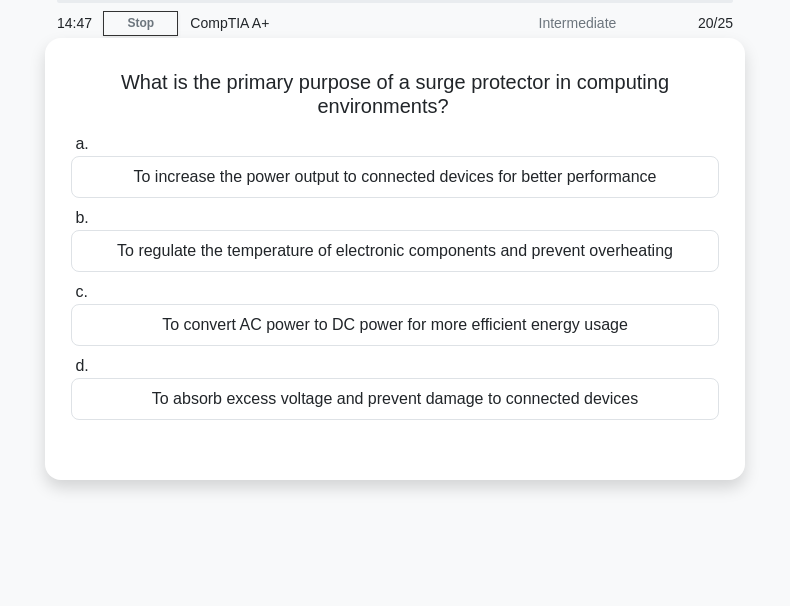 click on "To absorb excess voltage and prevent damage to connected devices" at bounding box center (395, 399) 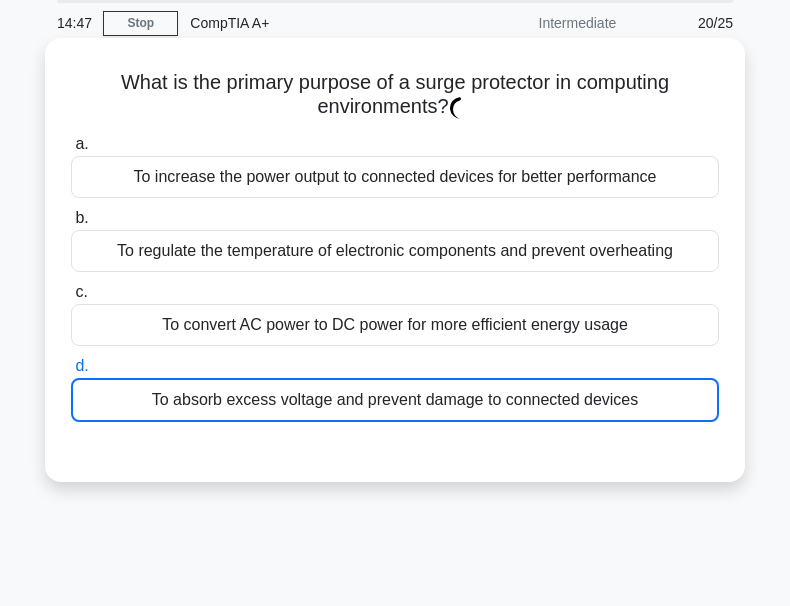 click on "To absorb excess voltage and prevent damage to connected devices" at bounding box center [395, 400] 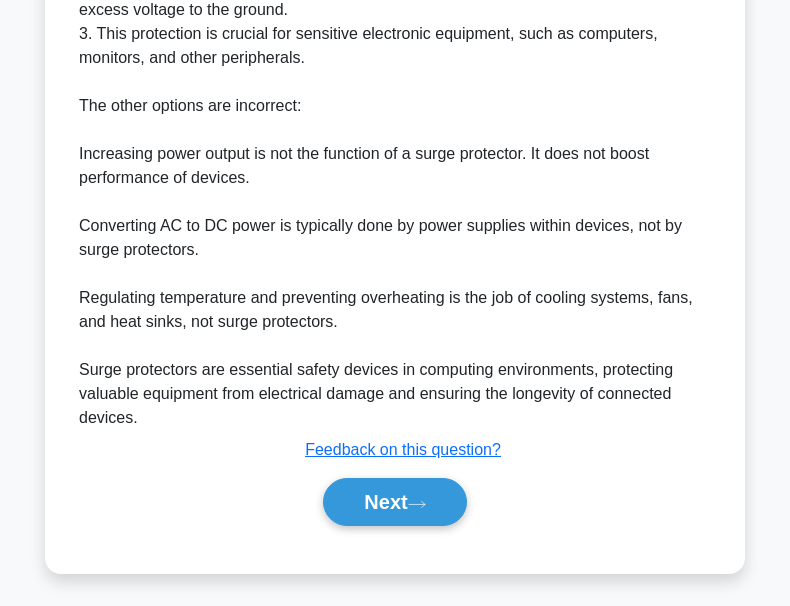 scroll, scrollTop: 713, scrollLeft: 0, axis: vertical 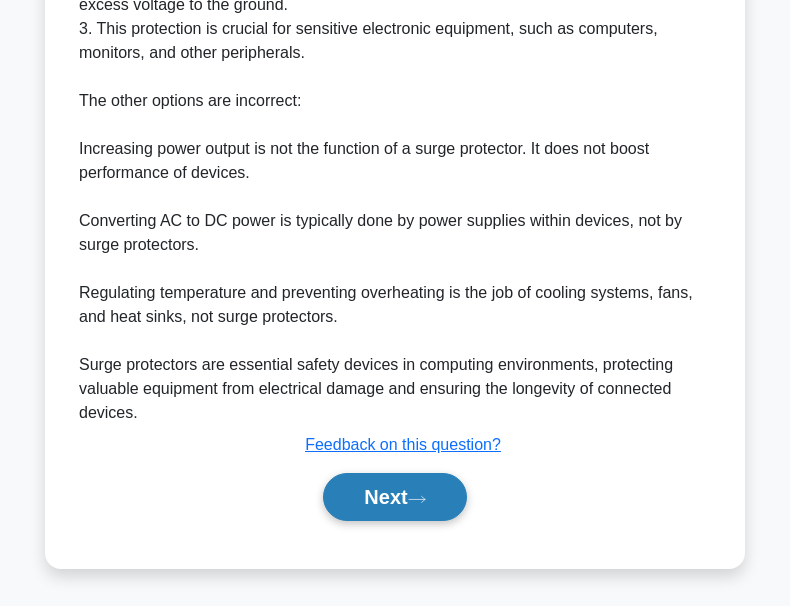 click 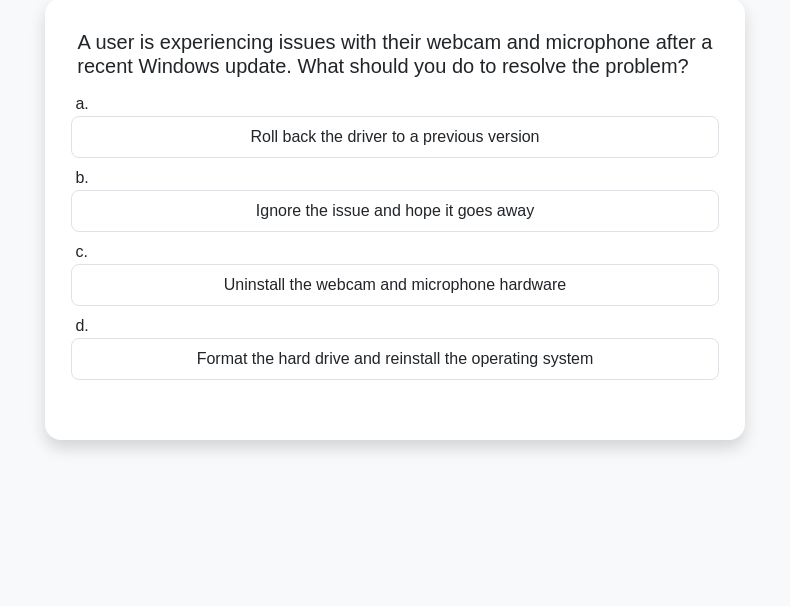 scroll, scrollTop: 0, scrollLeft: 0, axis: both 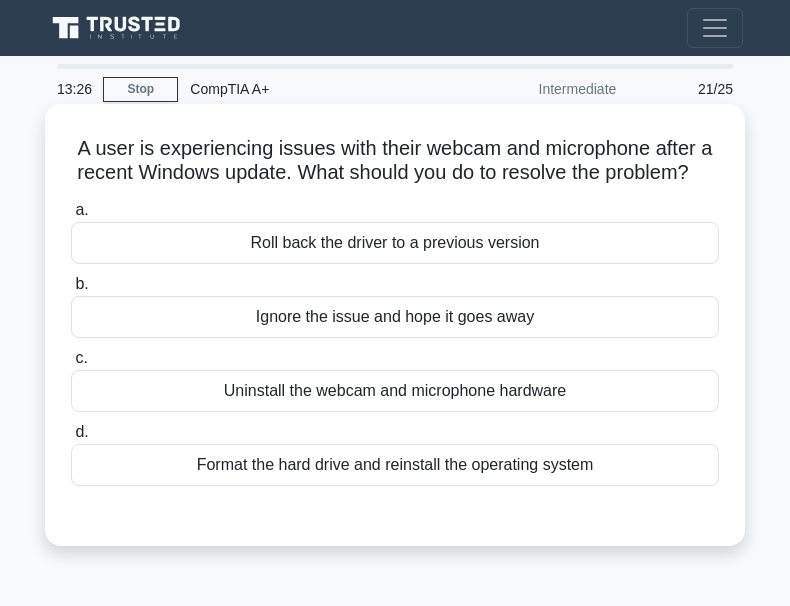 click on "Uninstall the webcam and microphone hardware" at bounding box center [395, 391] 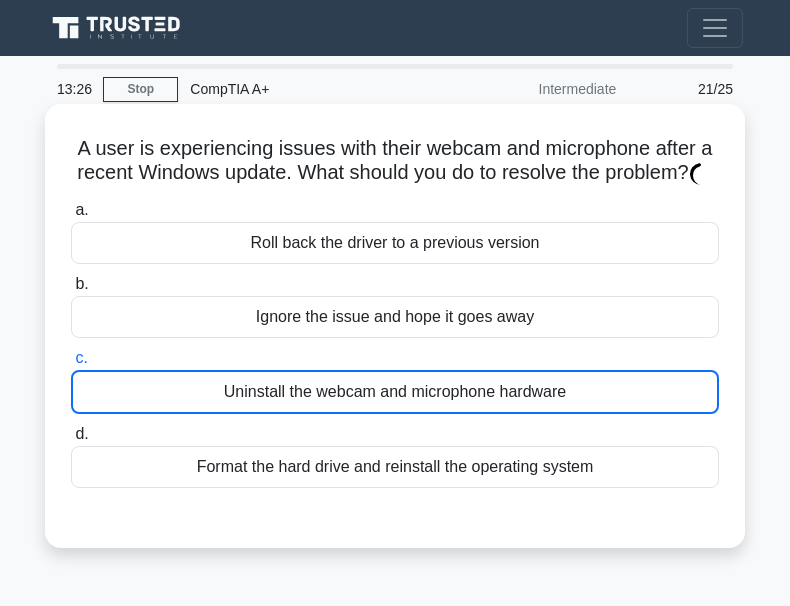 click on "Uninstall the webcam and microphone hardware" at bounding box center [395, 392] 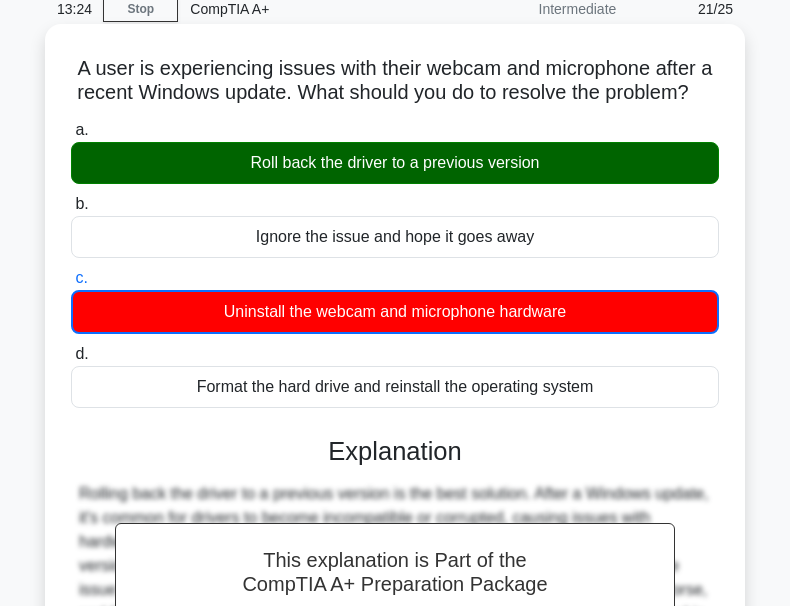 scroll, scrollTop: 466, scrollLeft: 0, axis: vertical 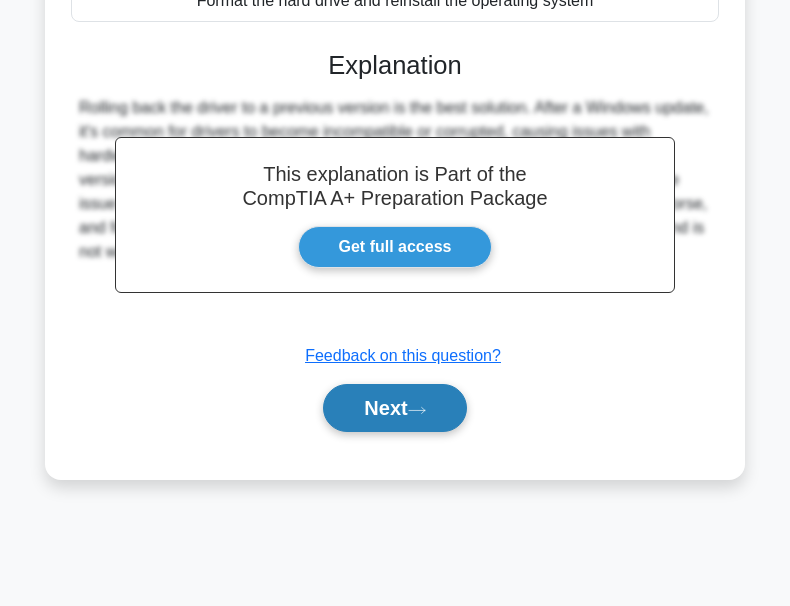 click on "Next" at bounding box center [394, 408] 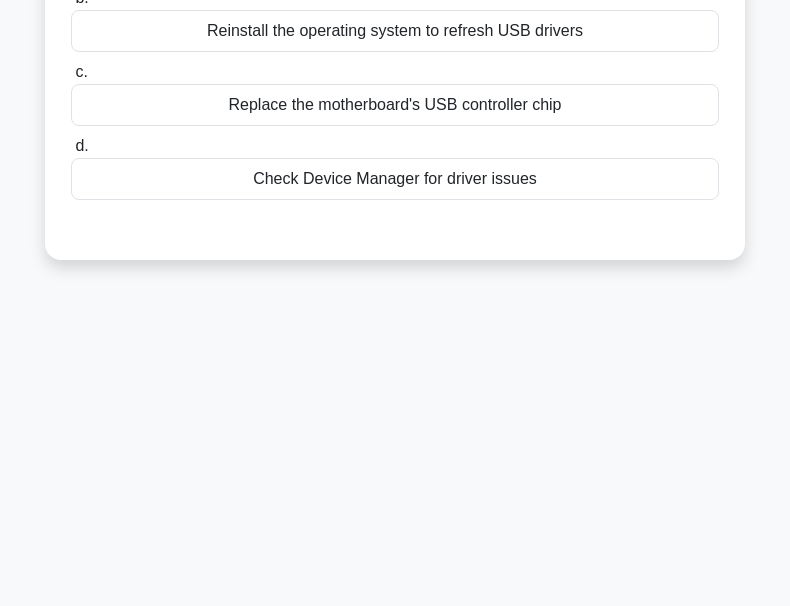 scroll, scrollTop: 0, scrollLeft: 0, axis: both 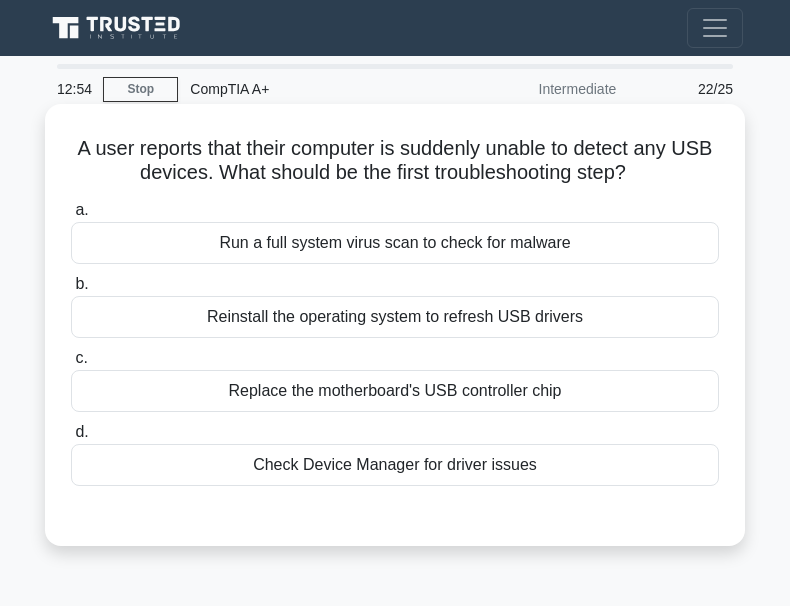 click on "Check Device Manager for driver issues" at bounding box center [395, 465] 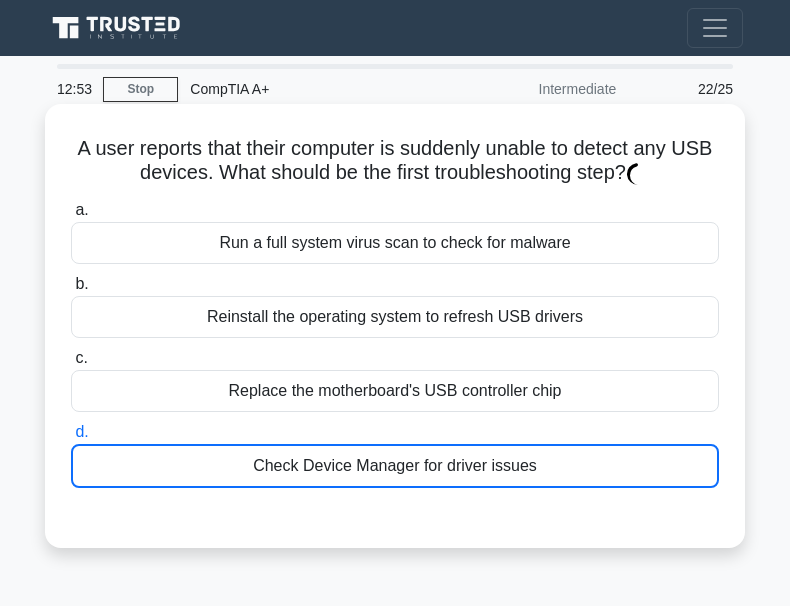 click on "Check Device Manager for driver issues" at bounding box center (395, 466) 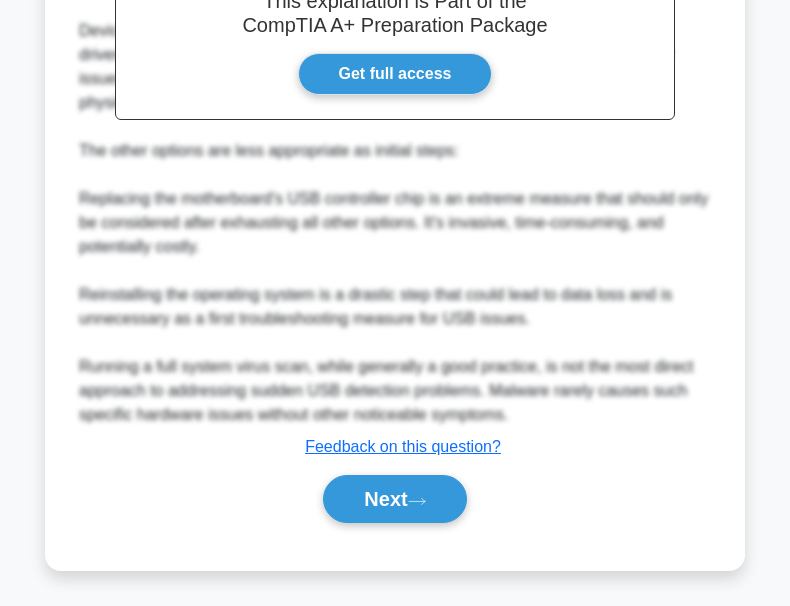 scroll, scrollTop: 641, scrollLeft: 0, axis: vertical 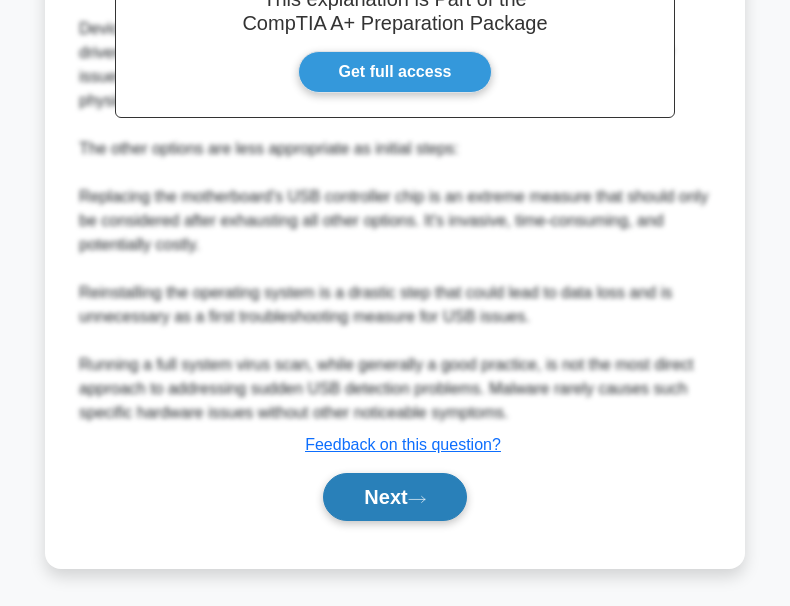click on "Next" at bounding box center [394, 497] 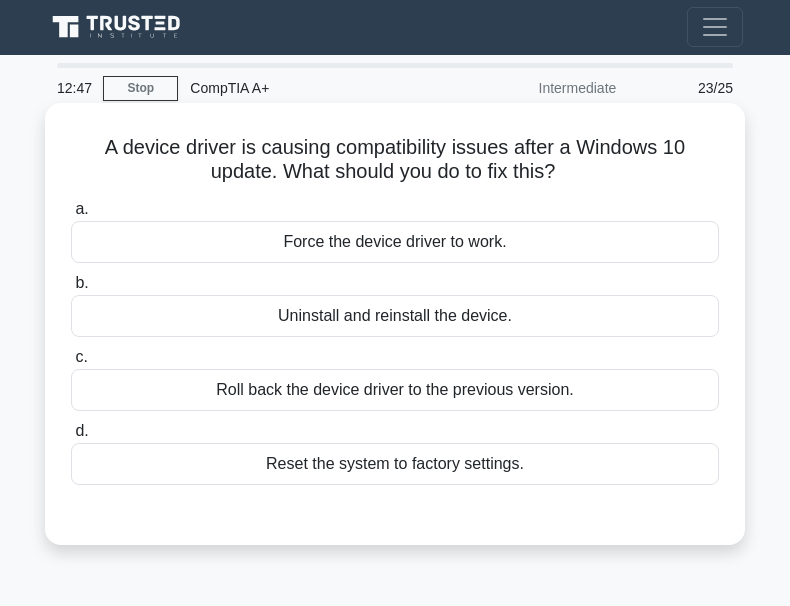 scroll, scrollTop: 0, scrollLeft: 0, axis: both 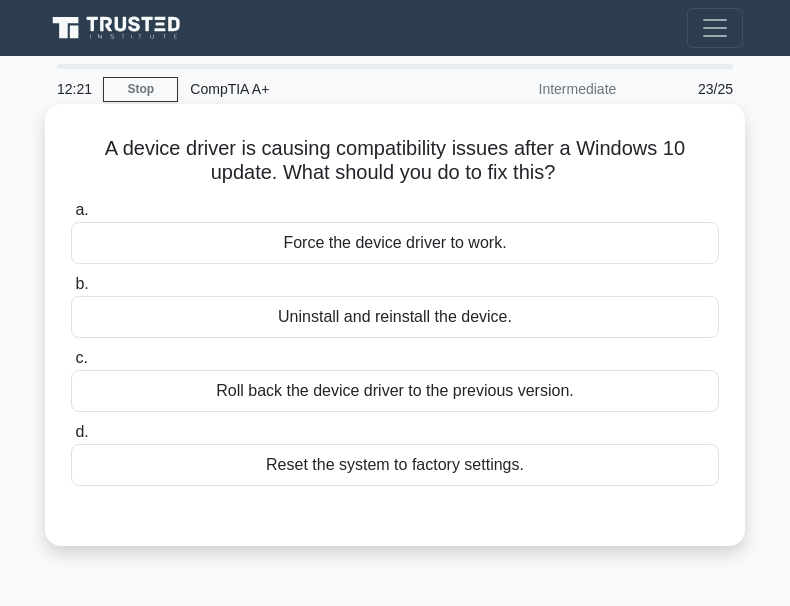 click on "Roll back the device driver to the previous version." at bounding box center (395, 391) 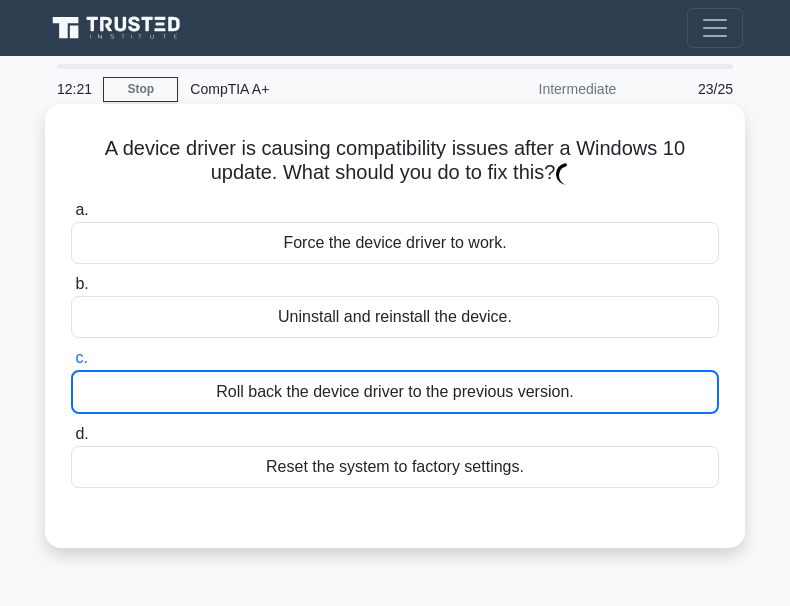 click on "Roll back the device driver to the previous version." at bounding box center [395, 392] 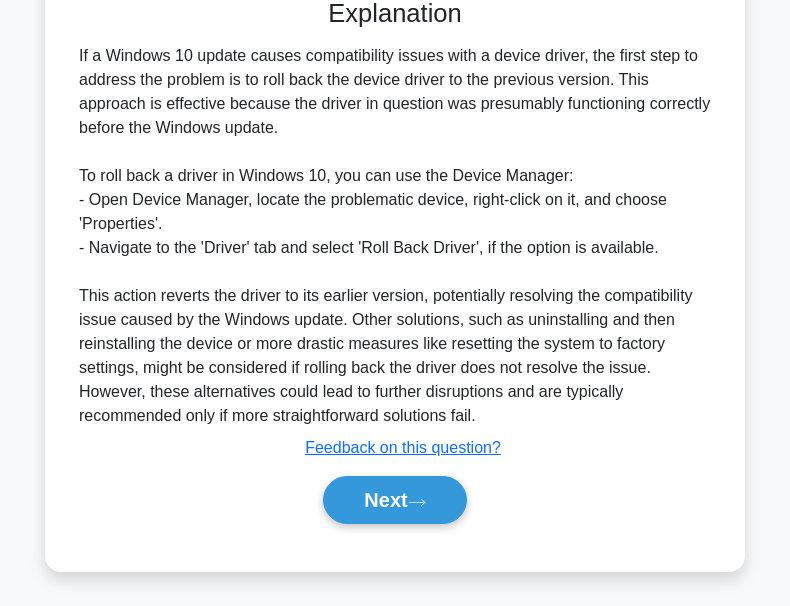 scroll, scrollTop: 521, scrollLeft: 0, axis: vertical 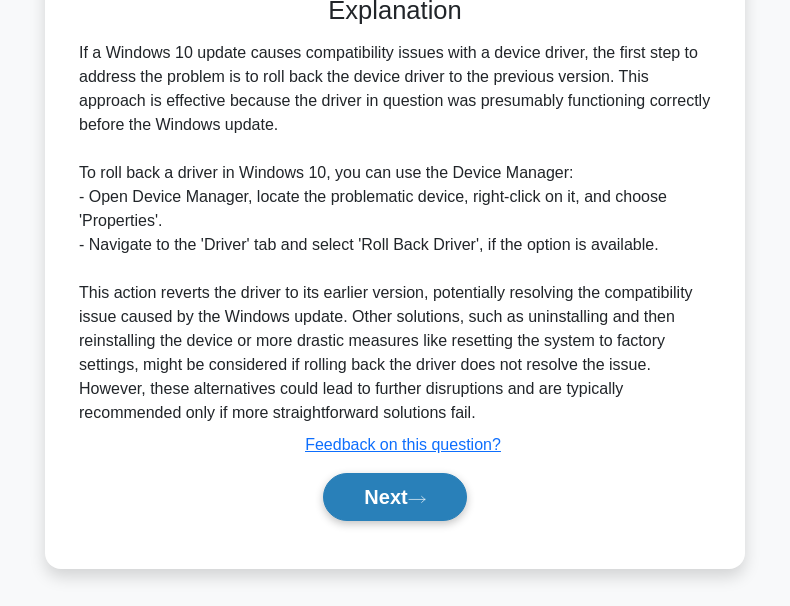 click on "Next" at bounding box center [394, 497] 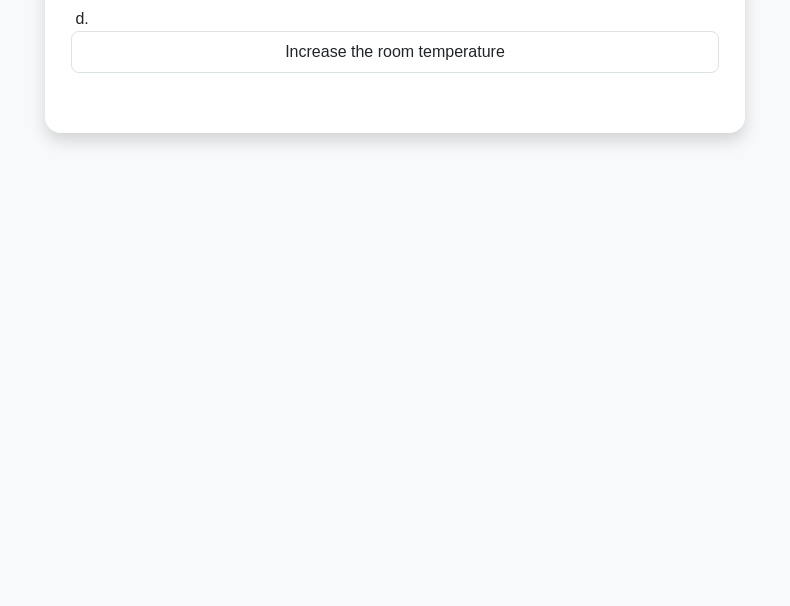 scroll, scrollTop: 66, scrollLeft: 0, axis: vertical 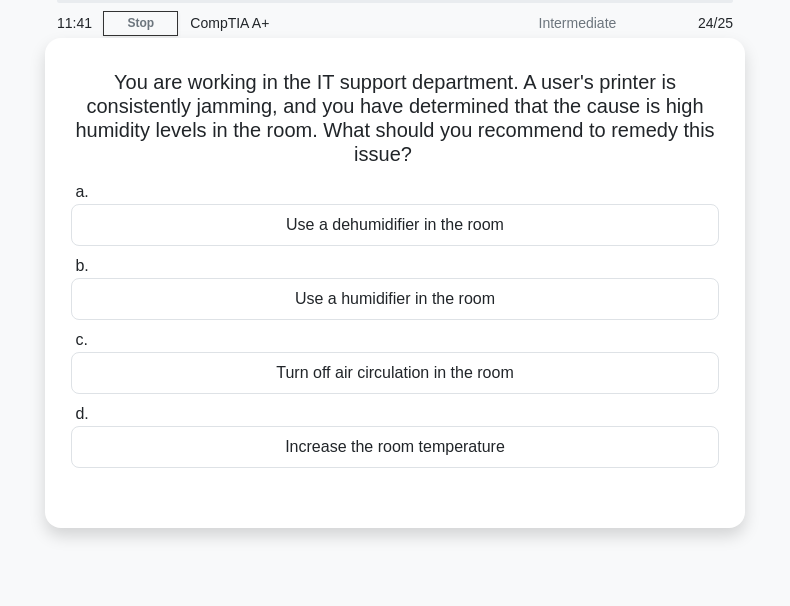 click on "Use a dehumidifier in the room" at bounding box center [395, 225] 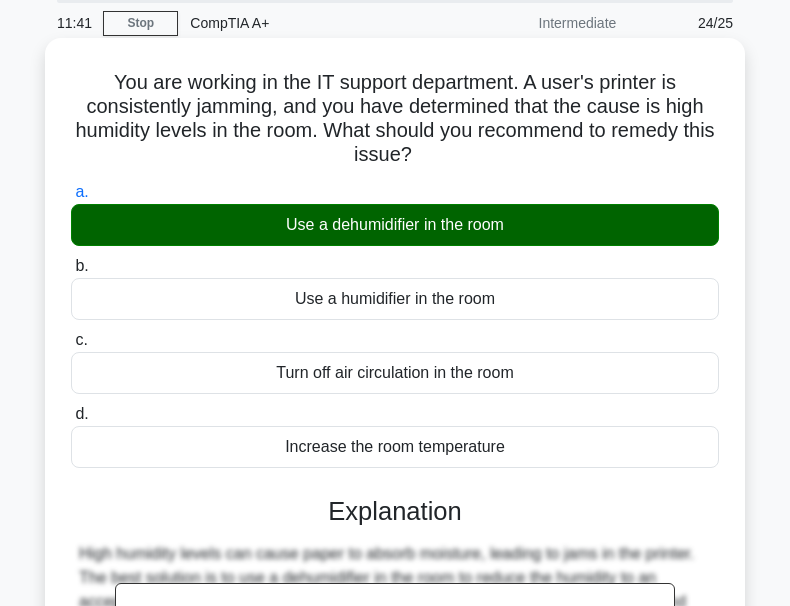 click on "Use a dehumidifier in the room" at bounding box center [395, 225] 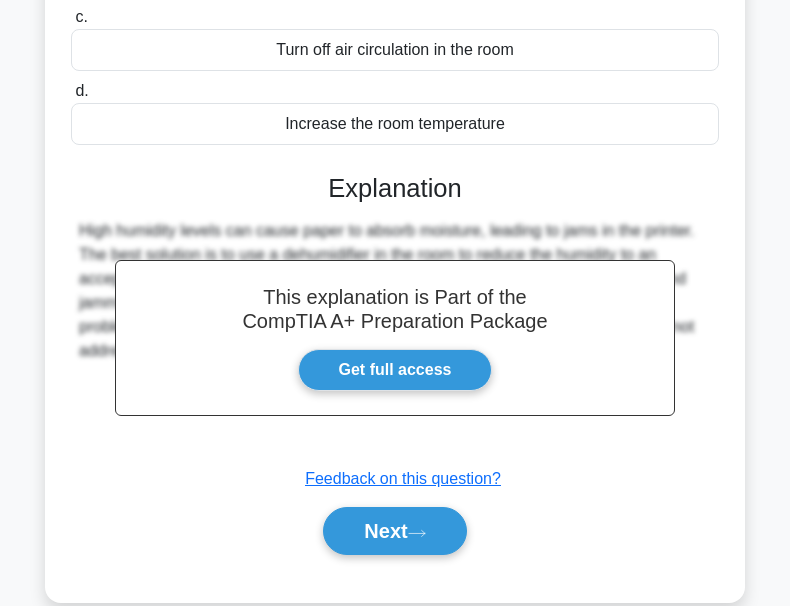 scroll, scrollTop: 466, scrollLeft: 0, axis: vertical 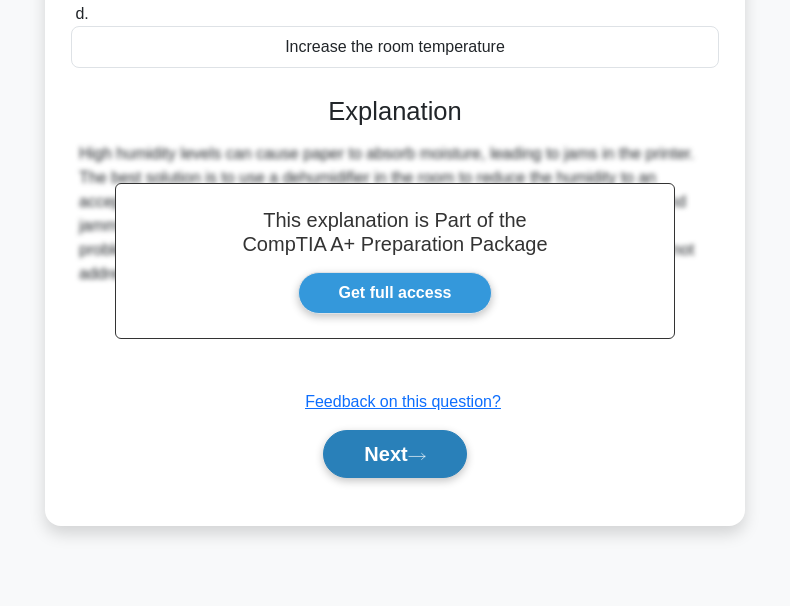 click on "Next" at bounding box center [394, 454] 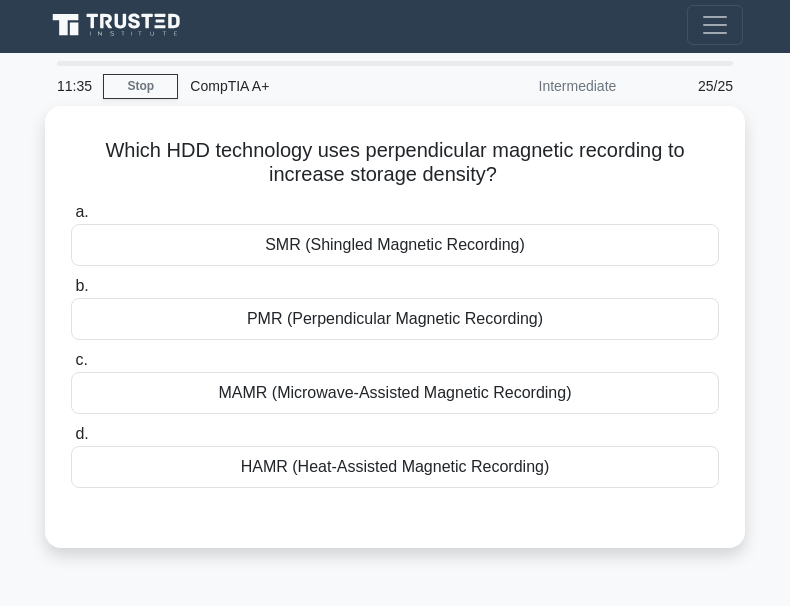scroll, scrollTop: 0, scrollLeft: 0, axis: both 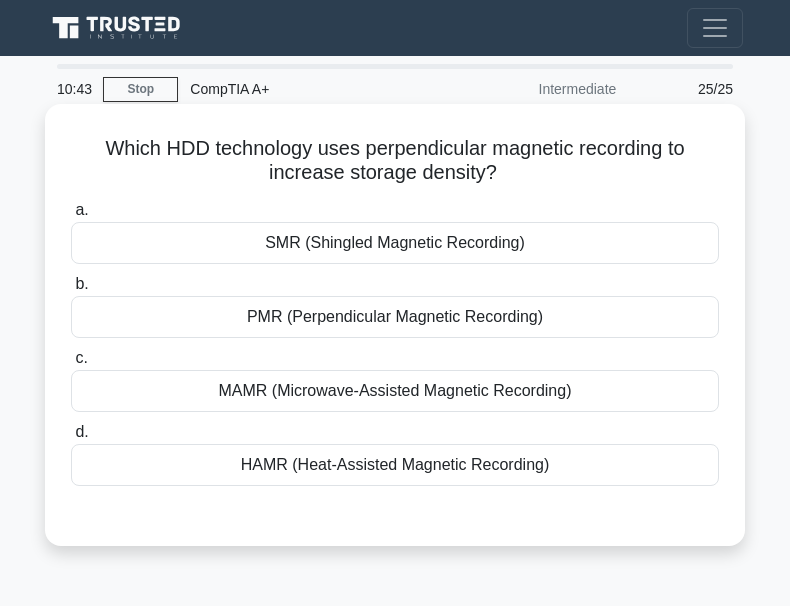 click on "SMR (Shingled Magnetic Recording)" at bounding box center [395, 243] 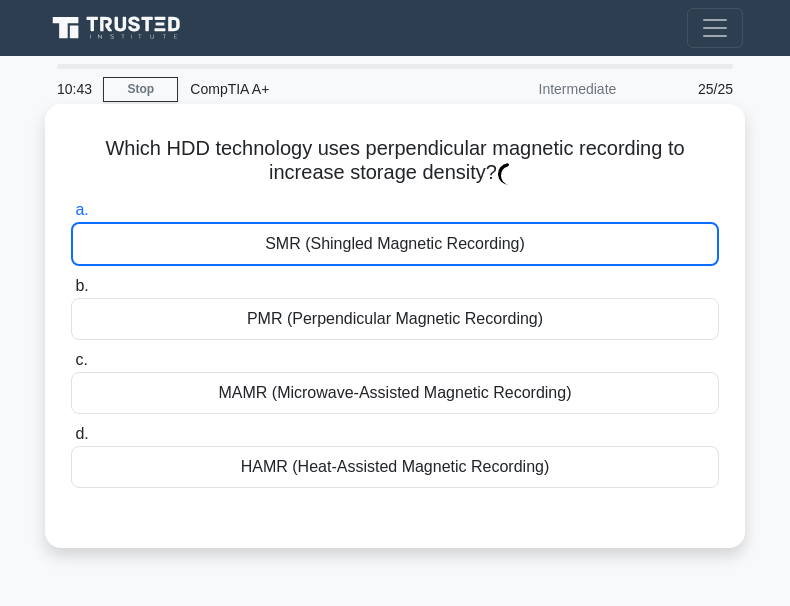 click on "SMR (Shingled Magnetic Recording)" at bounding box center (395, 244) 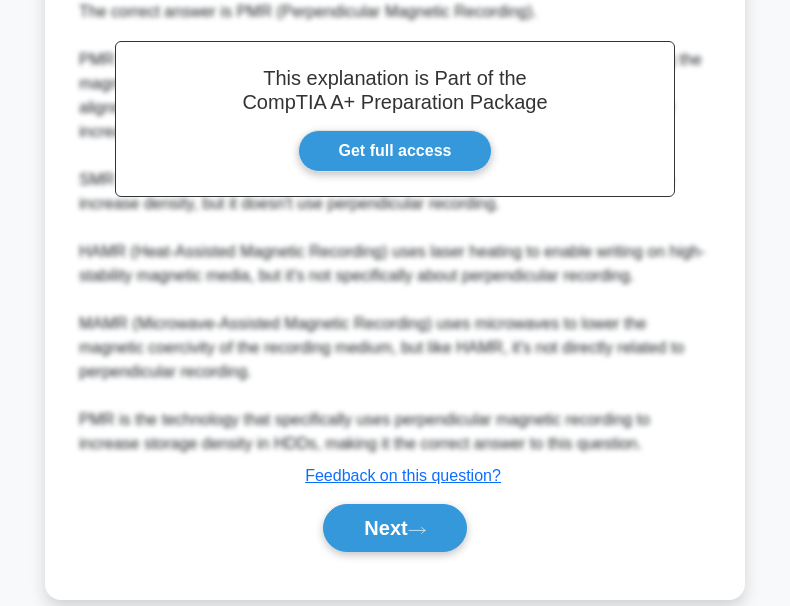 scroll, scrollTop: 595, scrollLeft: 0, axis: vertical 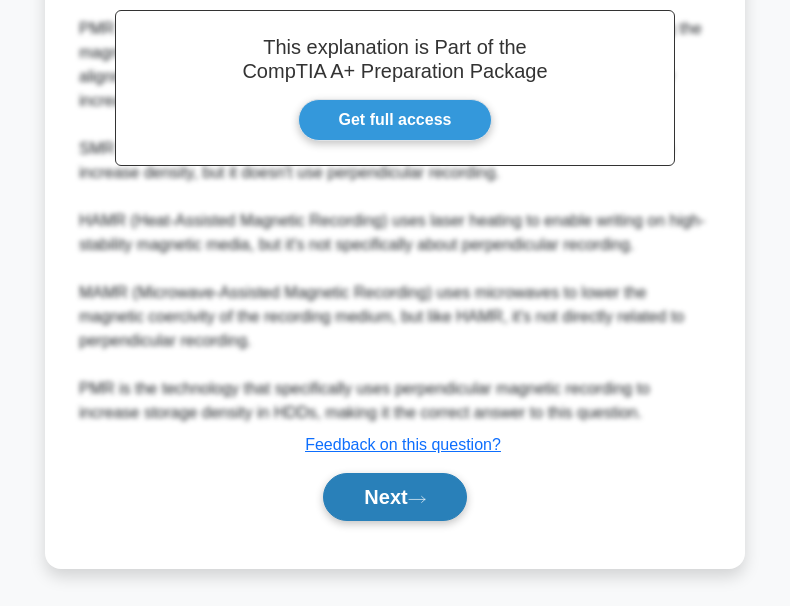 click on "Next" at bounding box center [394, 497] 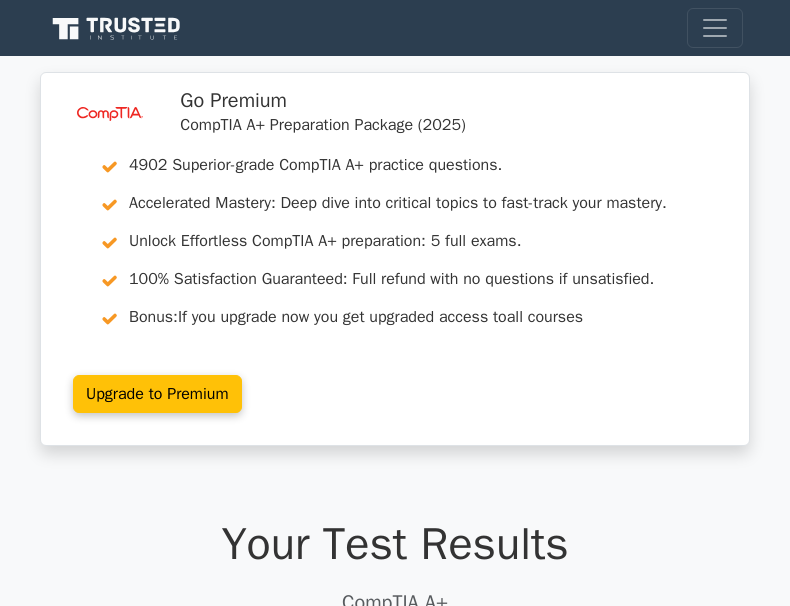 scroll, scrollTop: 0, scrollLeft: 0, axis: both 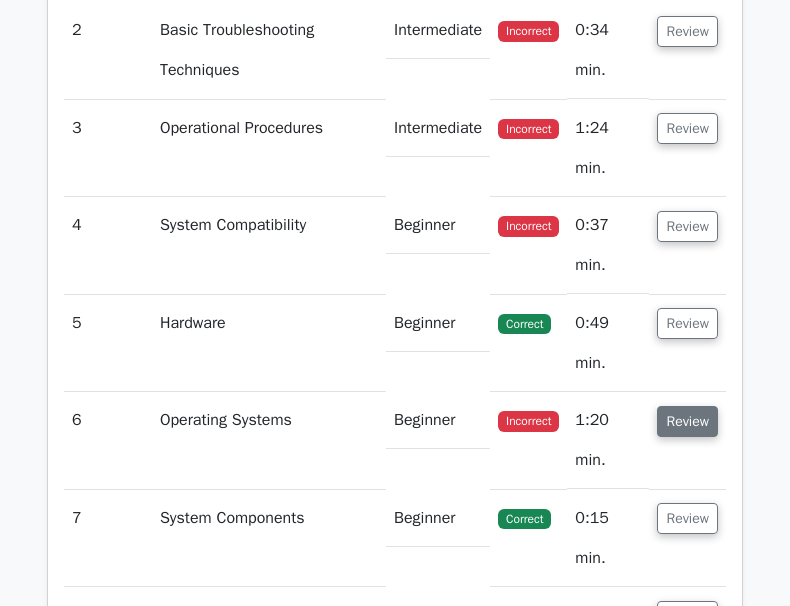 click on "Review" at bounding box center [687, 421] 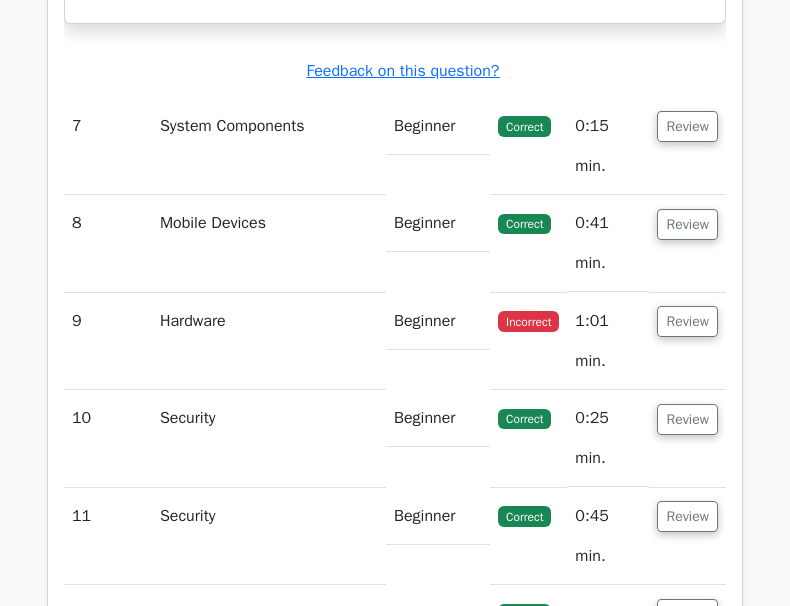 scroll, scrollTop: 4400, scrollLeft: 0, axis: vertical 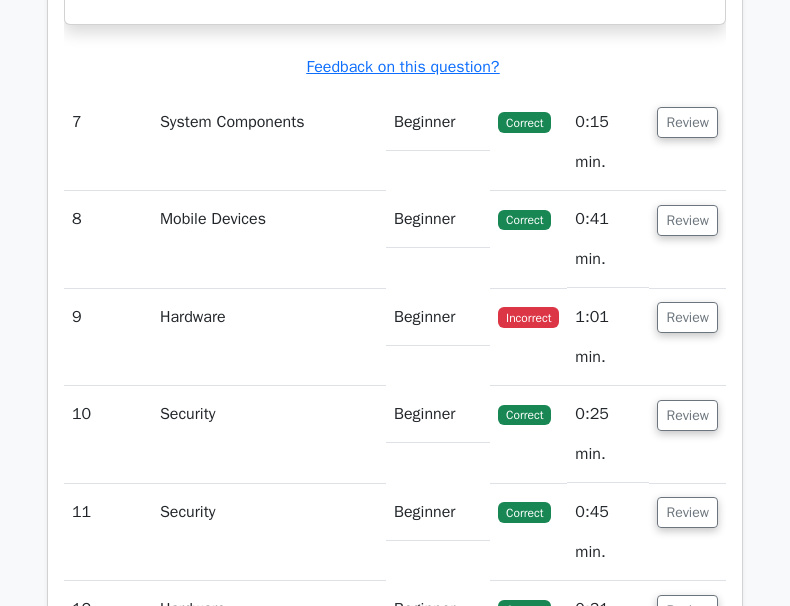click on "Review" at bounding box center (687, 707) 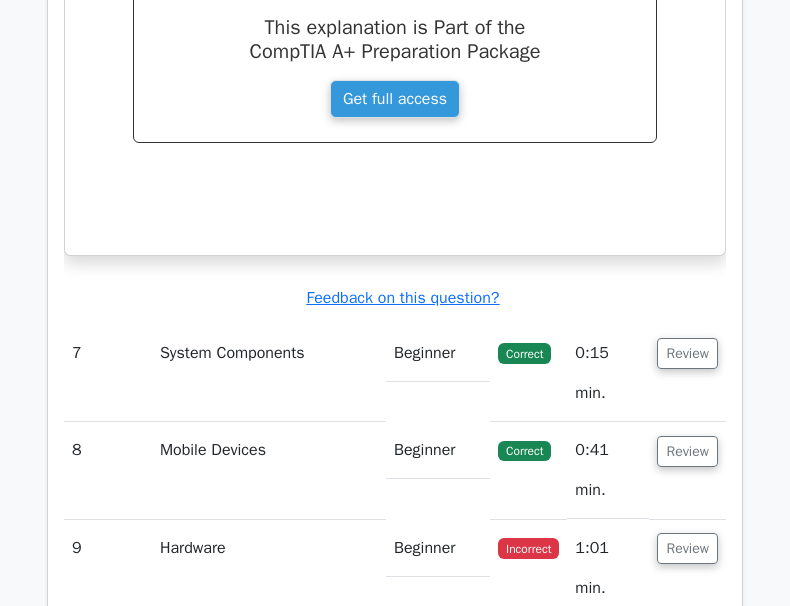 scroll, scrollTop: 4100, scrollLeft: 0, axis: vertical 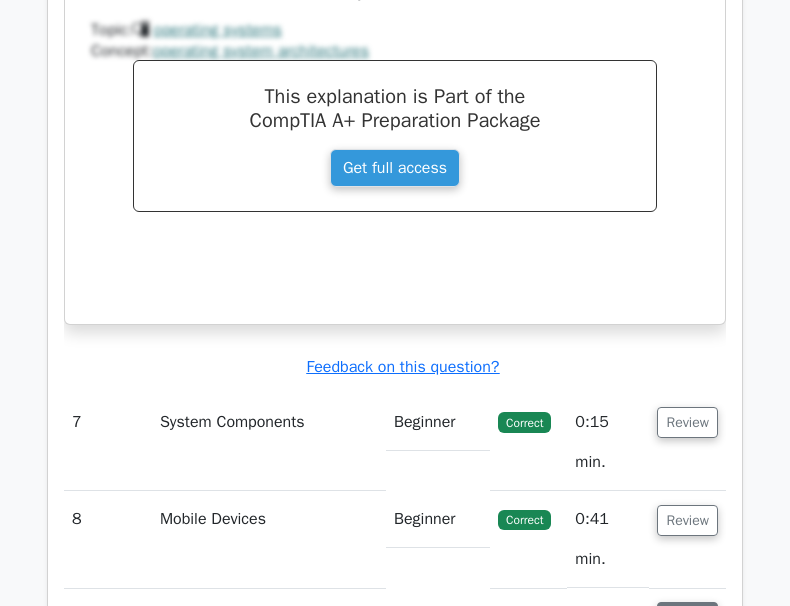 click on "Review" at bounding box center (687, 617) 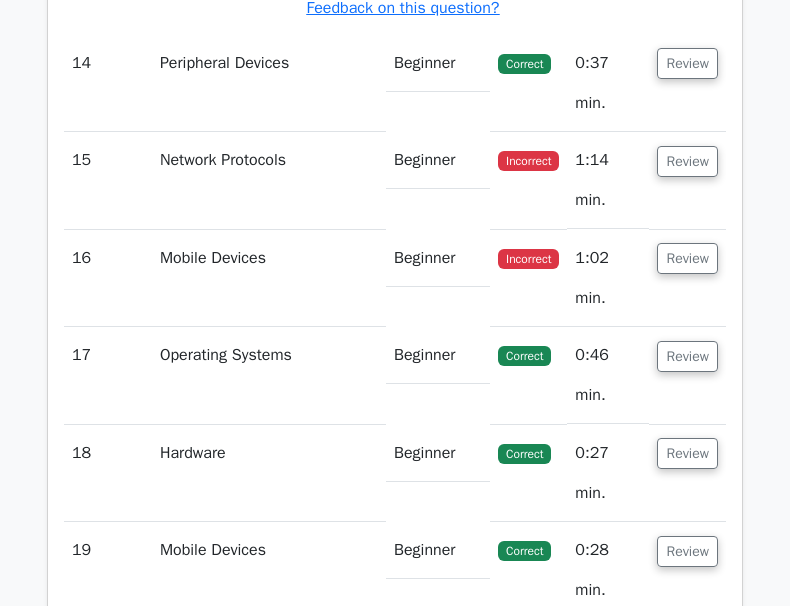 scroll, scrollTop: 7100, scrollLeft: 0, axis: vertical 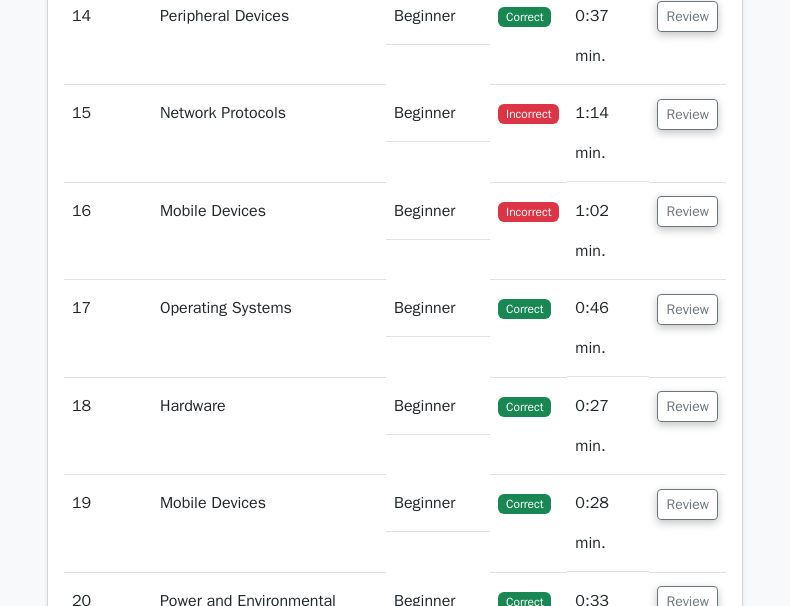 click on "Review" at bounding box center [687, 1089] 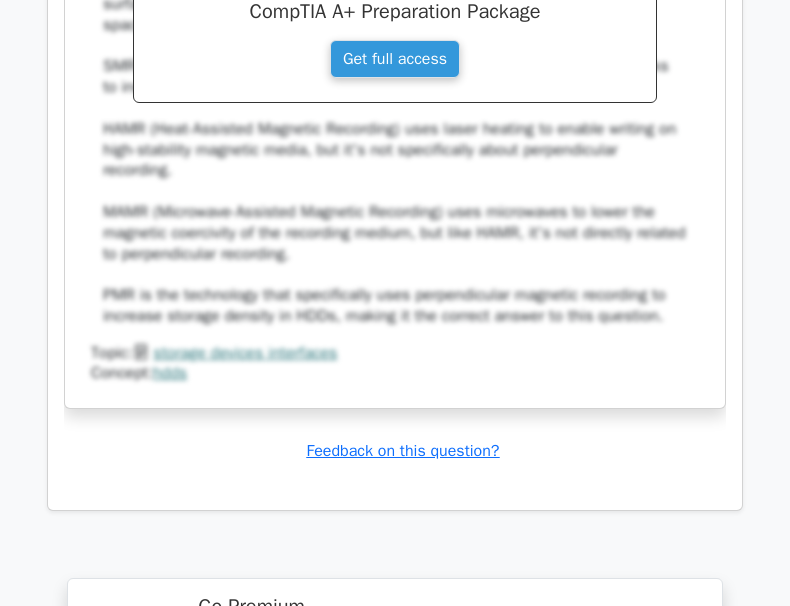 scroll, scrollTop: 8787, scrollLeft: 0, axis: vertical 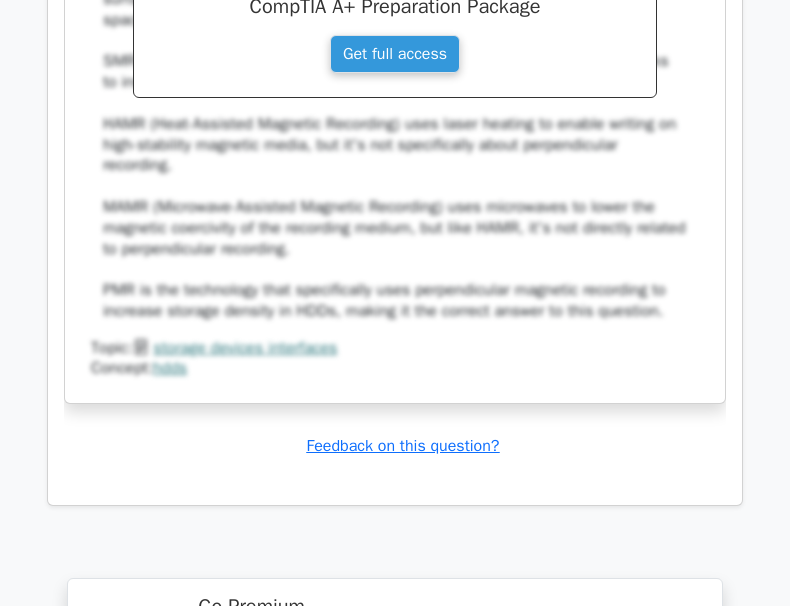 click on "Continue practicing" at bounding box center [320, 1067] 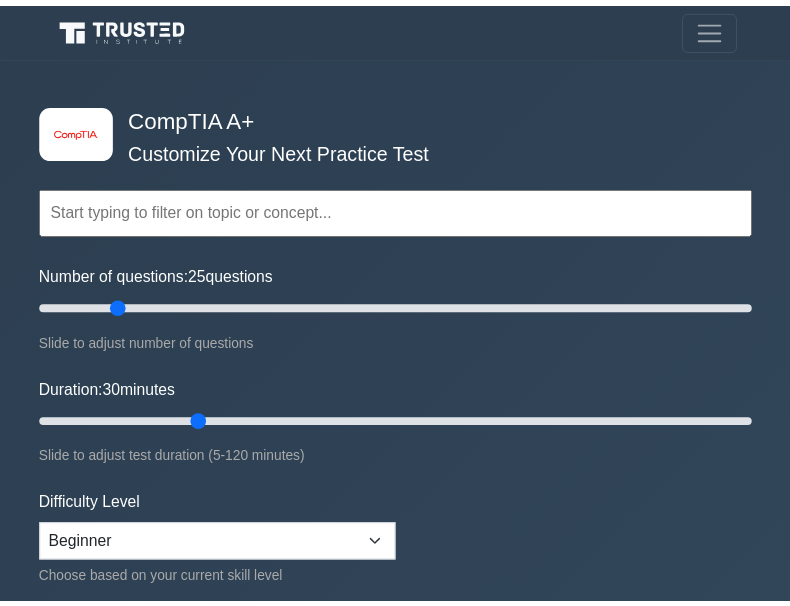 scroll, scrollTop: 0, scrollLeft: 0, axis: both 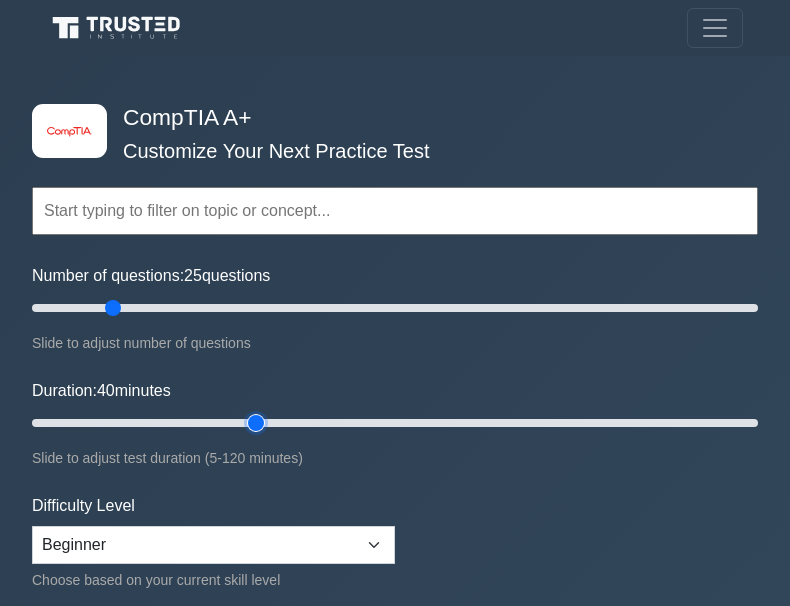 drag, startPoint x: 197, startPoint y: 417, endPoint x: 257, endPoint y: 414, distance: 60.074955 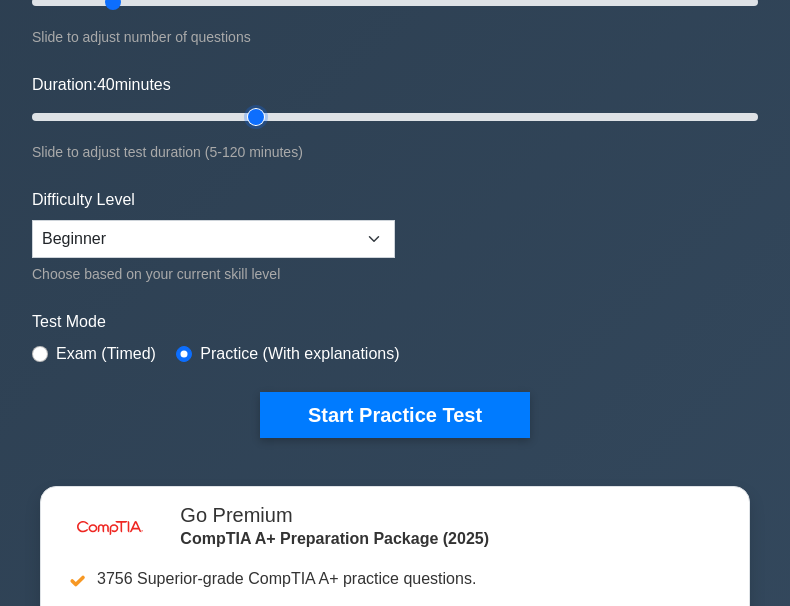 scroll, scrollTop: 400, scrollLeft: 0, axis: vertical 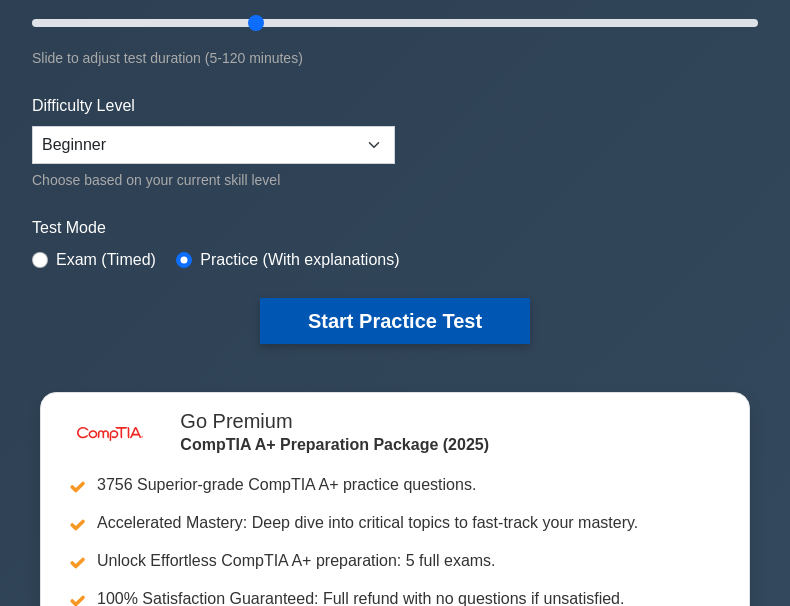 click on "Start Practice Test" at bounding box center [395, 321] 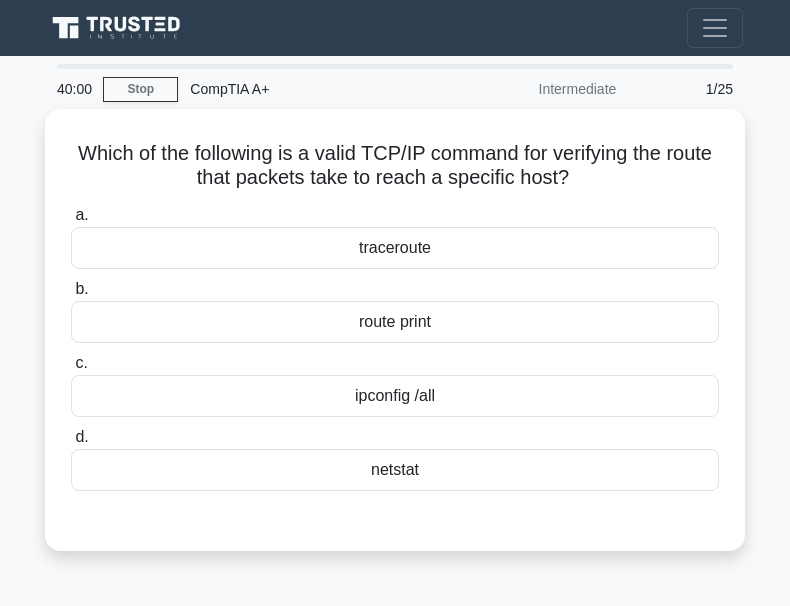 scroll, scrollTop: 0, scrollLeft: 0, axis: both 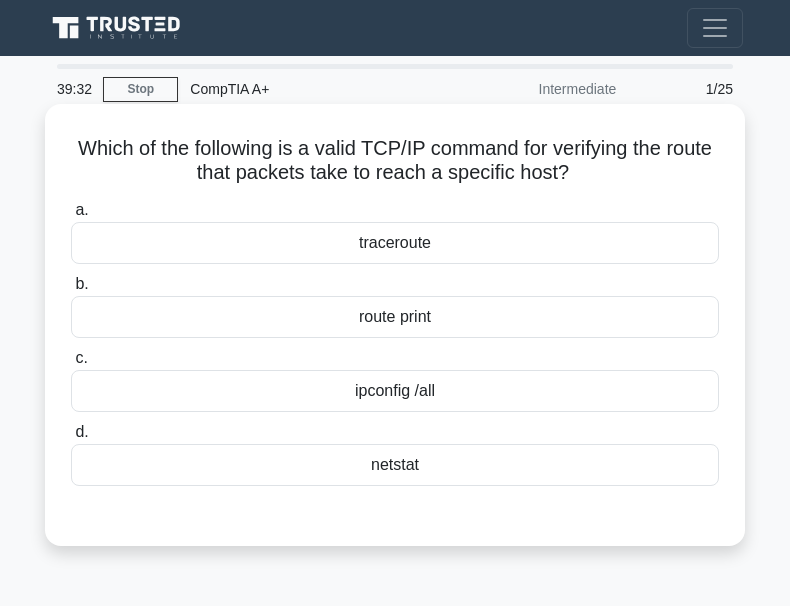 click on "traceroute" at bounding box center [395, 243] 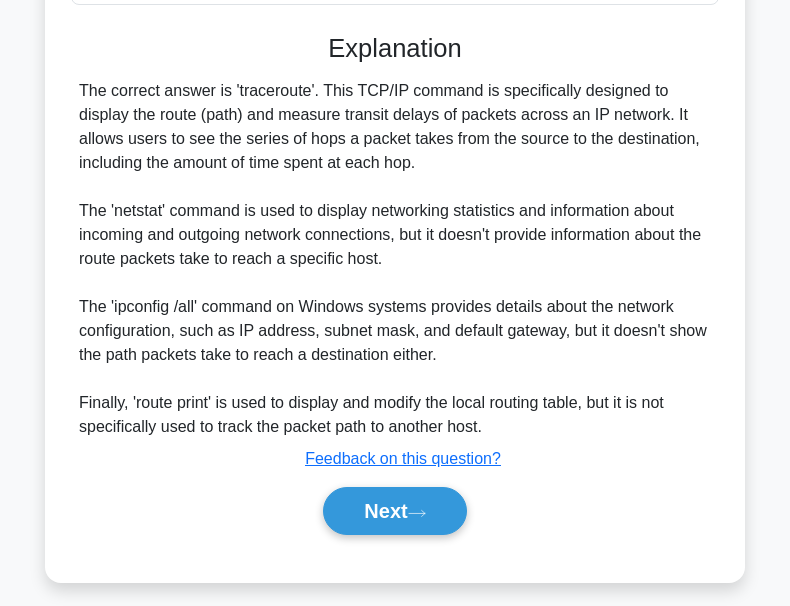 scroll, scrollTop: 497, scrollLeft: 0, axis: vertical 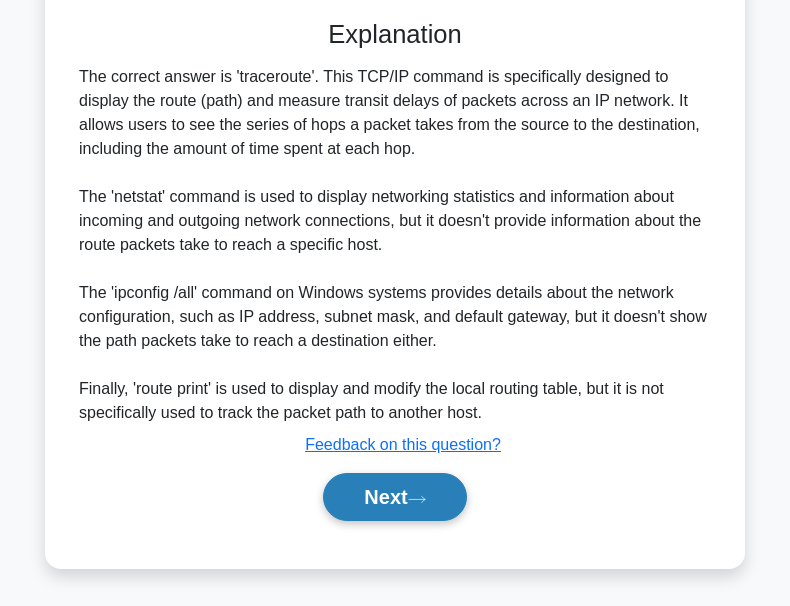 click on "Next" at bounding box center [394, 497] 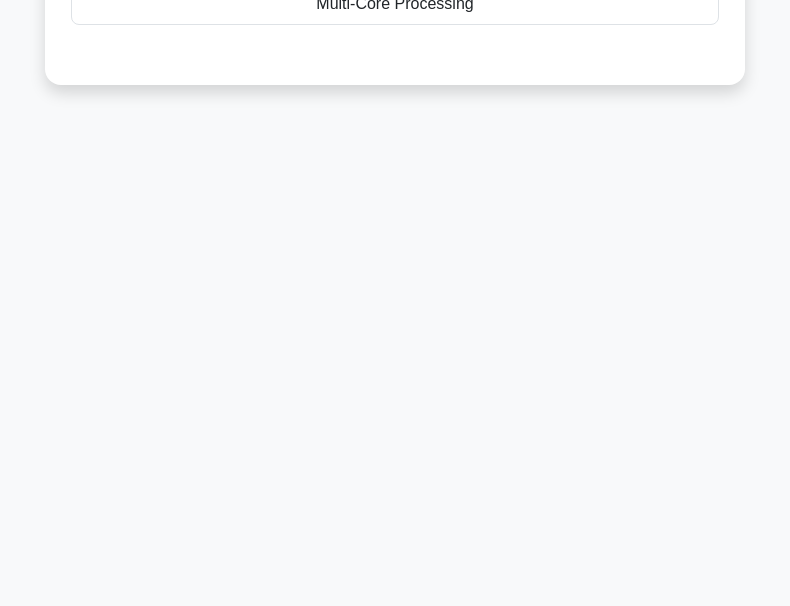 scroll, scrollTop: 66, scrollLeft: 0, axis: vertical 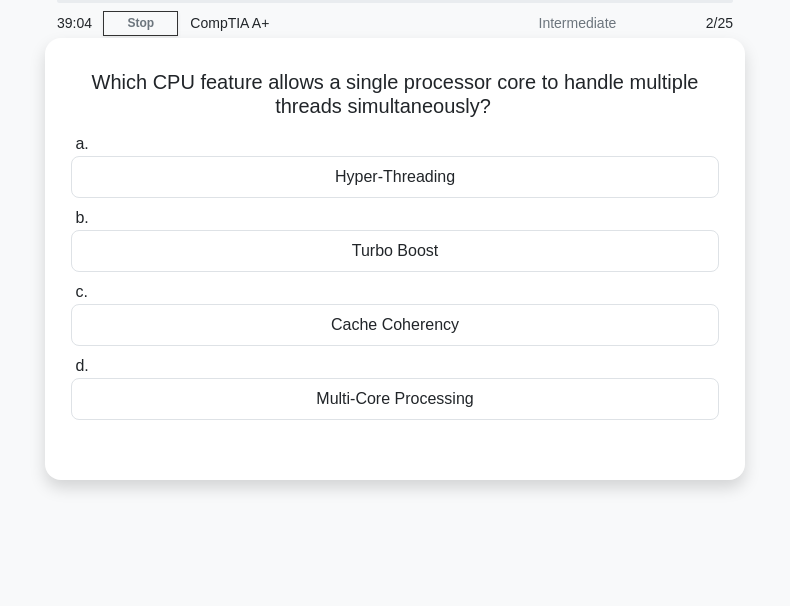 click on "Hyper-Threading" at bounding box center [395, 177] 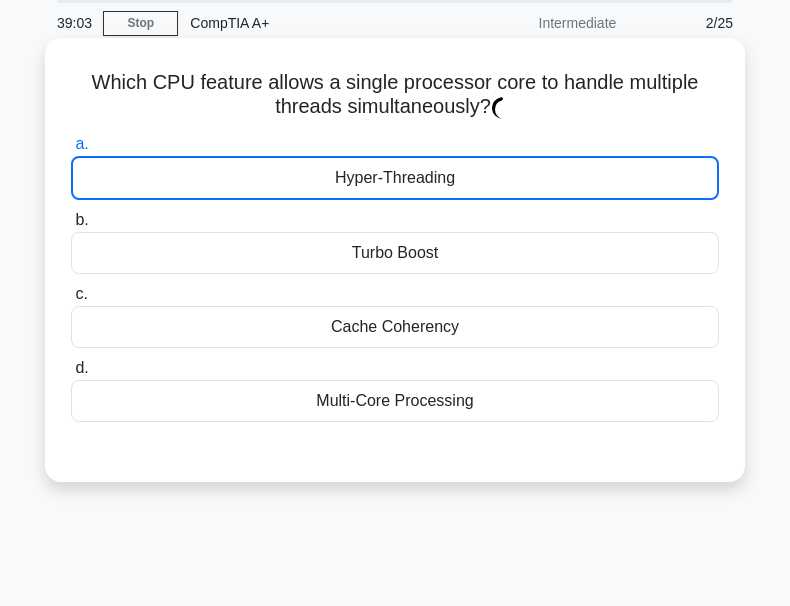 click on "Hyper-Threading" at bounding box center (395, 178) 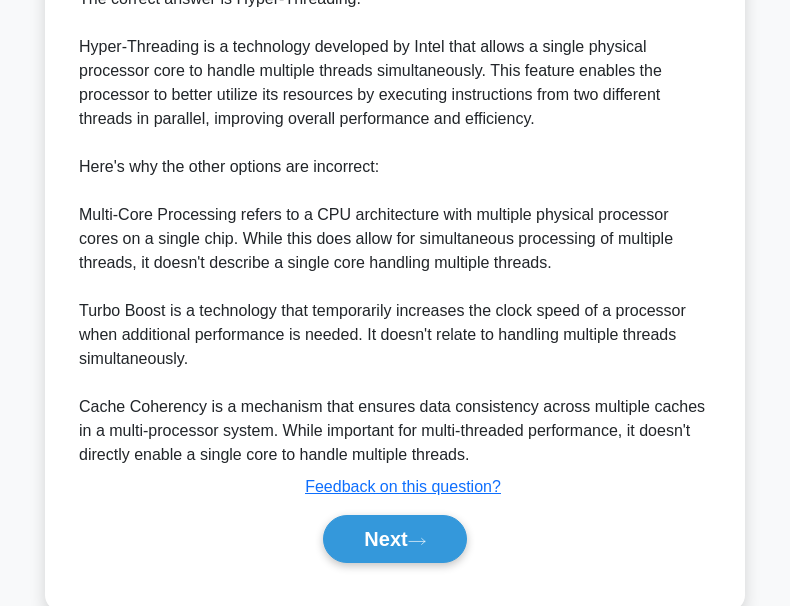 scroll, scrollTop: 617, scrollLeft: 0, axis: vertical 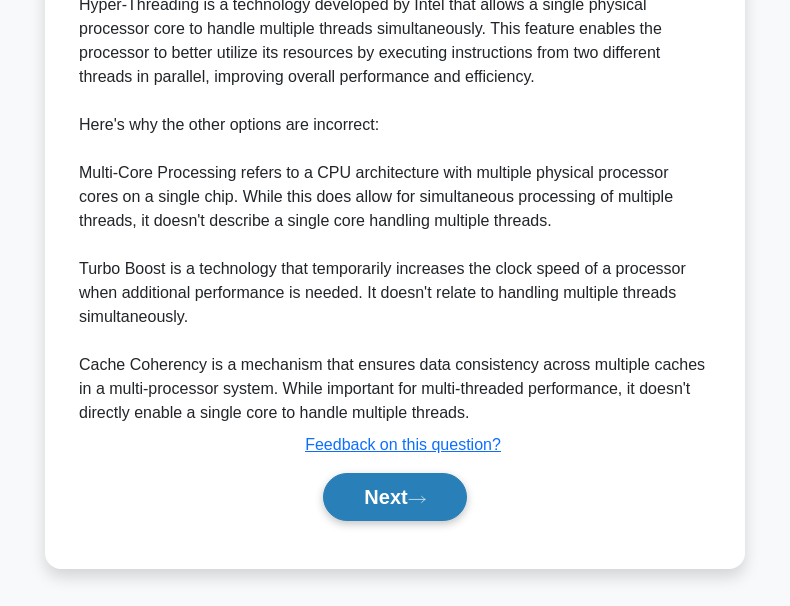 click on "Next" at bounding box center (394, 497) 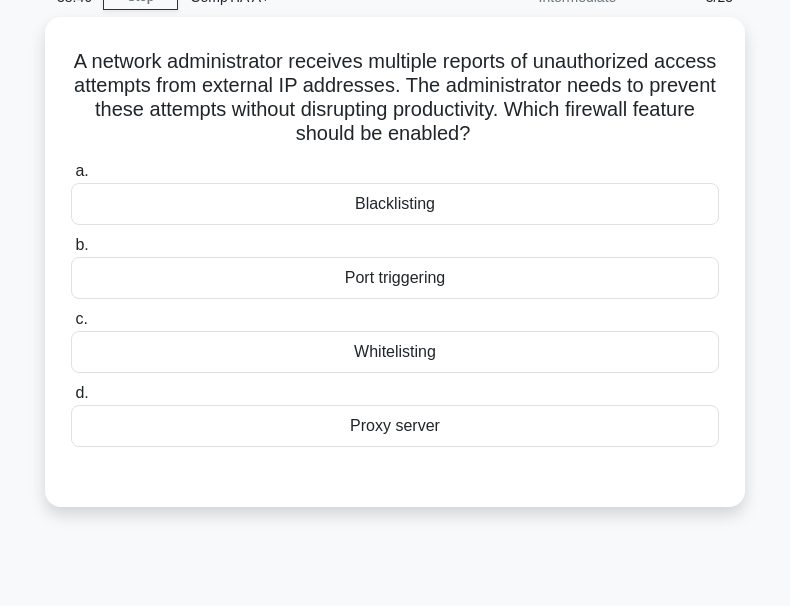 scroll, scrollTop: 0, scrollLeft: 0, axis: both 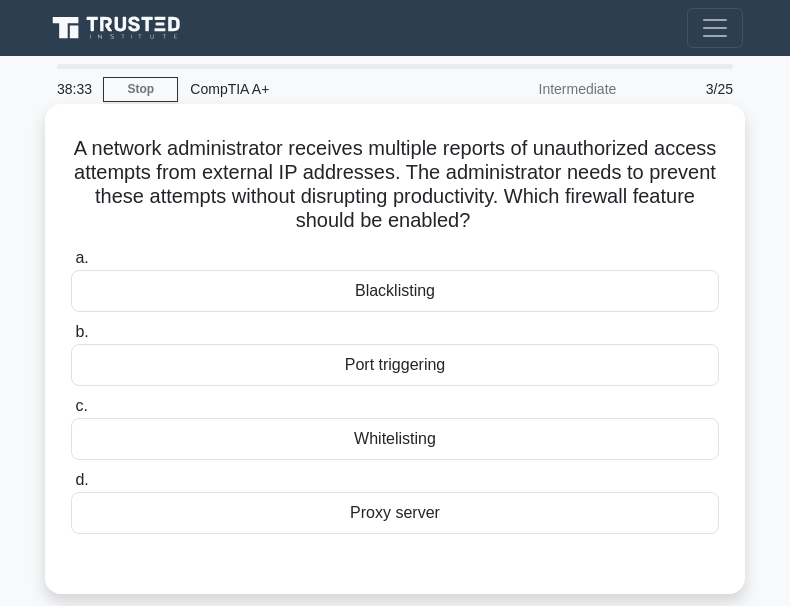 click on "Blacklisting" at bounding box center [395, 291] 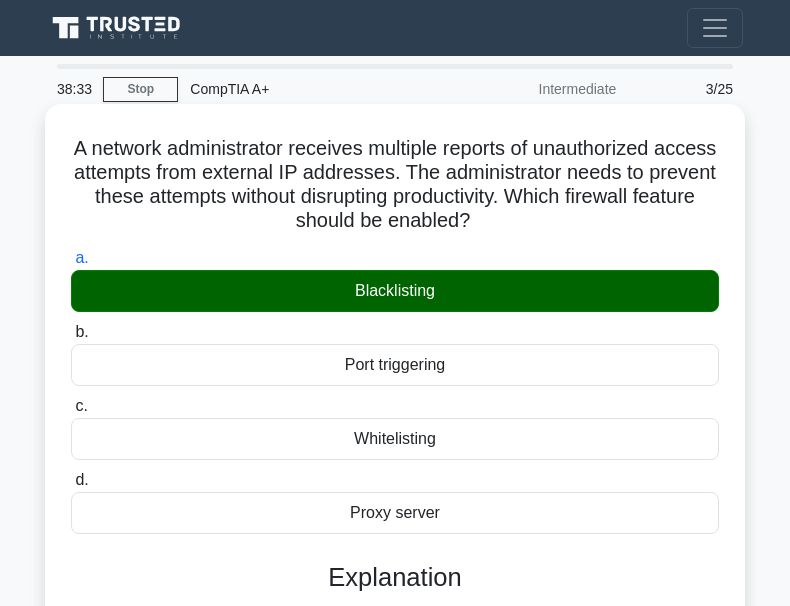 click on "Blacklisting" at bounding box center [395, 291] 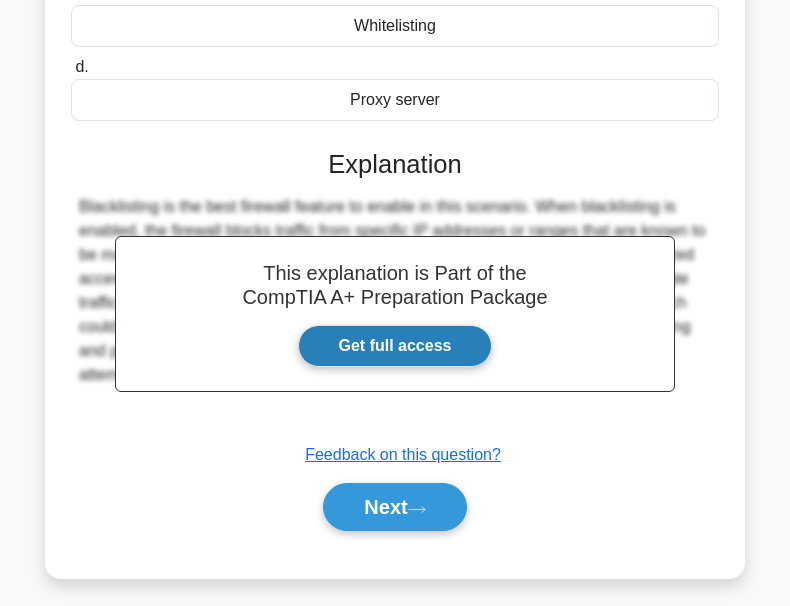 scroll, scrollTop: 466, scrollLeft: 0, axis: vertical 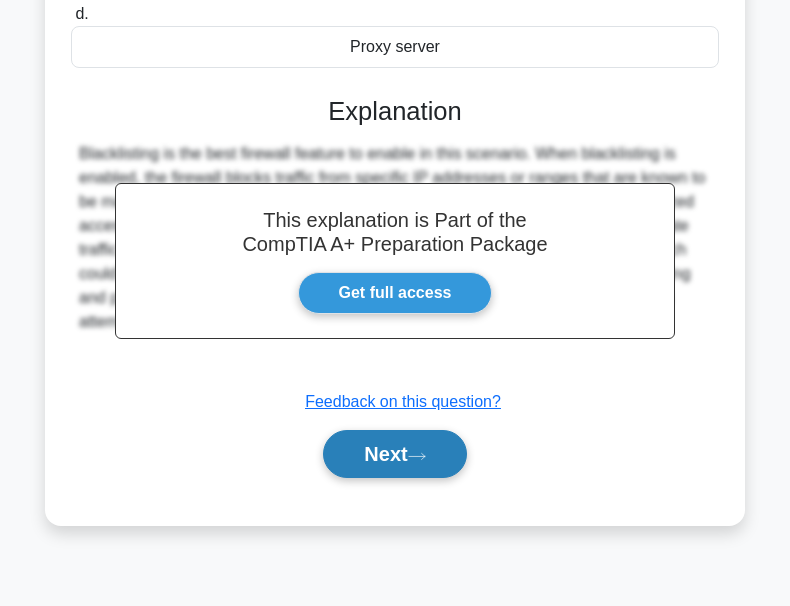 click on "Next" at bounding box center [394, 454] 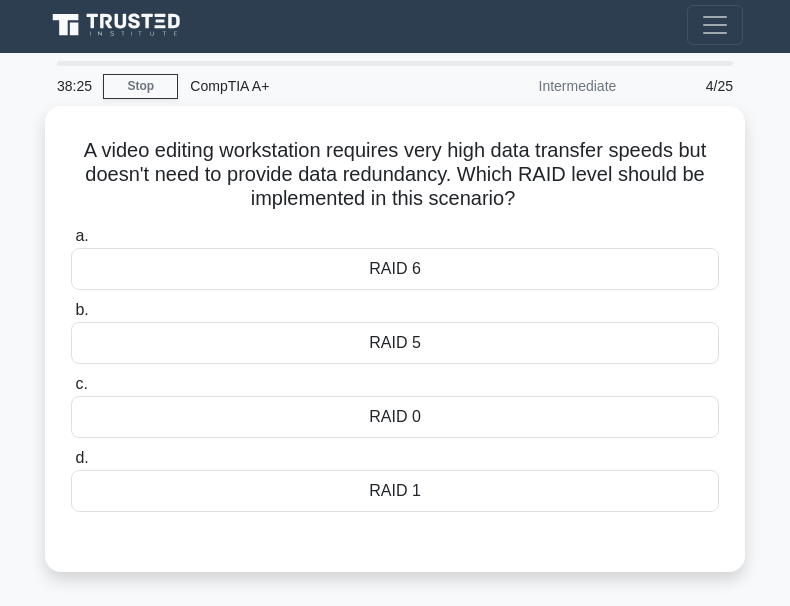 scroll, scrollTop: 0, scrollLeft: 0, axis: both 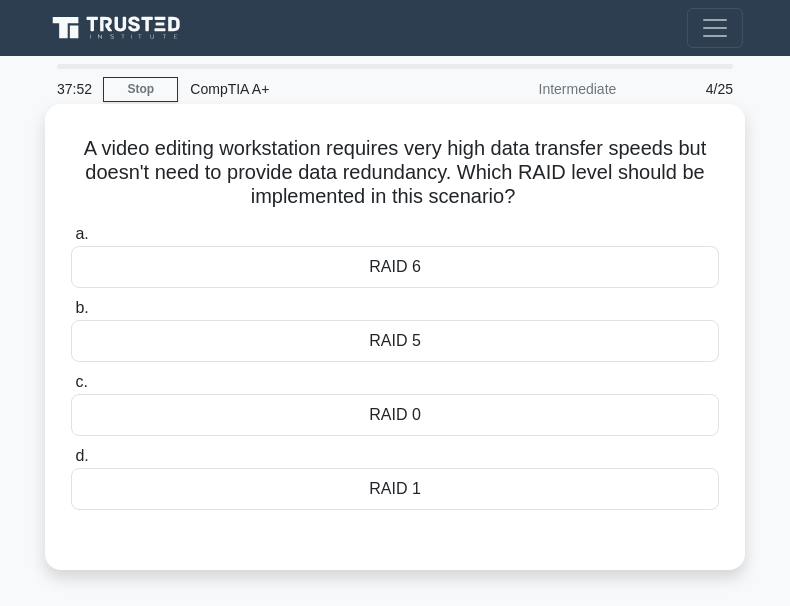 click on "RAID 6" at bounding box center [395, 267] 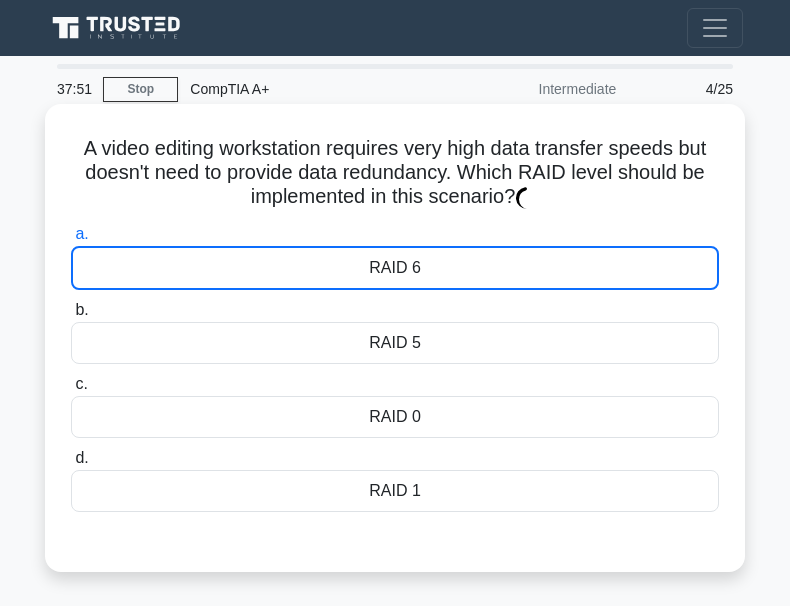 click on "RAID 6" at bounding box center (395, 268) 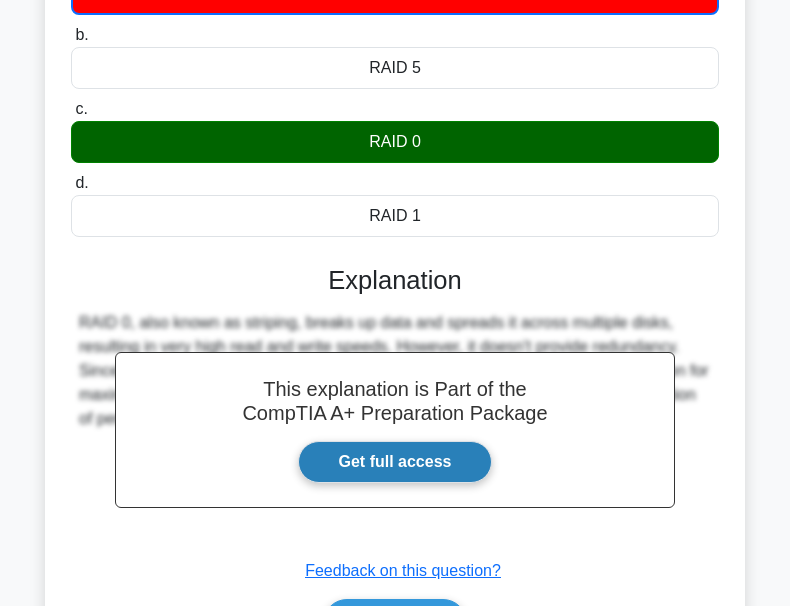 scroll, scrollTop: 466, scrollLeft: 0, axis: vertical 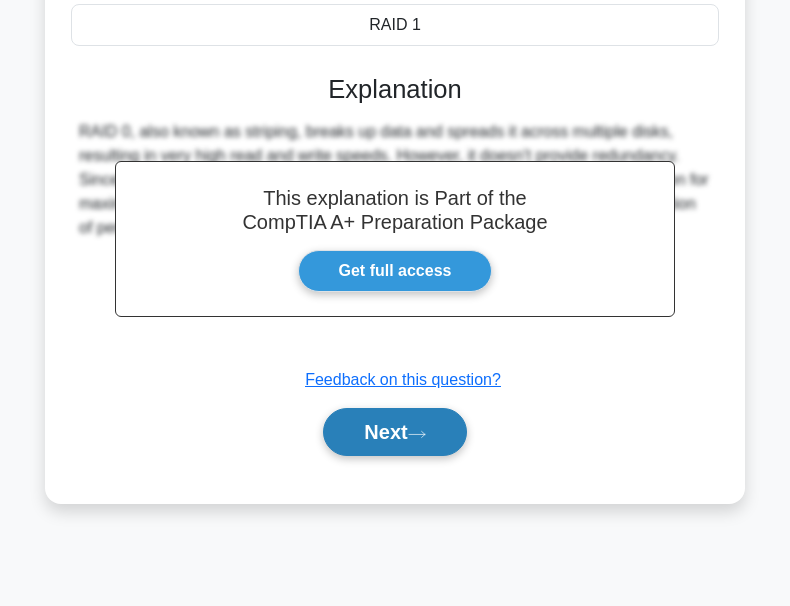 click on "Next" at bounding box center (394, 432) 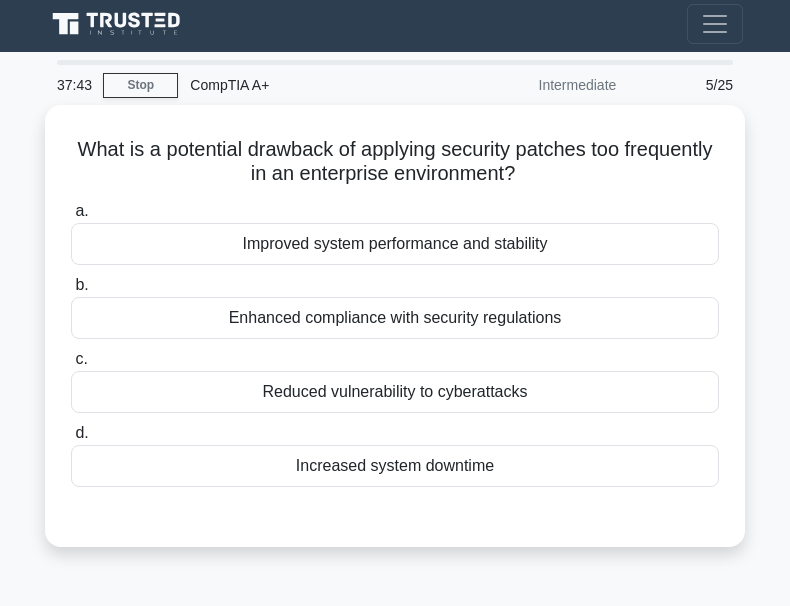 scroll, scrollTop: 0, scrollLeft: 0, axis: both 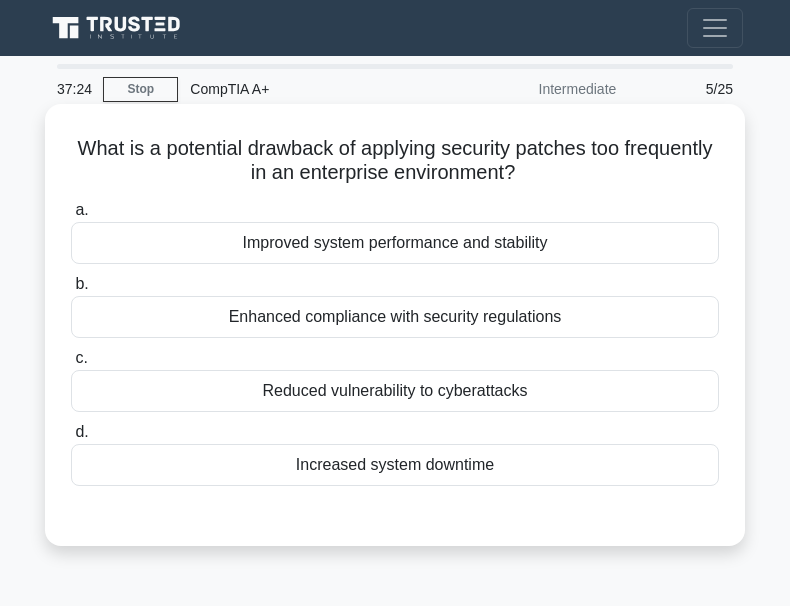click on "Increased system downtime" at bounding box center (395, 465) 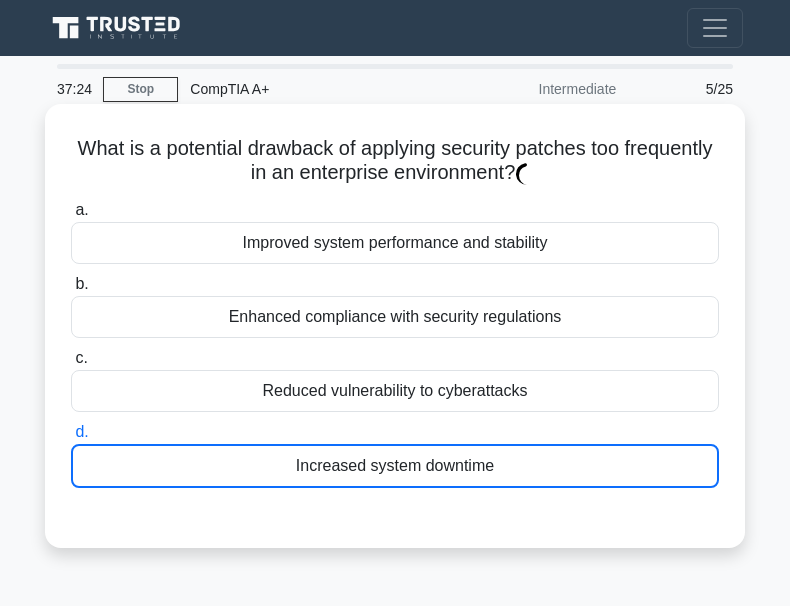 click on "Increased system downtime" at bounding box center [395, 466] 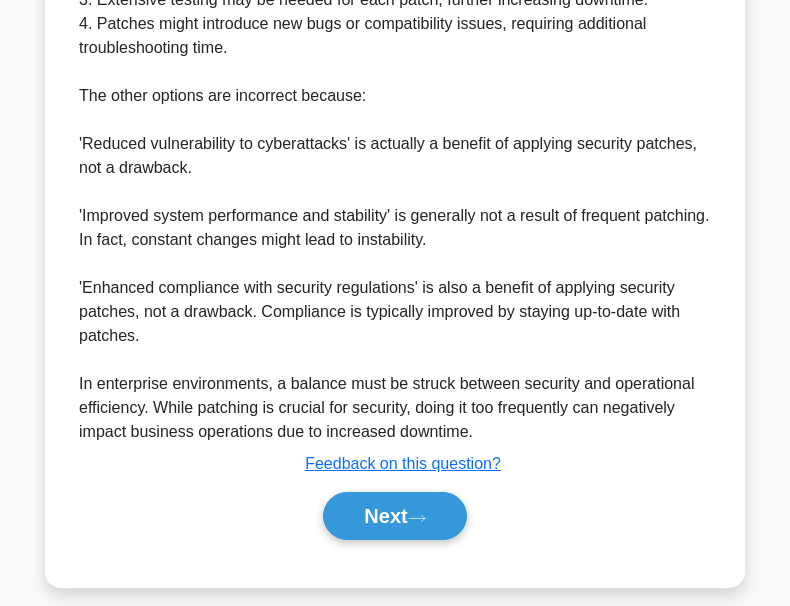 scroll, scrollTop: 761, scrollLeft: 0, axis: vertical 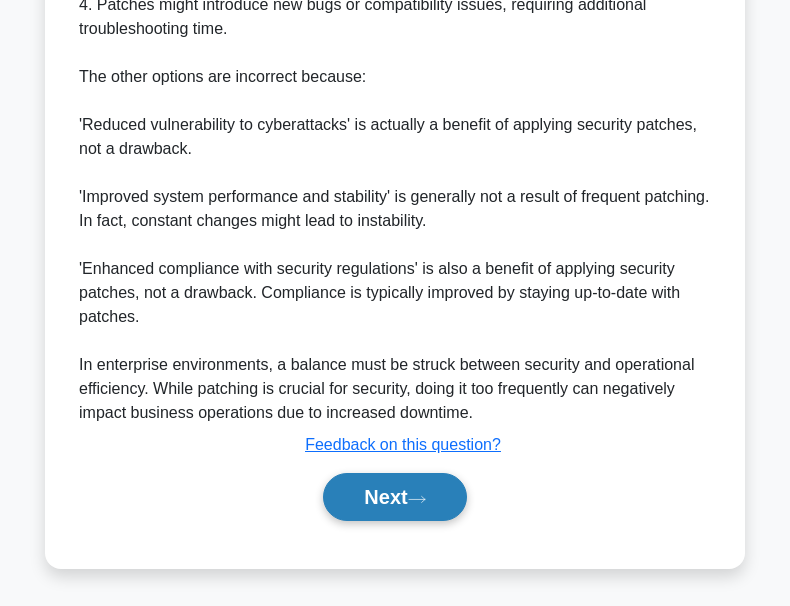 click on "Next" at bounding box center [394, 497] 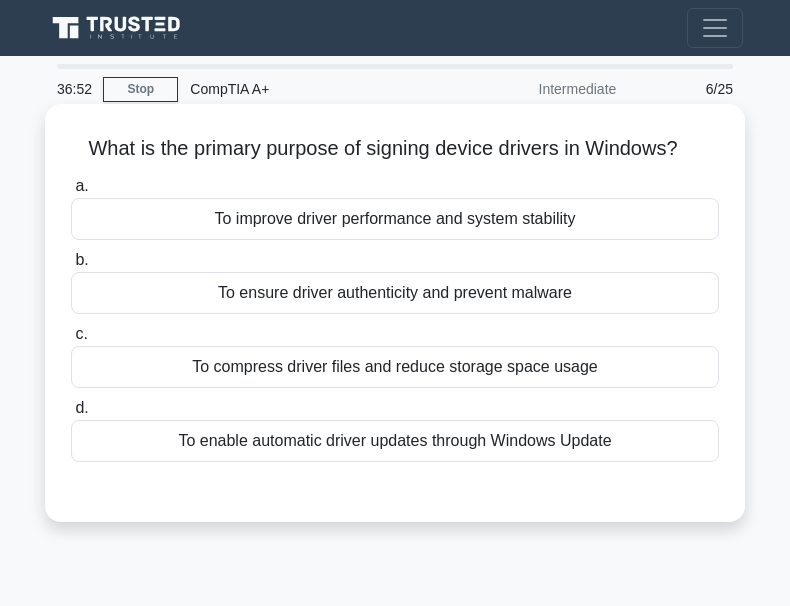 scroll, scrollTop: 100, scrollLeft: 0, axis: vertical 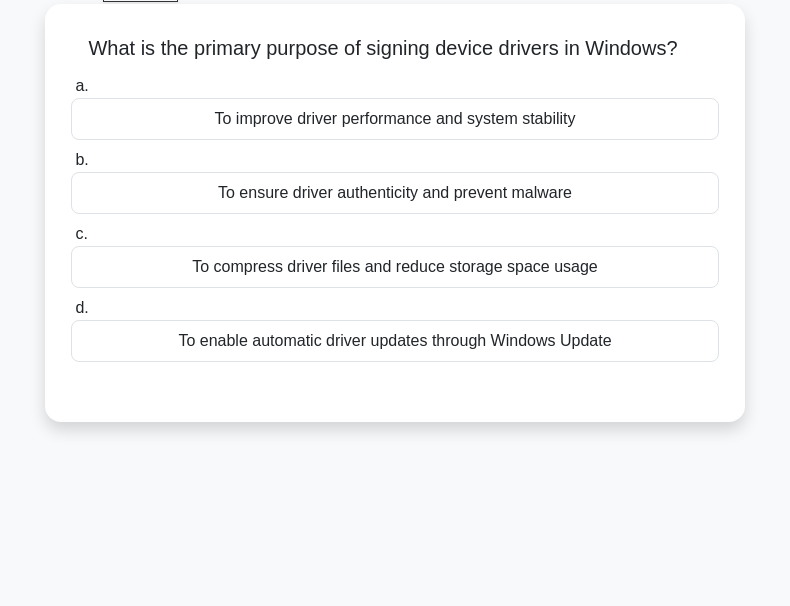click on "To improve driver performance and system stability" at bounding box center [395, 119] 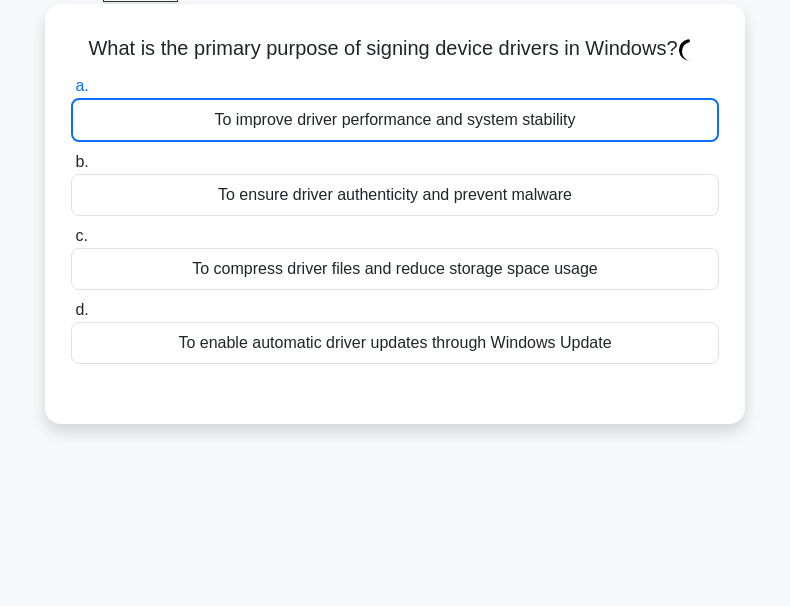click on "To improve driver performance and system stability" at bounding box center [395, 120] 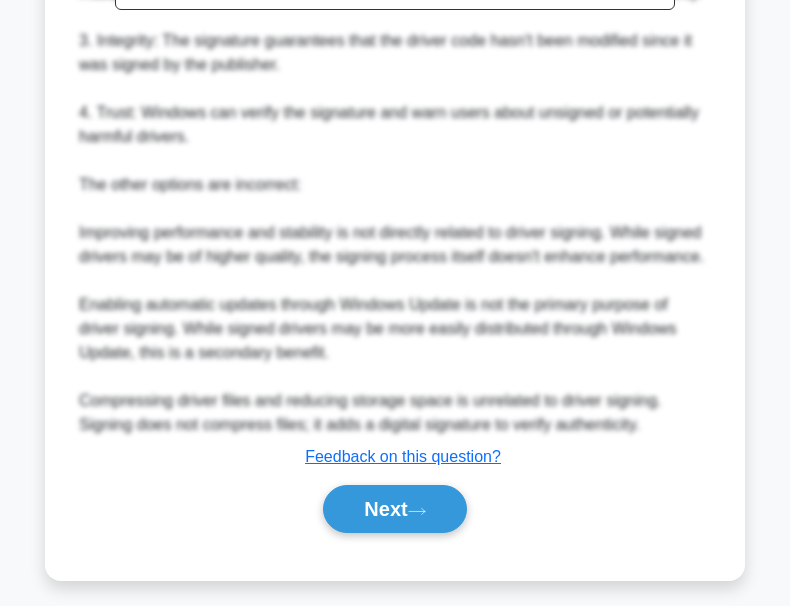 scroll, scrollTop: 739, scrollLeft: 0, axis: vertical 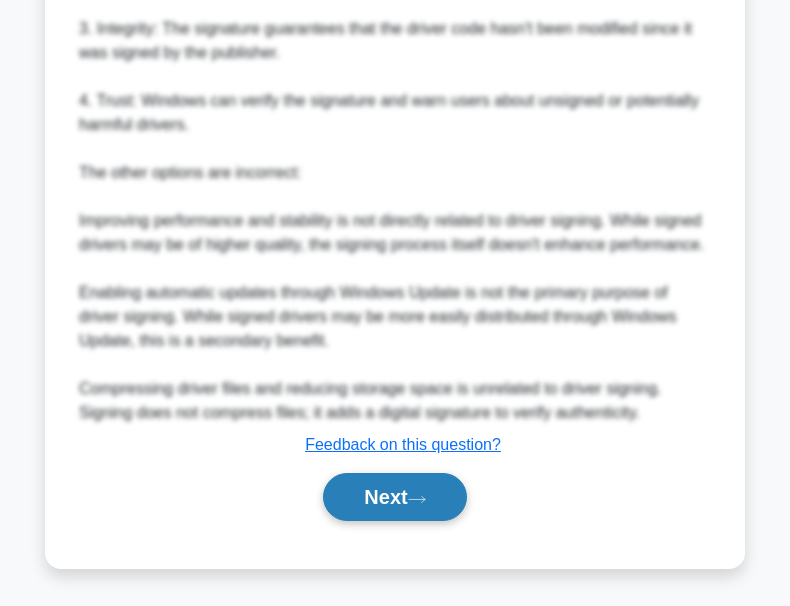 click on "Next" at bounding box center (394, 497) 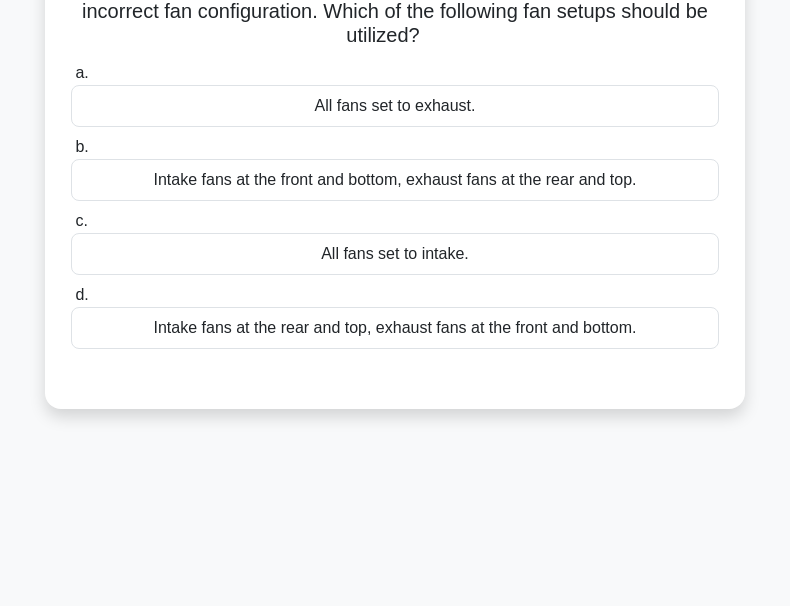 scroll, scrollTop: 66, scrollLeft: 0, axis: vertical 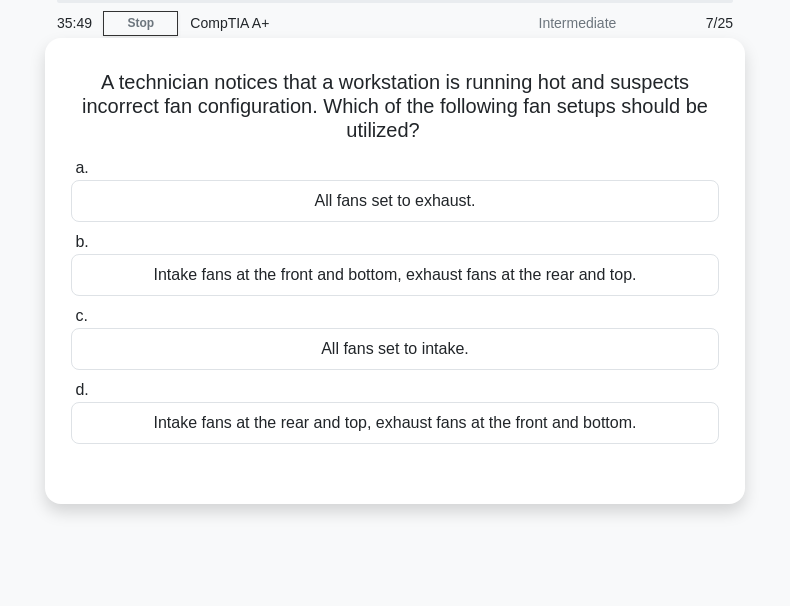 click on "Intake fans at the front and bottom, exhaust fans at the rear and top." at bounding box center [395, 275] 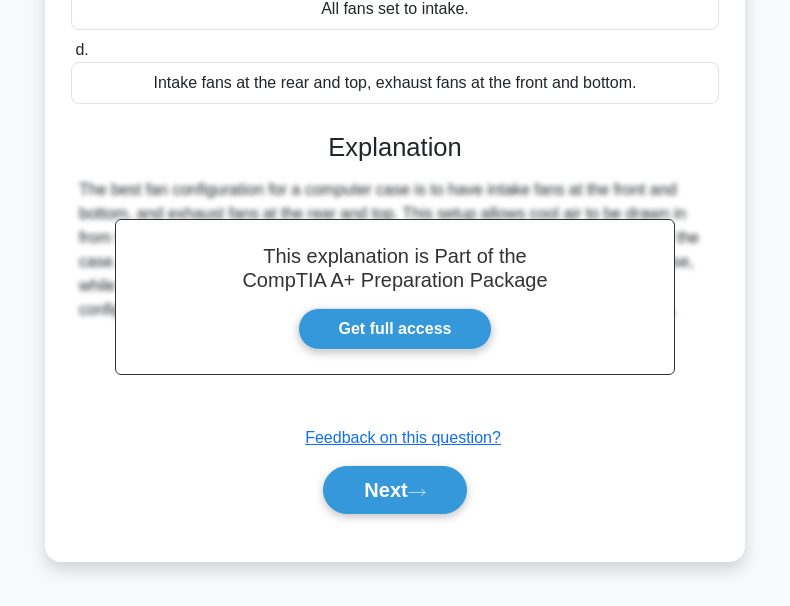 scroll, scrollTop: 466, scrollLeft: 0, axis: vertical 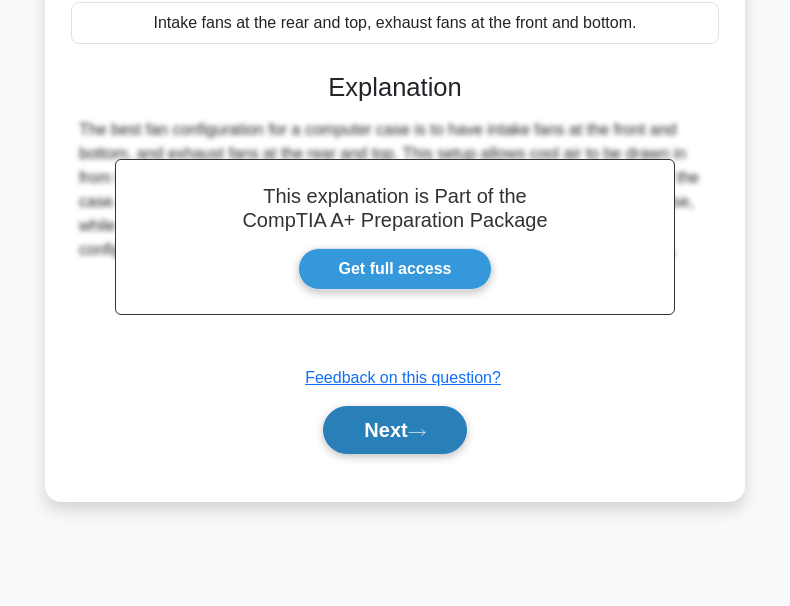 click on "Next" at bounding box center (394, 430) 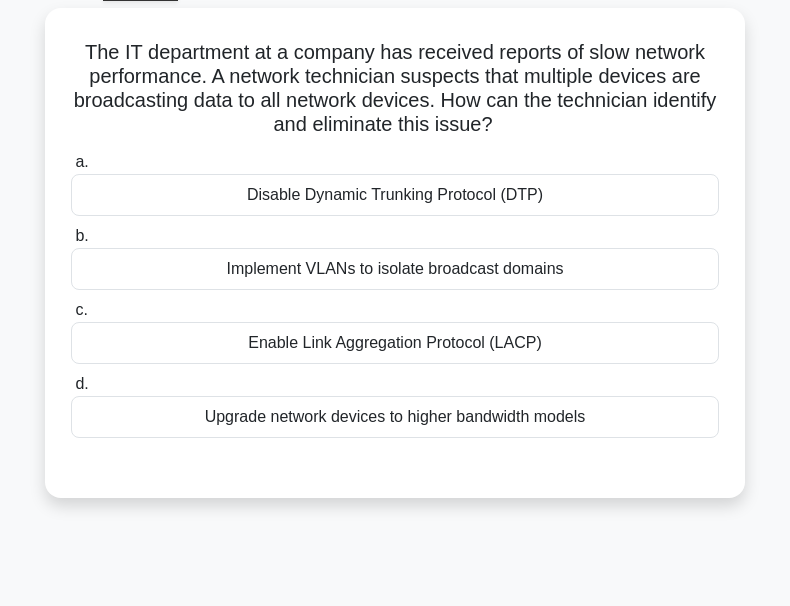 scroll, scrollTop: 66, scrollLeft: 0, axis: vertical 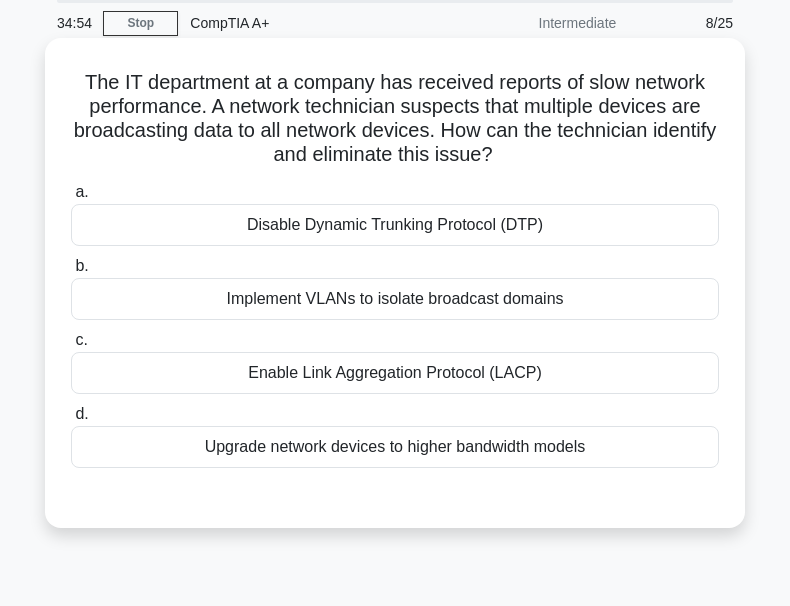 click on "Implement VLANs to isolate broadcast domains" at bounding box center [395, 299] 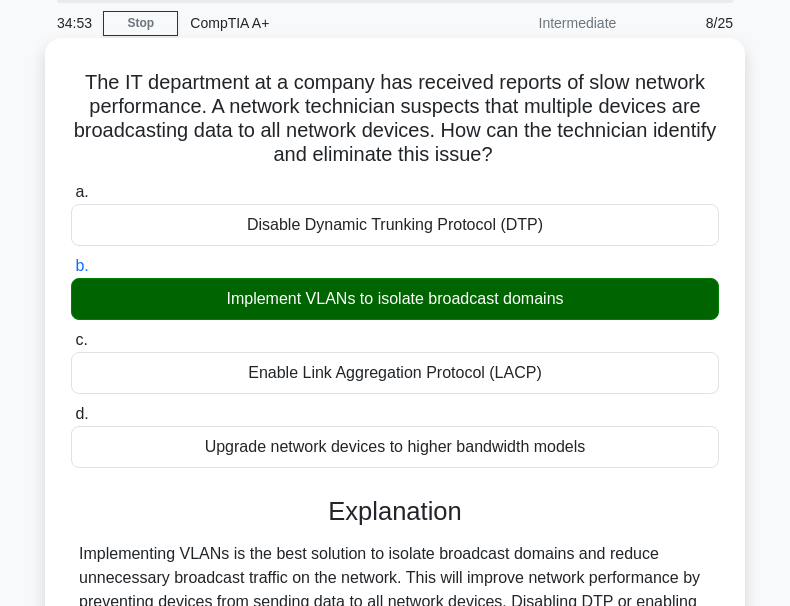 click on "Implement VLANs to isolate broadcast domains" at bounding box center [395, 299] 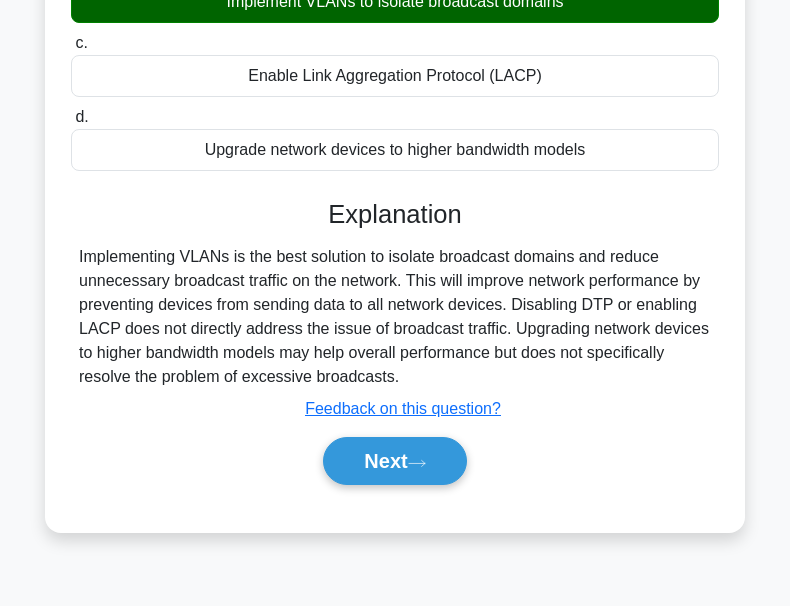 scroll, scrollTop: 366, scrollLeft: 0, axis: vertical 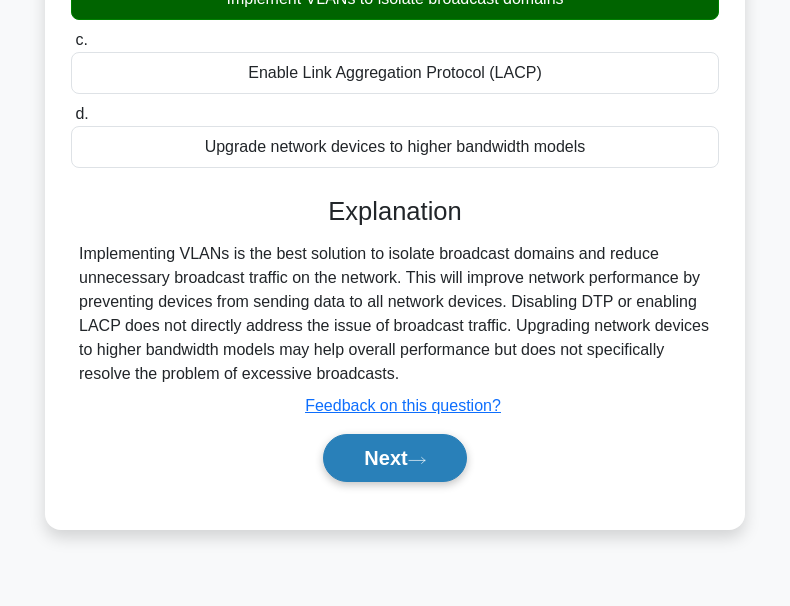 click on "Next" at bounding box center (394, 458) 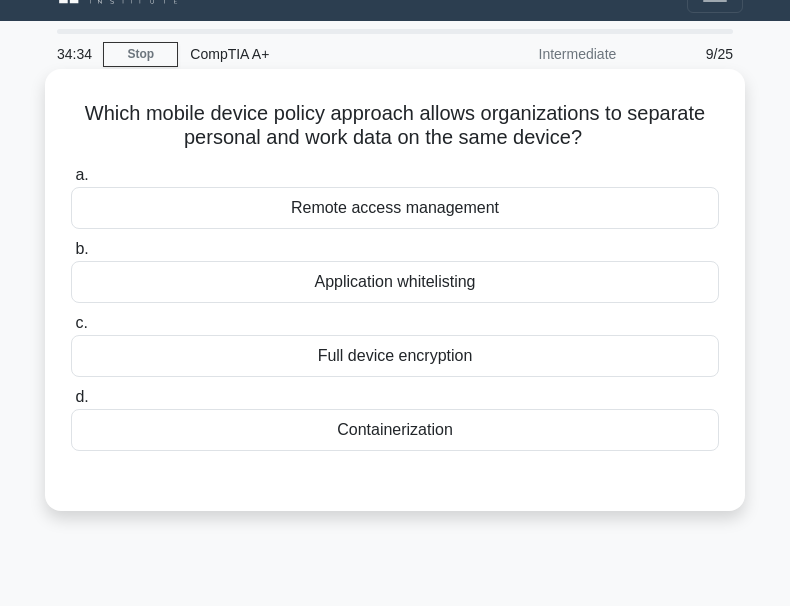 scroll, scrollTop: 0, scrollLeft: 0, axis: both 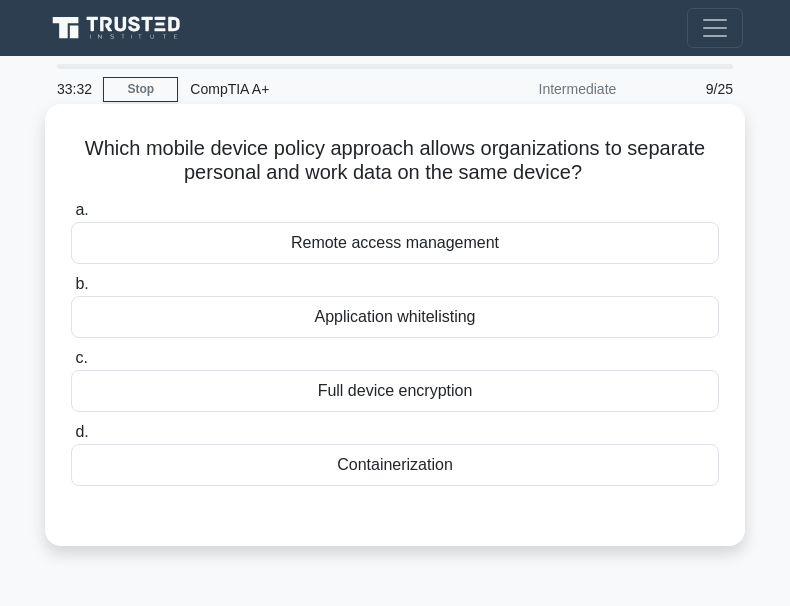 click on "Remote access management" at bounding box center (395, 243) 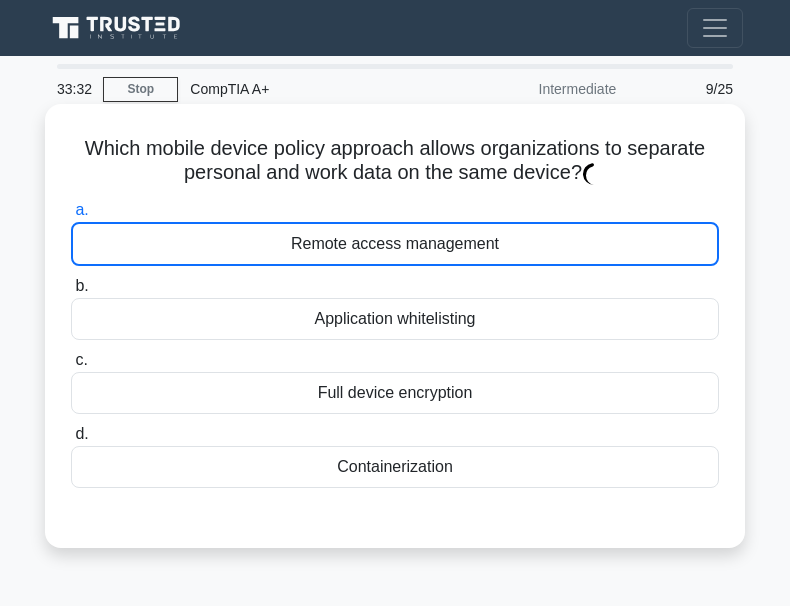 click on "Remote access management" at bounding box center [395, 244] 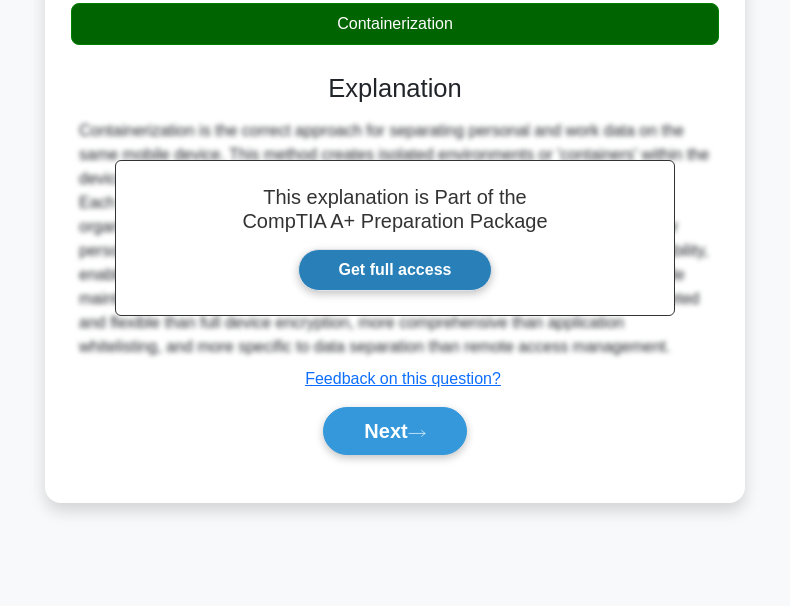 scroll, scrollTop: 466, scrollLeft: 0, axis: vertical 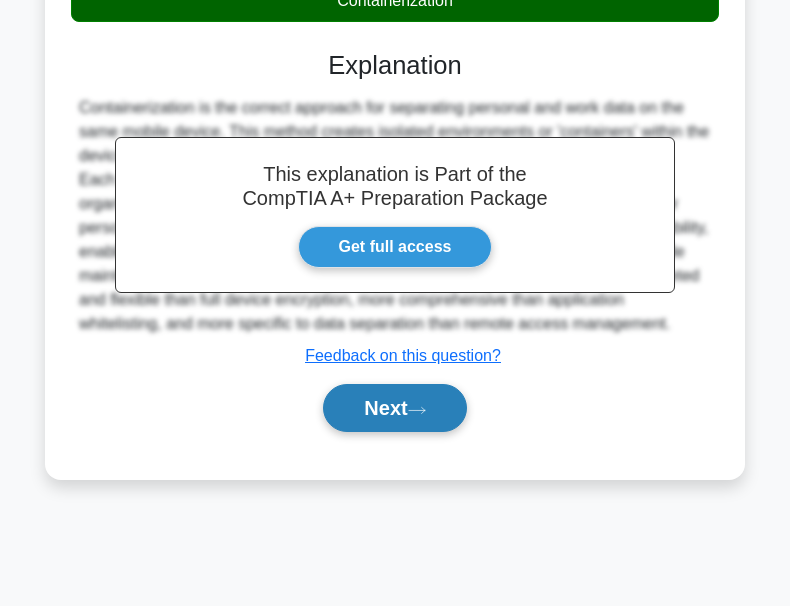 click on "Next" at bounding box center [394, 408] 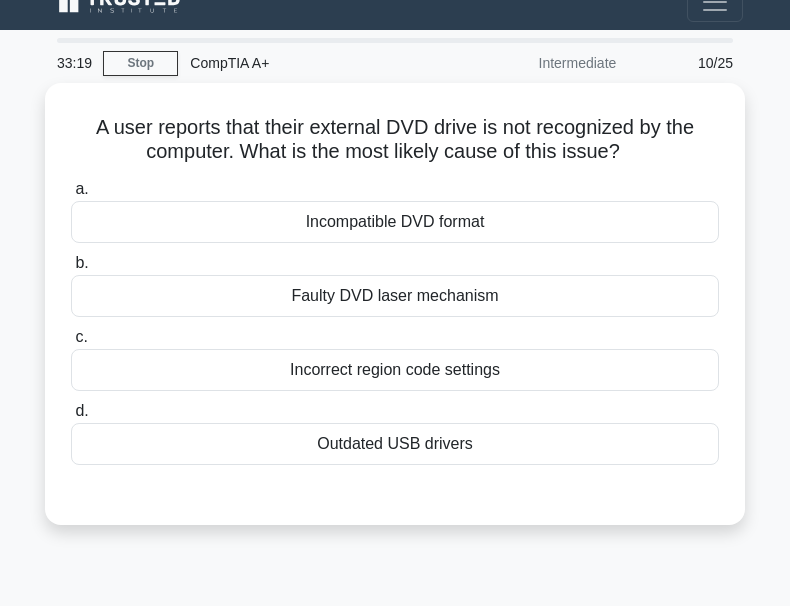 scroll, scrollTop: 0, scrollLeft: 0, axis: both 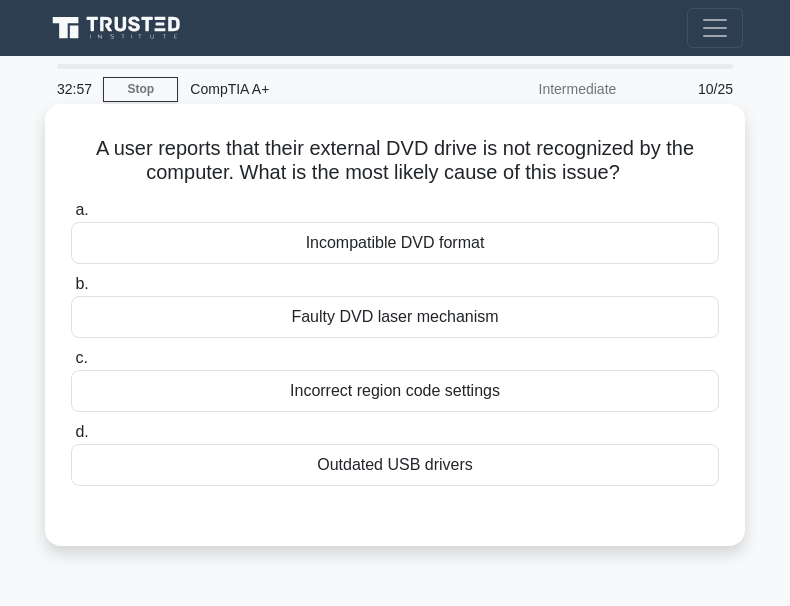 click on "Incorrect region code settings" at bounding box center [395, 391] 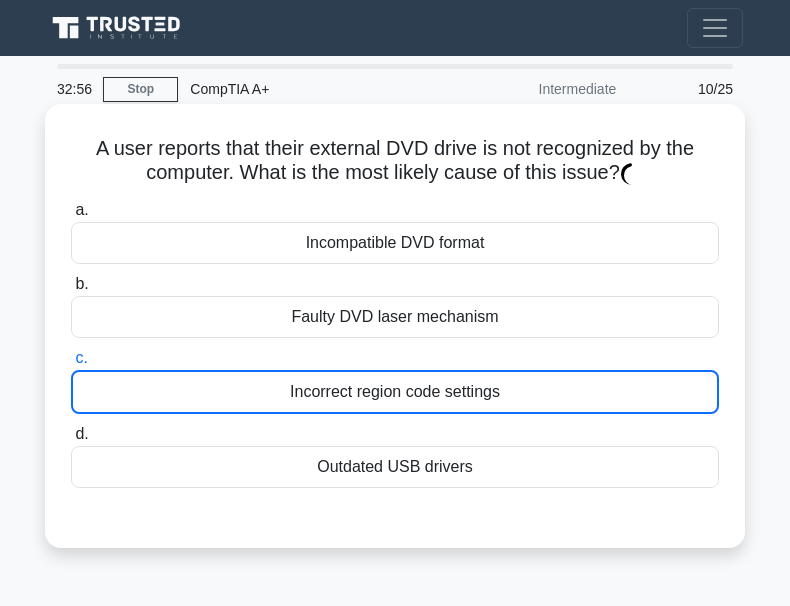 click on "Incorrect region code settings" at bounding box center (395, 392) 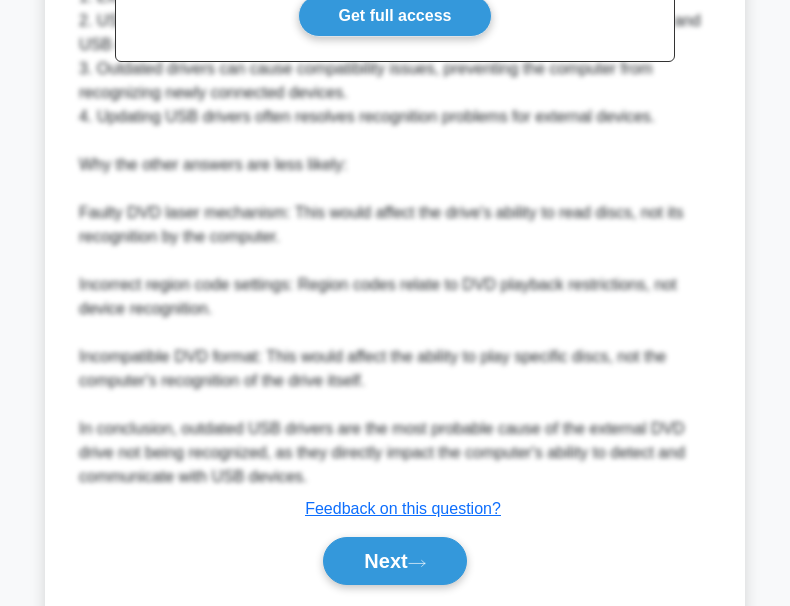 scroll, scrollTop: 763, scrollLeft: 0, axis: vertical 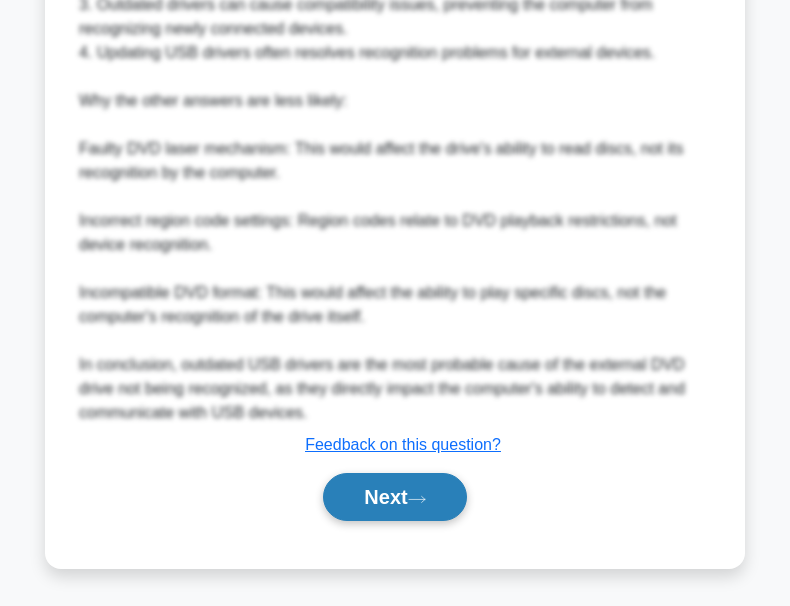 click on "Next" at bounding box center [394, 497] 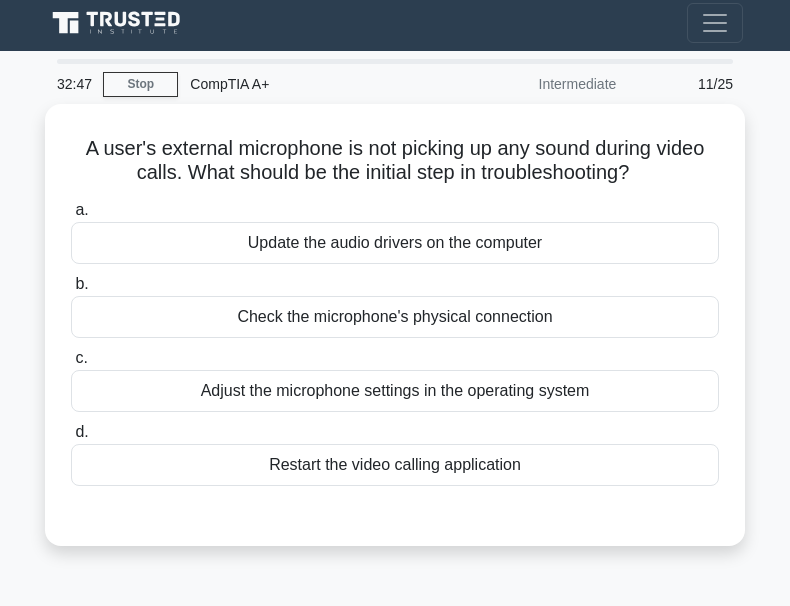 scroll, scrollTop: 0, scrollLeft: 0, axis: both 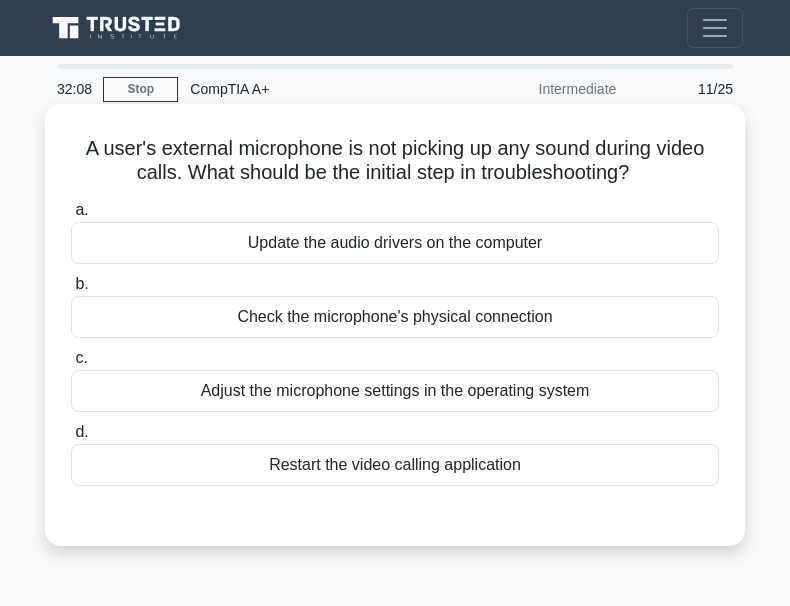 click on "Check the microphone's physical connection" at bounding box center [395, 317] 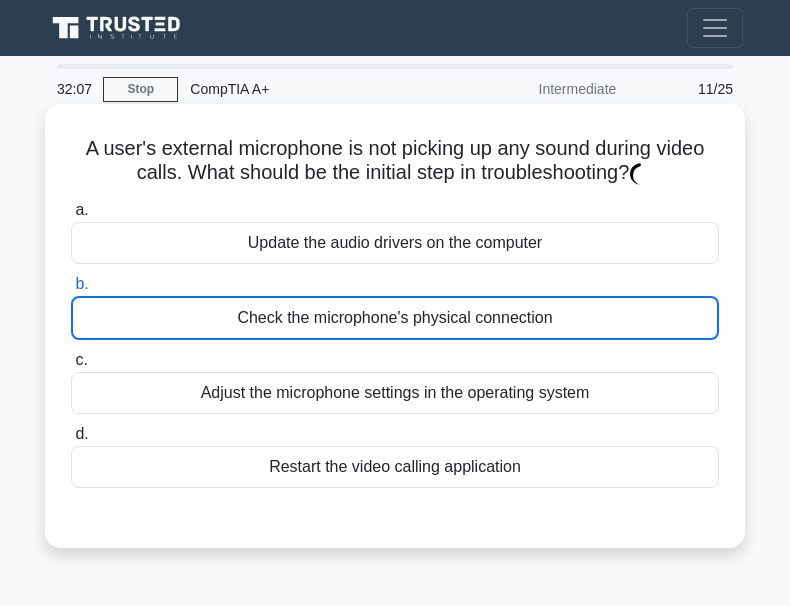 click on "Check the microphone's physical connection" at bounding box center (395, 318) 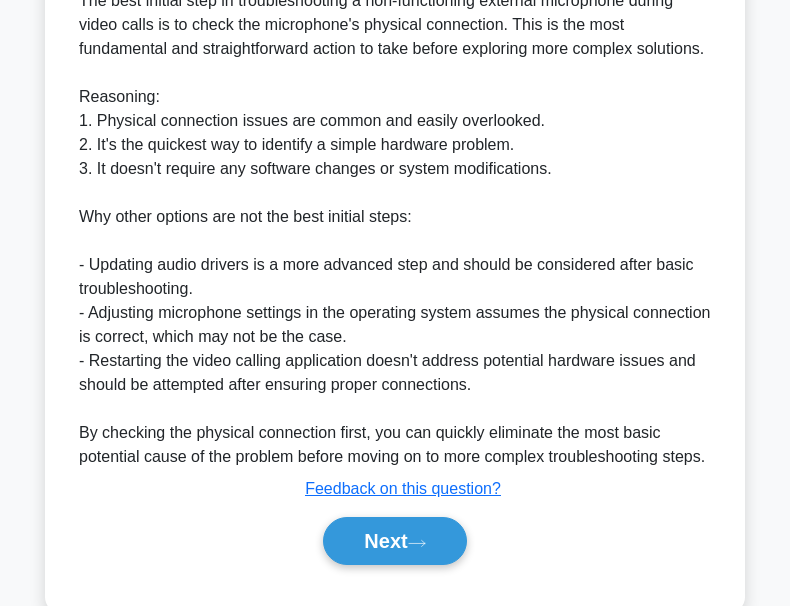 scroll, scrollTop: 665, scrollLeft: 0, axis: vertical 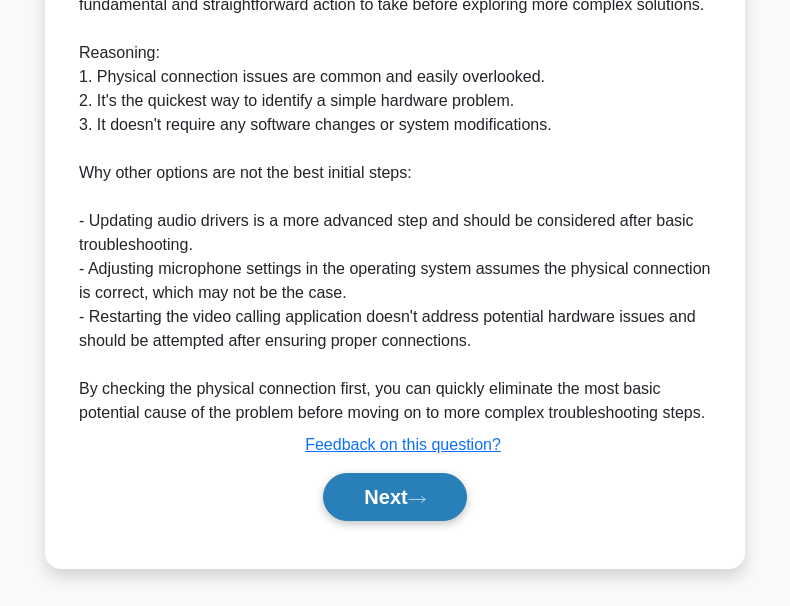 click on "Next" at bounding box center [394, 497] 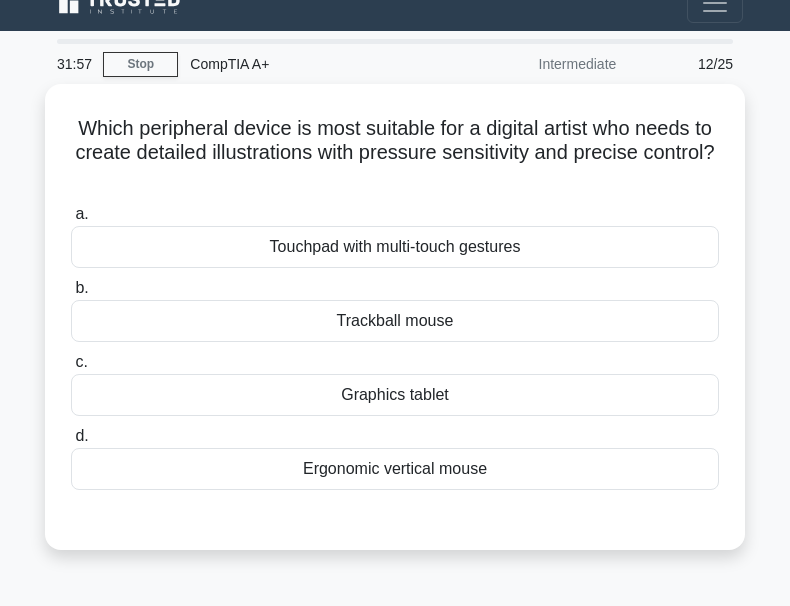 scroll, scrollTop: 0, scrollLeft: 0, axis: both 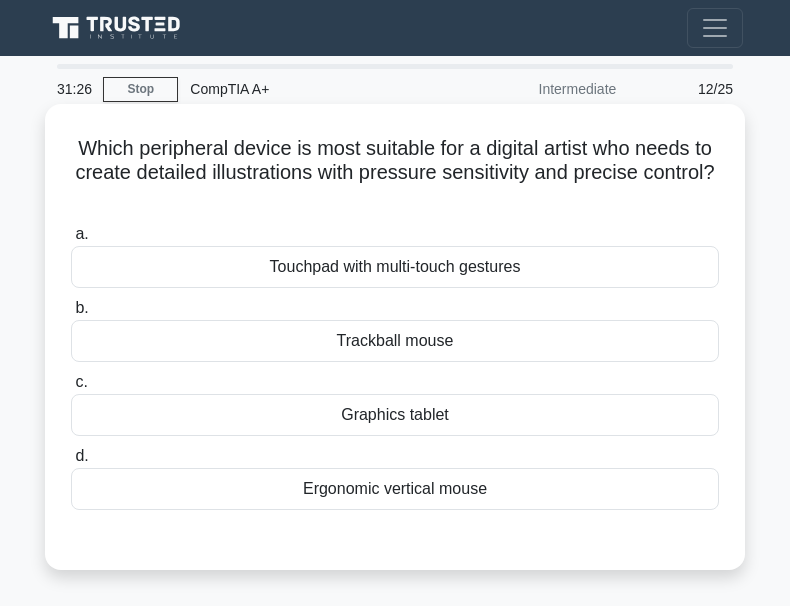 click on "Graphics tablet" at bounding box center [395, 415] 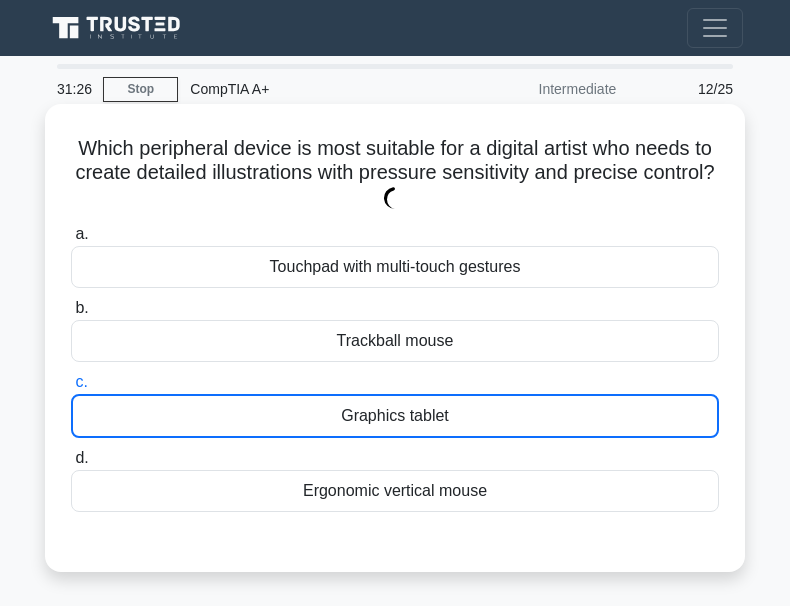click on "Graphics tablet" at bounding box center (395, 416) 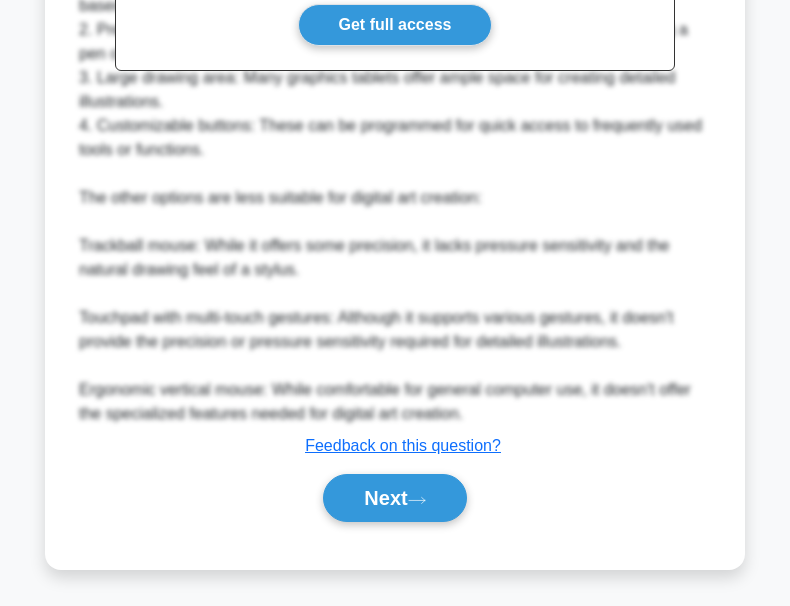 scroll, scrollTop: 713, scrollLeft: 0, axis: vertical 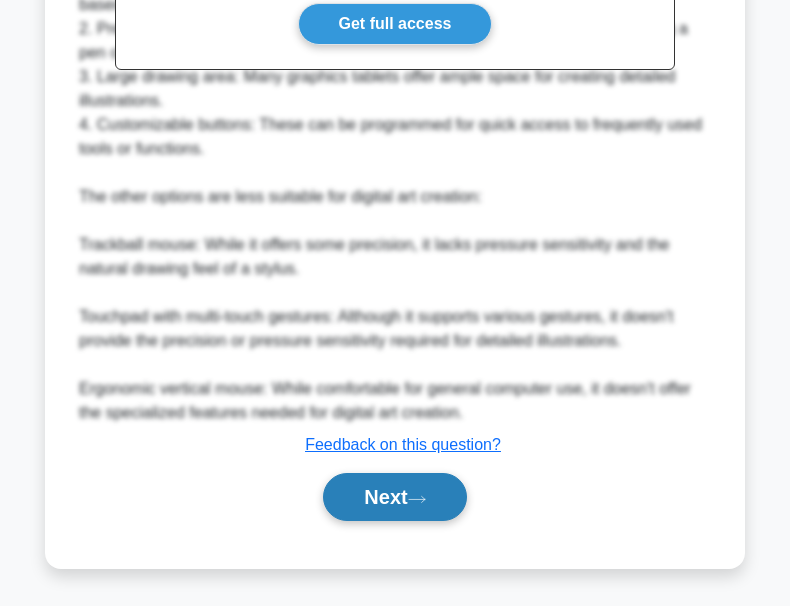 click on "Next" at bounding box center (394, 497) 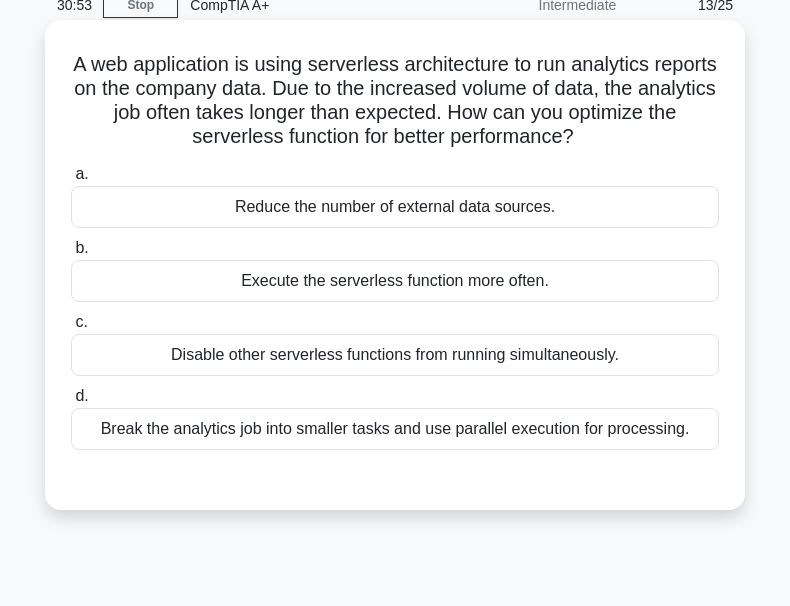 scroll, scrollTop: 100, scrollLeft: 0, axis: vertical 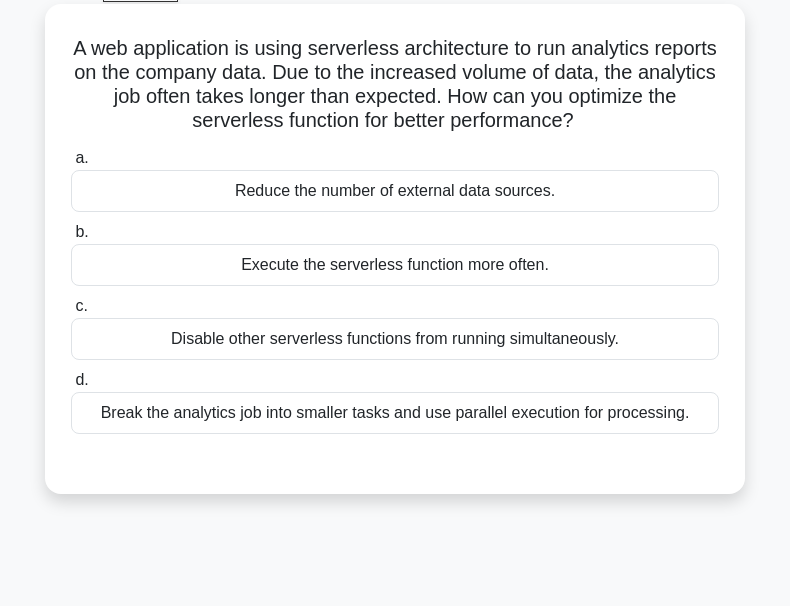 click on "Disable other serverless functions from running simultaneously." at bounding box center [395, 339] 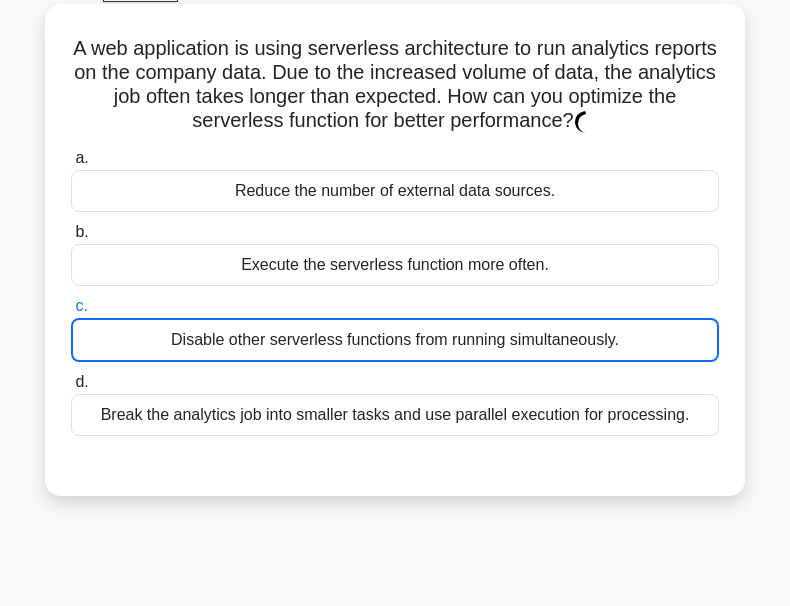 click on "Disable other serverless functions from running simultaneously." at bounding box center (395, 340) 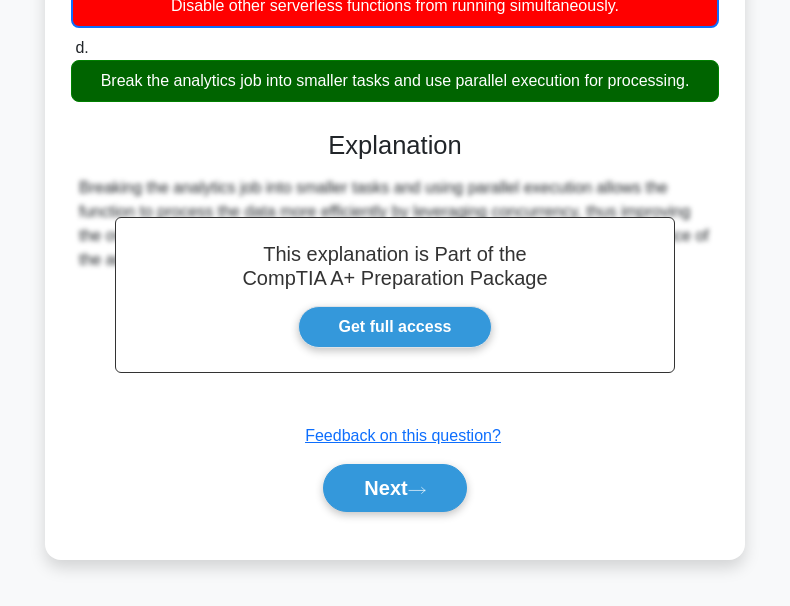 scroll, scrollTop: 466, scrollLeft: 0, axis: vertical 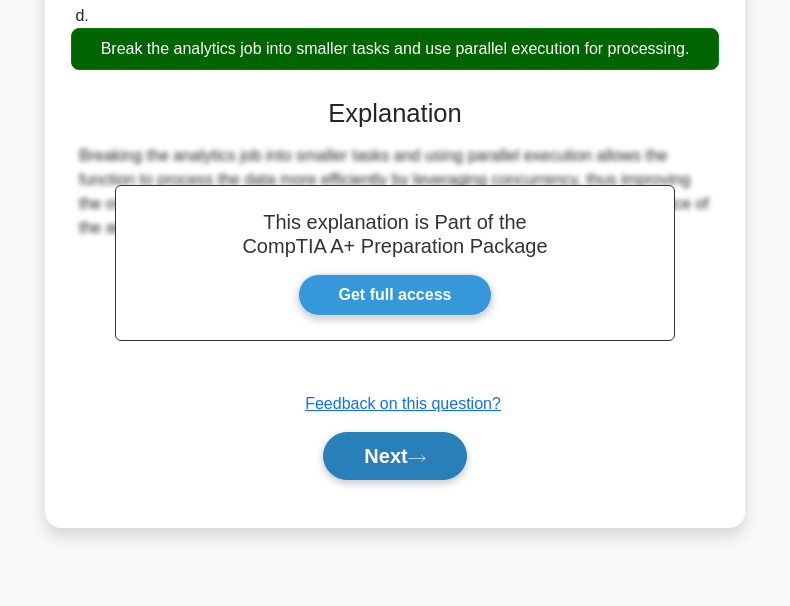 click on "Next" at bounding box center (394, 456) 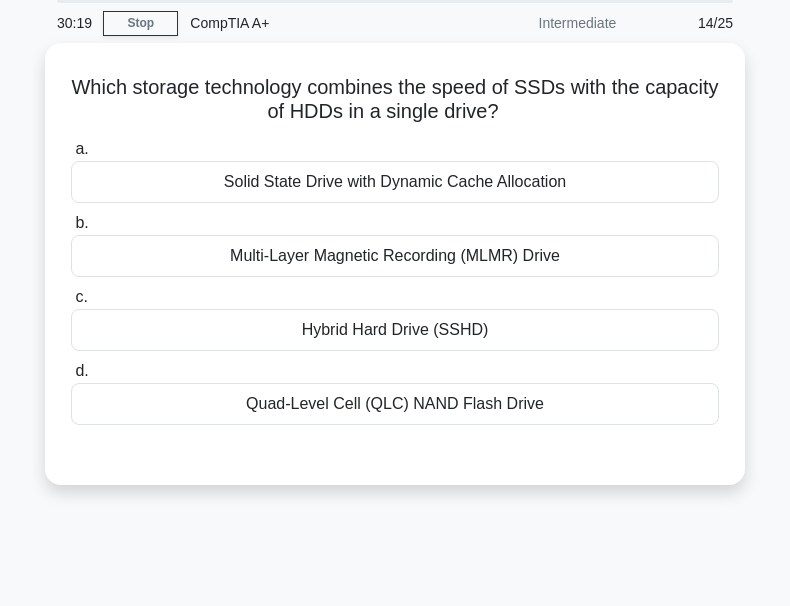 scroll, scrollTop: 0, scrollLeft: 0, axis: both 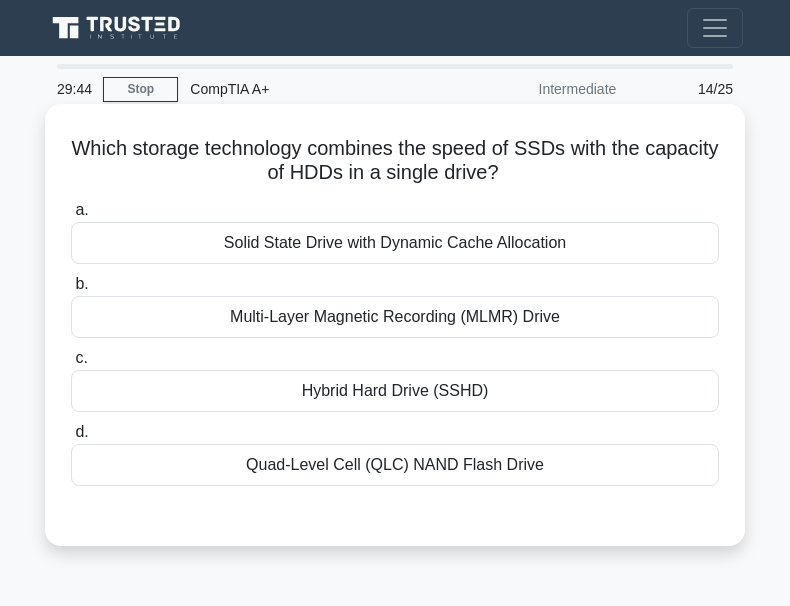 click on "Hybrid Hard Drive (SSHD)" at bounding box center (395, 391) 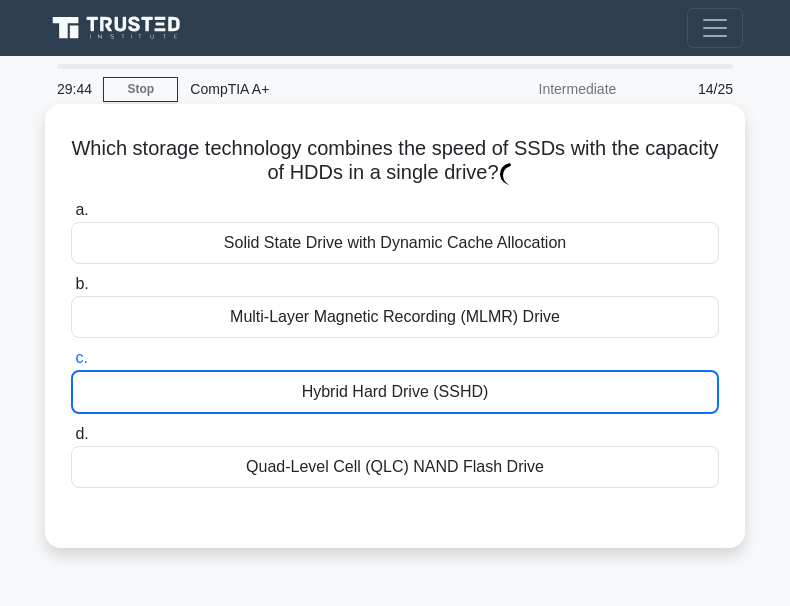 click on "Hybrid Hard Drive (SSHD)" at bounding box center [395, 392] 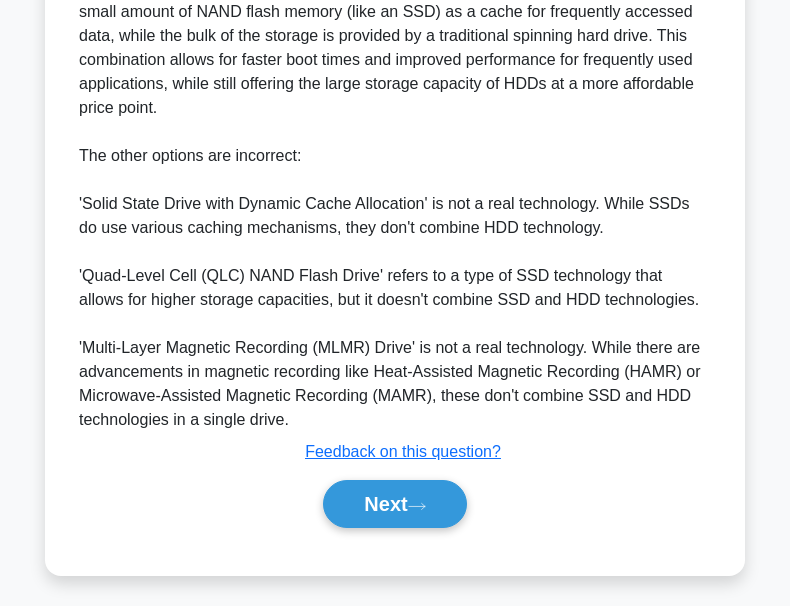 scroll, scrollTop: 665, scrollLeft: 0, axis: vertical 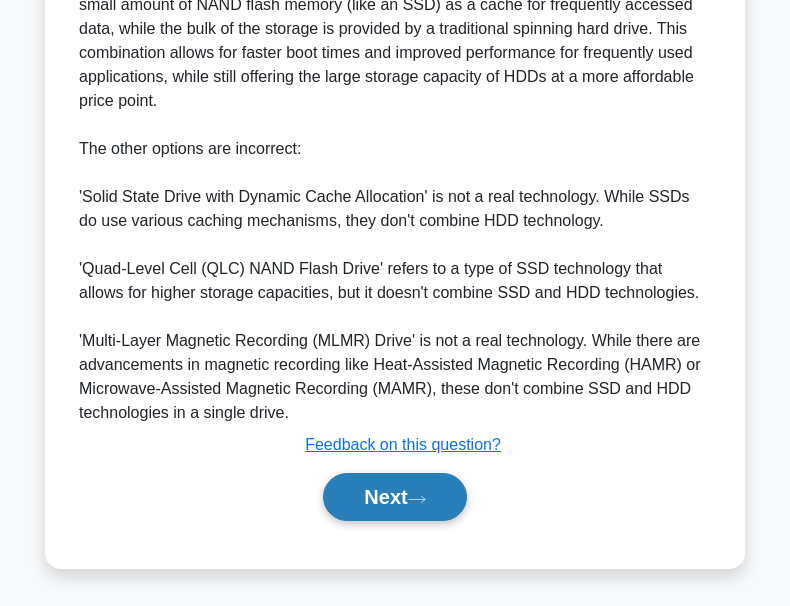 click on "Next" at bounding box center [394, 497] 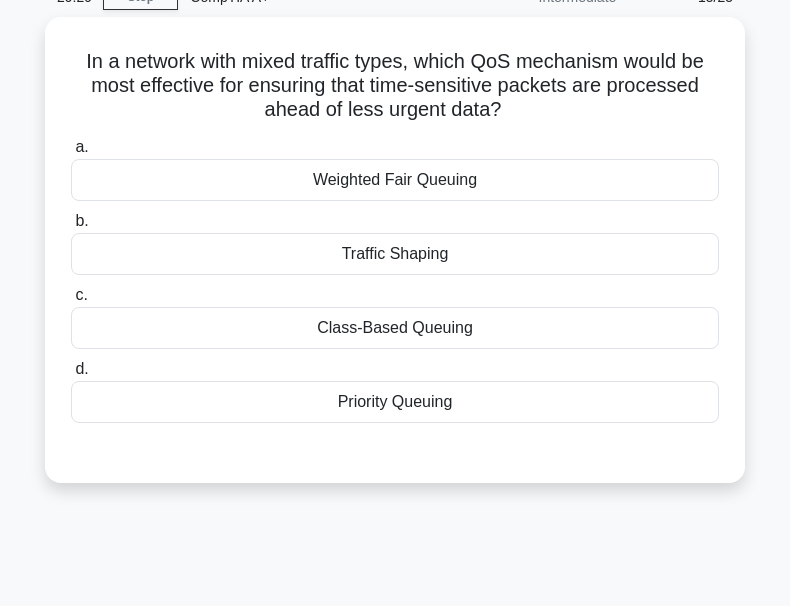 scroll, scrollTop: 0, scrollLeft: 0, axis: both 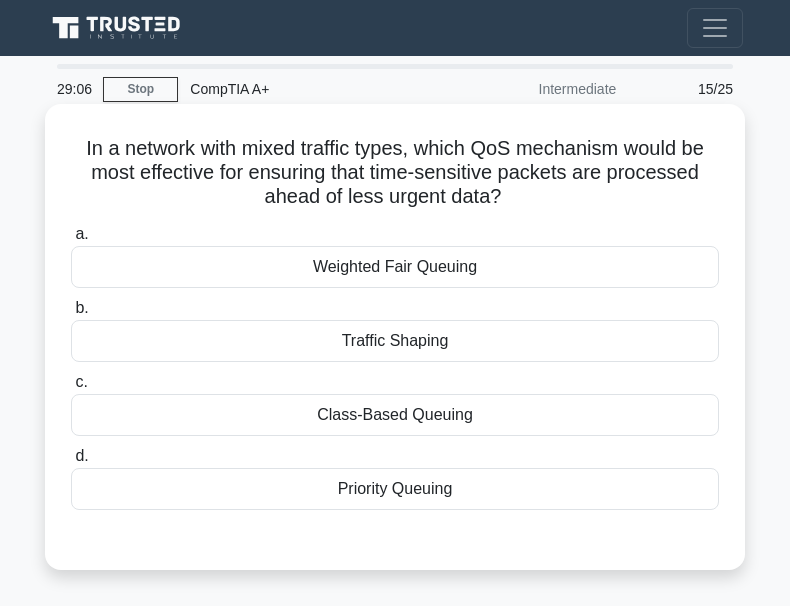 click on "Priority Queuing" at bounding box center (395, 489) 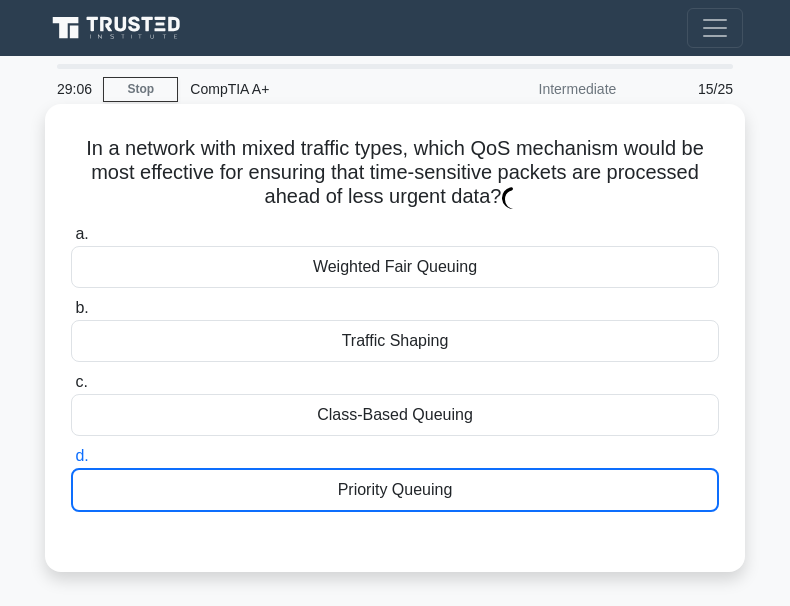 click on "Priority Queuing" at bounding box center [395, 490] 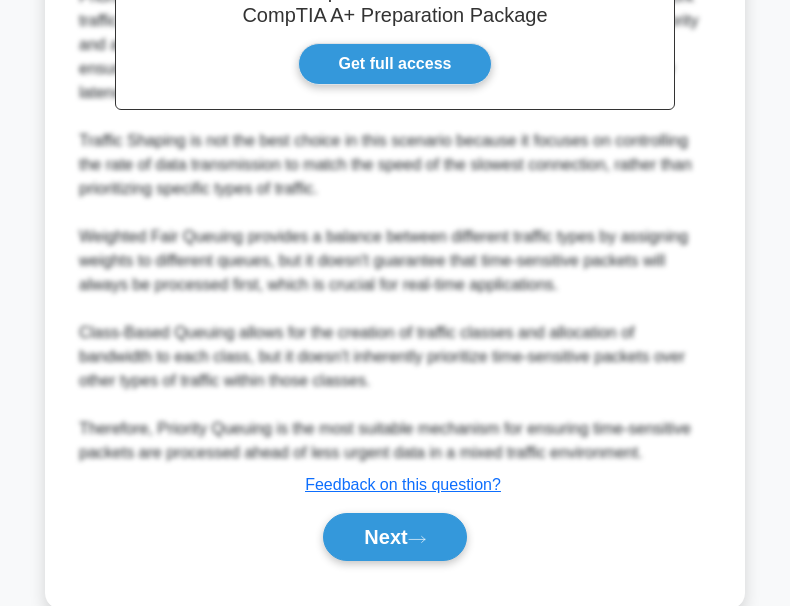 scroll, scrollTop: 713, scrollLeft: 0, axis: vertical 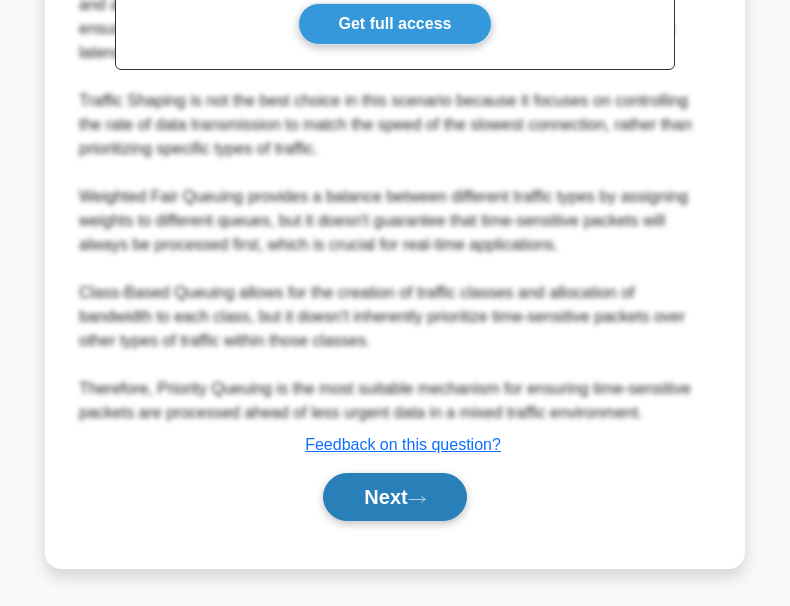 click on "Next" at bounding box center [394, 497] 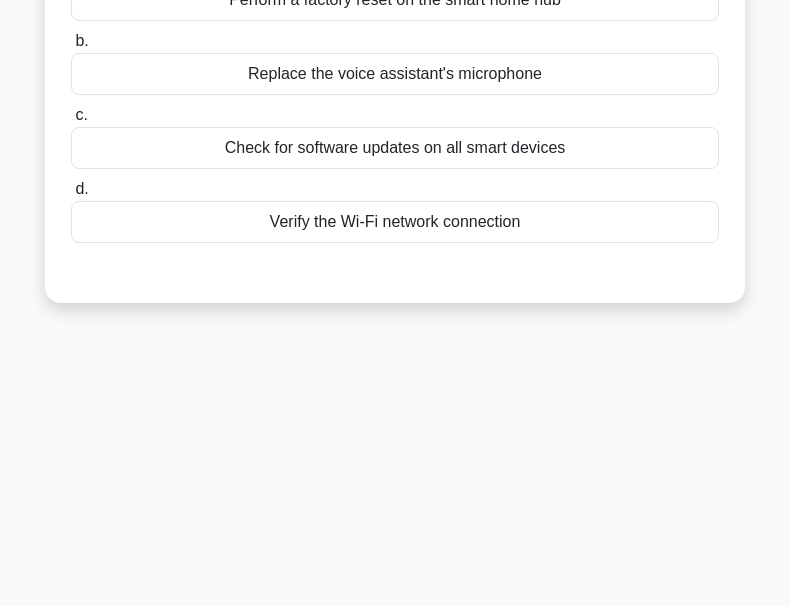 scroll, scrollTop: 66, scrollLeft: 0, axis: vertical 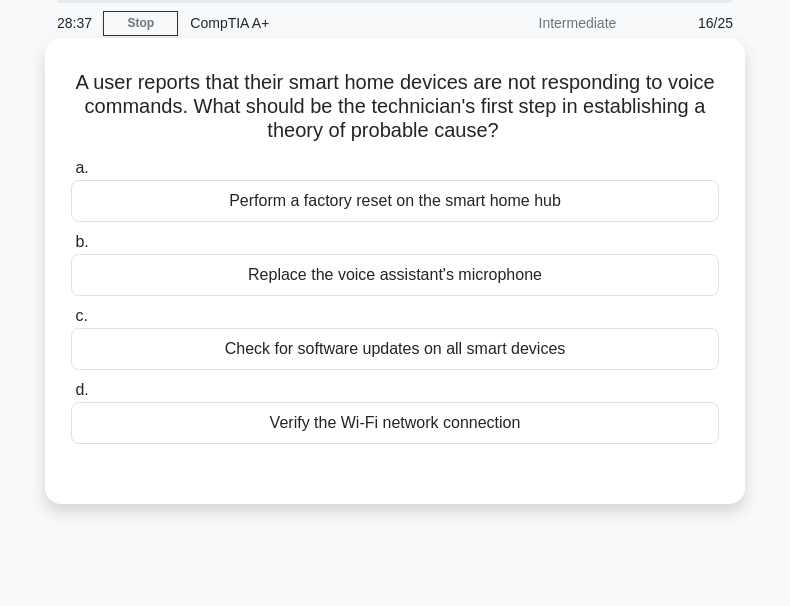click on "Replace the voice assistant's microphone" at bounding box center [395, 275] 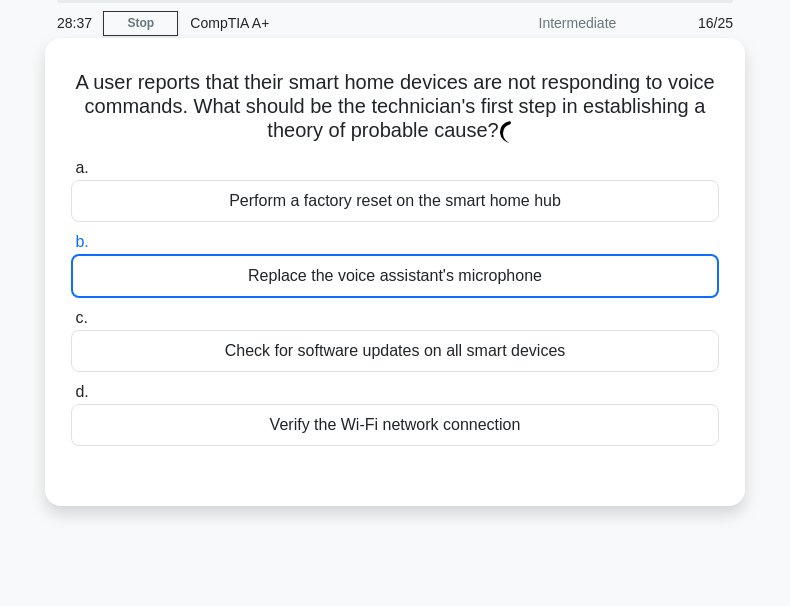 click on "Replace the voice assistant's microphone" at bounding box center (395, 276) 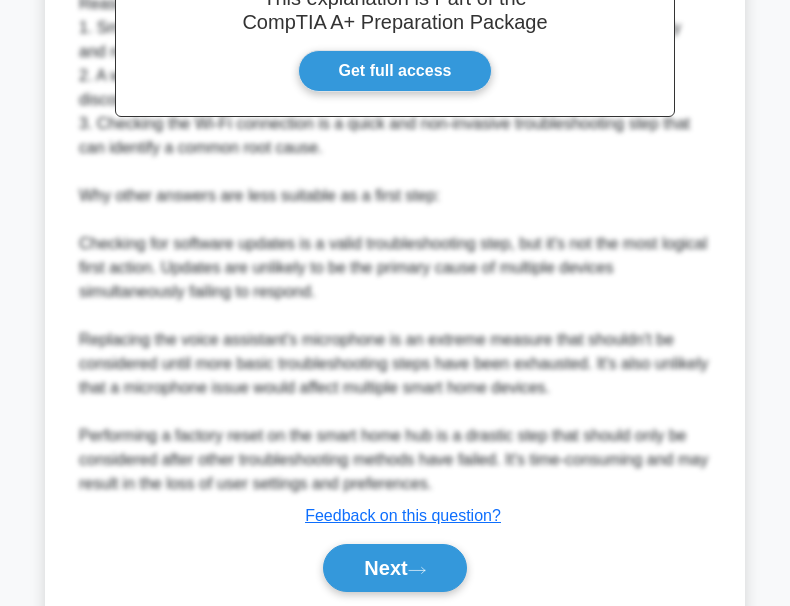 scroll, scrollTop: 739, scrollLeft: 0, axis: vertical 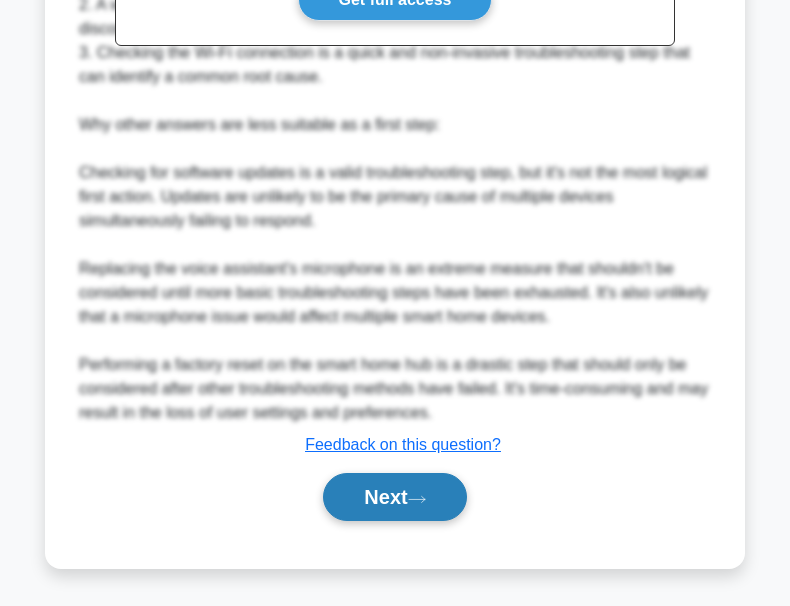 click 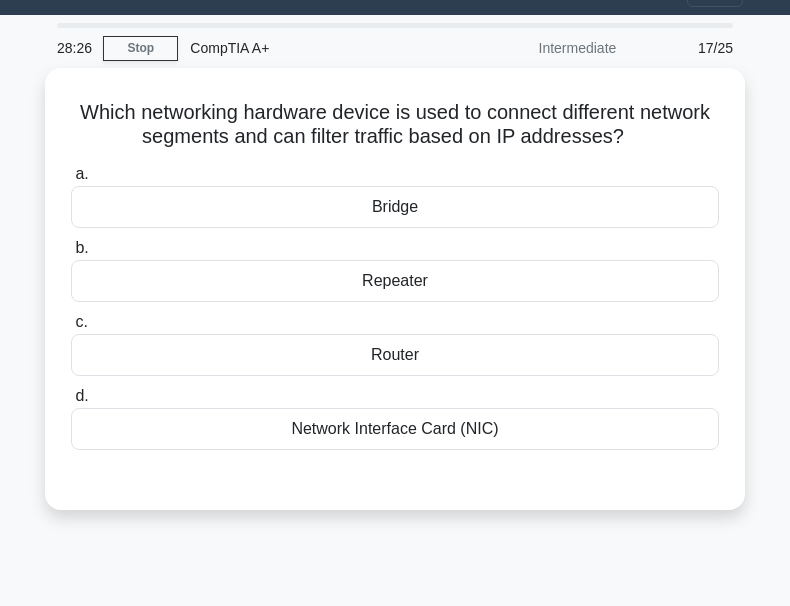 scroll, scrollTop: 0, scrollLeft: 0, axis: both 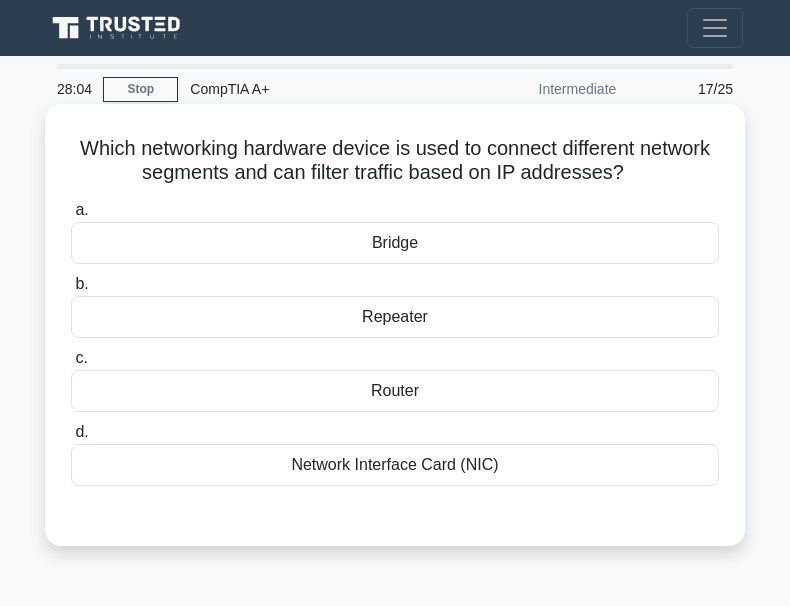 click on "Router" at bounding box center [395, 391] 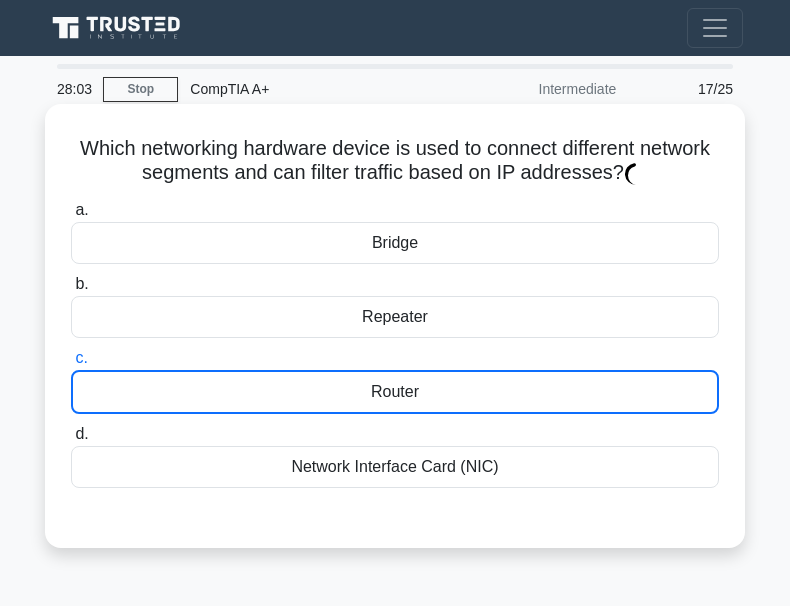 click on "Router" at bounding box center (395, 392) 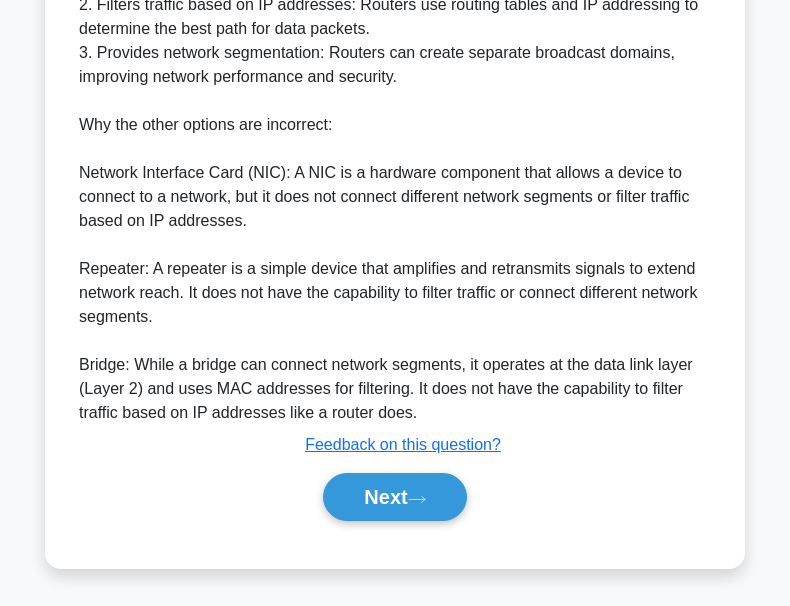 scroll, scrollTop: 809, scrollLeft: 0, axis: vertical 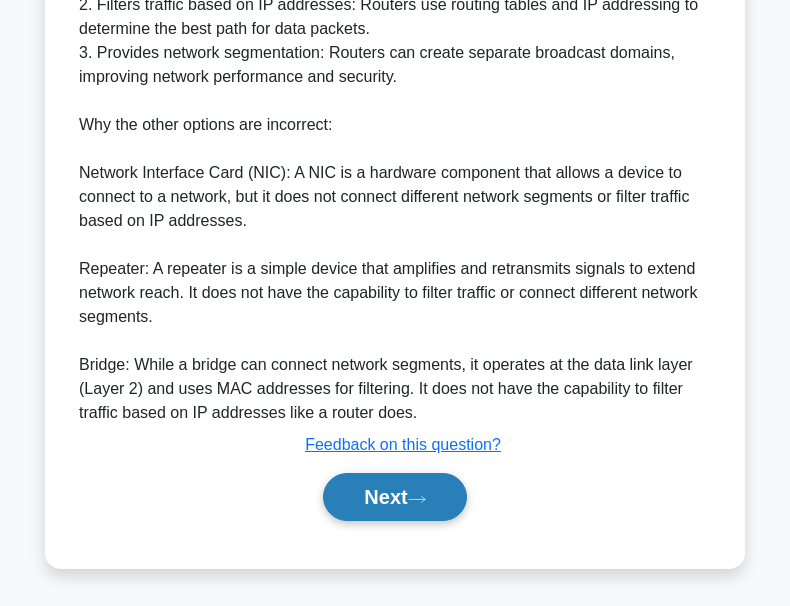 click on "Next" at bounding box center (394, 497) 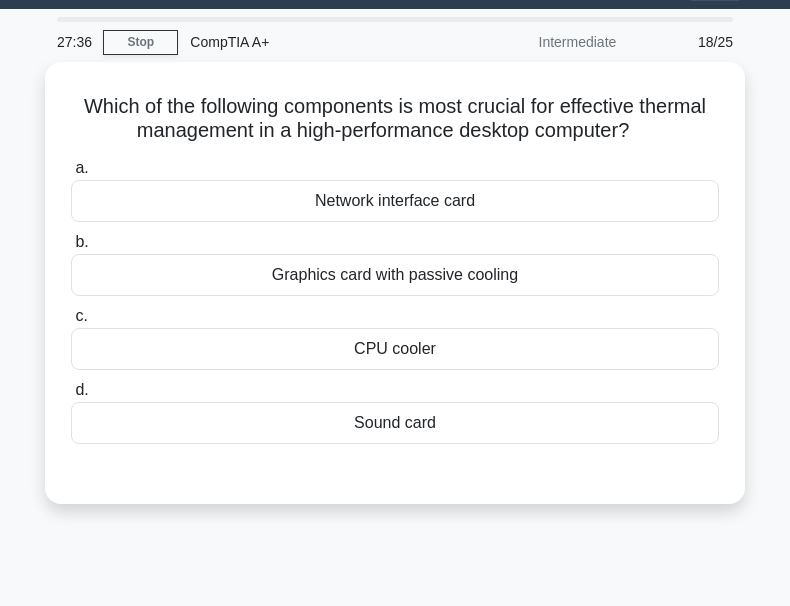 scroll, scrollTop: 0, scrollLeft: 0, axis: both 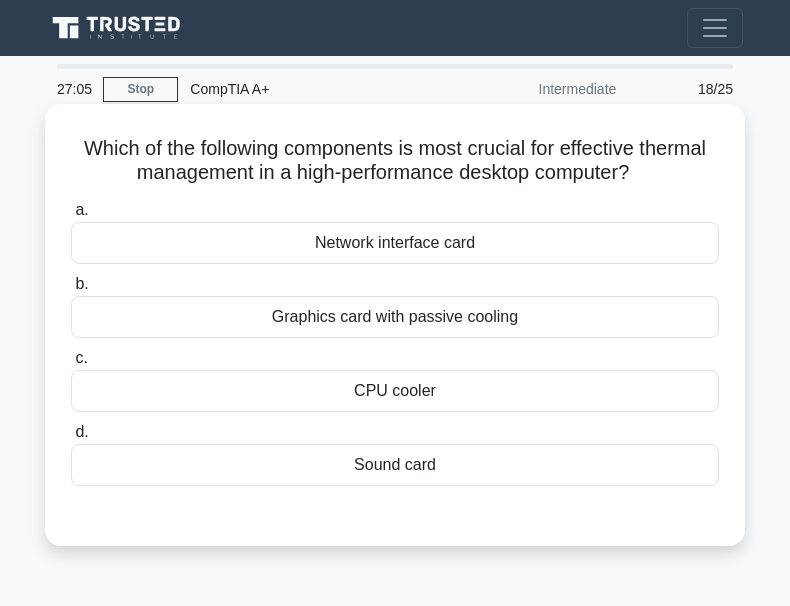click on "CPU cooler" at bounding box center (395, 391) 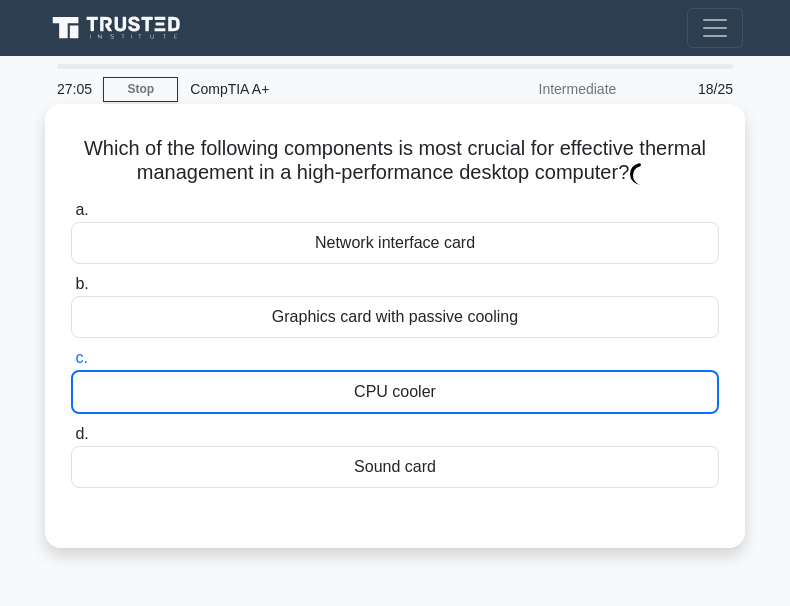 click on "CPU cooler" at bounding box center [395, 392] 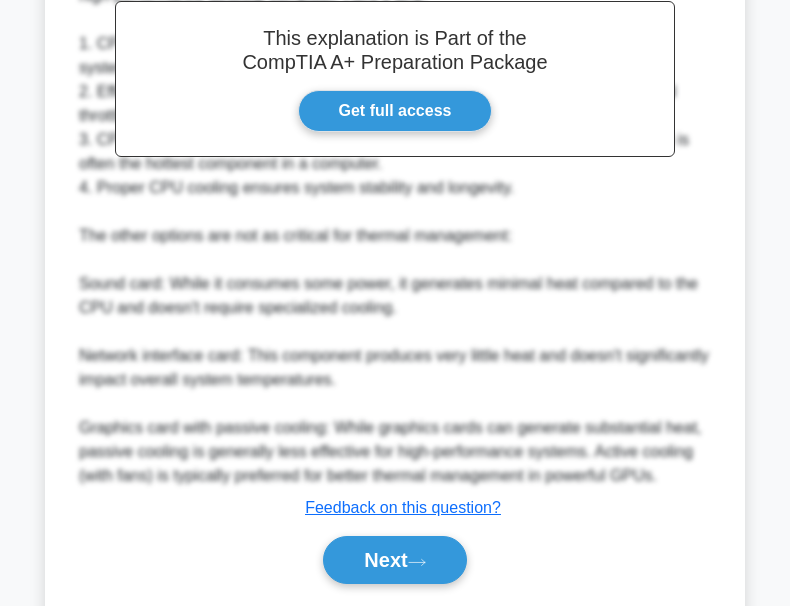 scroll, scrollTop: 665, scrollLeft: 0, axis: vertical 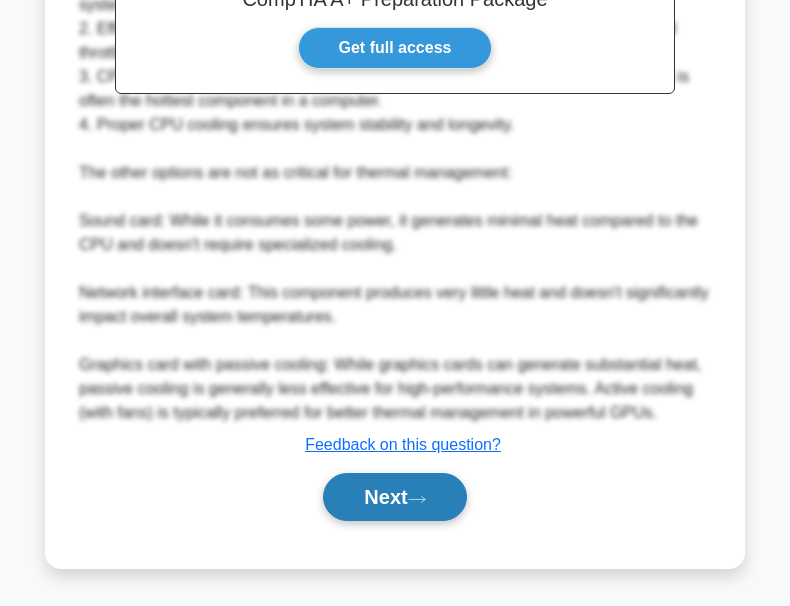 click on "Next" at bounding box center (394, 497) 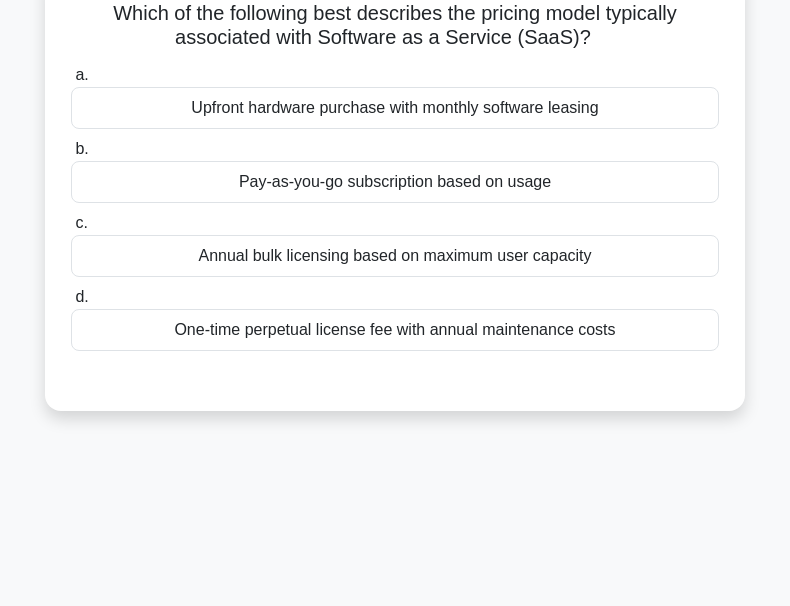 scroll, scrollTop: 0, scrollLeft: 0, axis: both 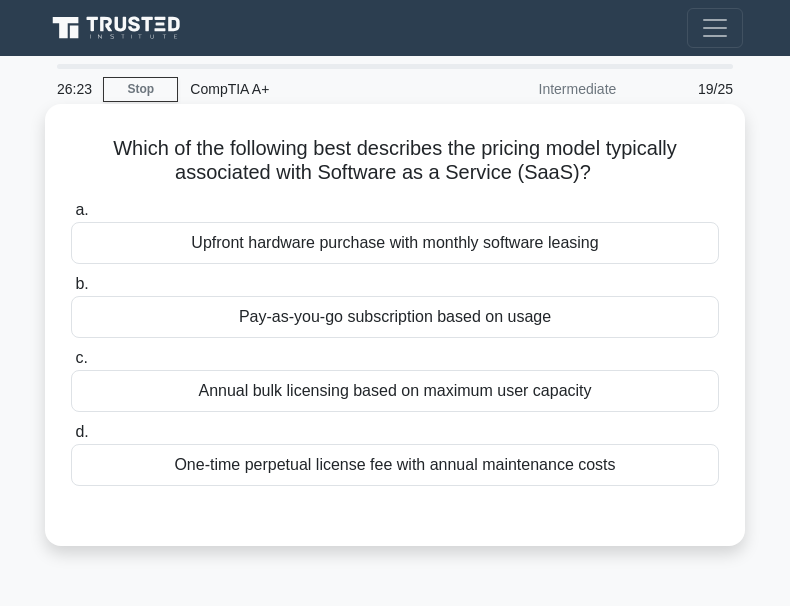 click on "Upfront hardware purchase with monthly software leasing" at bounding box center (395, 243) 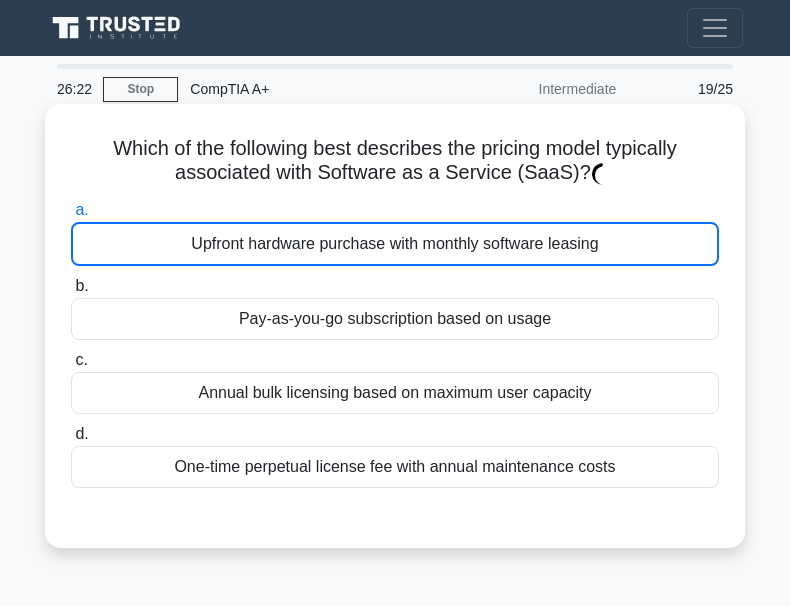 click on "Upfront hardware purchase with monthly software leasing" at bounding box center (395, 244) 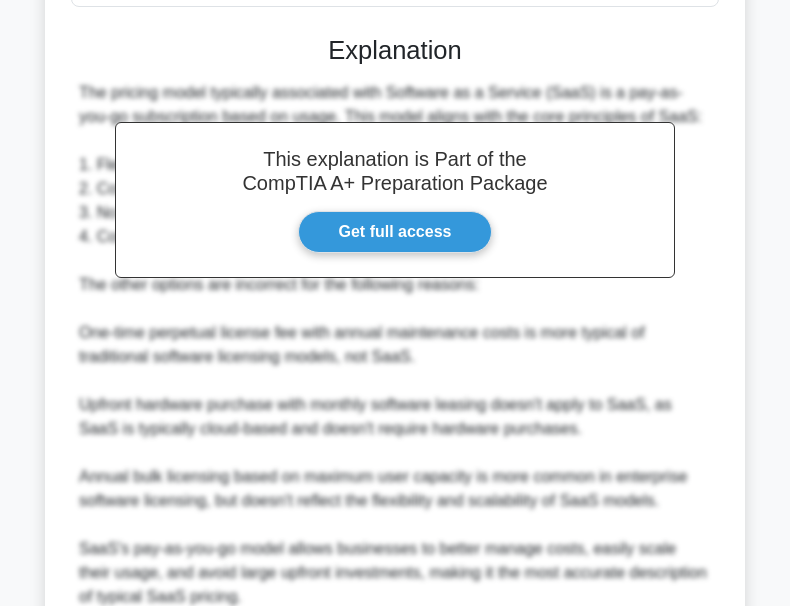 scroll, scrollTop: 667, scrollLeft: 0, axis: vertical 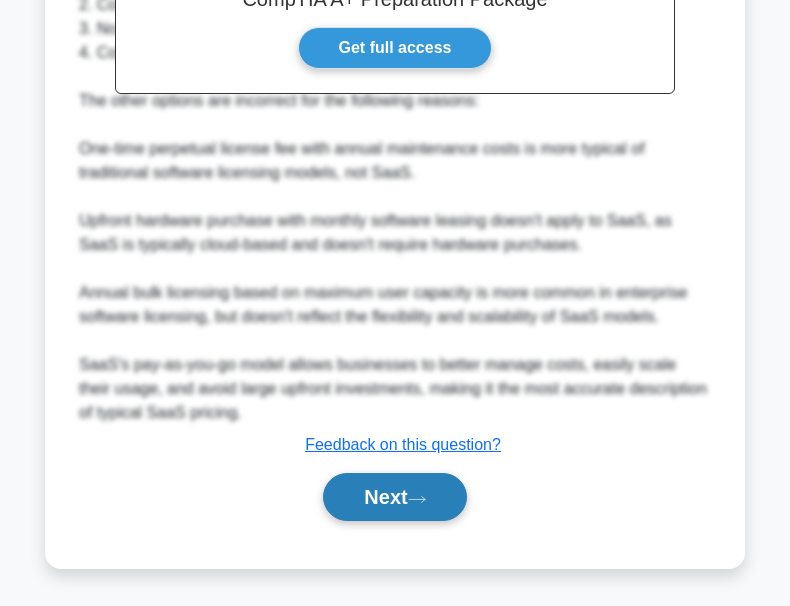 click on "Next" at bounding box center (394, 497) 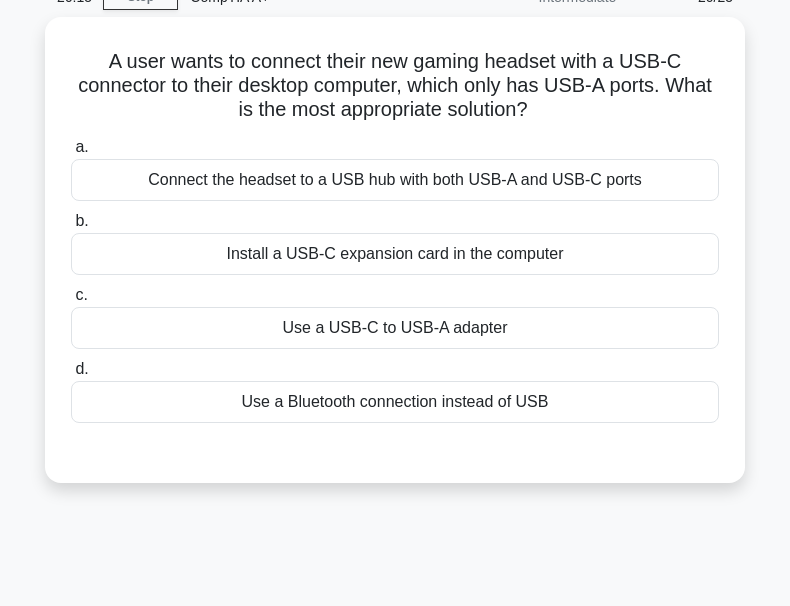 scroll, scrollTop: 0, scrollLeft: 0, axis: both 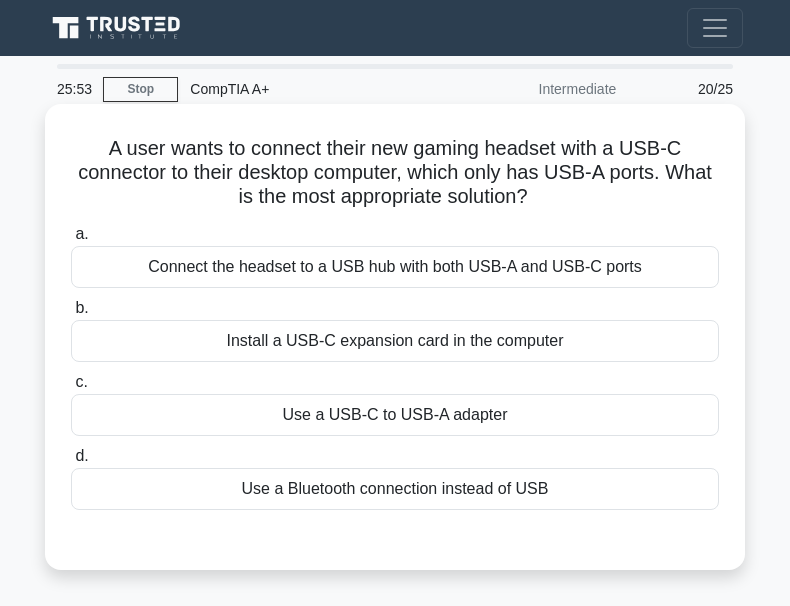 click on "Install a USB-C expansion card in the computer" at bounding box center [395, 341] 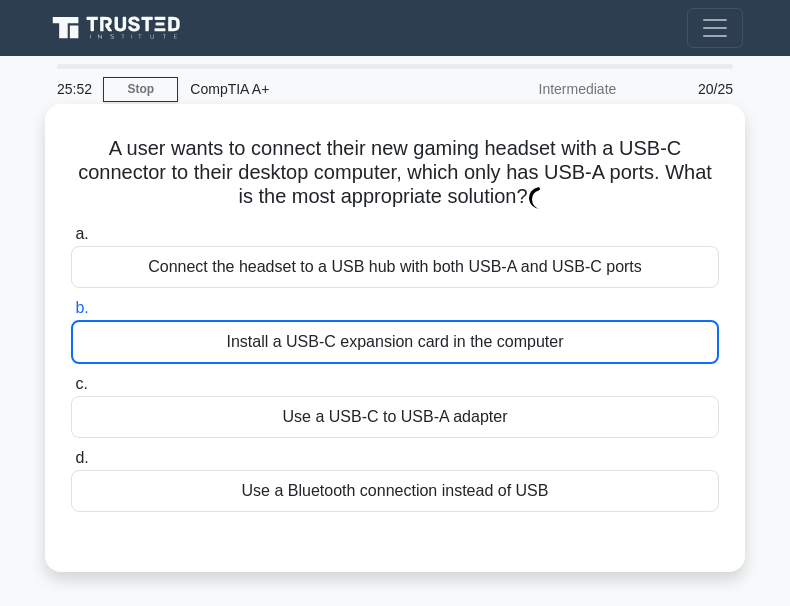 click on "Install a USB-C expansion card in the computer" at bounding box center [395, 342] 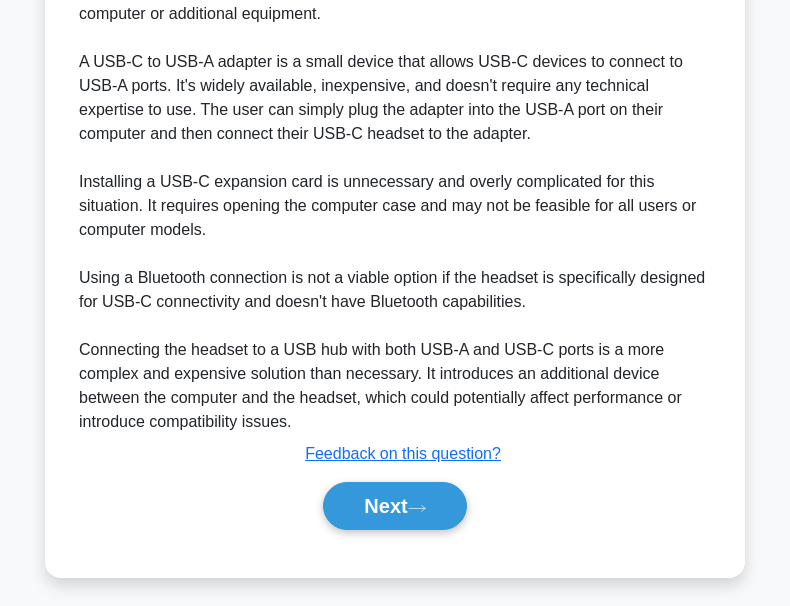 scroll, scrollTop: 667, scrollLeft: 0, axis: vertical 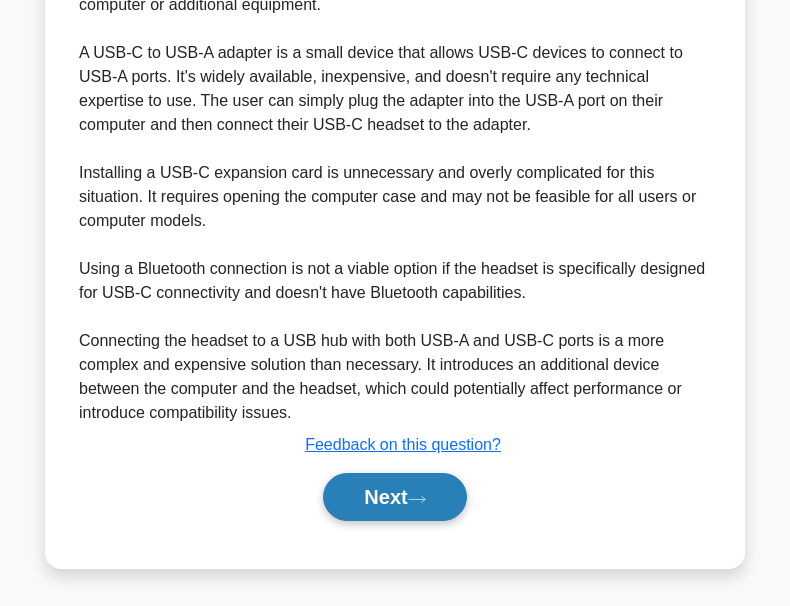click on "Next" at bounding box center [394, 497] 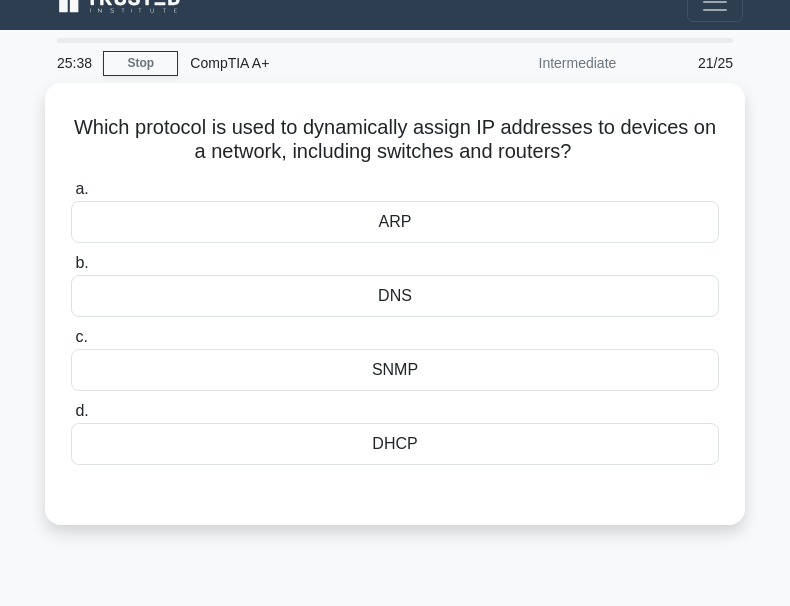 scroll, scrollTop: 0, scrollLeft: 0, axis: both 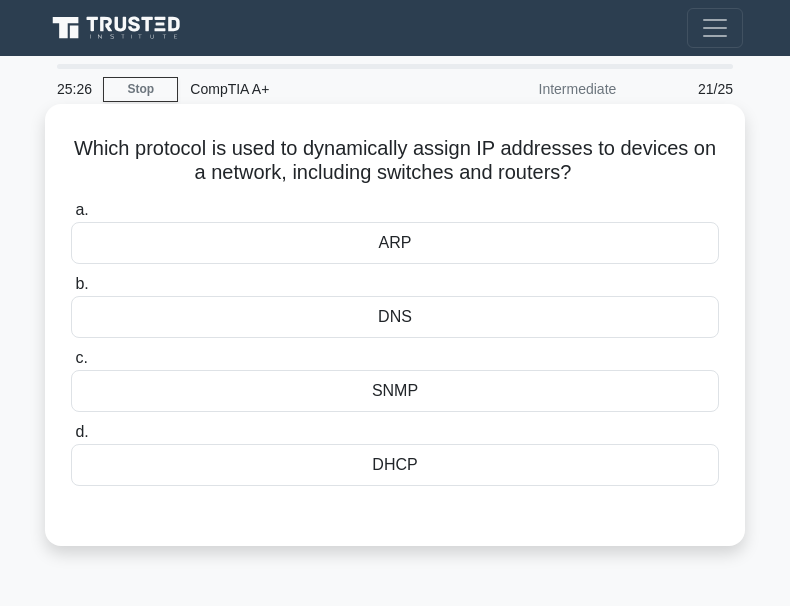 click on "DNS" at bounding box center (395, 317) 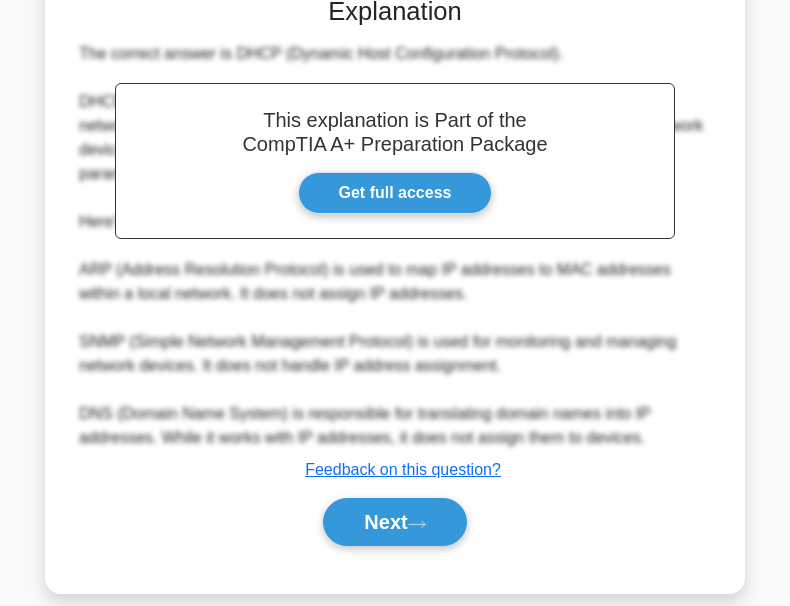 scroll, scrollTop: 523, scrollLeft: 0, axis: vertical 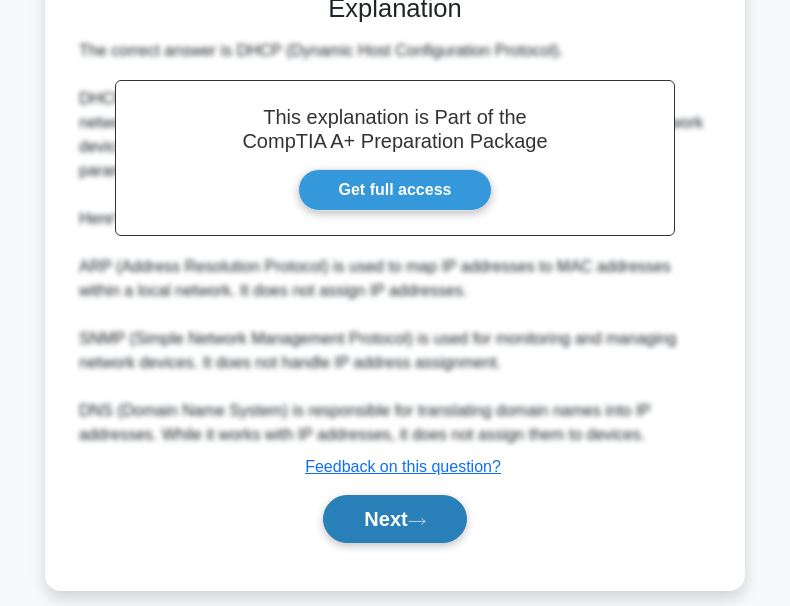 click on "Next" at bounding box center (394, 519) 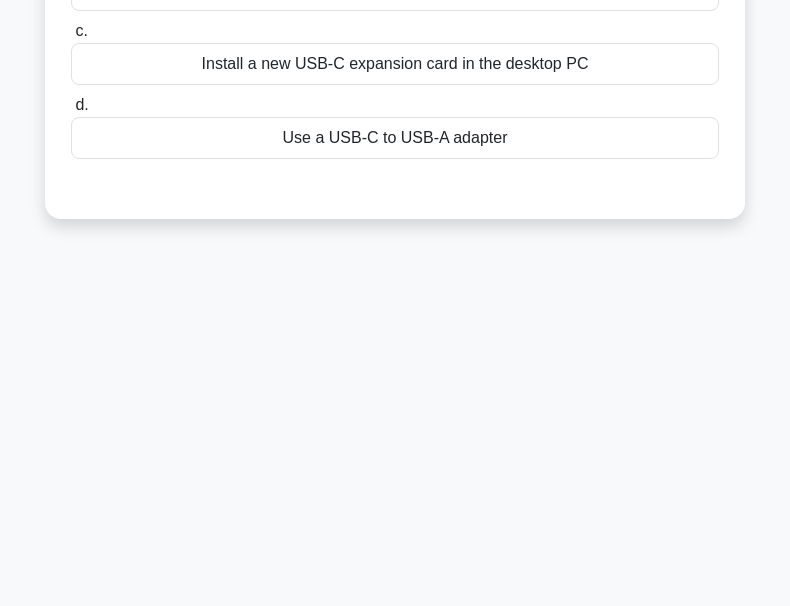 scroll, scrollTop: 66, scrollLeft: 0, axis: vertical 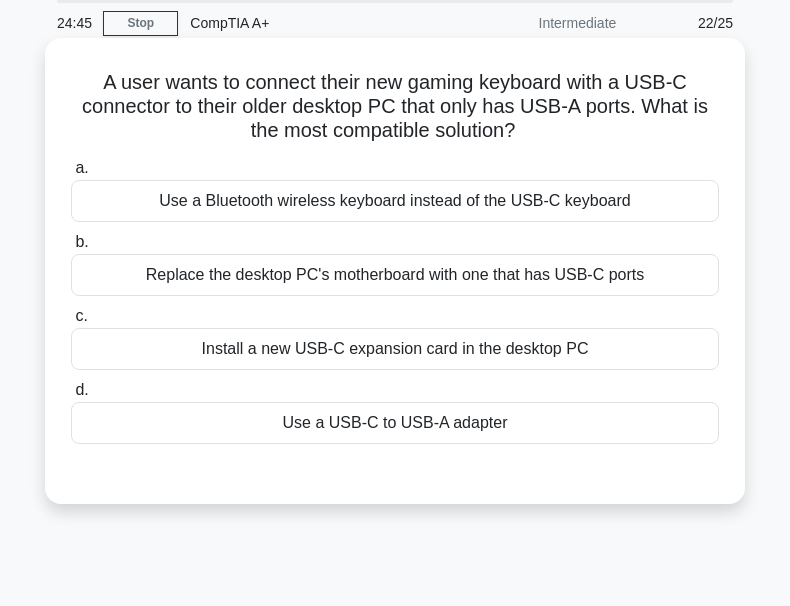 click on "Use a USB-C to USB-A adapter" at bounding box center [395, 423] 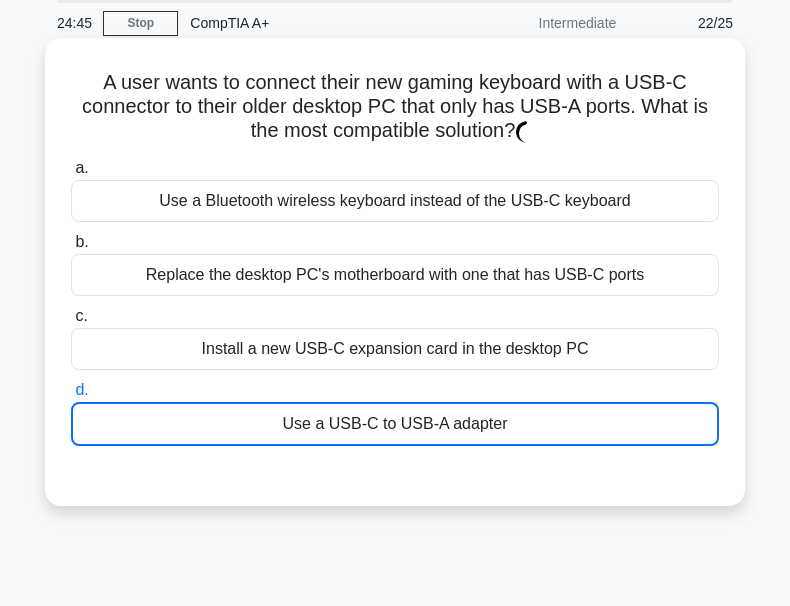 click on "Use a USB-C to USB-A adapter" at bounding box center (395, 424) 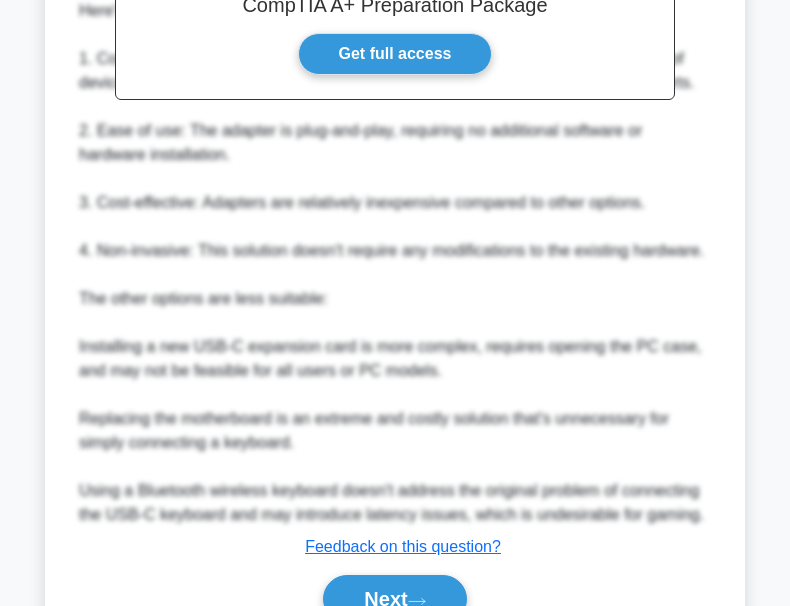 scroll, scrollTop: 785, scrollLeft: 0, axis: vertical 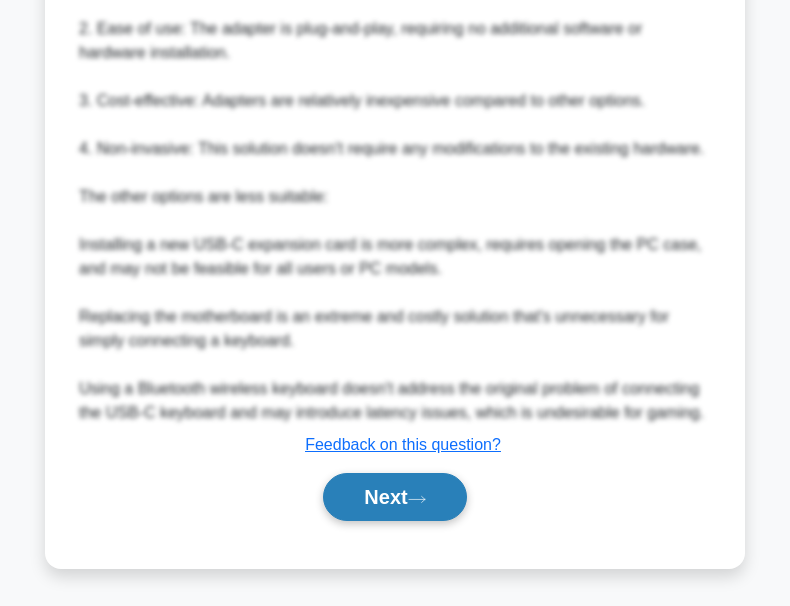 click on "Next" at bounding box center [394, 497] 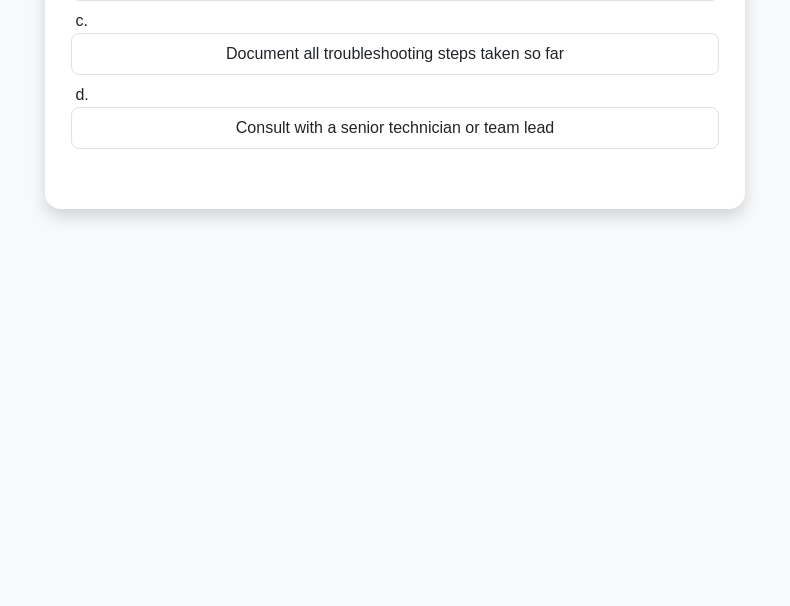 scroll, scrollTop: 0, scrollLeft: 0, axis: both 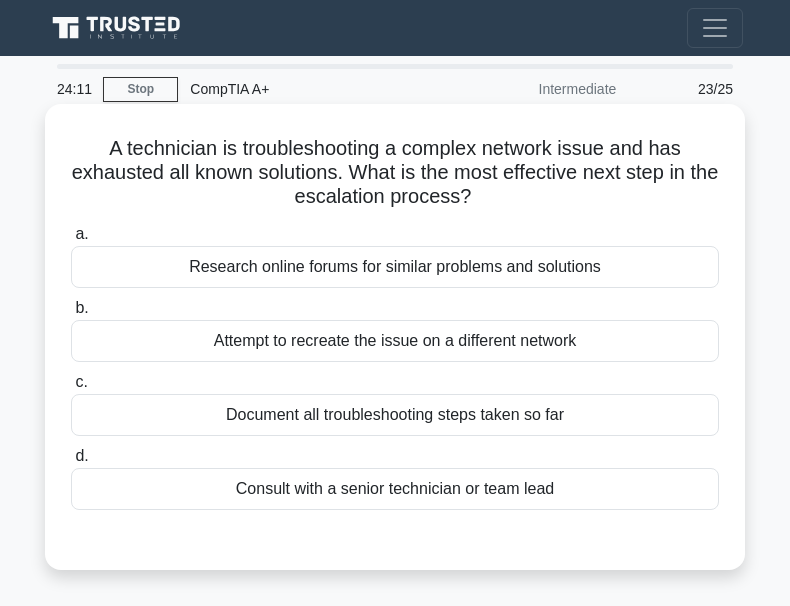 click on "Consult with a senior technician or team lead" at bounding box center [395, 489] 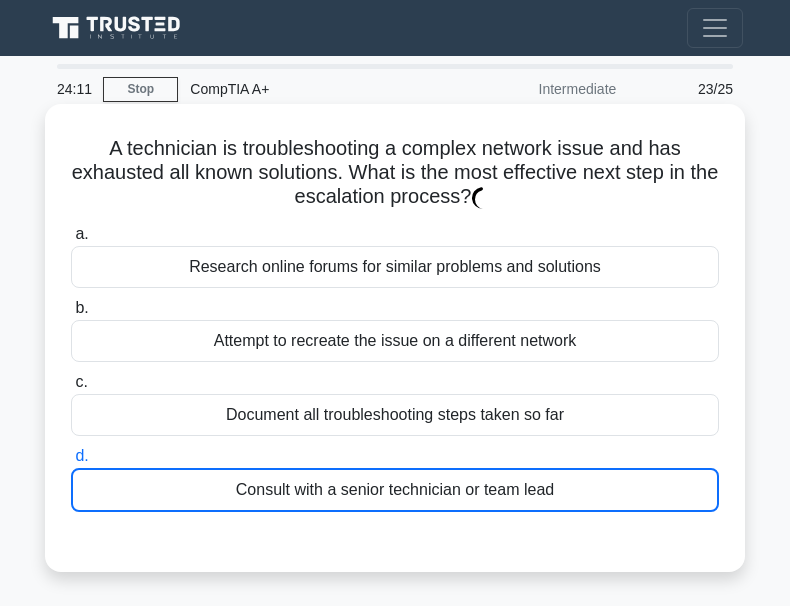 click on "Consult with a senior technician or team lead" at bounding box center (395, 490) 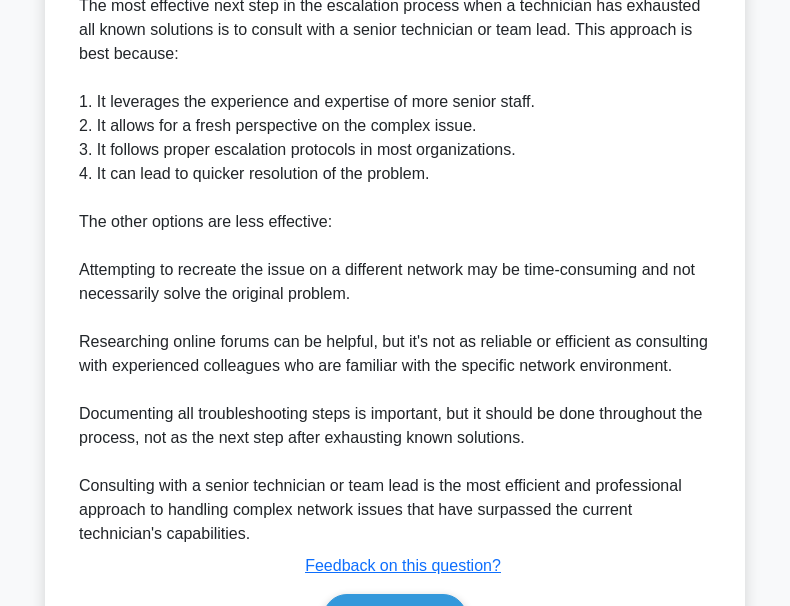 scroll, scrollTop: 713, scrollLeft: 0, axis: vertical 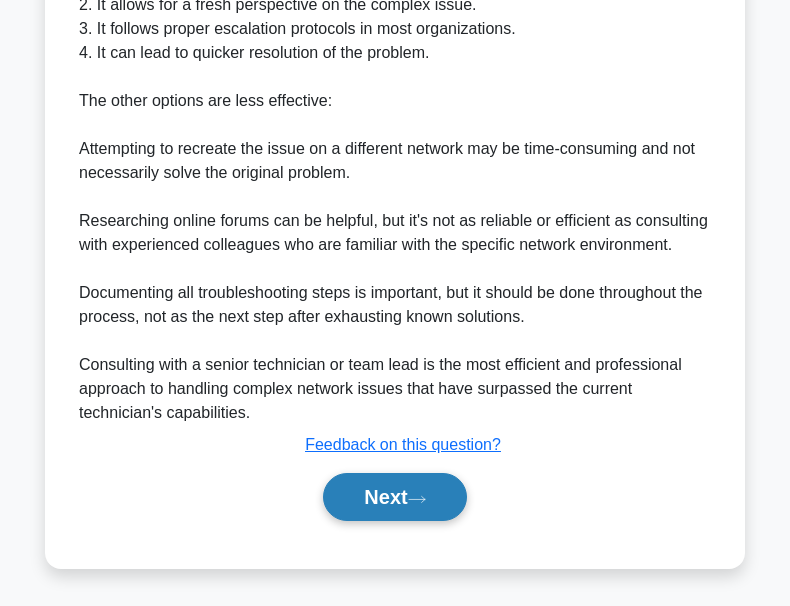 click on "Next" at bounding box center [394, 497] 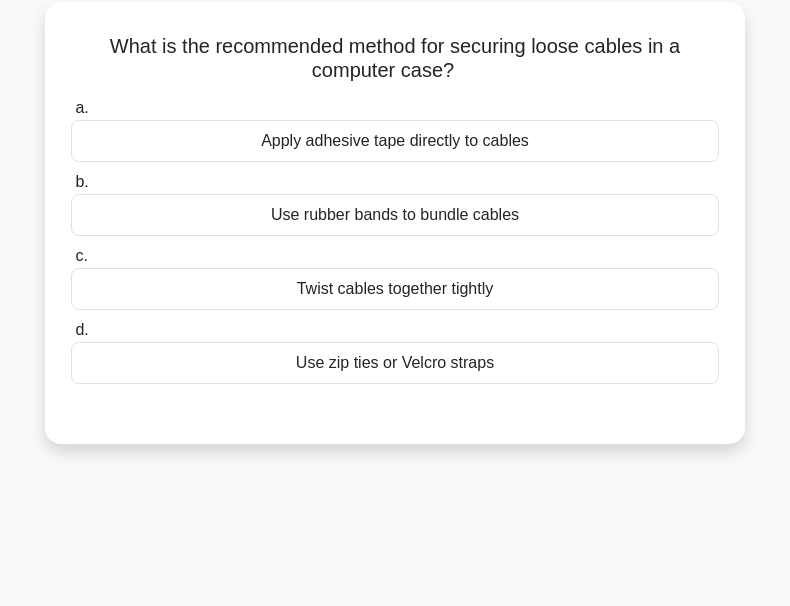 scroll, scrollTop: 0, scrollLeft: 0, axis: both 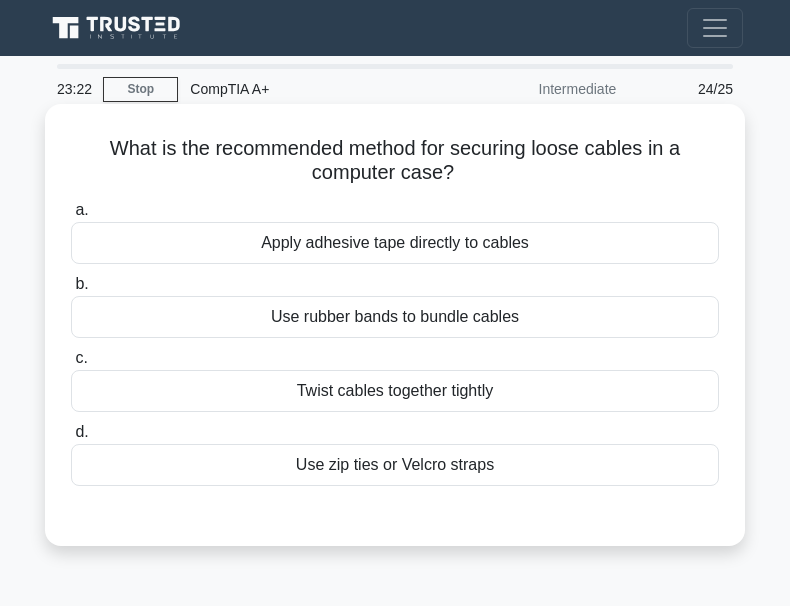 click on "Twist cables together tightly" at bounding box center (395, 391) 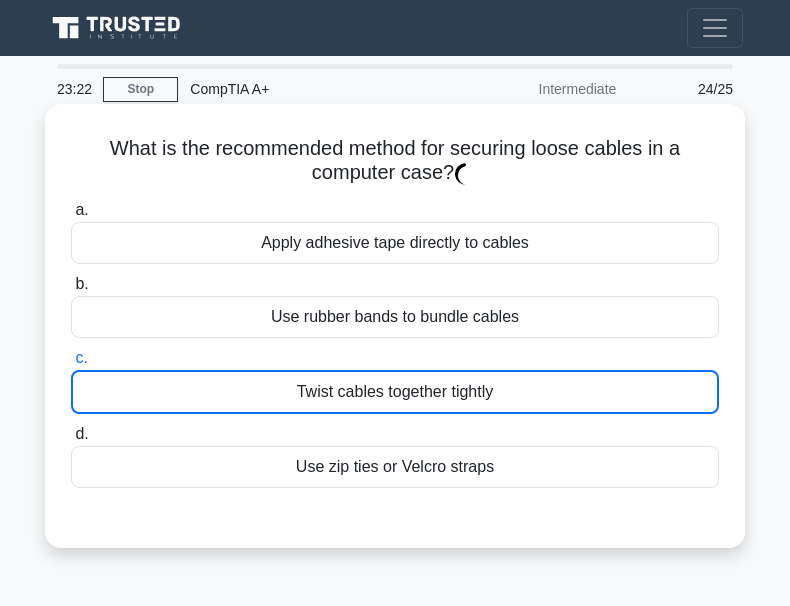click on "Twist cables together tightly" at bounding box center [395, 392] 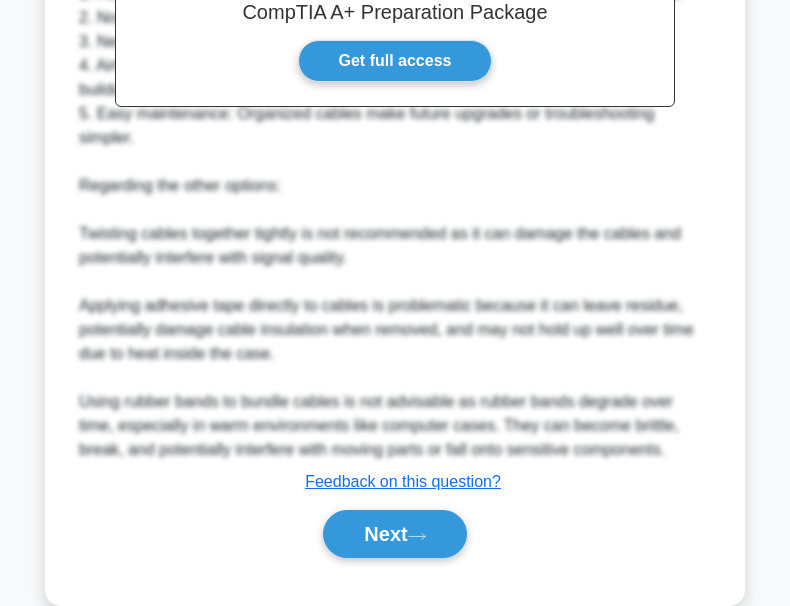 scroll, scrollTop: 667, scrollLeft: 0, axis: vertical 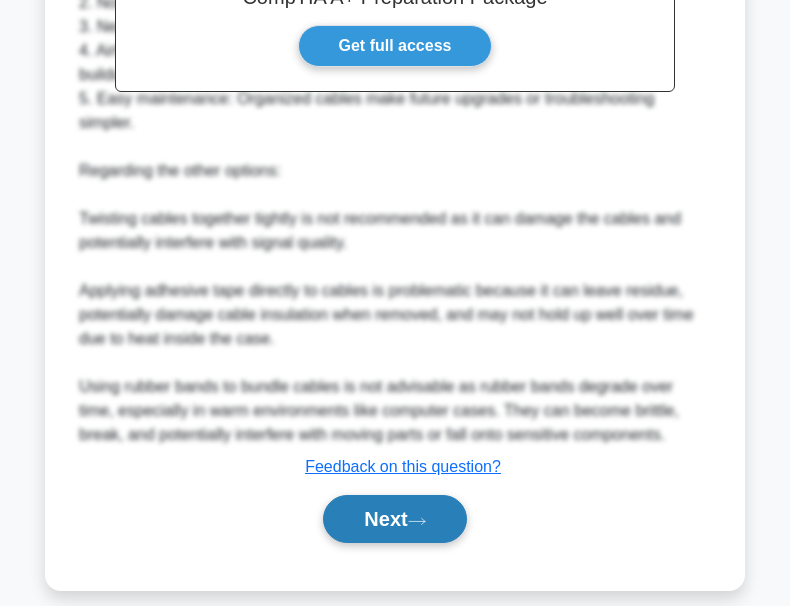 click on "Next" at bounding box center [394, 519] 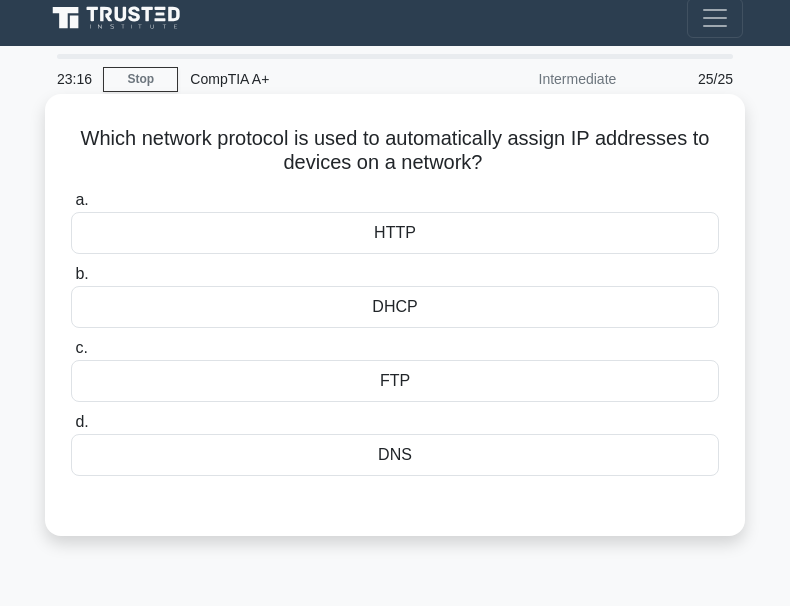 scroll, scrollTop: 0, scrollLeft: 0, axis: both 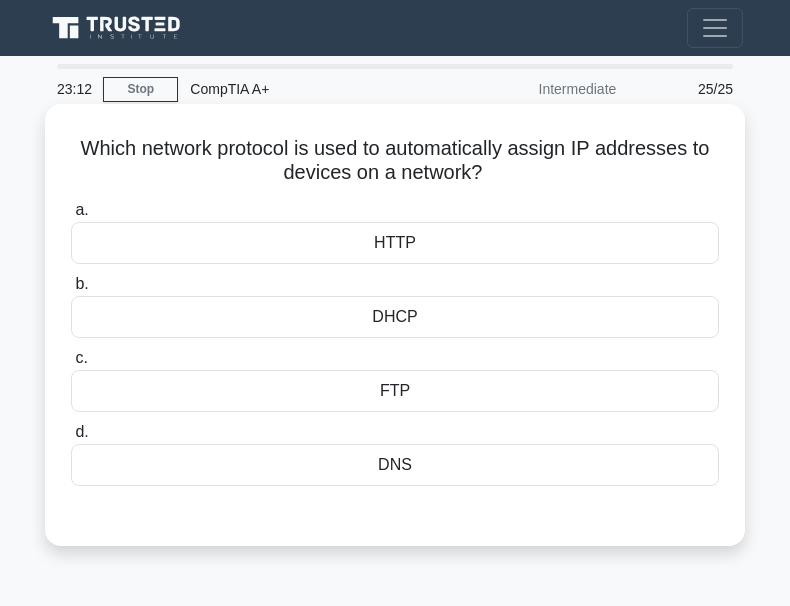 click on "DNS" at bounding box center (395, 465) 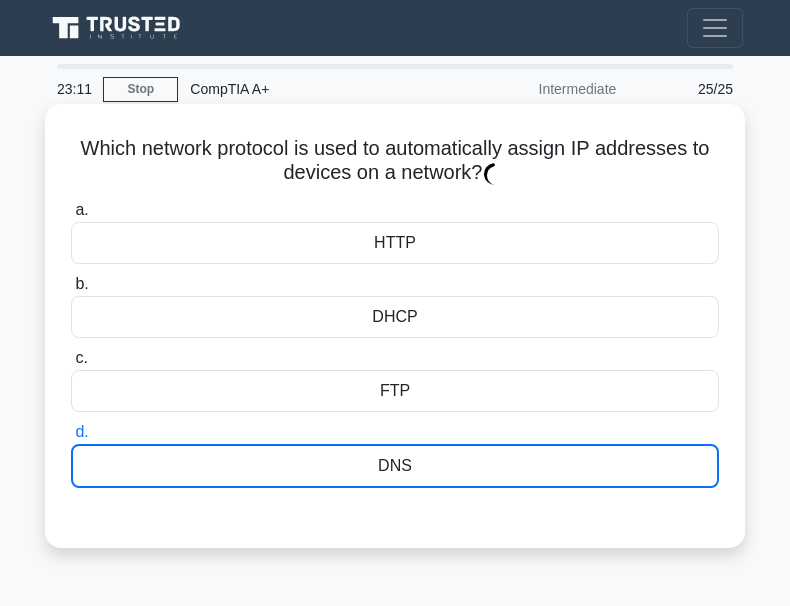 click on "DNS" at bounding box center (395, 466) 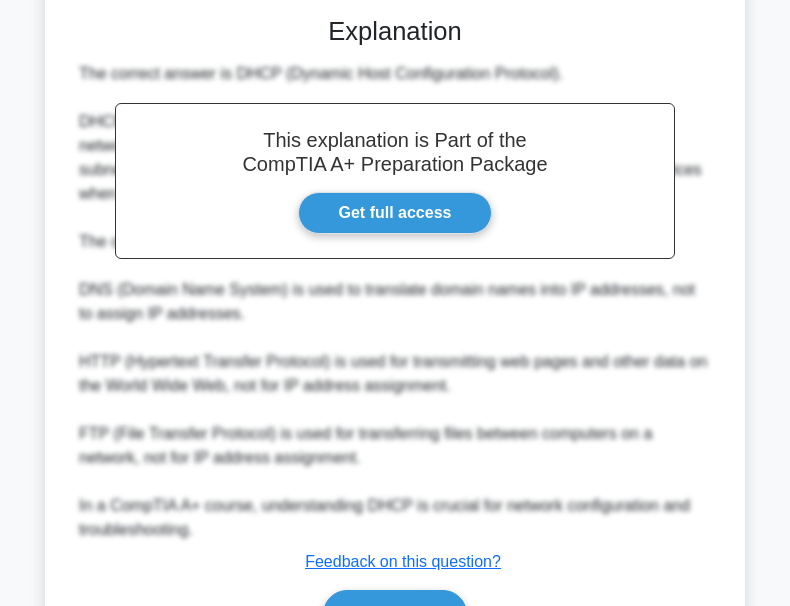 scroll, scrollTop: 619, scrollLeft: 0, axis: vertical 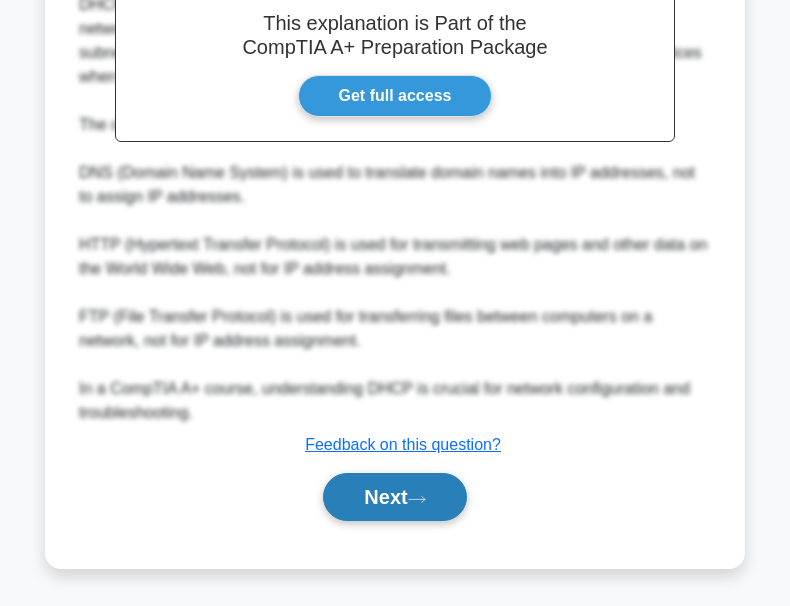 click on "Next" at bounding box center [394, 497] 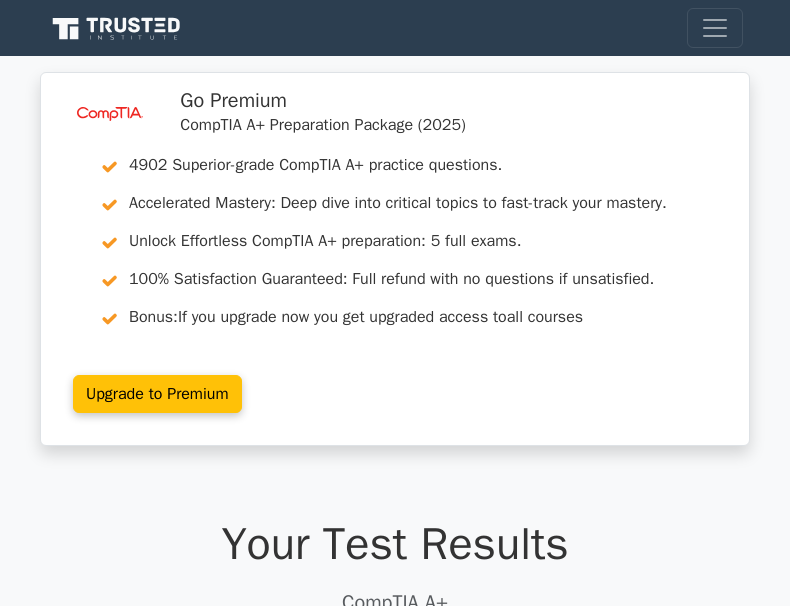 scroll, scrollTop: 0, scrollLeft: 0, axis: both 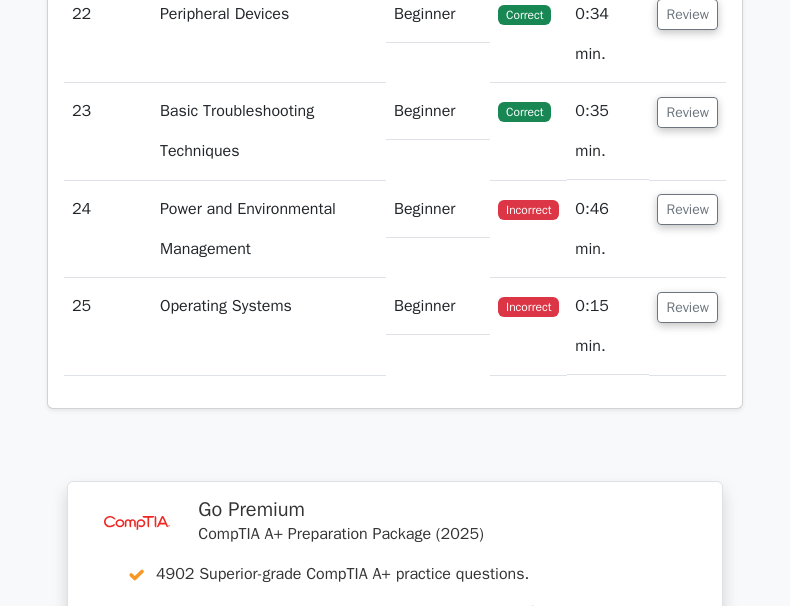 click on "Continue practicing" at bounding box center (320, 970) 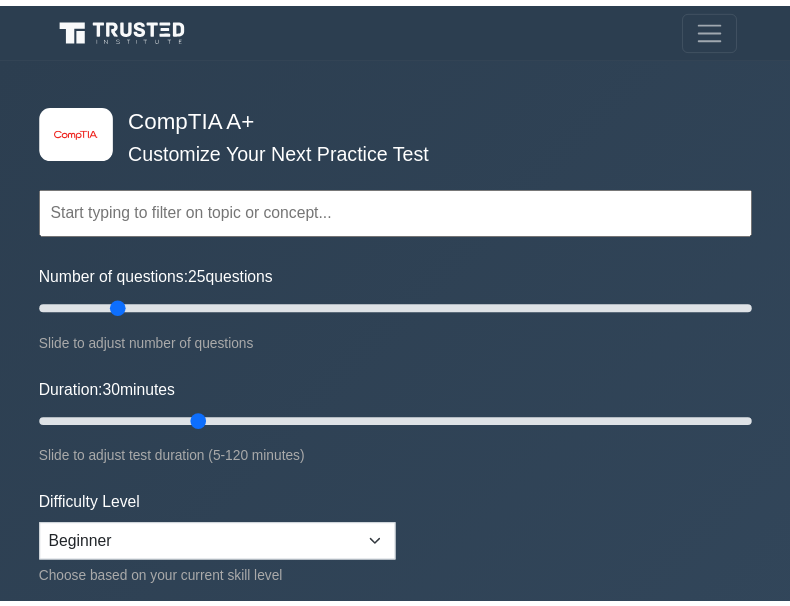 scroll, scrollTop: 0, scrollLeft: 0, axis: both 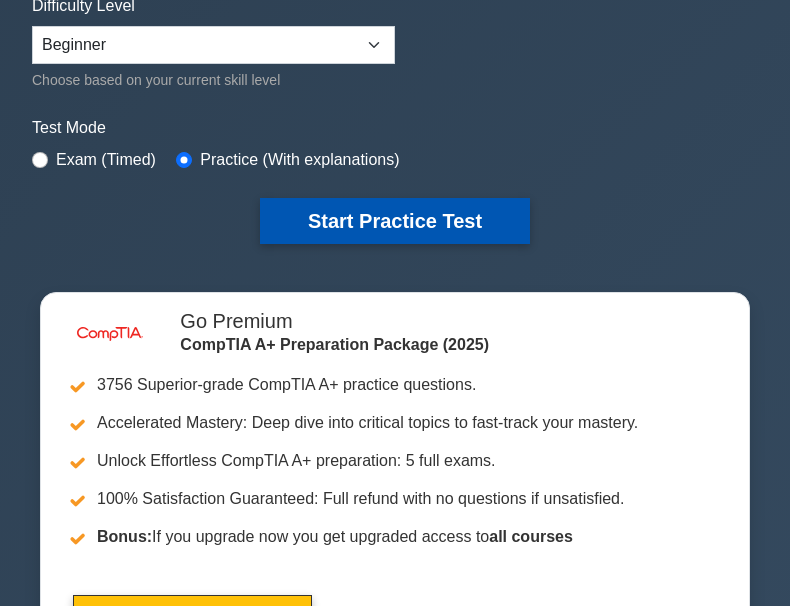 click on "Start Practice Test" at bounding box center [395, 221] 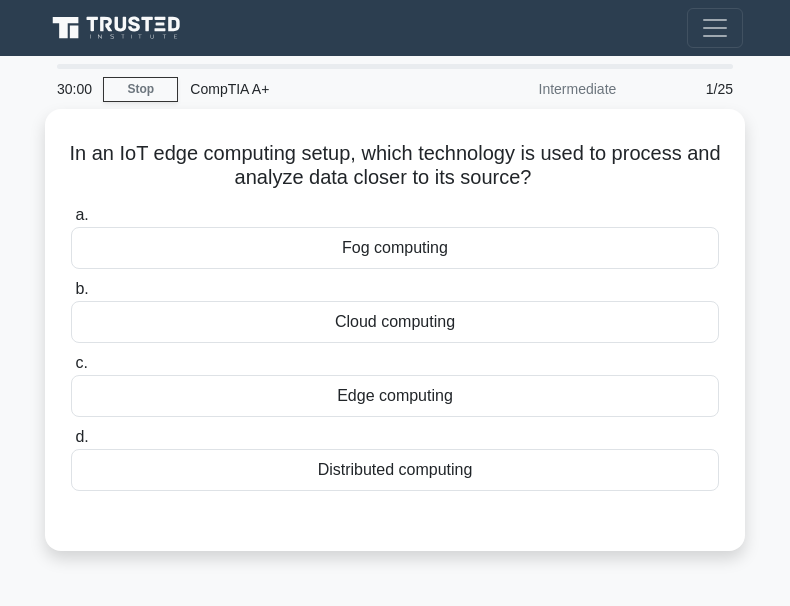 scroll, scrollTop: 0, scrollLeft: 0, axis: both 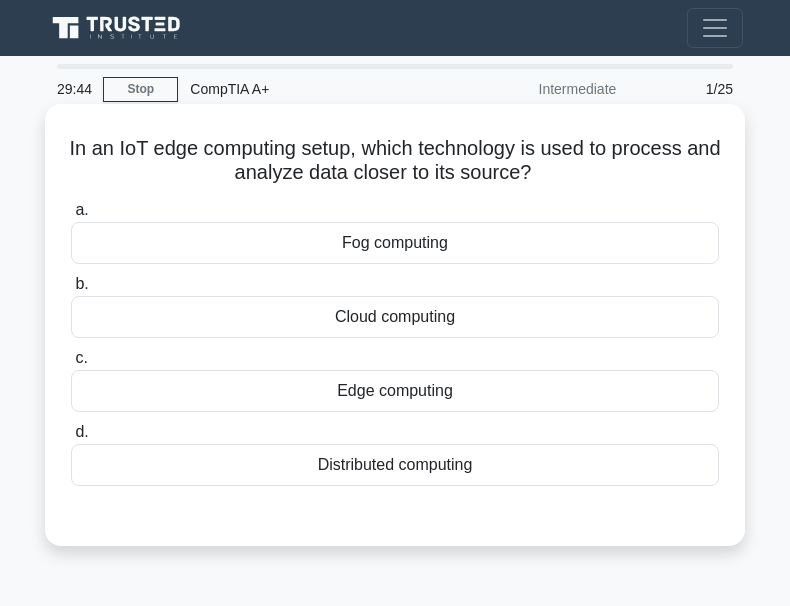 click on "Cloud computing" at bounding box center [395, 317] 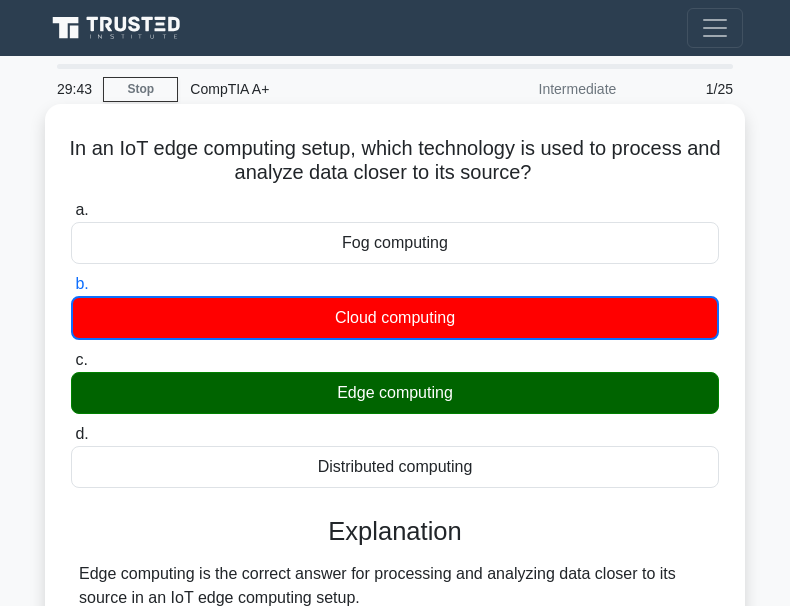 click on "Cloud computing" at bounding box center [395, 318] 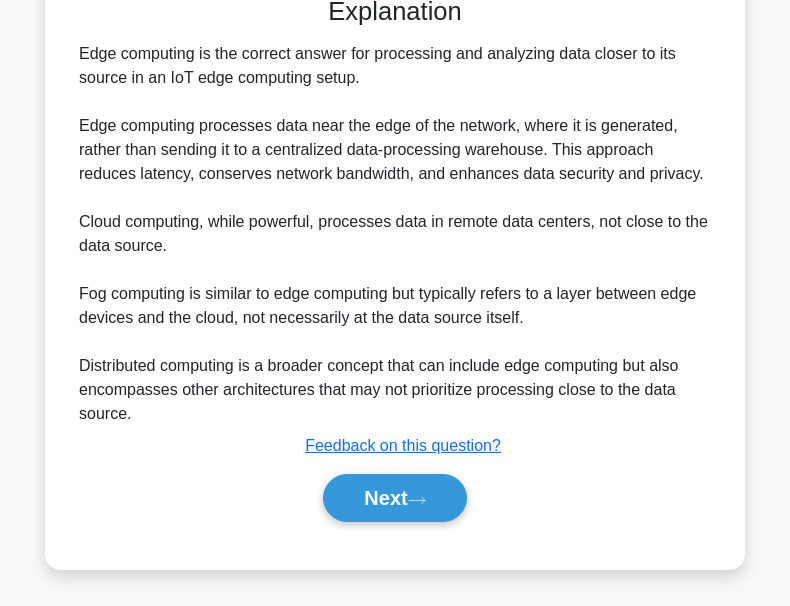 scroll, scrollTop: 523, scrollLeft: 0, axis: vertical 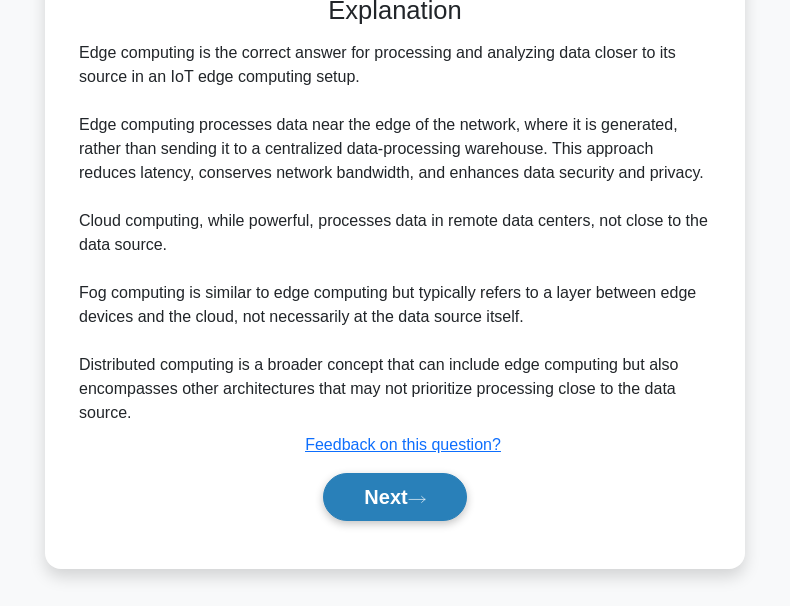 drag, startPoint x: 389, startPoint y: 498, endPoint x: 389, endPoint y: 482, distance: 16 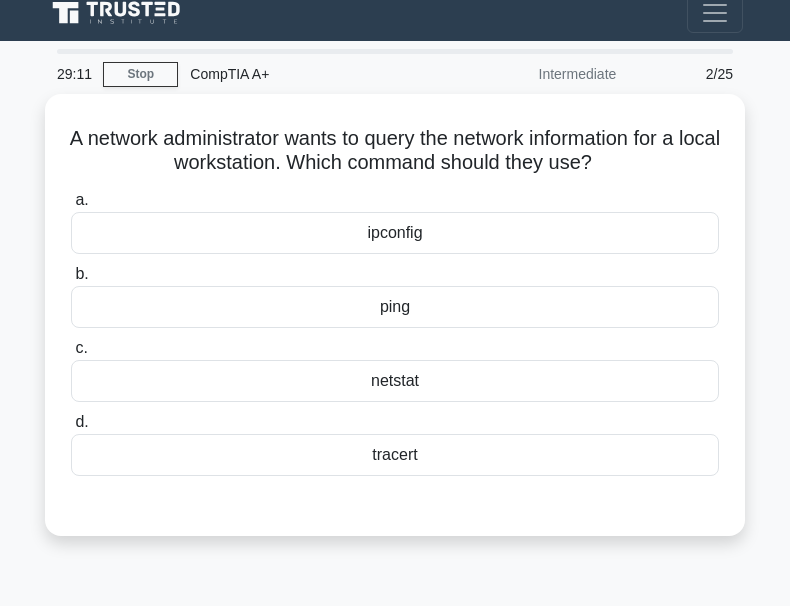 scroll, scrollTop: 0, scrollLeft: 0, axis: both 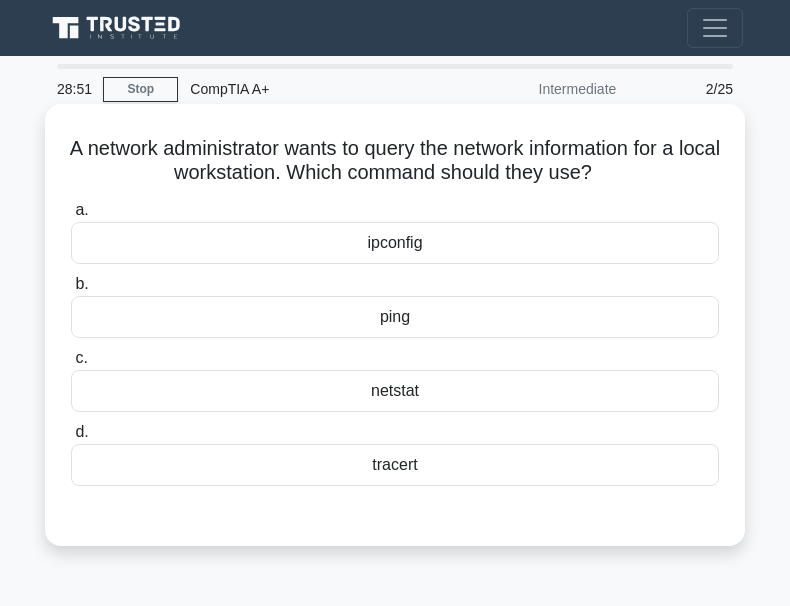 click on "ipconfig" at bounding box center [395, 243] 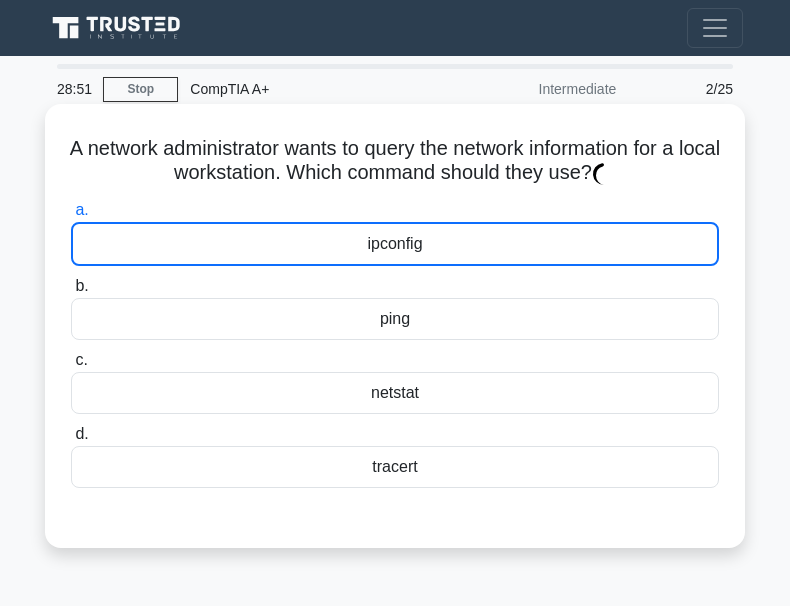 click on "ipconfig" at bounding box center [395, 244] 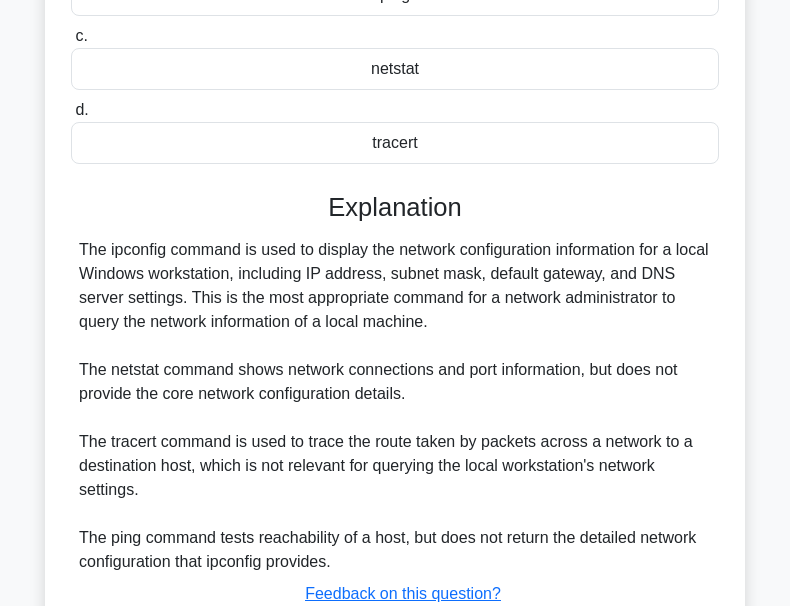 scroll, scrollTop: 473, scrollLeft: 0, axis: vertical 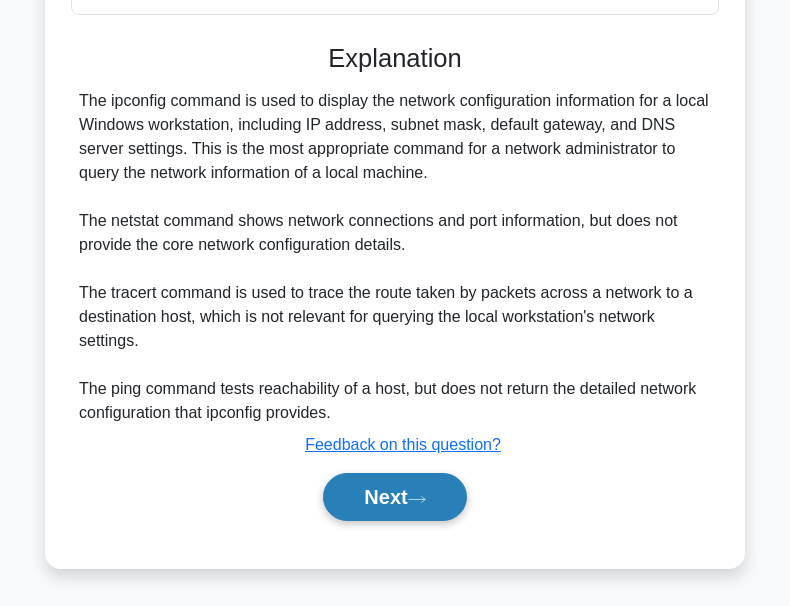 click on "Next" at bounding box center (394, 497) 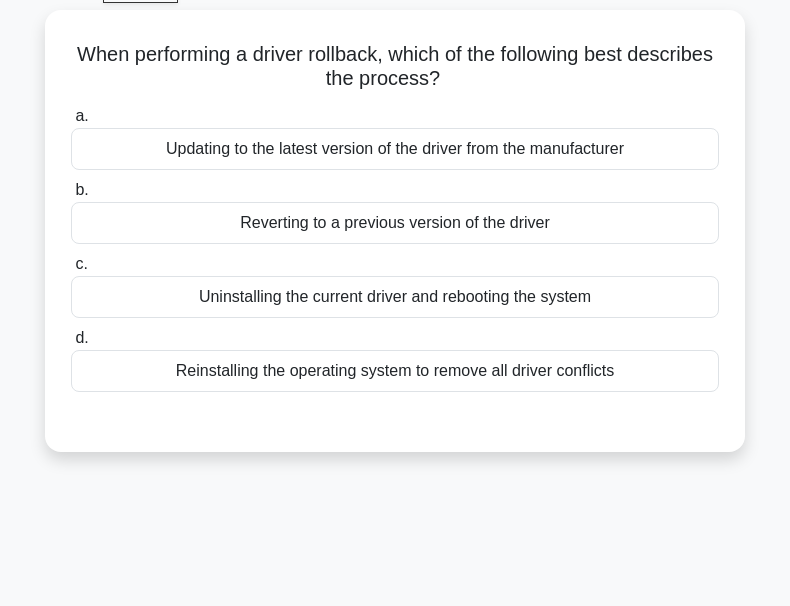 scroll, scrollTop: 66, scrollLeft: 0, axis: vertical 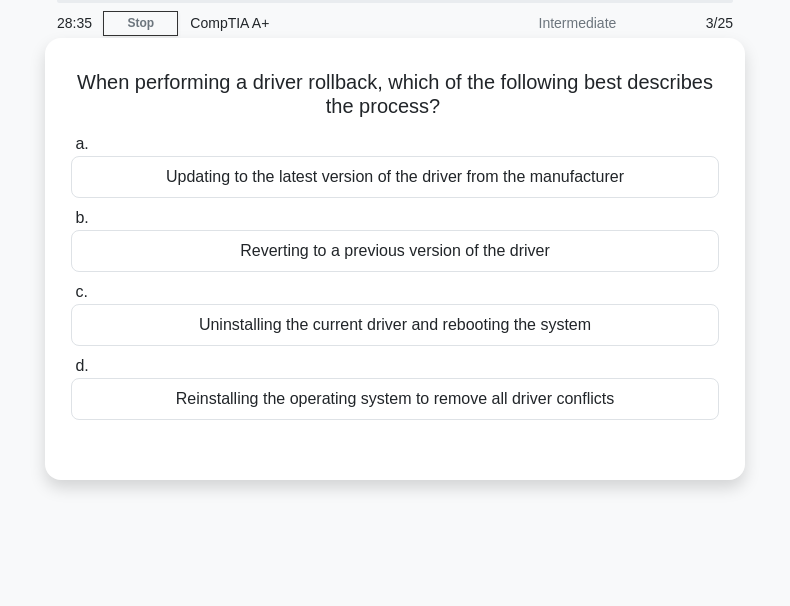 click on "Updating to the latest version of the driver from the manufacturer" at bounding box center (395, 177) 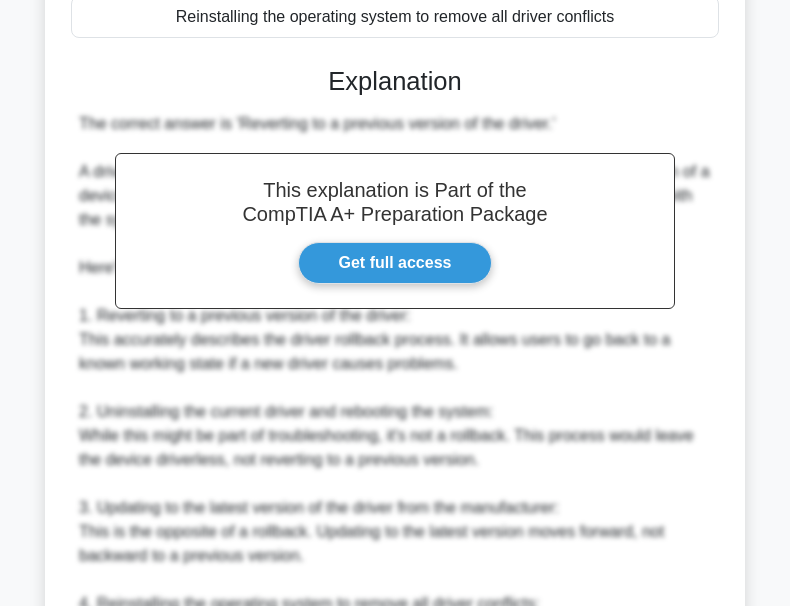 scroll, scrollTop: 763, scrollLeft: 0, axis: vertical 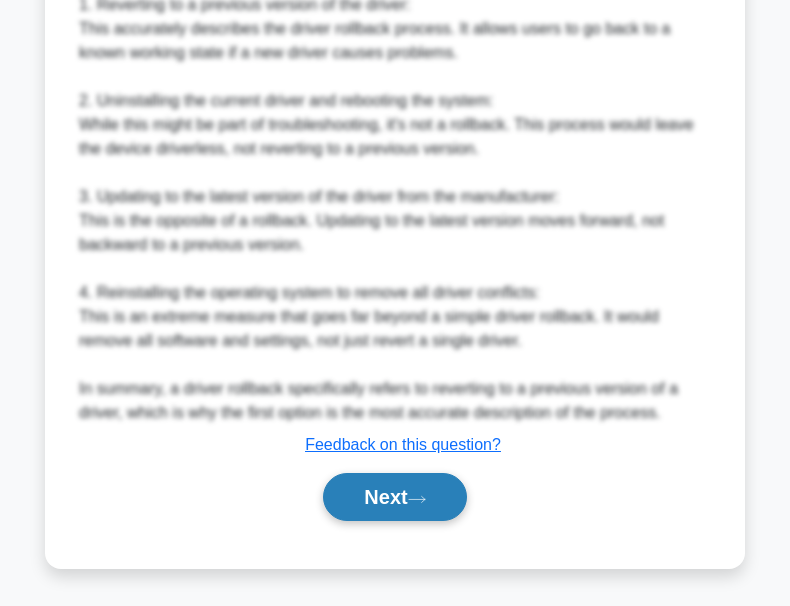 click on "Next" at bounding box center [394, 497] 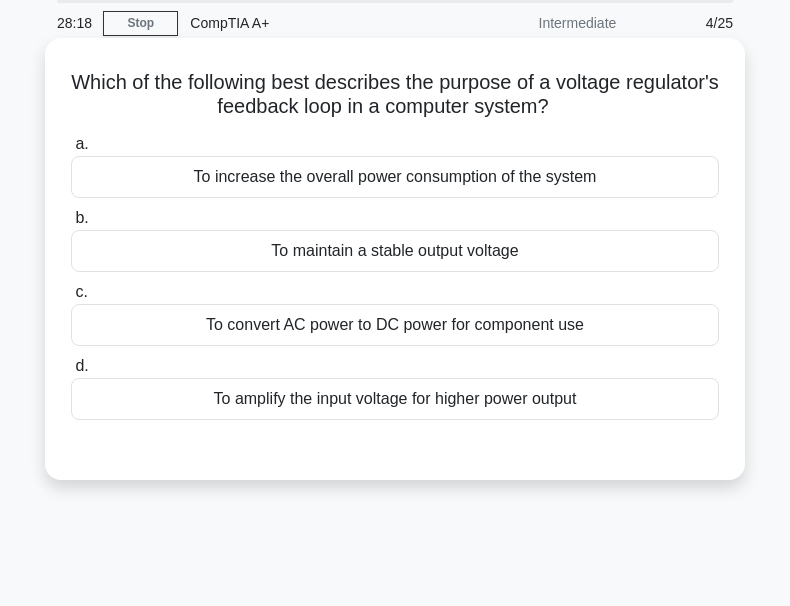 scroll, scrollTop: 0, scrollLeft: 0, axis: both 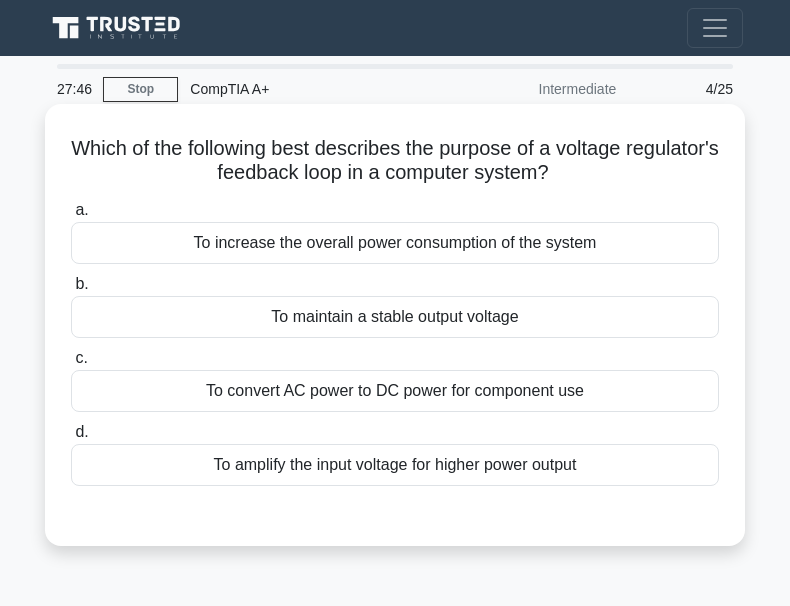 click on "To convert AC power to DC power for component use" at bounding box center [395, 391] 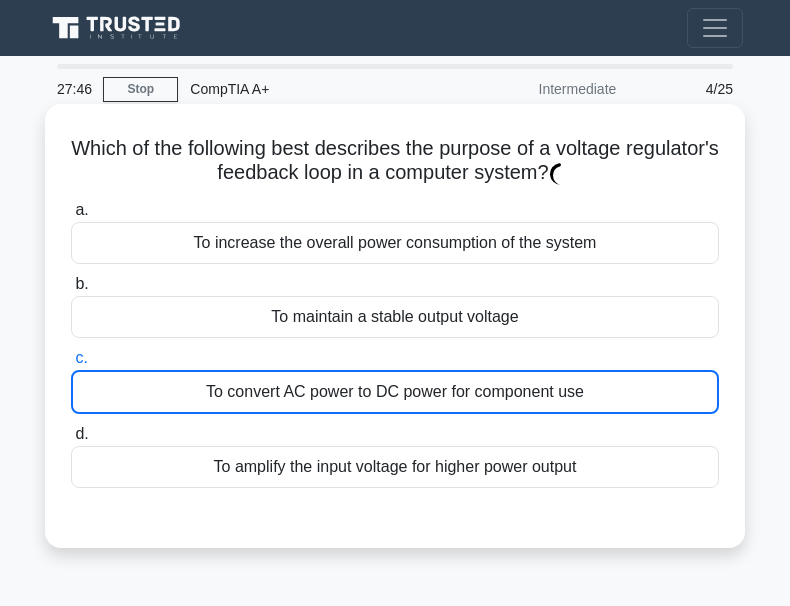 click on "To convert AC power to DC power for component use" at bounding box center (395, 392) 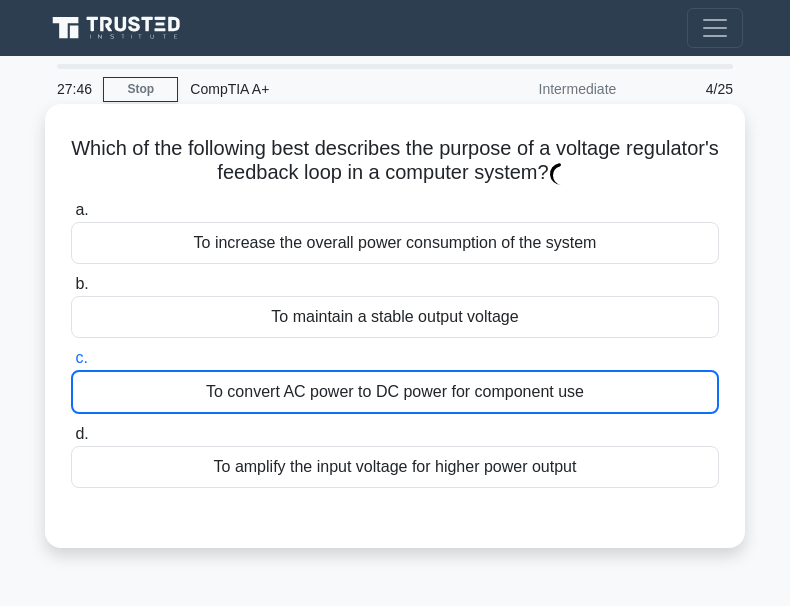 click on "c.
To convert AC power to DC power for component use" at bounding box center [71, 358] 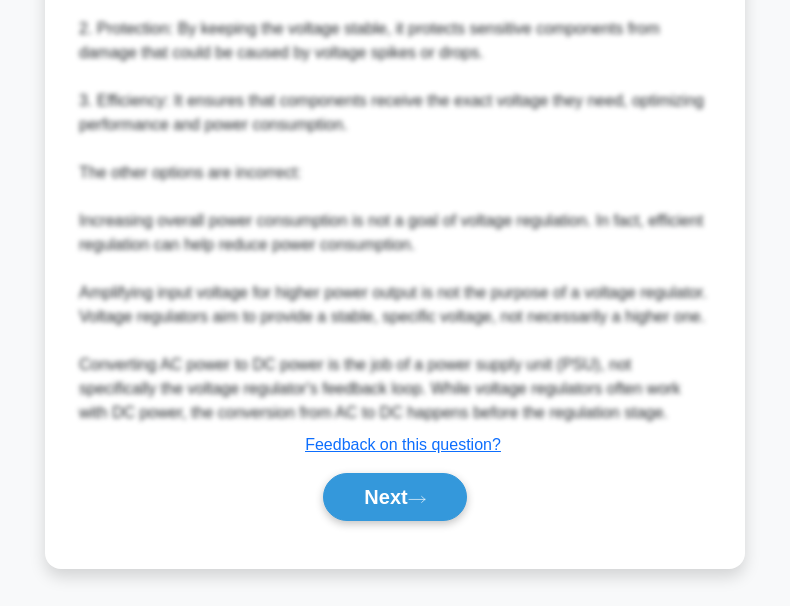 scroll, scrollTop: 811, scrollLeft: 0, axis: vertical 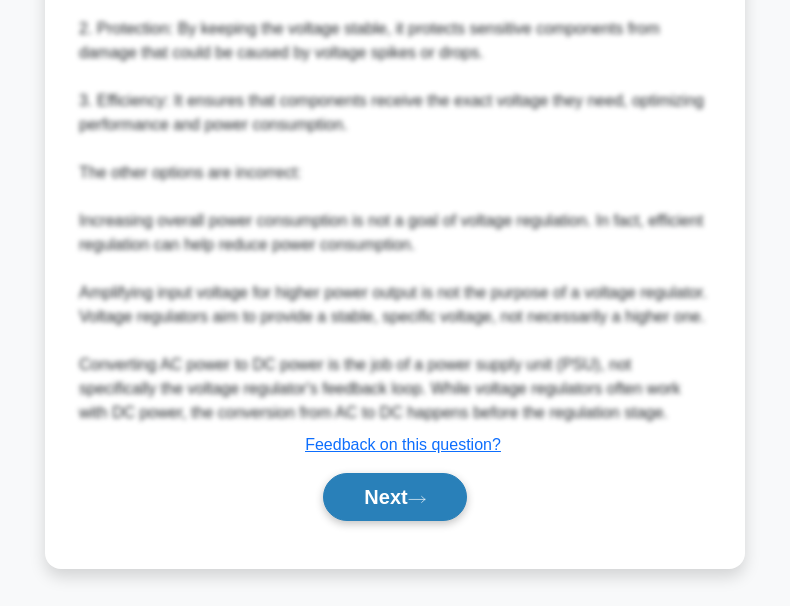 click on "Next" at bounding box center (394, 497) 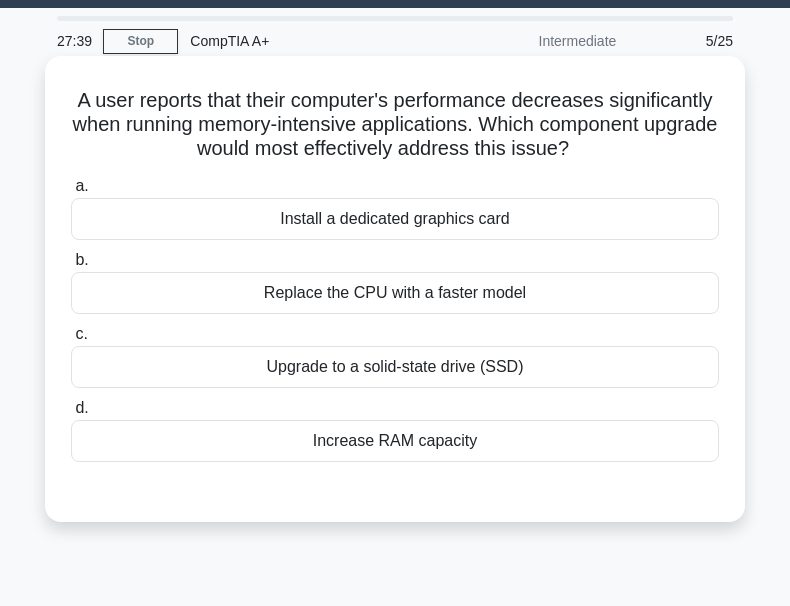 scroll, scrollTop: 0, scrollLeft: 0, axis: both 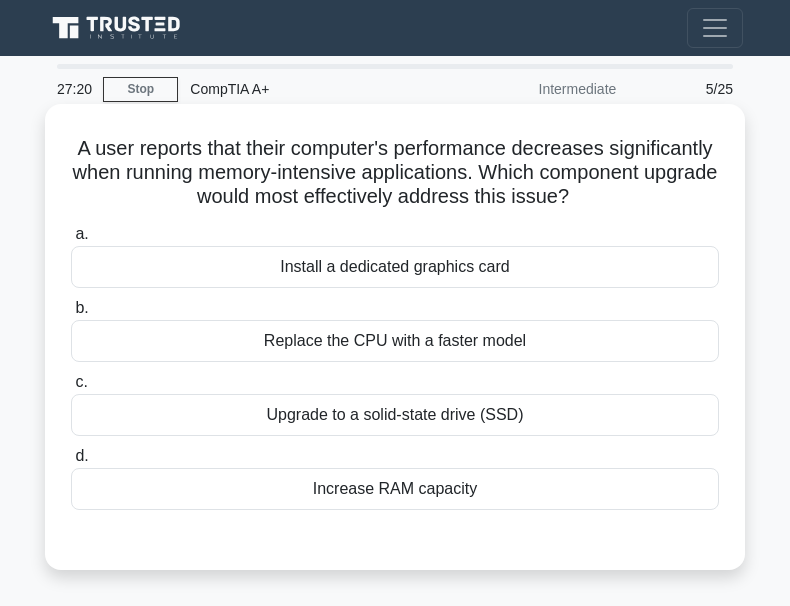 click on "Increase RAM capacity" at bounding box center [395, 489] 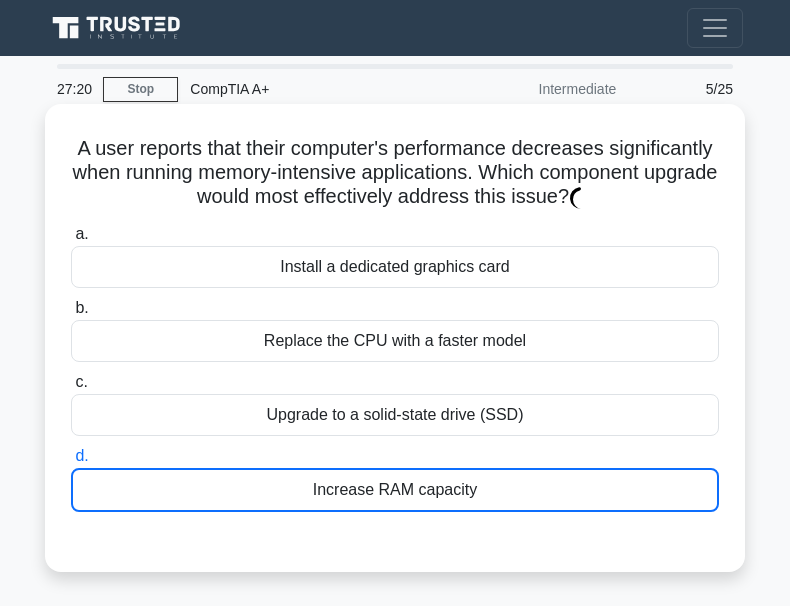 click on "Increase RAM capacity" at bounding box center (395, 490) 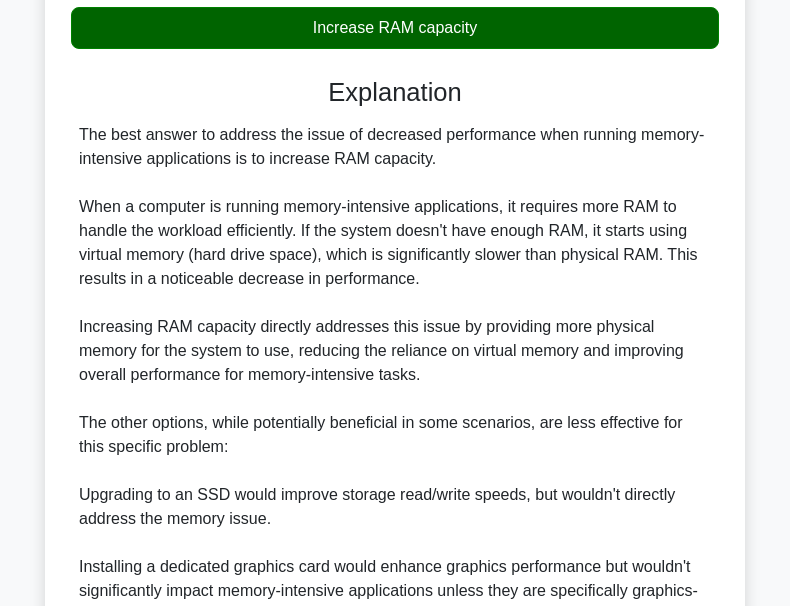 scroll, scrollTop: 761, scrollLeft: 0, axis: vertical 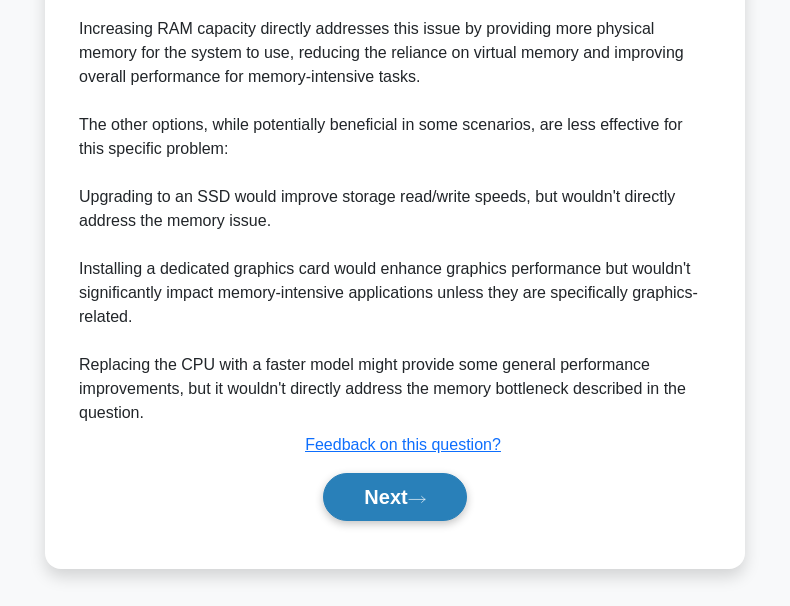 click on "Next" at bounding box center [394, 497] 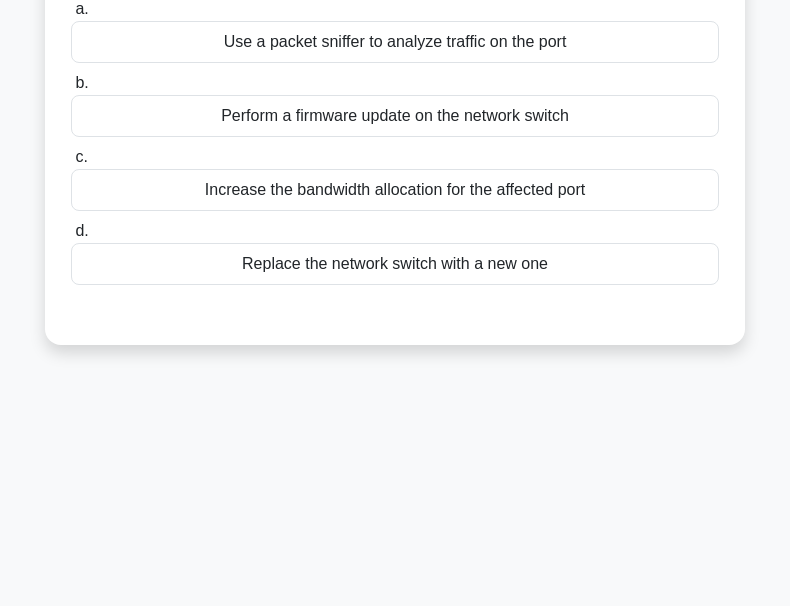 scroll, scrollTop: 0, scrollLeft: 0, axis: both 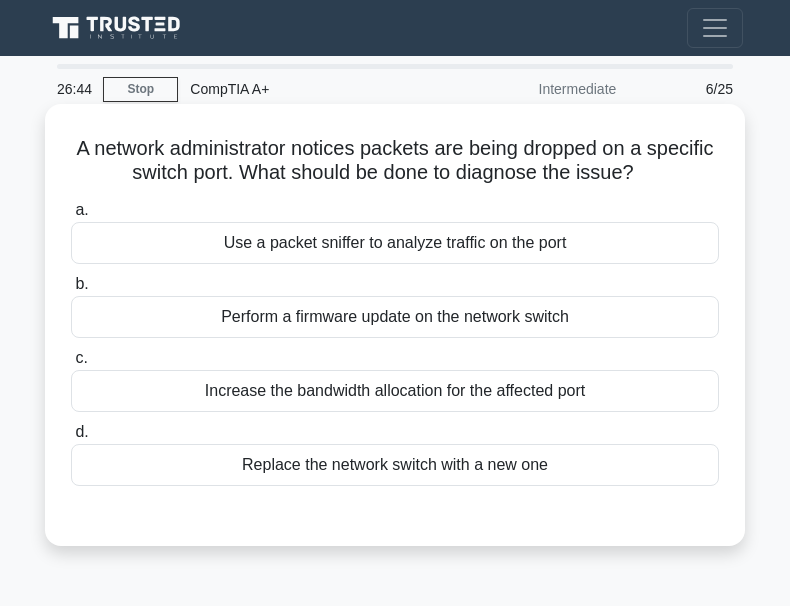 click on "Use a packet sniffer to analyze traffic on the port" at bounding box center [395, 243] 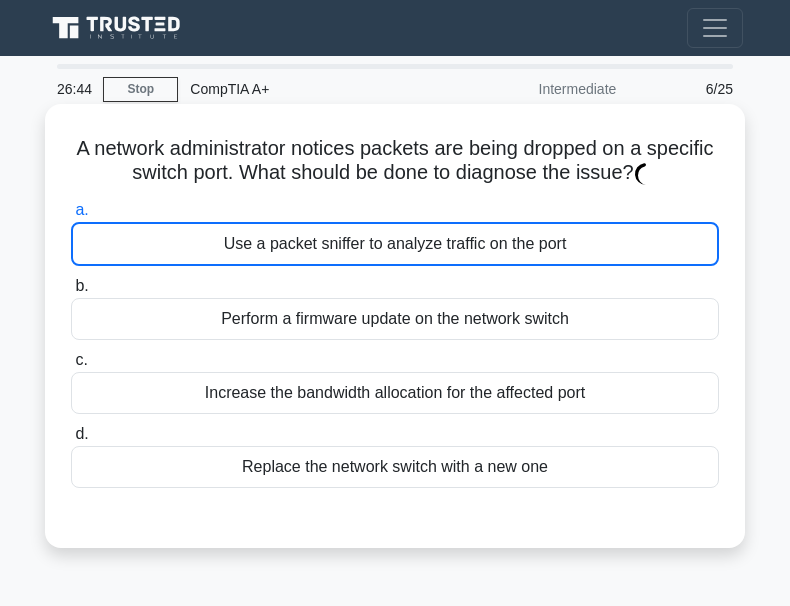 click on "Use a packet sniffer to analyze traffic on the port" at bounding box center [395, 244] 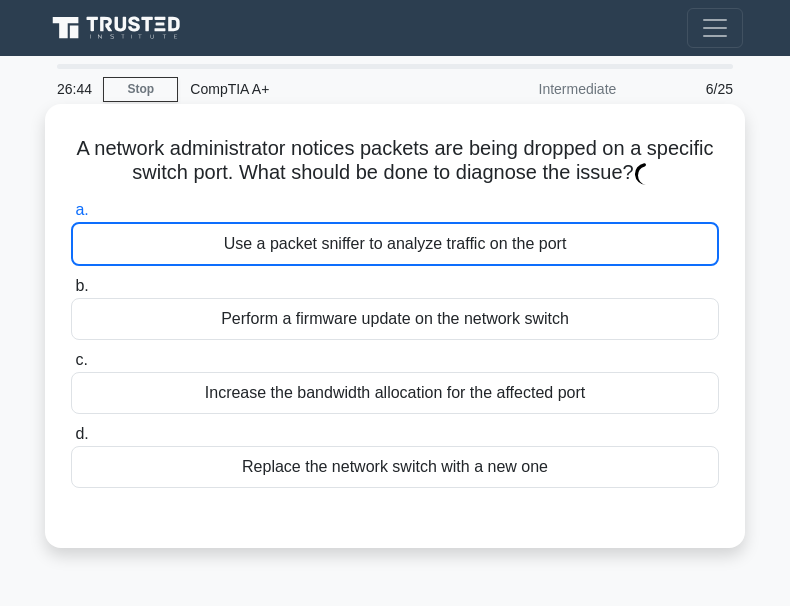click on "a.
Use a packet sniffer to analyze traffic on the port" at bounding box center [71, 210] 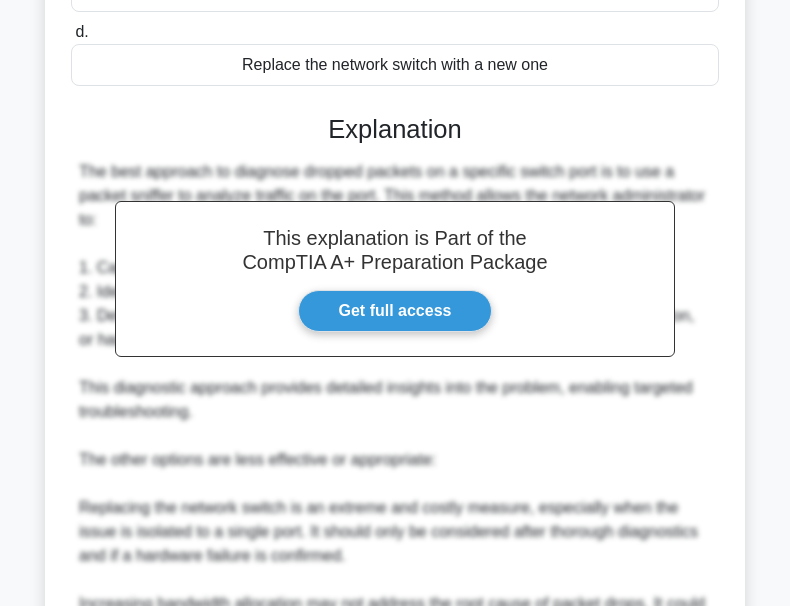 scroll, scrollTop: 737, scrollLeft: 0, axis: vertical 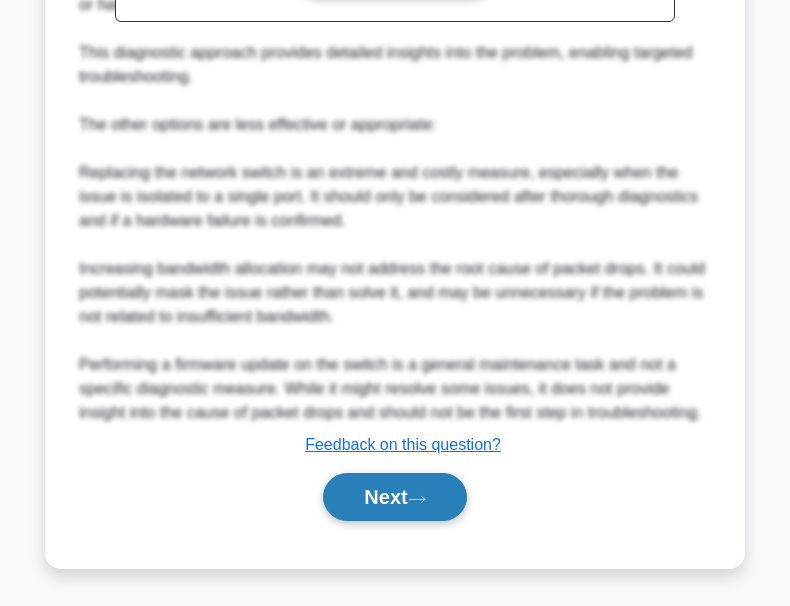 click on "Next" at bounding box center [394, 497] 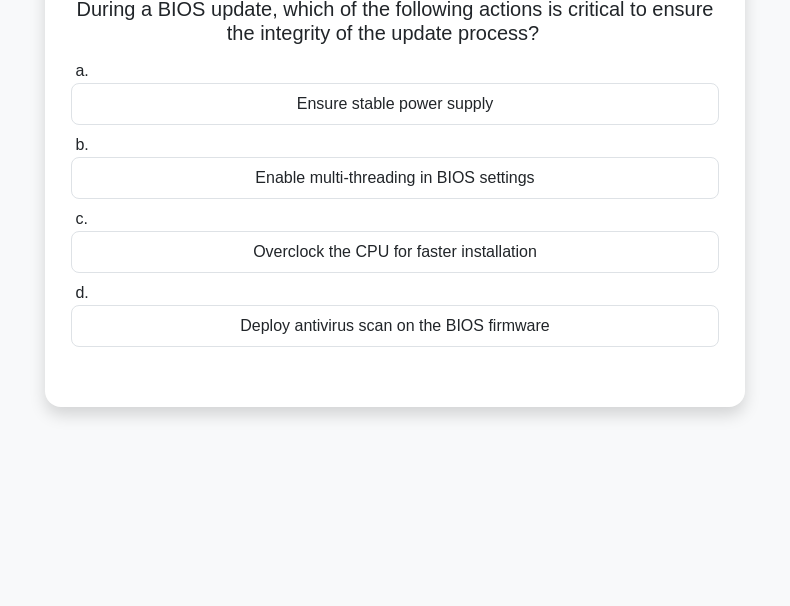scroll, scrollTop: 66, scrollLeft: 0, axis: vertical 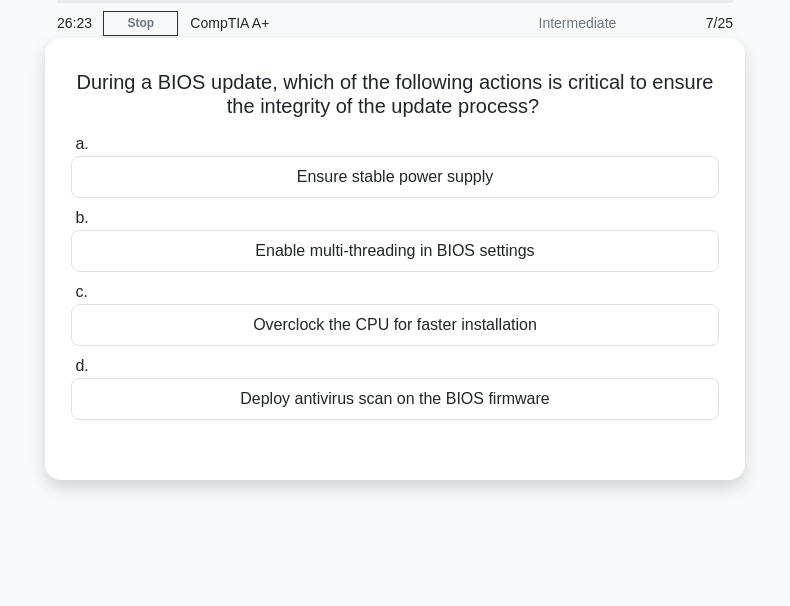 click on "Ensure stable power supply" at bounding box center [395, 177] 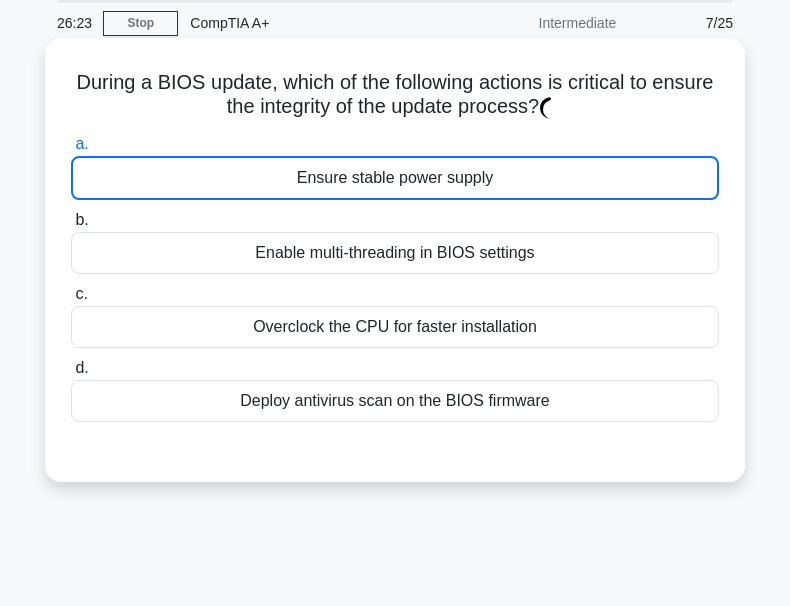 click on "Ensure stable power supply" at bounding box center [395, 178] 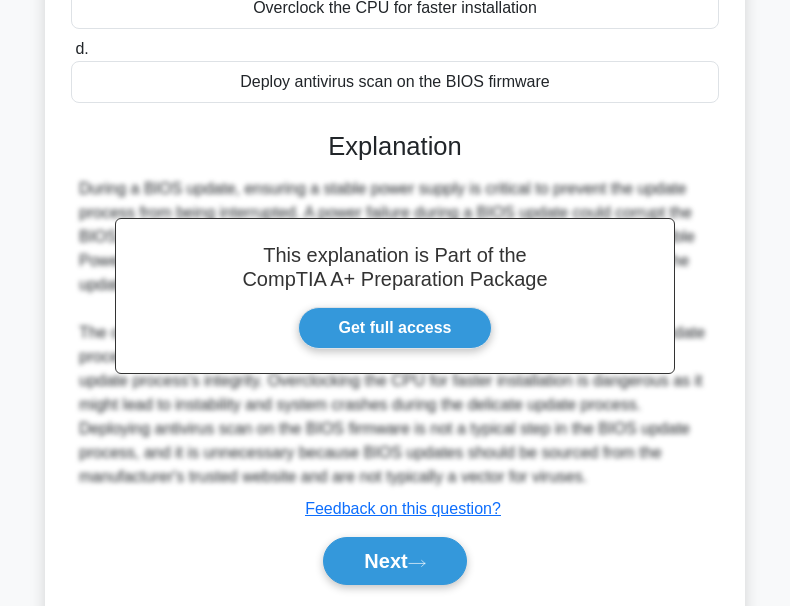 scroll, scrollTop: 466, scrollLeft: 0, axis: vertical 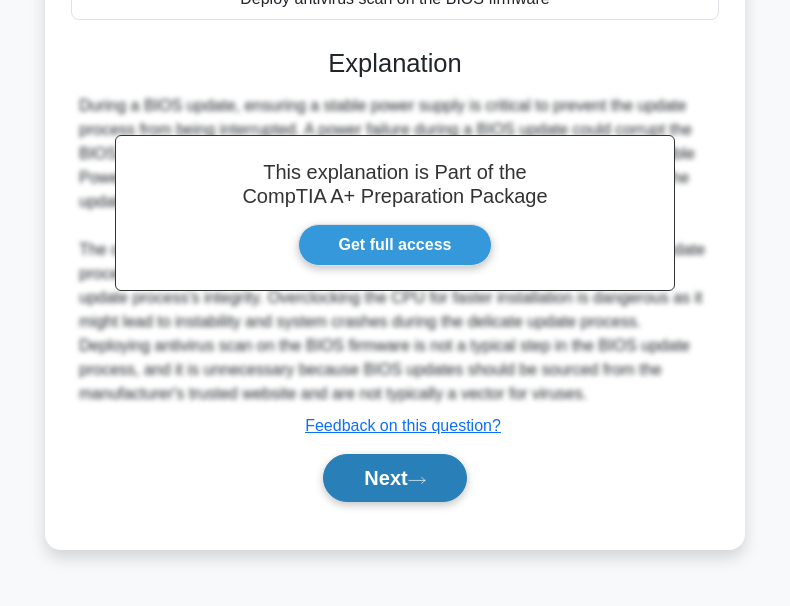 click on "Next" at bounding box center (394, 478) 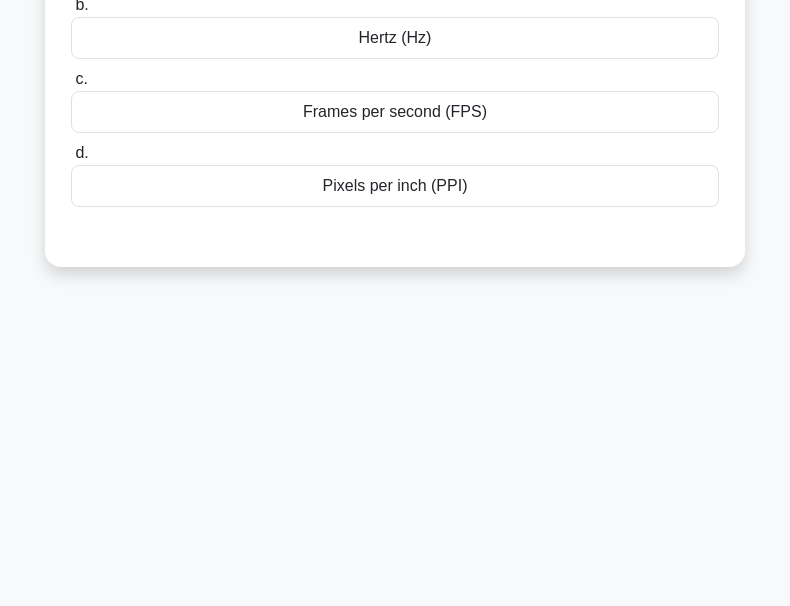 scroll, scrollTop: 0, scrollLeft: 0, axis: both 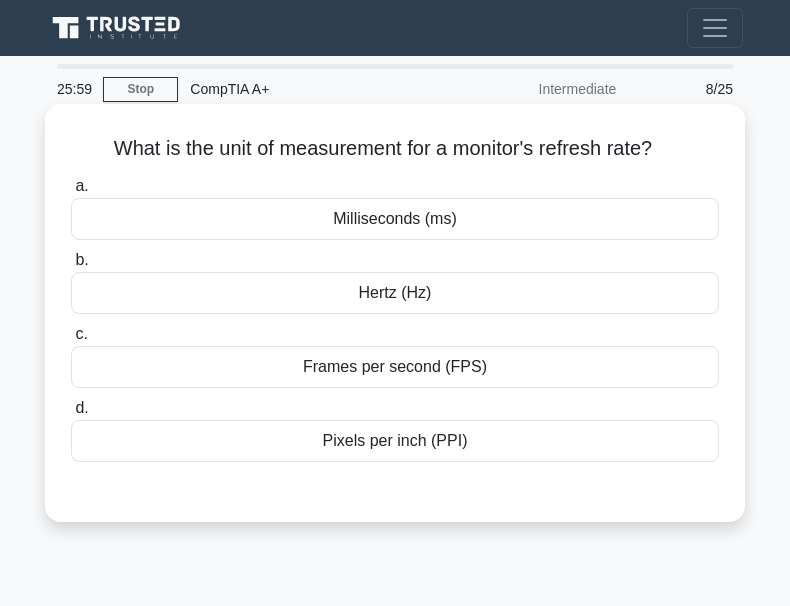 click on "Frames per second (FPS)" at bounding box center (395, 367) 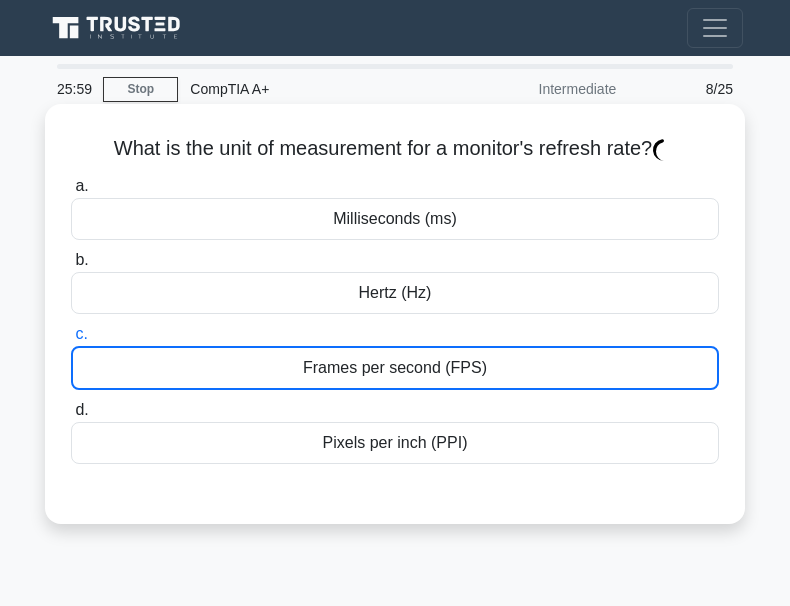 click on "Frames per second (FPS)" at bounding box center [395, 368] 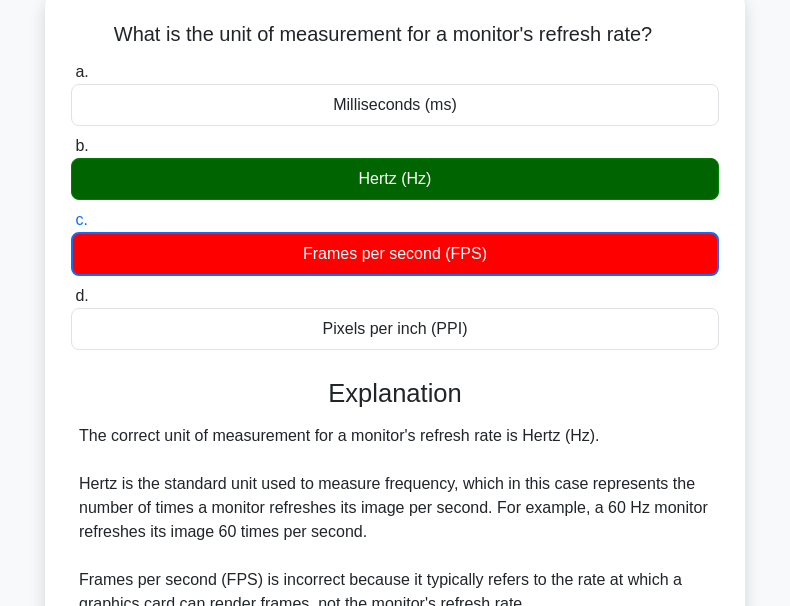 scroll, scrollTop: 466, scrollLeft: 0, axis: vertical 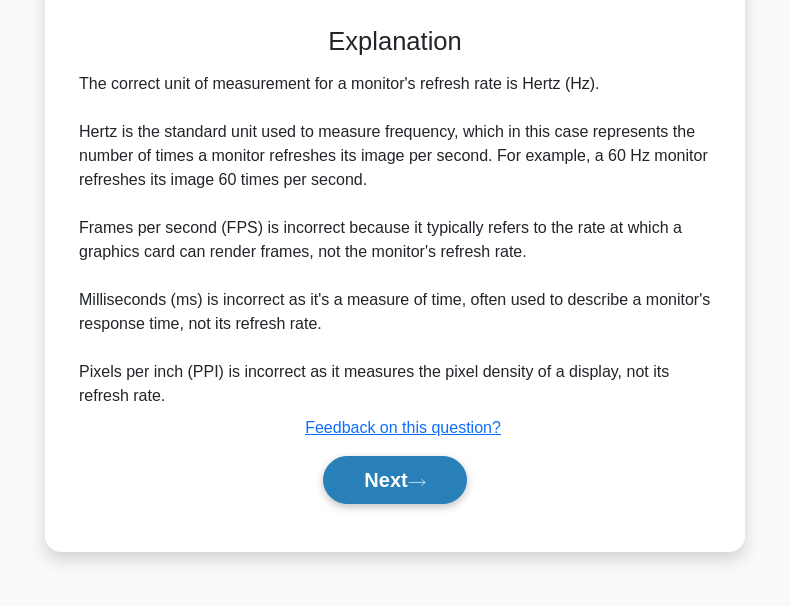 click on "Next" at bounding box center (394, 480) 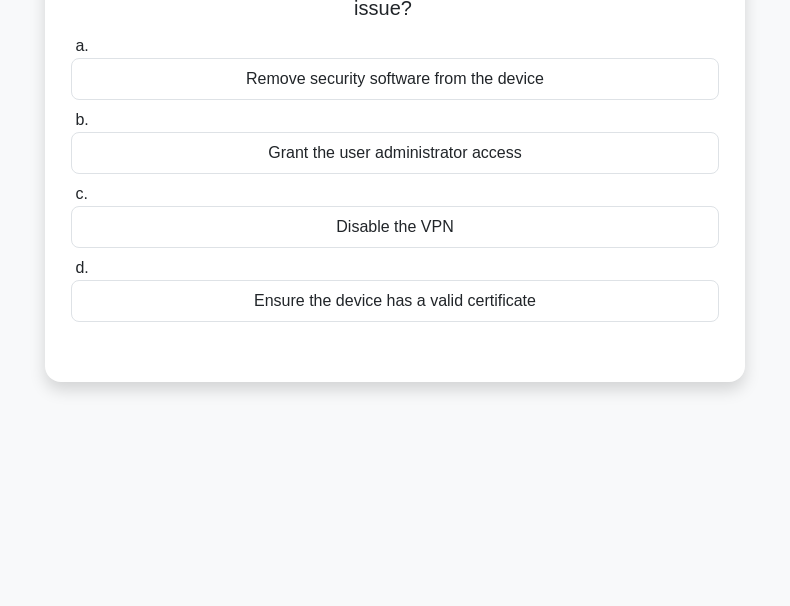 scroll, scrollTop: 200, scrollLeft: 0, axis: vertical 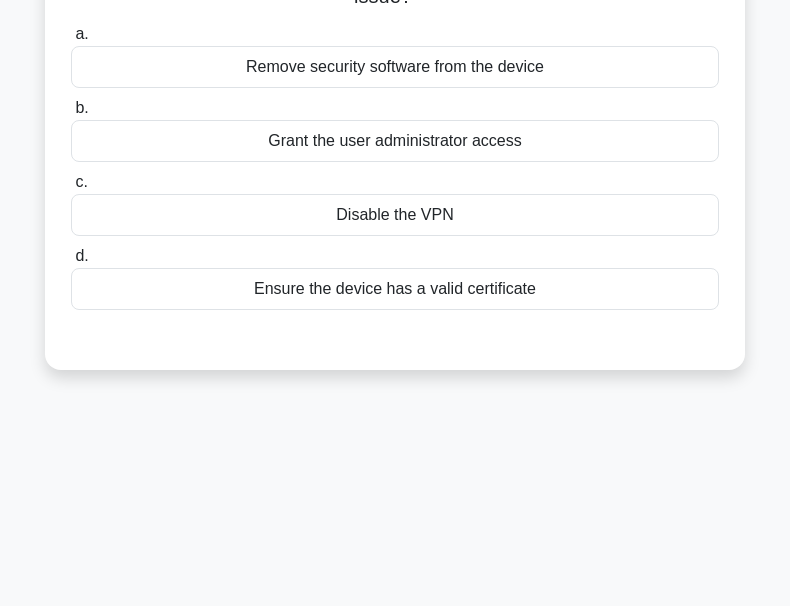 click on "Ensure the device has a valid certificate" at bounding box center (395, 289) 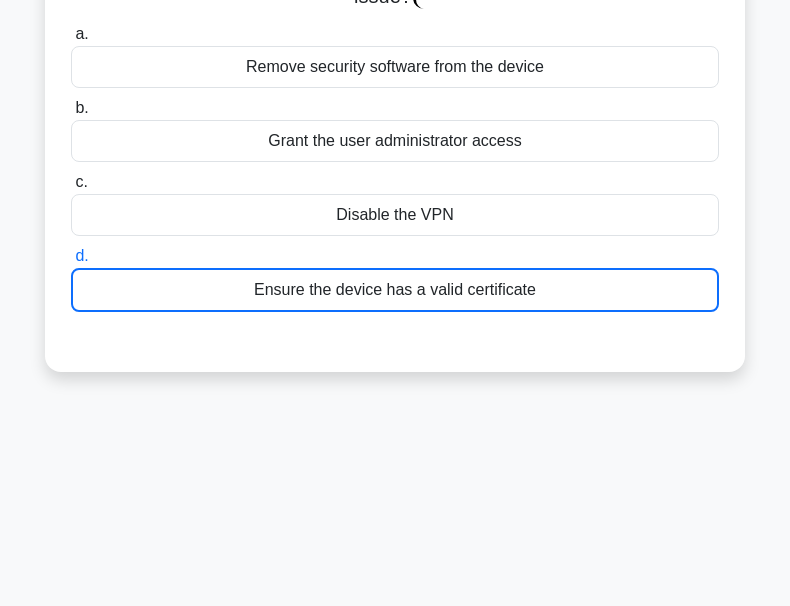 click on "Ensure the device has a valid certificate" at bounding box center [395, 290] 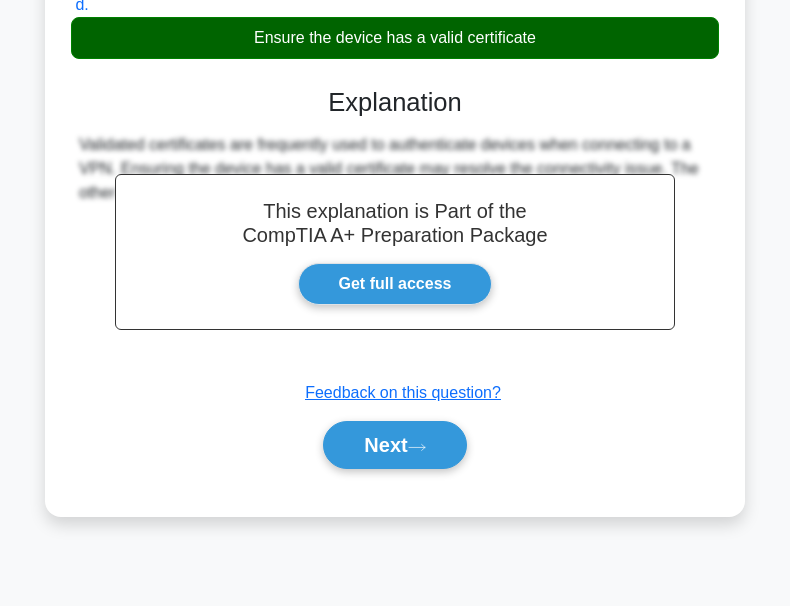 scroll, scrollTop: 466, scrollLeft: 0, axis: vertical 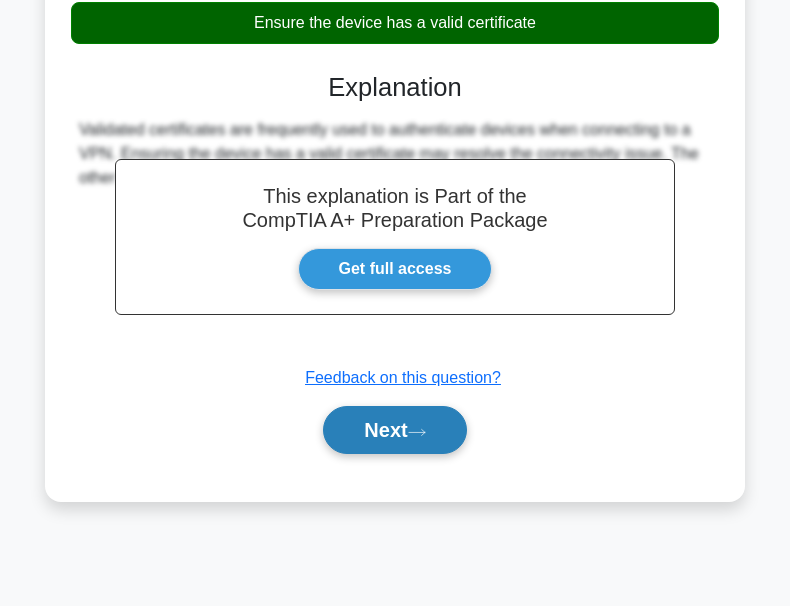 click on "Next" at bounding box center [394, 430] 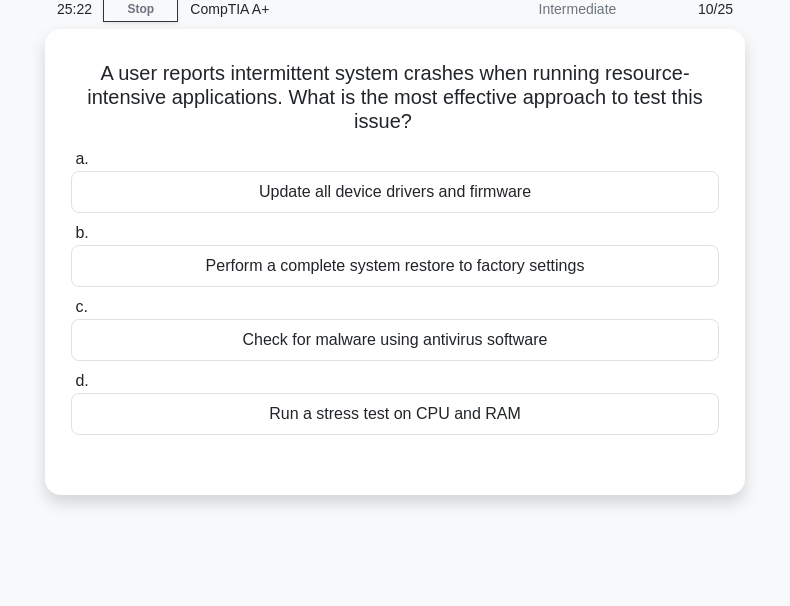 scroll, scrollTop: 66, scrollLeft: 0, axis: vertical 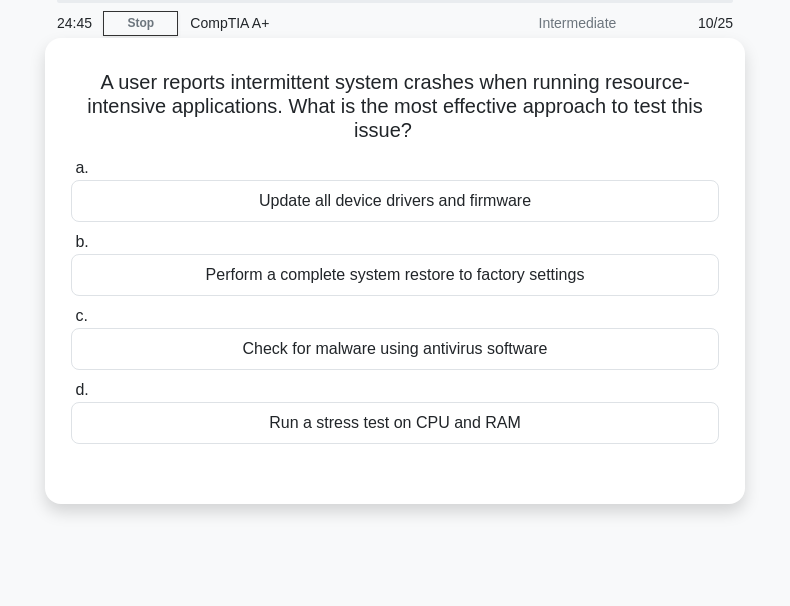 click on "Check for malware using antivirus software" at bounding box center (395, 349) 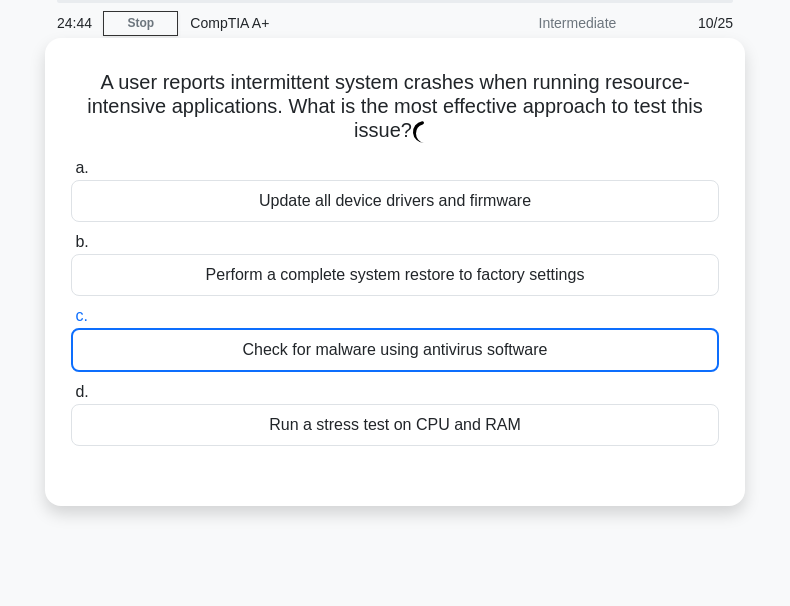 click on "Check for malware using antivirus software" at bounding box center (395, 350) 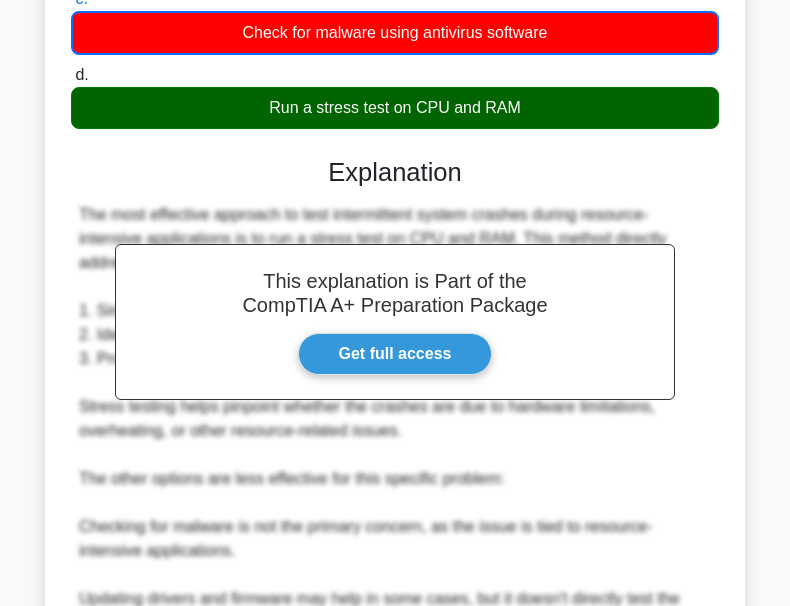 scroll, scrollTop: 667, scrollLeft: 0, axis: vertical 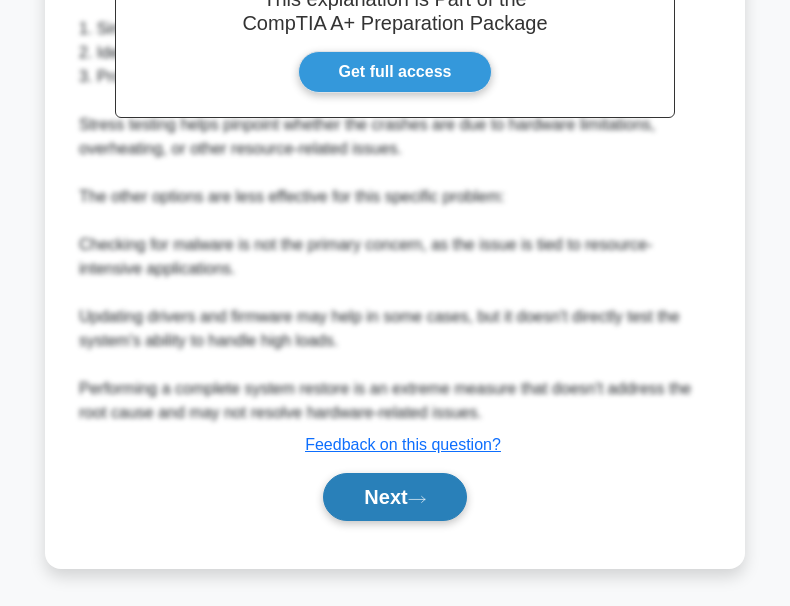 click on "Next" at bounding box center (394, 497) 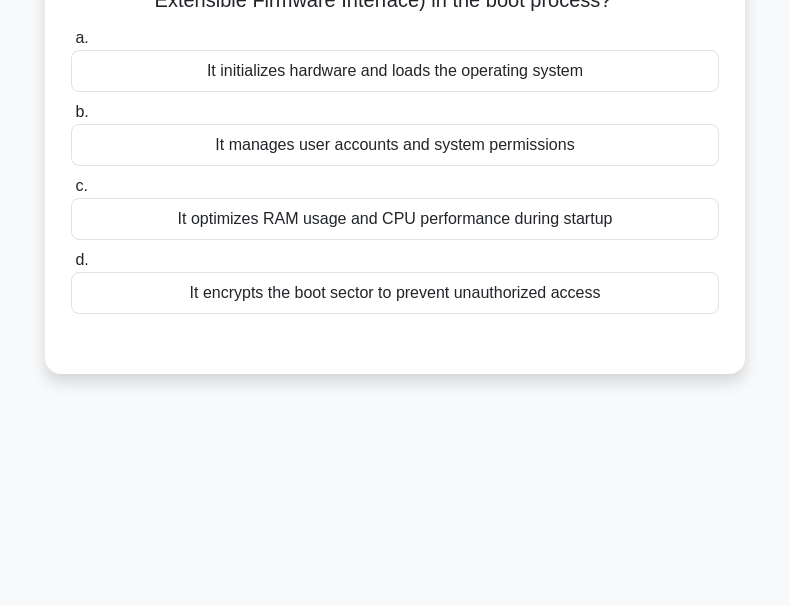 scroll, scrollTop: 0, scrollLeft: 0, axis: both 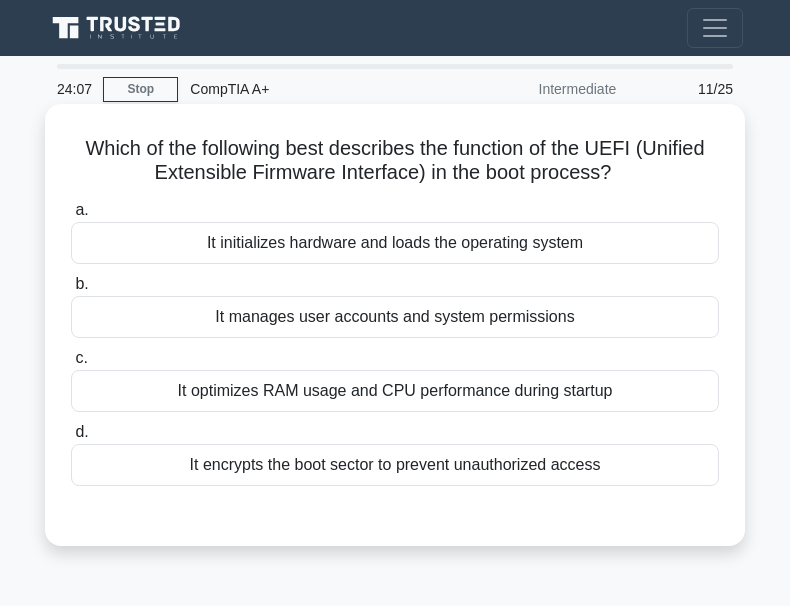 click on "It initializes hardware and loads the operating system" at bounding box center (395, 243) 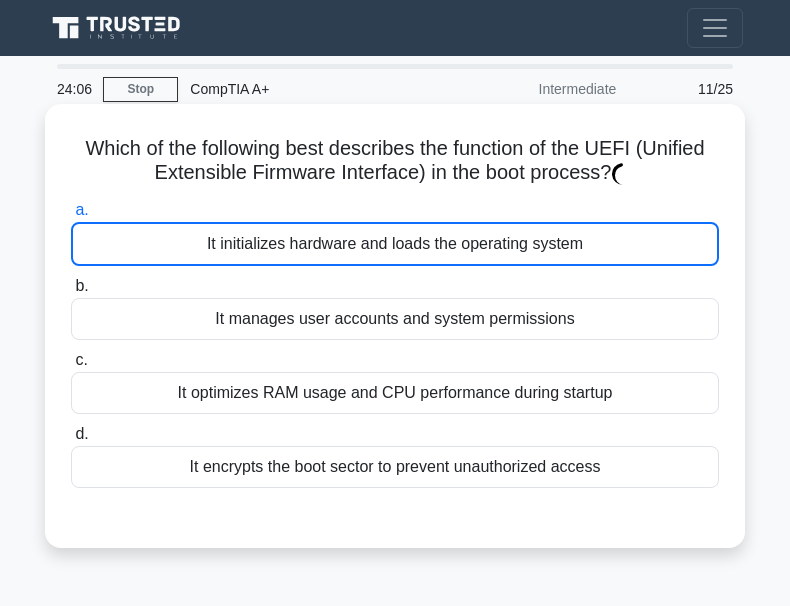click on "It initializes hardware and loads the operating system" at bounding box center (395, 244) 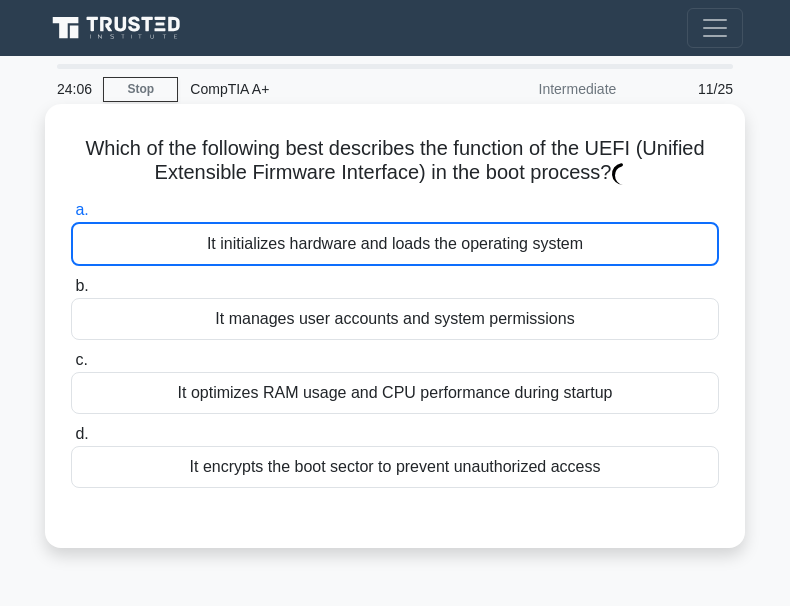 click on "a.
It initializes hardware and loads the operating system" at bounding box center (71, 210) 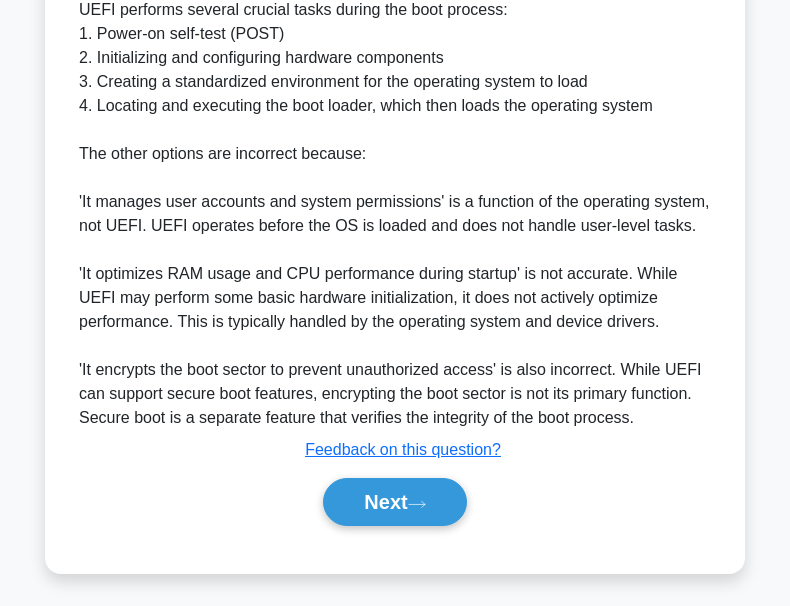 scroll, scrollTop: 713, scrollLeft: 0, axis: vertical 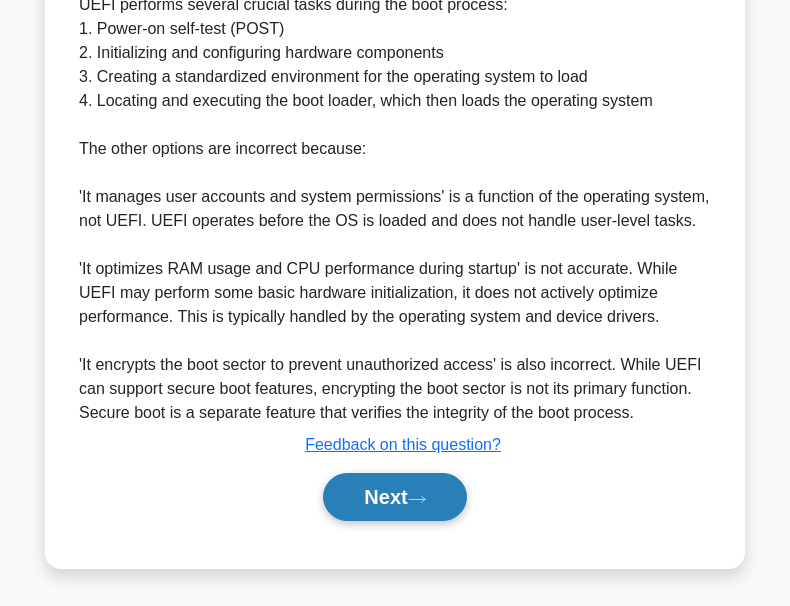 click on "Next" at bounding box center [394, 497] 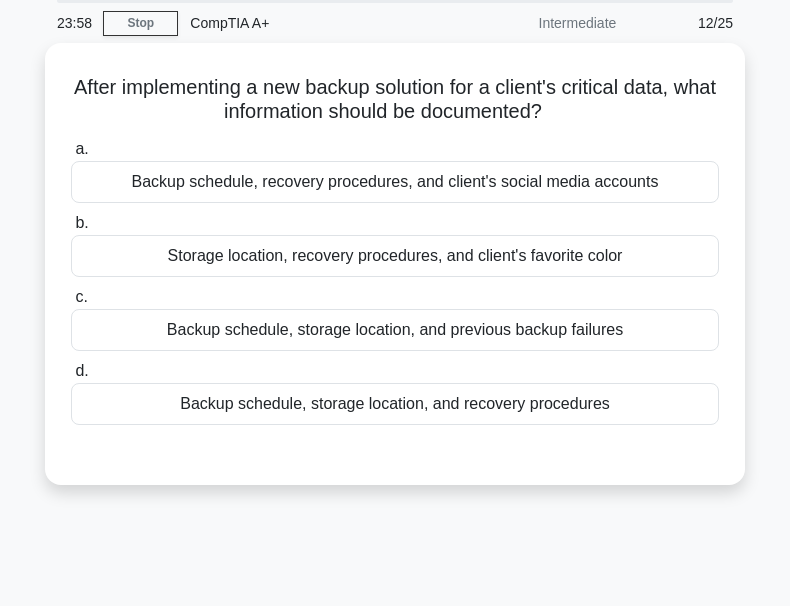 scroll, scrollTop: 0, scrollLeft: 0, axis: both 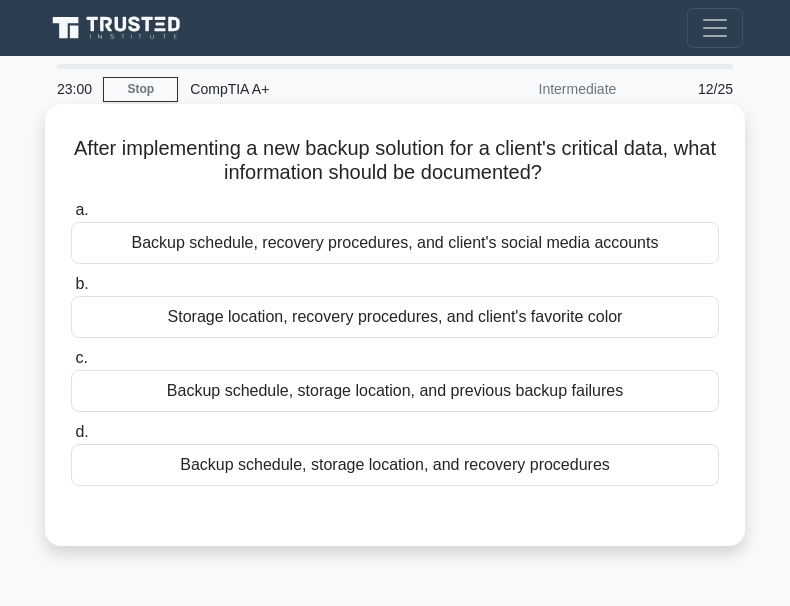 click on "Backup schedule, storage location, and recovery procedures" at bounding box center [395, 465] 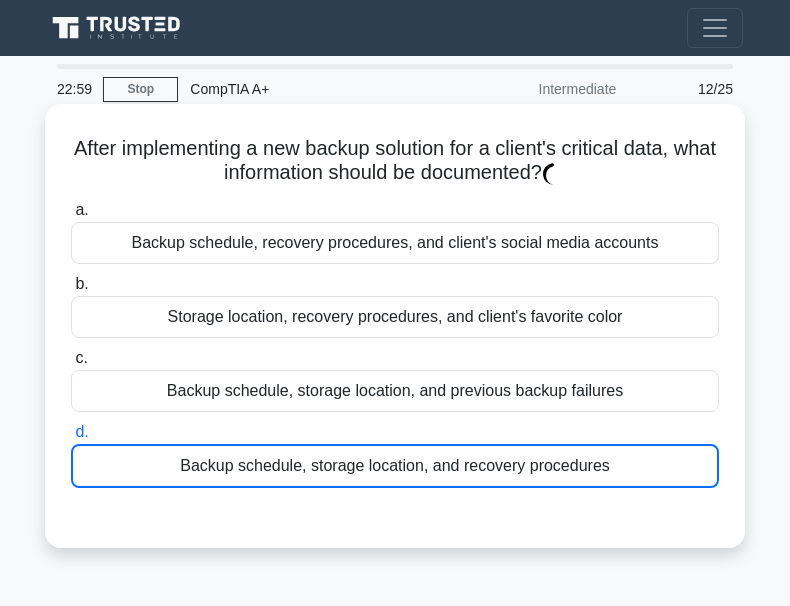 click on "Backup schedule, storage location, and recovery procedures" at bounding box center (395, 466) 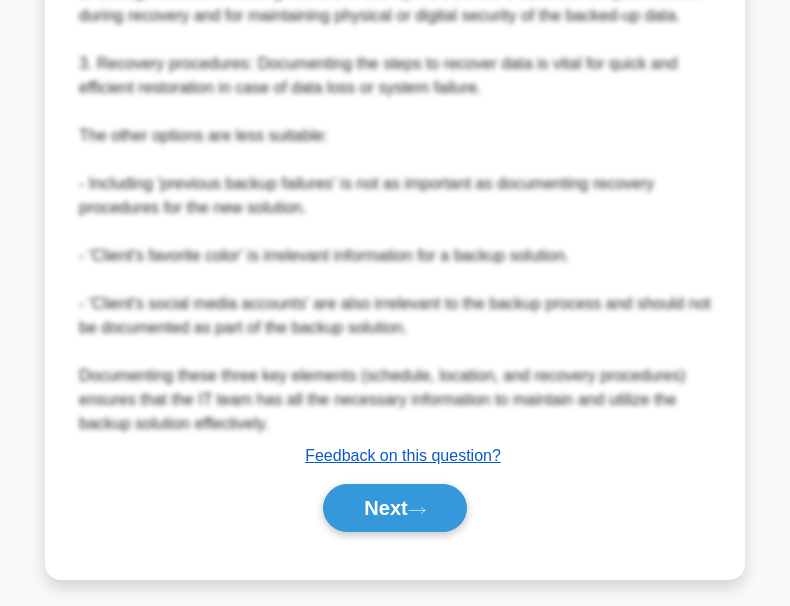 scroll, scrollTop: 800, scrollLeft: 0, axis: vertical 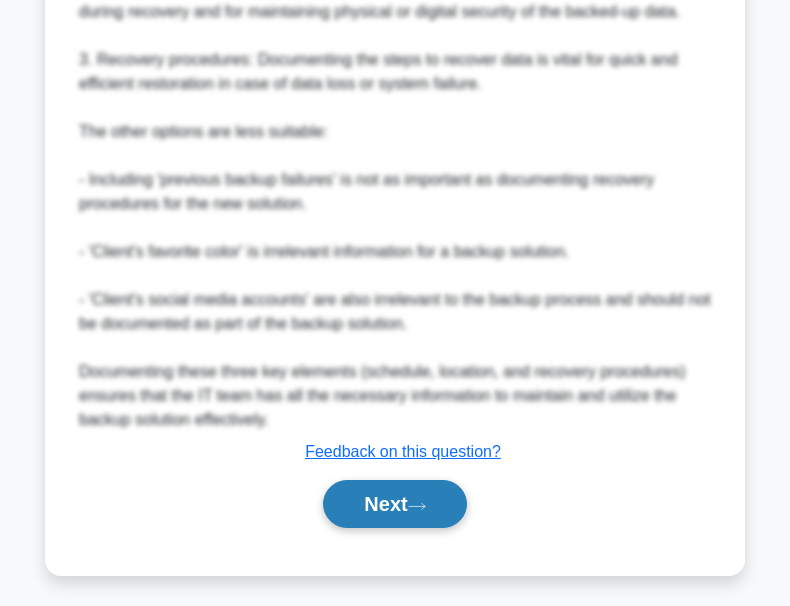 click on "Next" at bounding box center [394, 504] 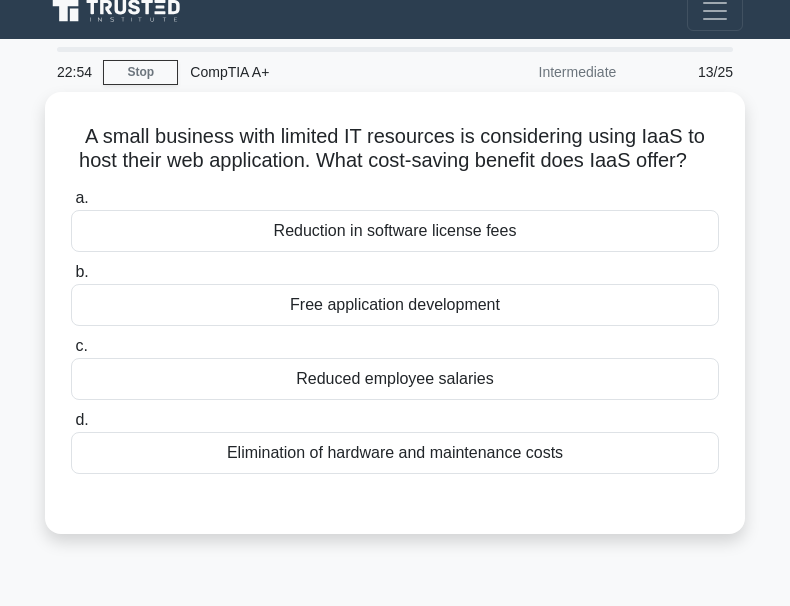 scroll, scrollTop: 0, scrollLeft: 0, axis: both 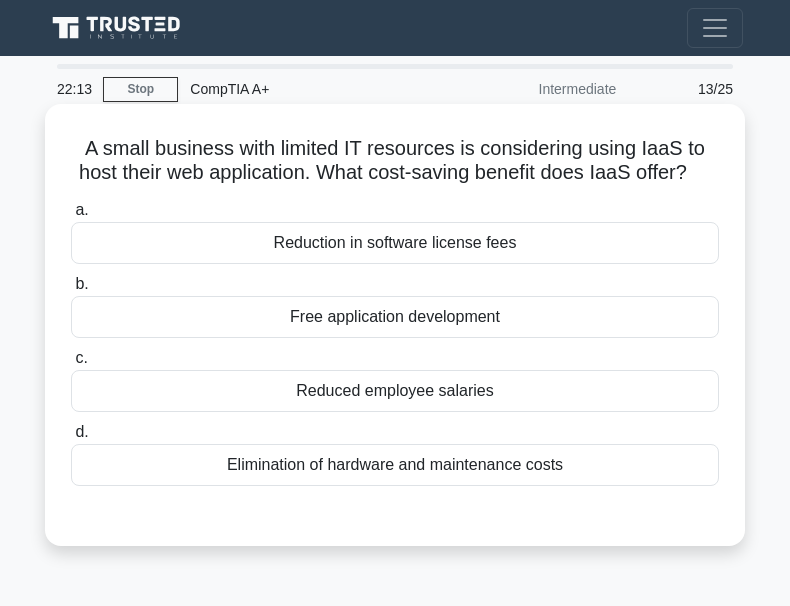 click on "Elimination of hardware and maintenance costs" at bounding box center (395, 465) 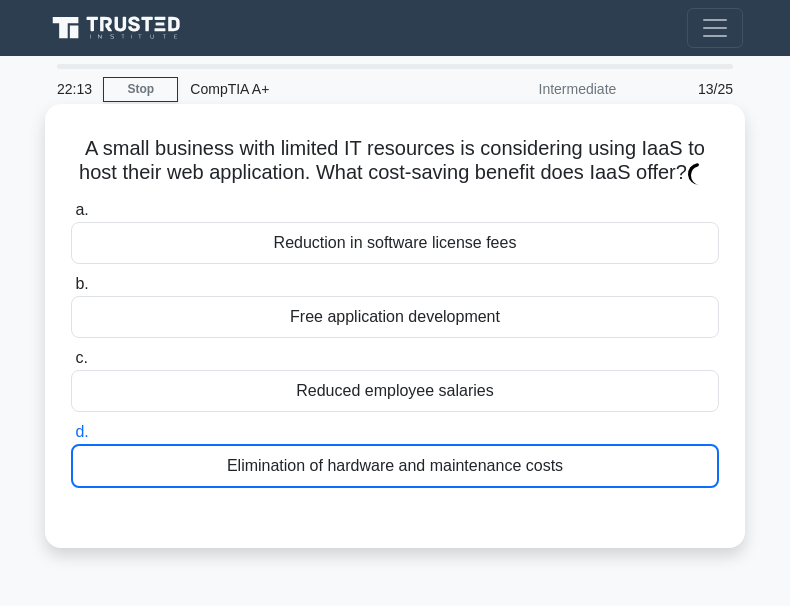 click on "Elimination of hardware and maintenance costs" at bounding box center (395, 466) 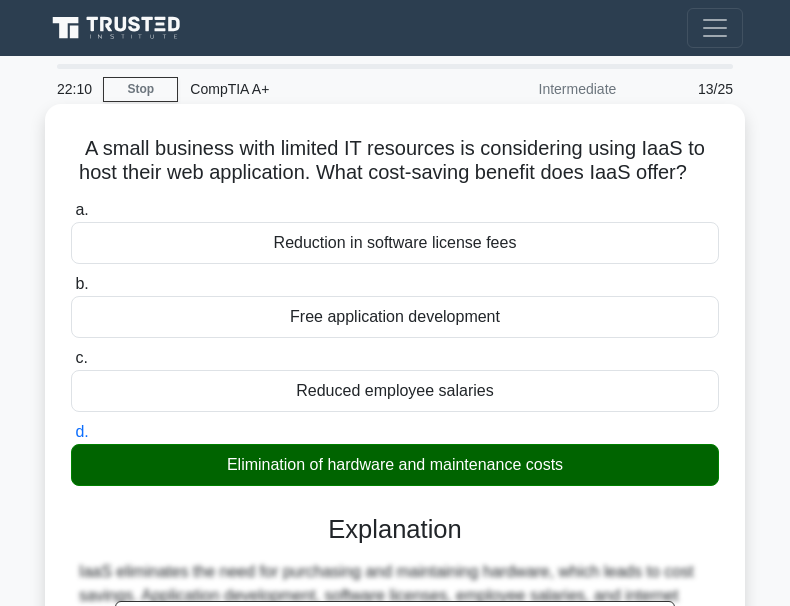 click on "Elimination of hardware and maintenance costs" at bounding box center [395, 465] 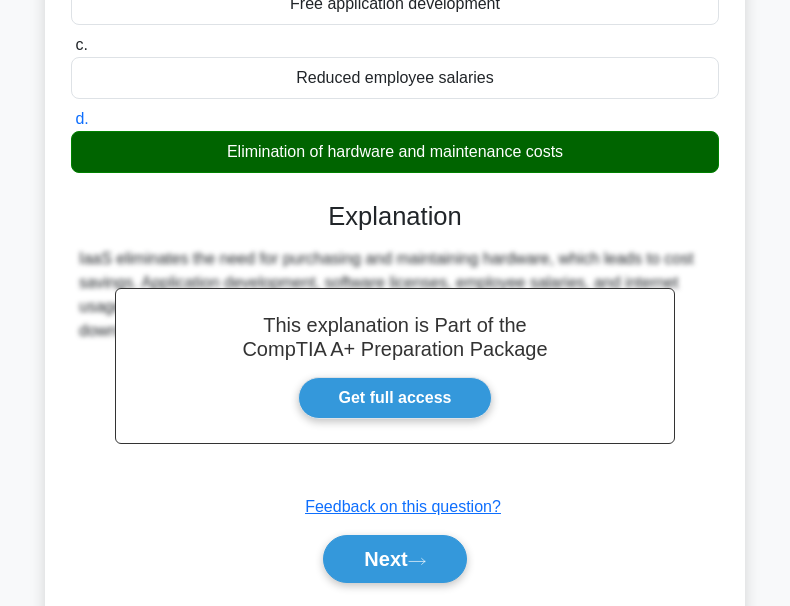 scroll, scrollTop: 466, scrollLeft: 0, axis: vertical 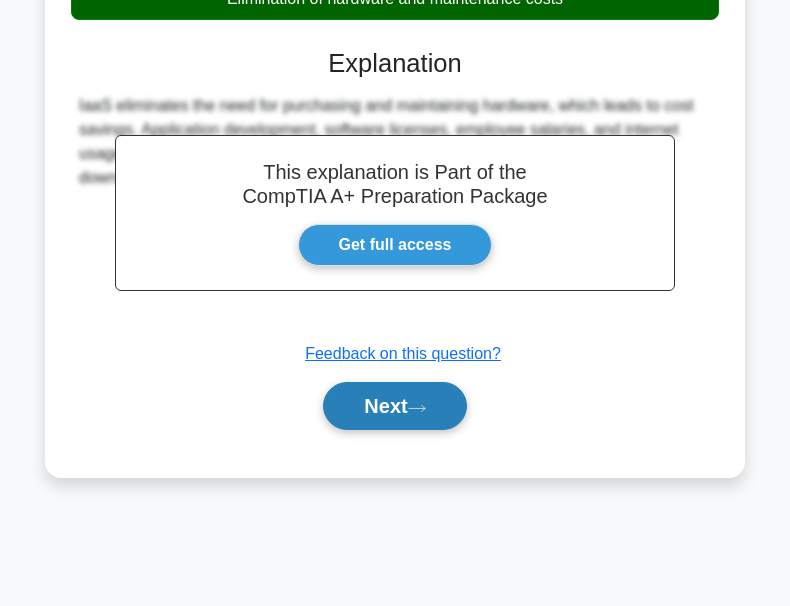 click 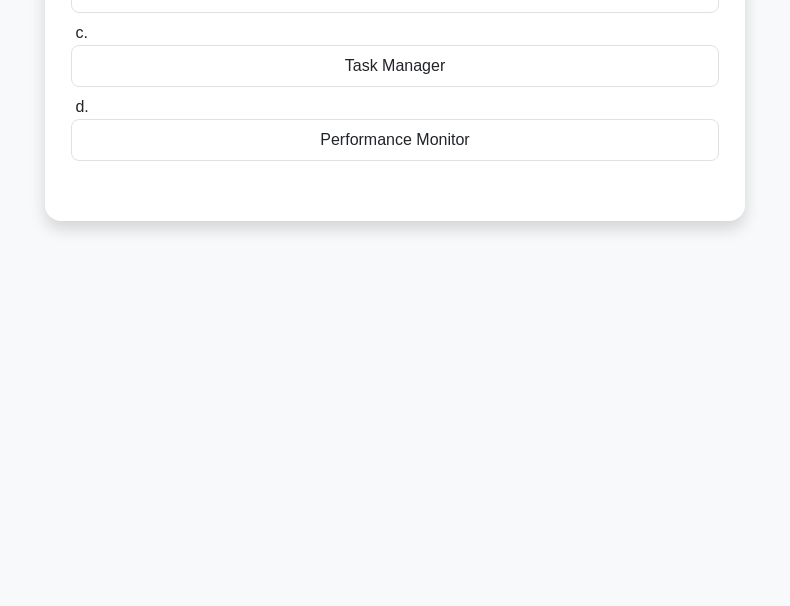 scroll, scrollTop: 66, scrollLeft: 0, axis: vertical 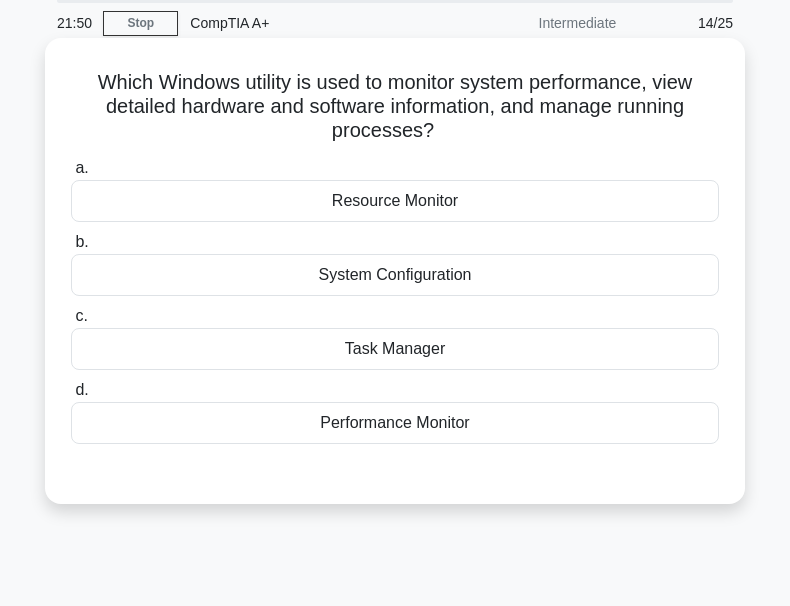 click on "Task Manager" at bounding box center (395, 349) 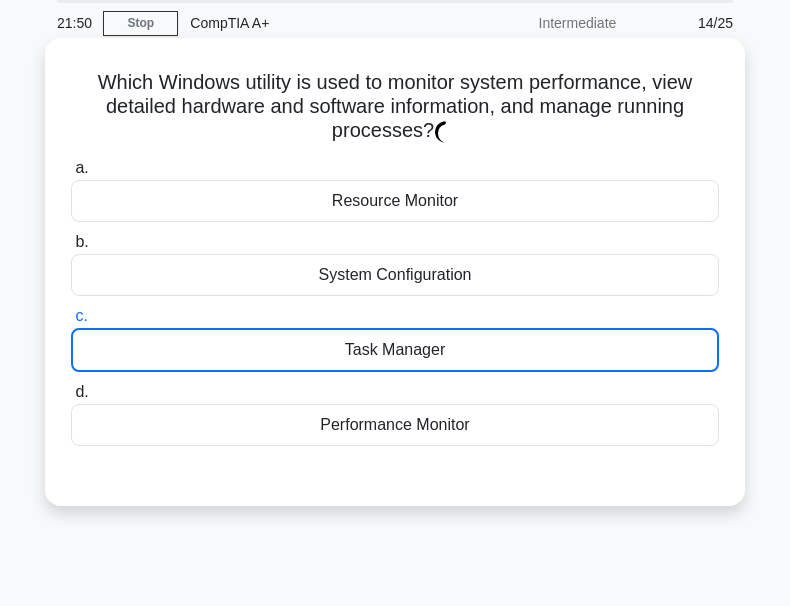 click on "Task Manager" at bounding box center (395, 350) 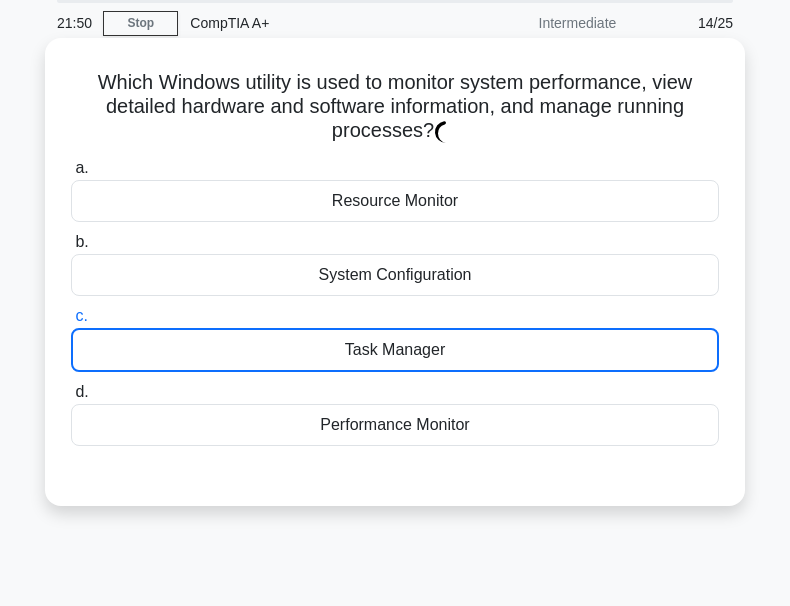 click on "c.
Task Manager" at bounding box center (71, 316) 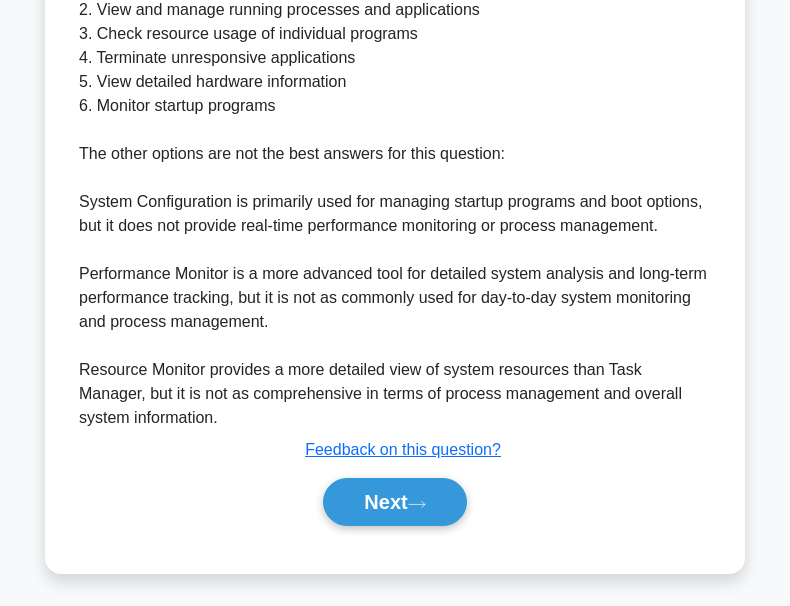 scroll, scrollTop: 809, scrollLeft: 0, axis: vertical 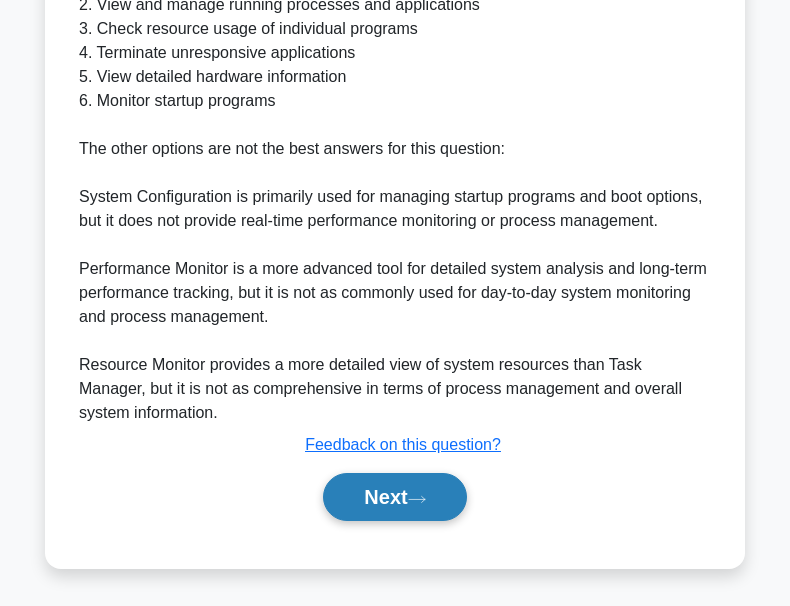 click on "Next" at bounding box center [394, 497] 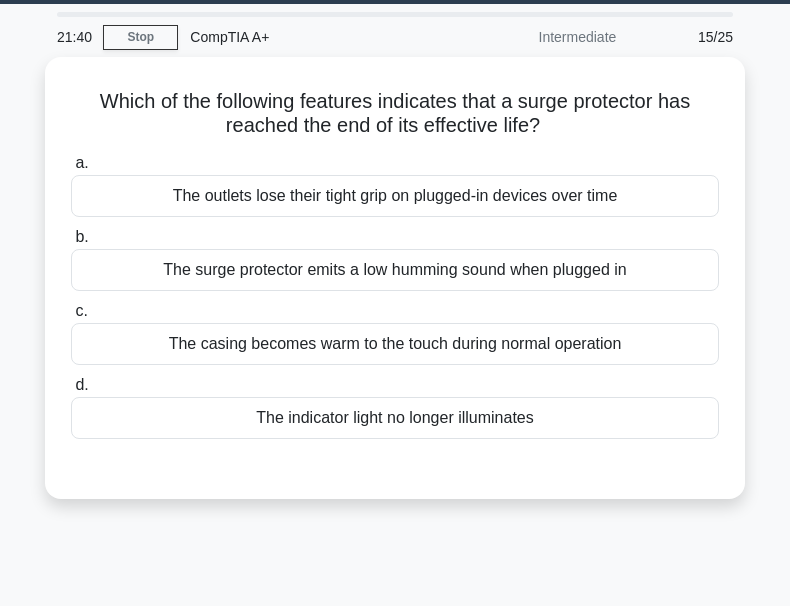 scroll, scrollTop: 0, scrollLeft: 0, axis: both 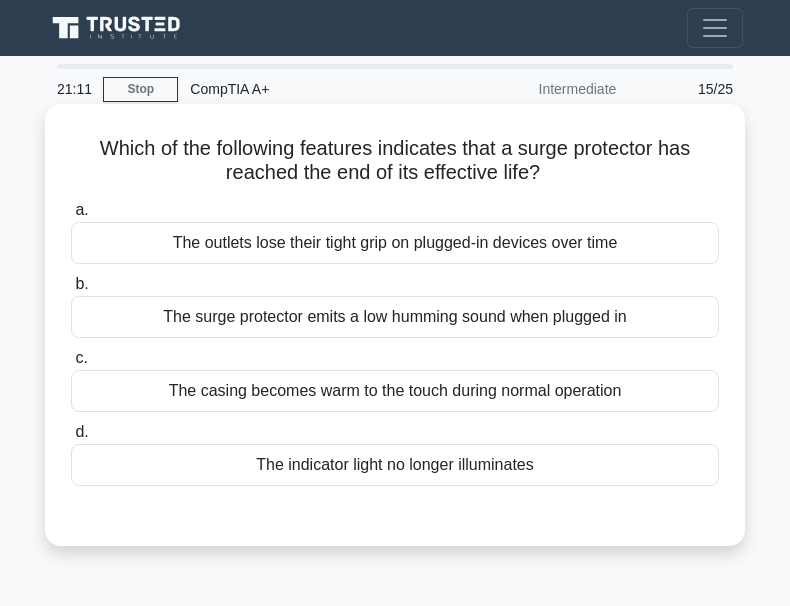 click on "The indicator light no longer illuminates" at bounding box center [395, 465] 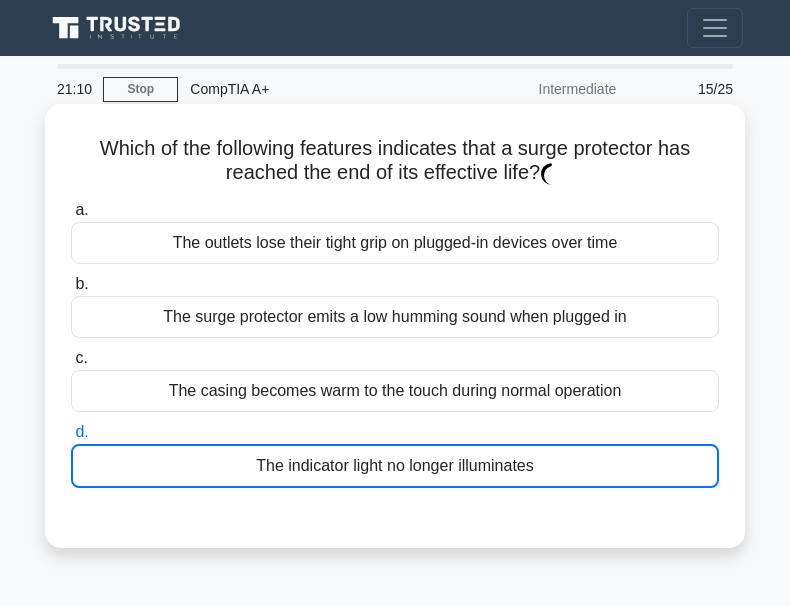 click on "The indicator light no longer illuminates" at bounding box center [395, 466] 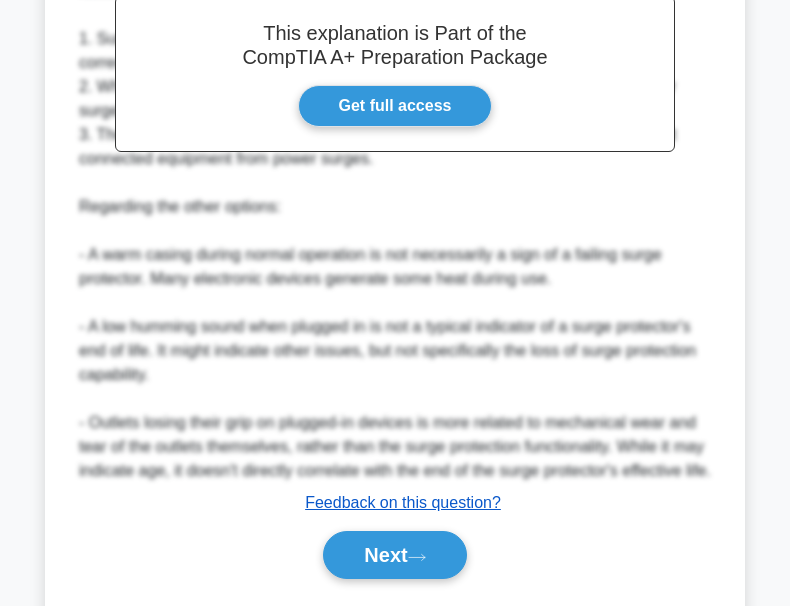 scroll, scrollTop: 689, scrollLeft: 0, axis: vertical 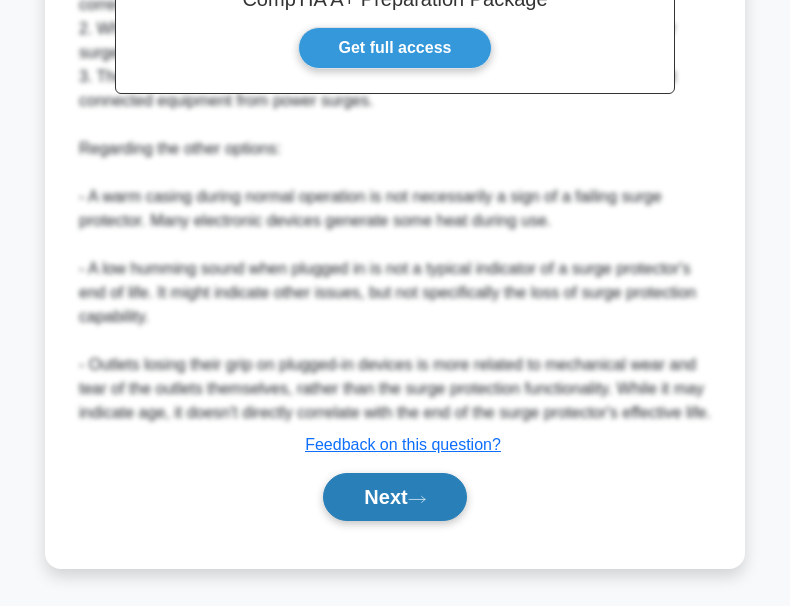 click on "Next" at bounding box center (394, 497) 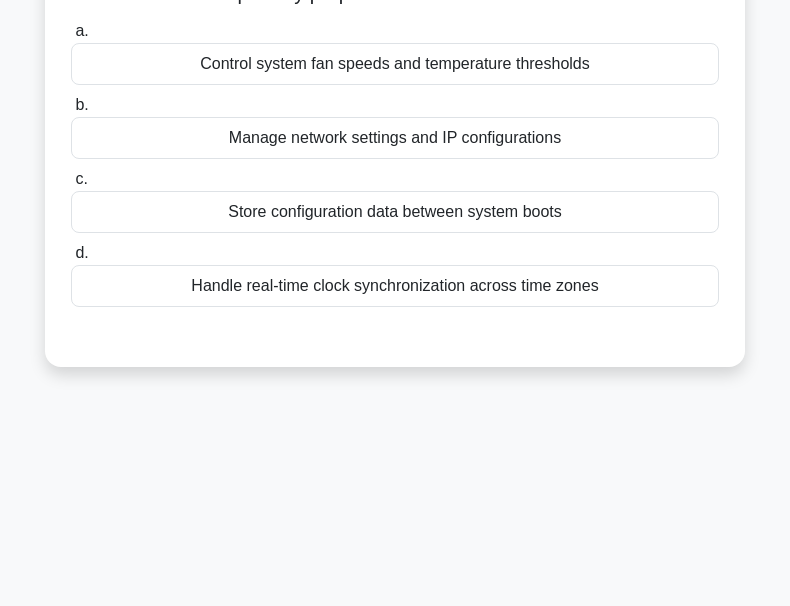 scroll, scrollTop: 0, scrollLeft: 0, axis: both 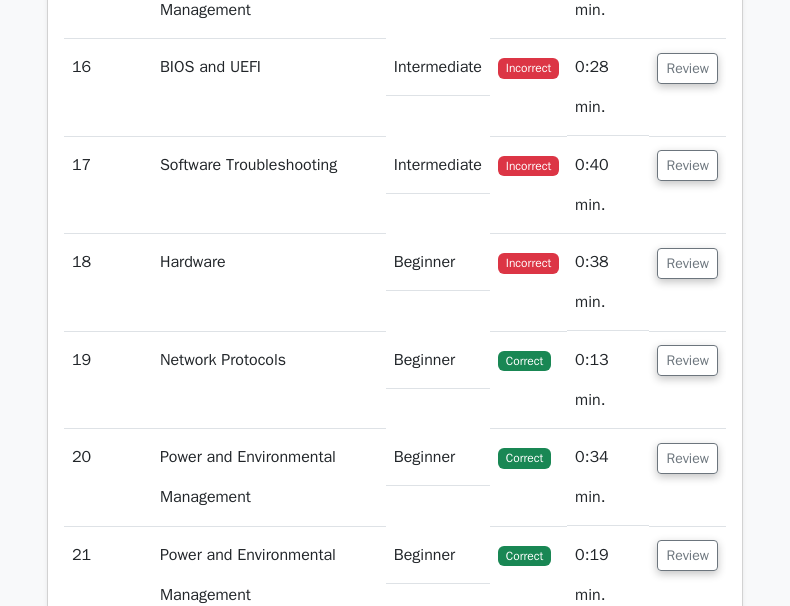 click on "Review" at bounding box center (687, 848) 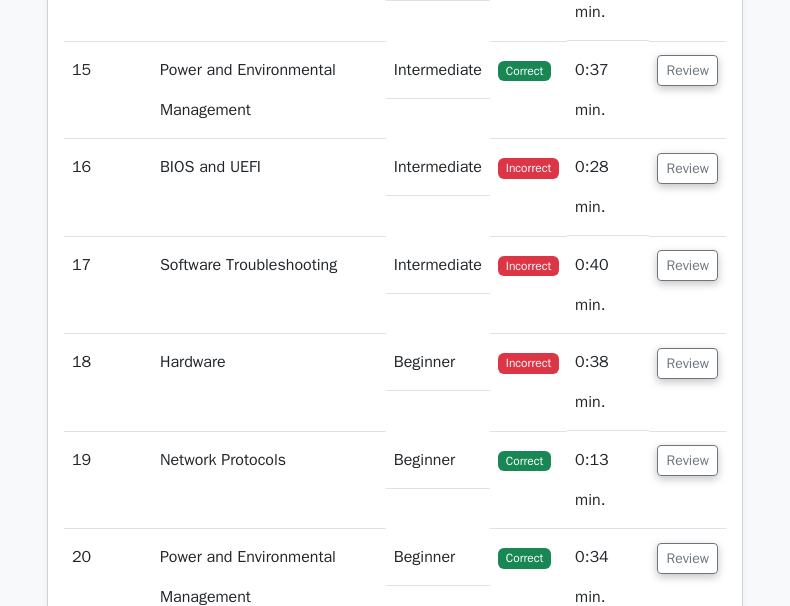 scroll, scrollTop: 4000, scrollLeft: 0, axis: vertical 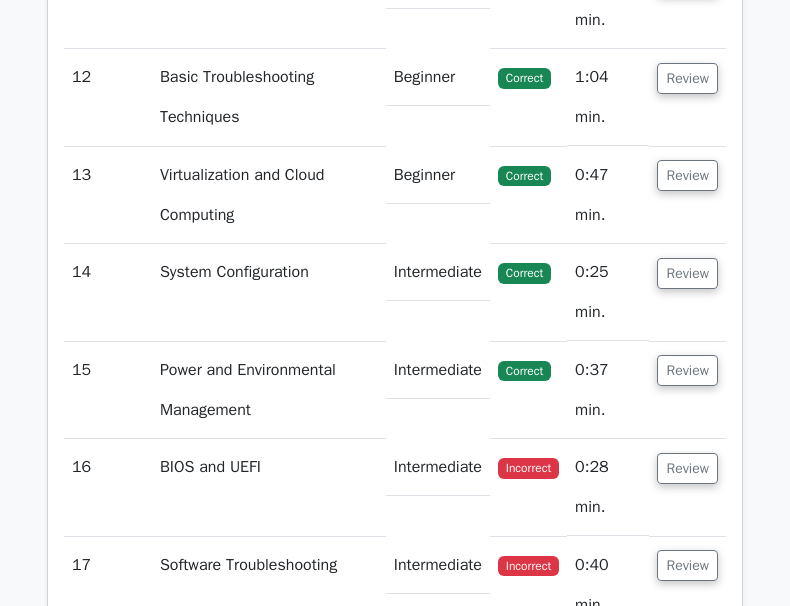 click on "Review" at bounding box center [687, 663] 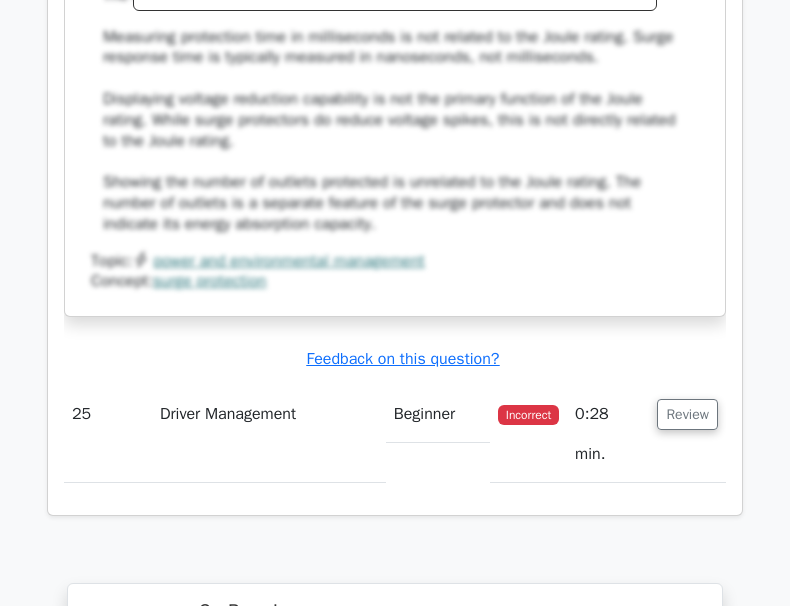 scroll, scrollTop: 6900, scrollLeft: 0, axis: vertical 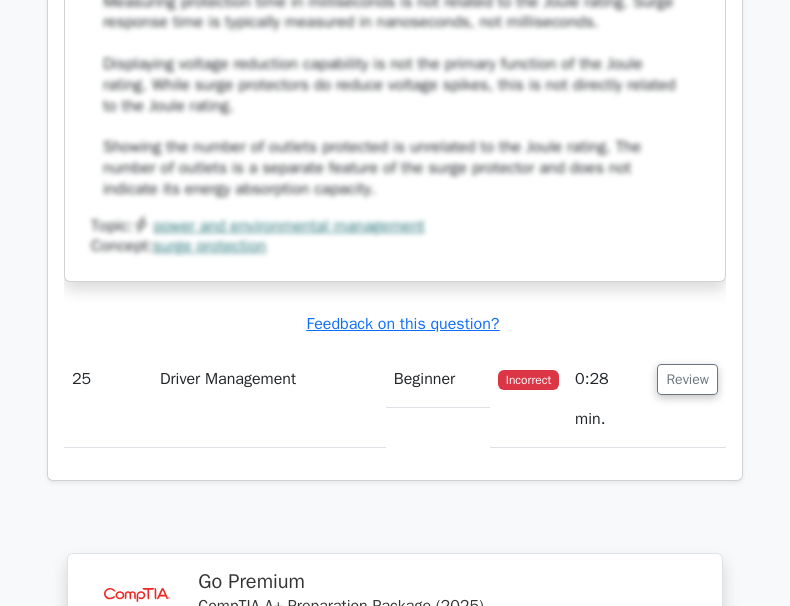 click on "Continue practicing" at bounding box center (320, 1042) 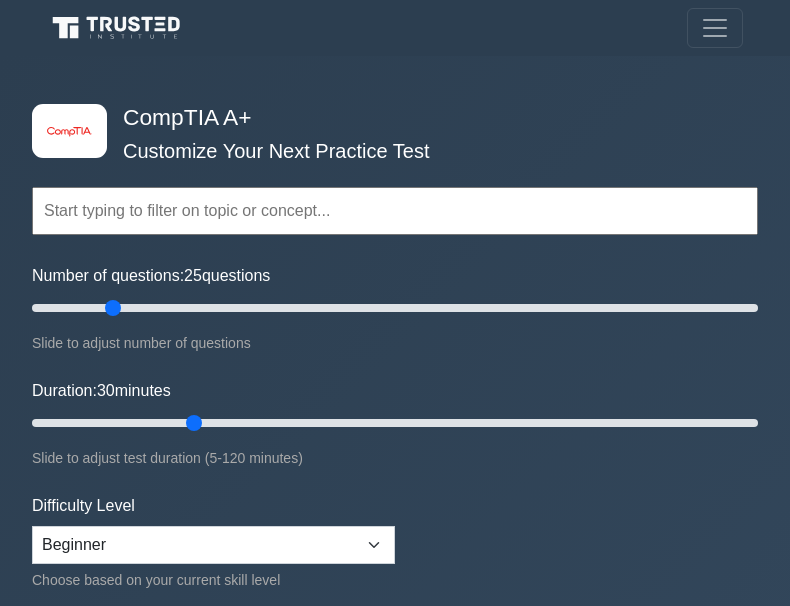 scroll, scrollTop: 600, scrollLeft: 0, axis: vertical 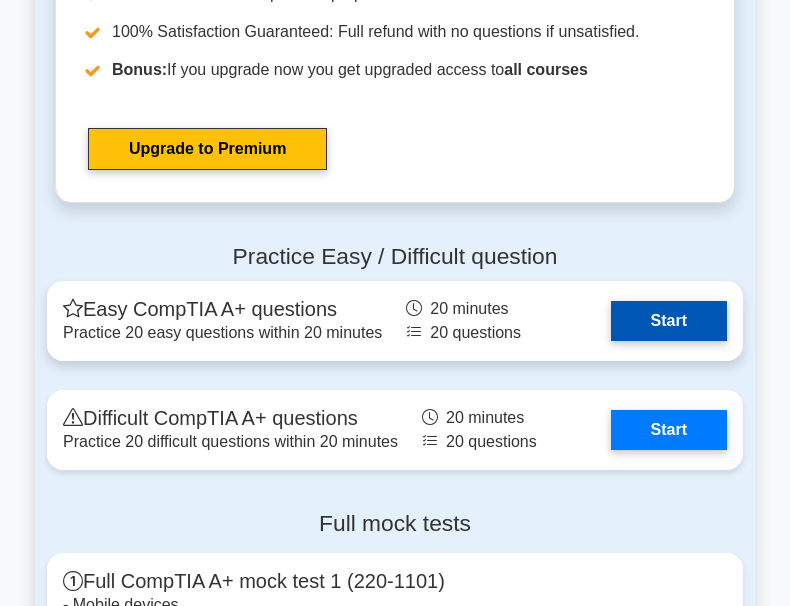 click on "Start" at bounding box center (669, 321) 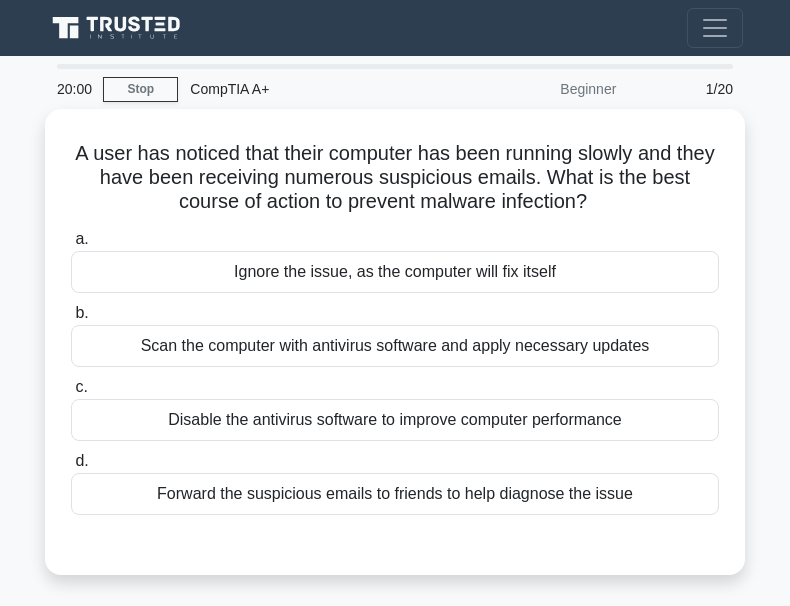 scroll, scrollTop: 0, scrollLeft: 0, axis: both 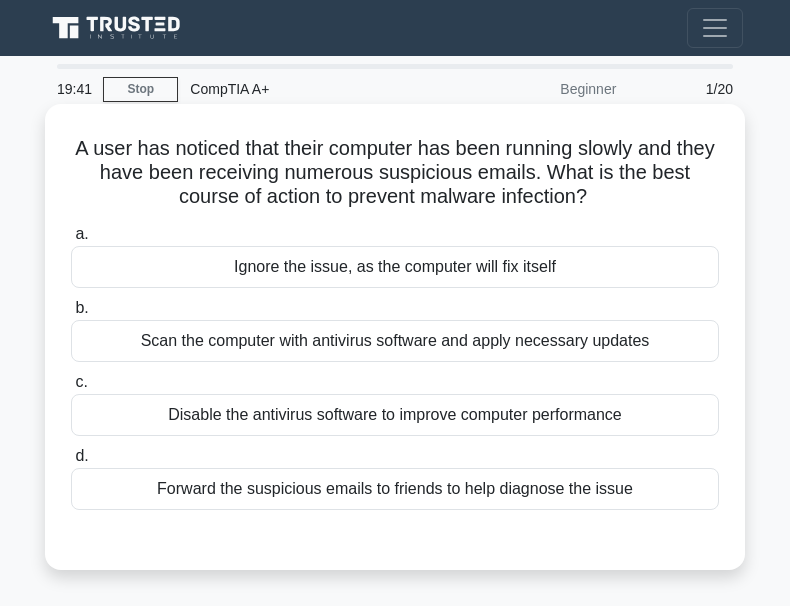click on "Scan the computer with antivirus software and apply necessary updates" at bounding box center (395, 341) 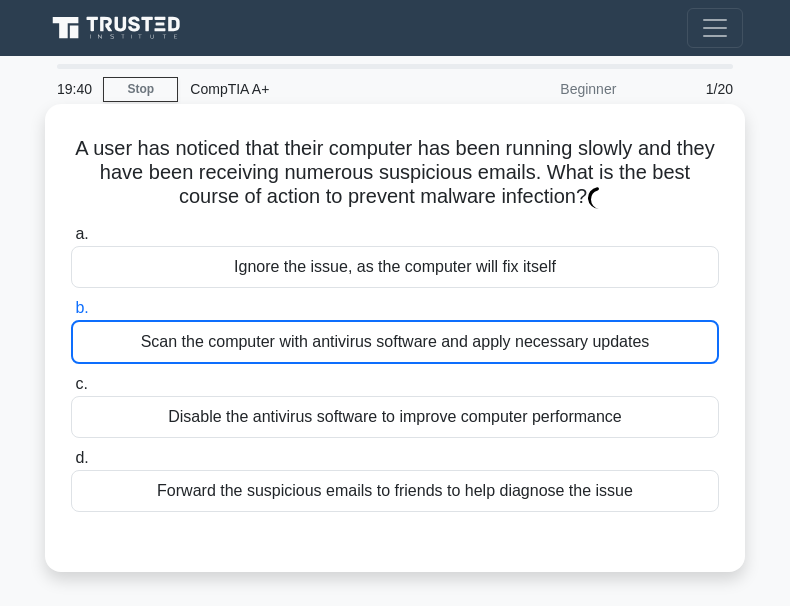 click on "Scan the computer with antivirus software and apply necessary updates" at bounding box center (395, 342) 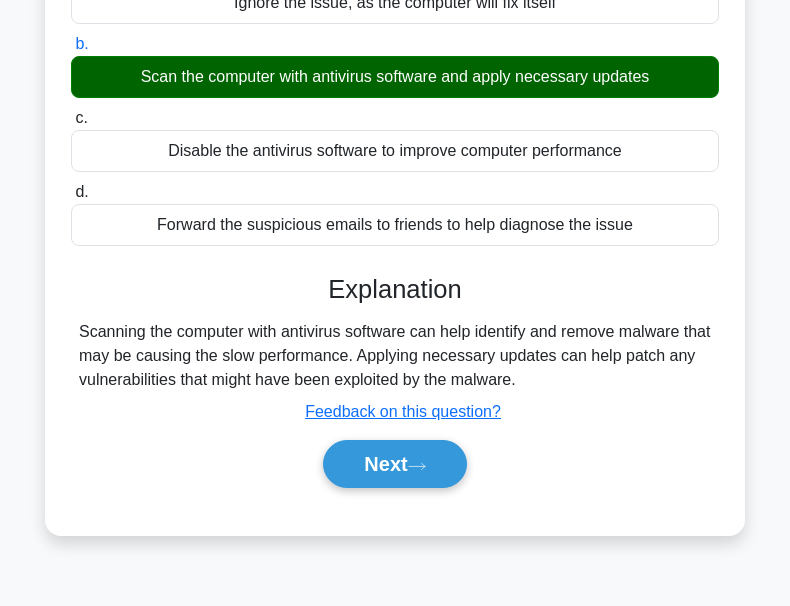 scroll, scrollTop: 400, scrollLeft: 0, axis: vertical 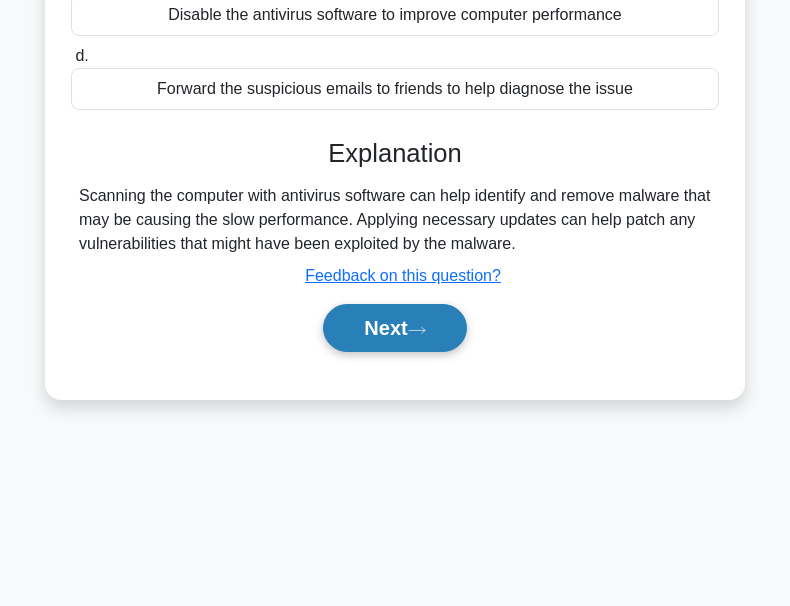 click on "Next" at bounding box center (394, 328) 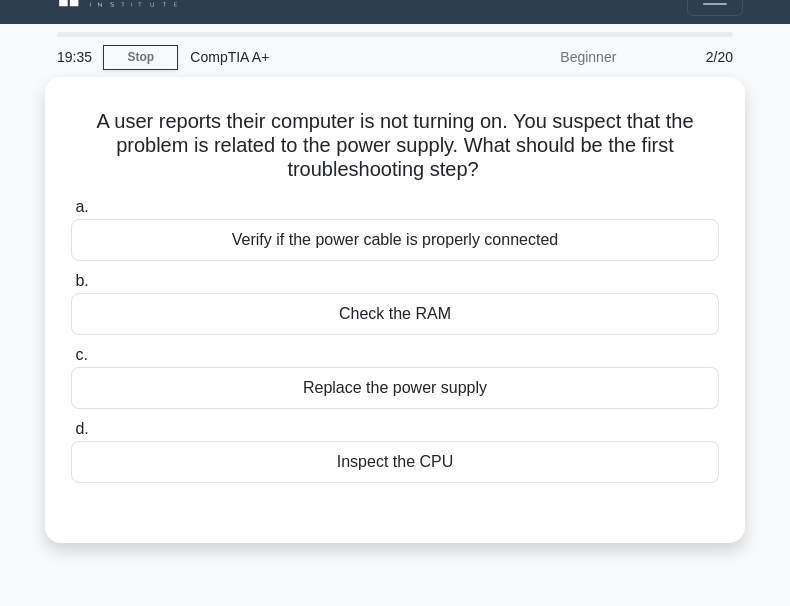 scroll, scrollTop: 0, scrollLeft: 0, axis: both 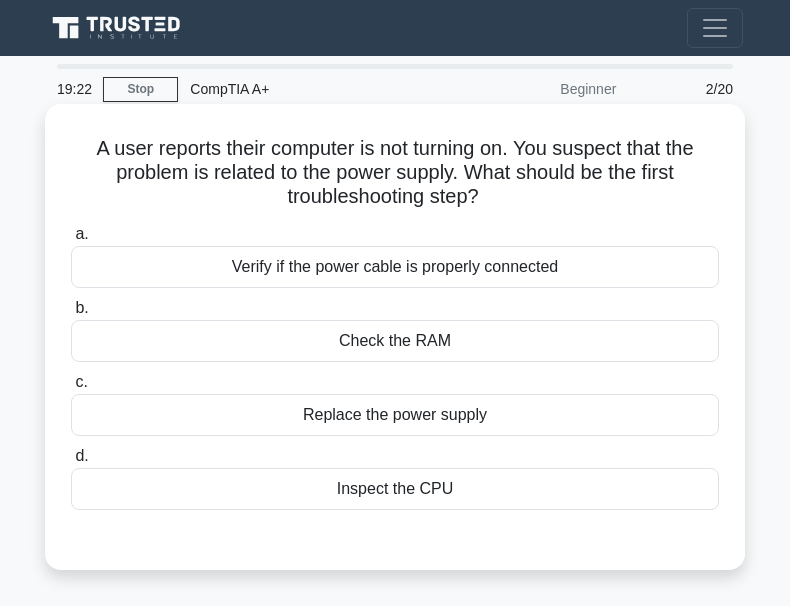 click on "Verify if the power cable is properly connected" at bounding box center [395, 267] 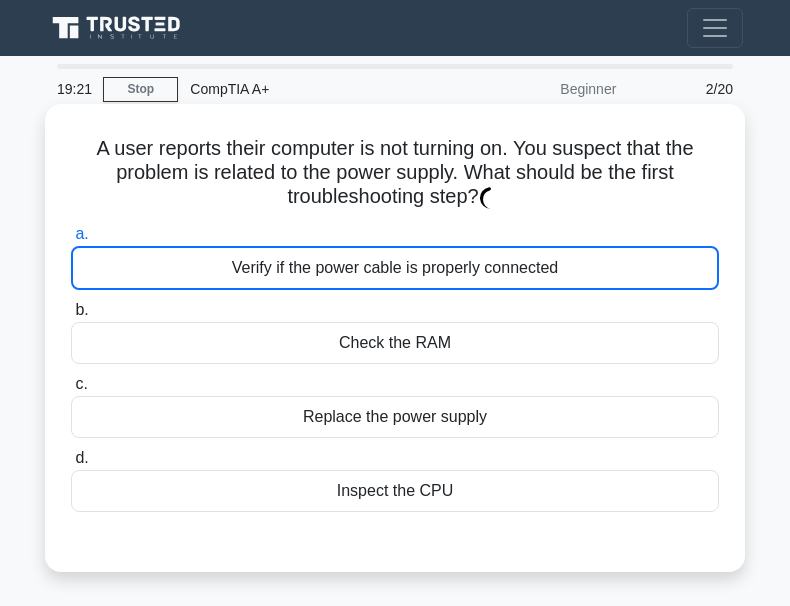 click on "Verify if the power cable is properly connected" at bounding box center (395, 268) 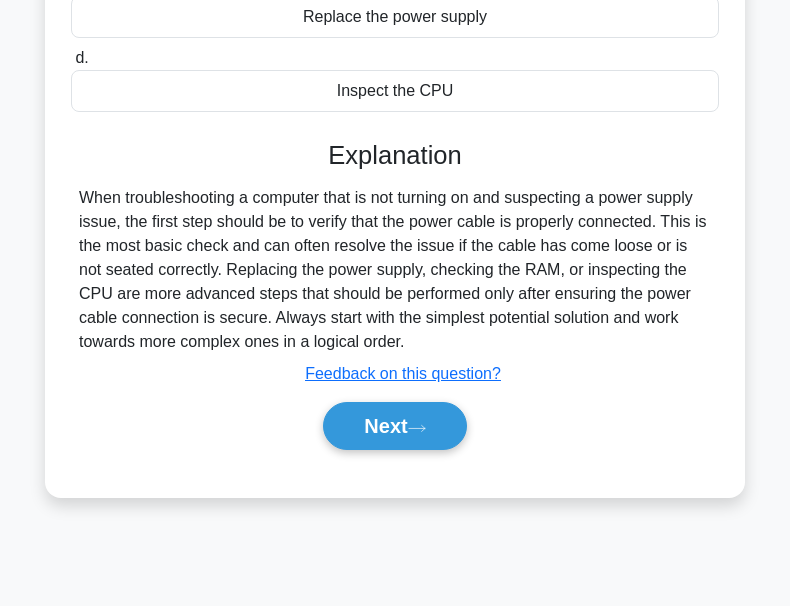 scroll, scrollTop: 466, scrollLeft: 0, axis: vertical 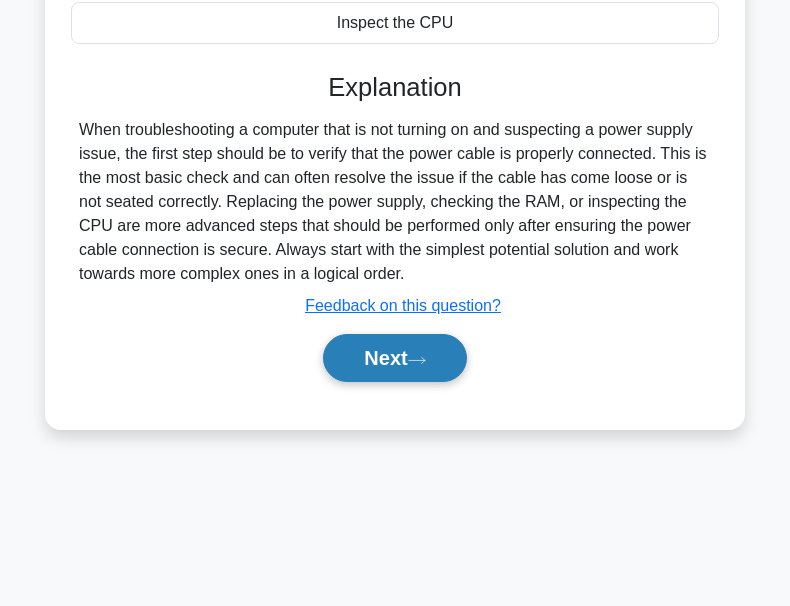 click on "Next" at bounding box center (394, 358) 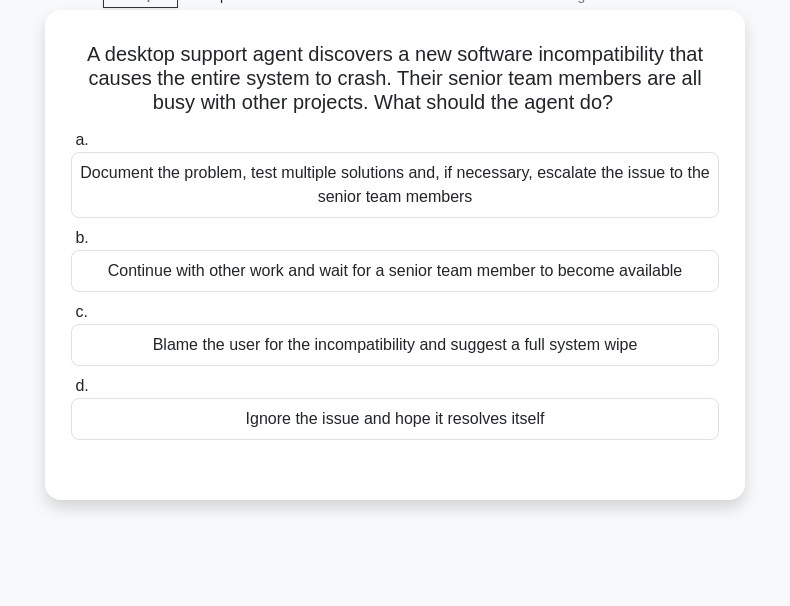 scroll, scrollTop: 0, scrollLeft: 0, axis: both 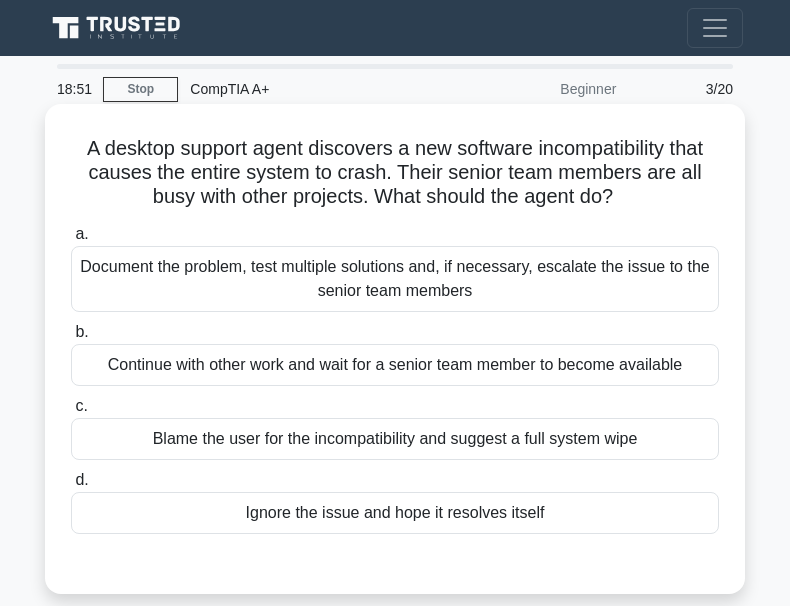 click on "Document the problem, test multiple solutions and, if necessary, escalate the issue to the senior team members" at bounding box center [395, 279] 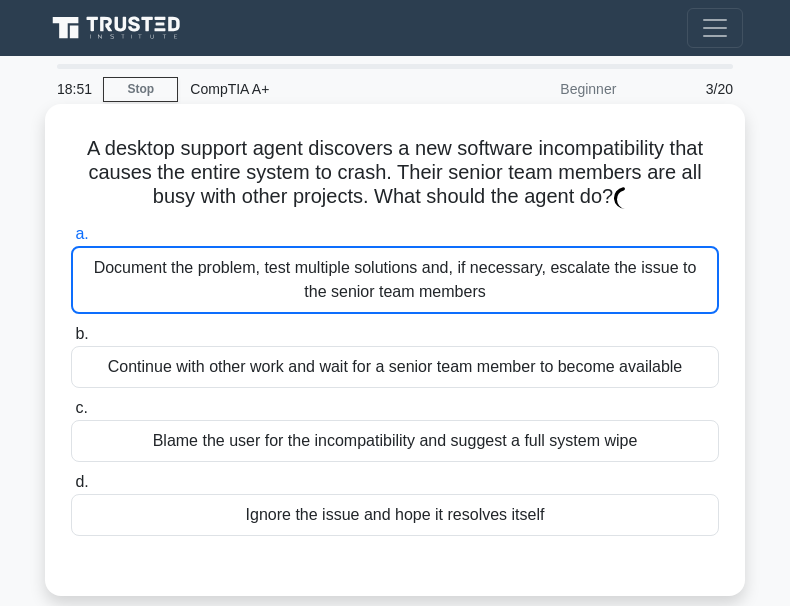 click on "Document the problem, test multiple solutions and, if necessary, escalate the issue to the senior team members" at bounding box center (395, 280) 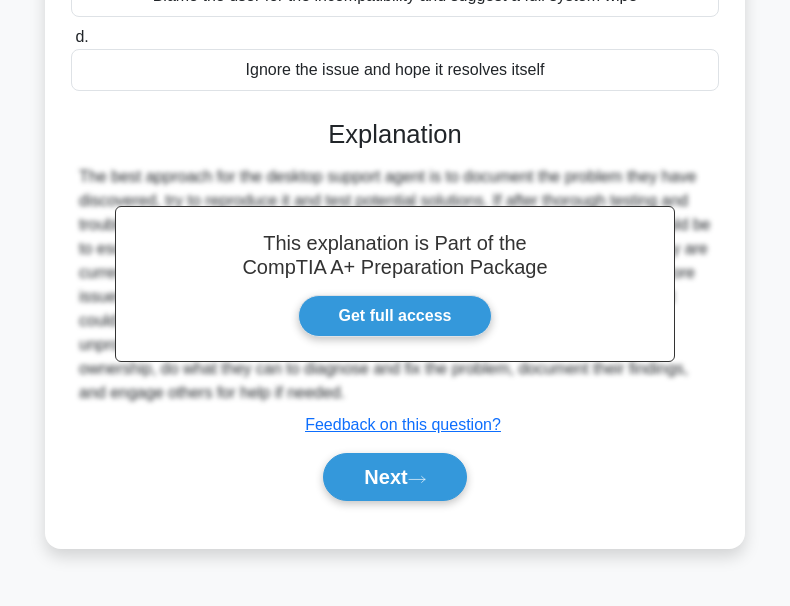 scroll, scrollTop: 466, scrollLeft: 0, axis: vertical 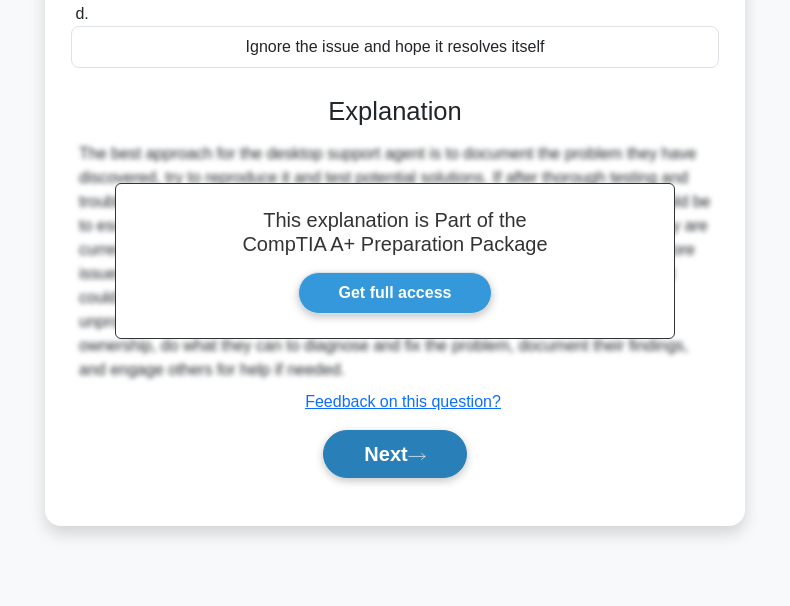 click on "Next" at bounding box center (394, 454) 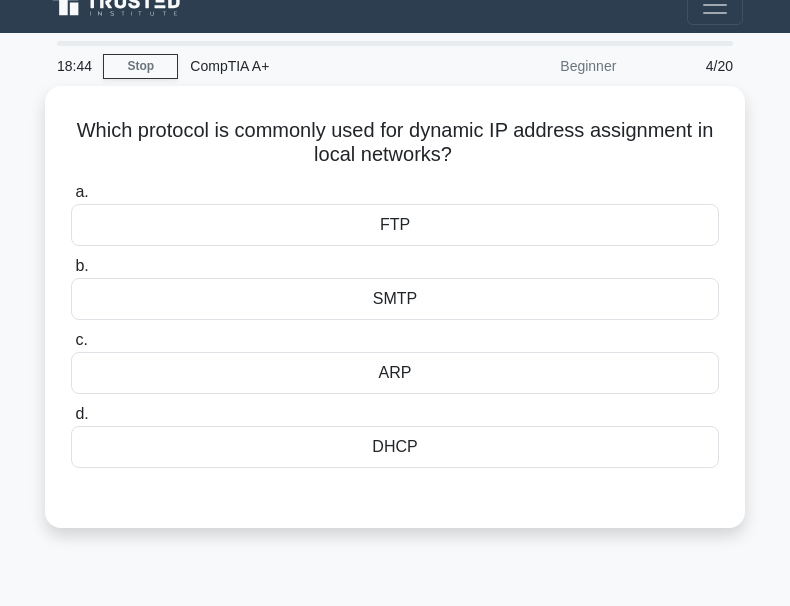 scroll, scrollTop: 0, scrollLeft: 0, axis: both 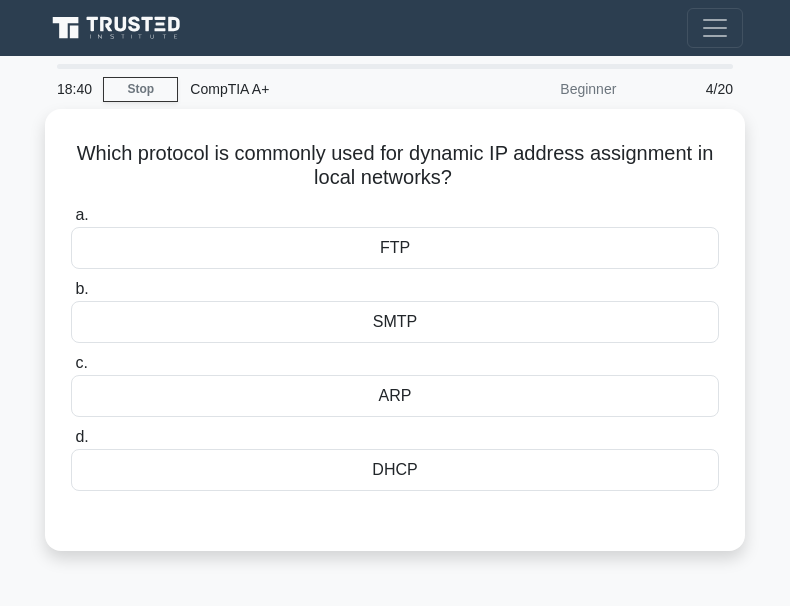 click on "DHCP" at bounding box center [395, 470] 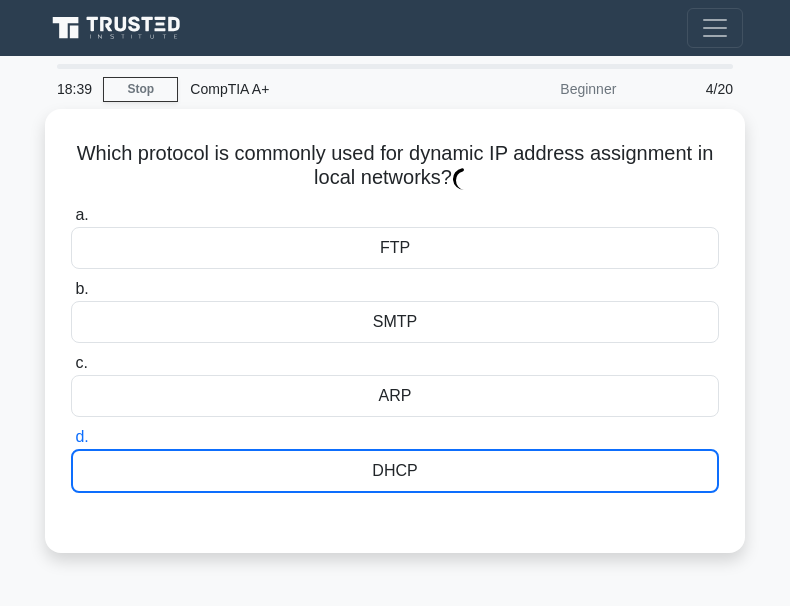 click on "DHCP" at bounding box center [395, 471] 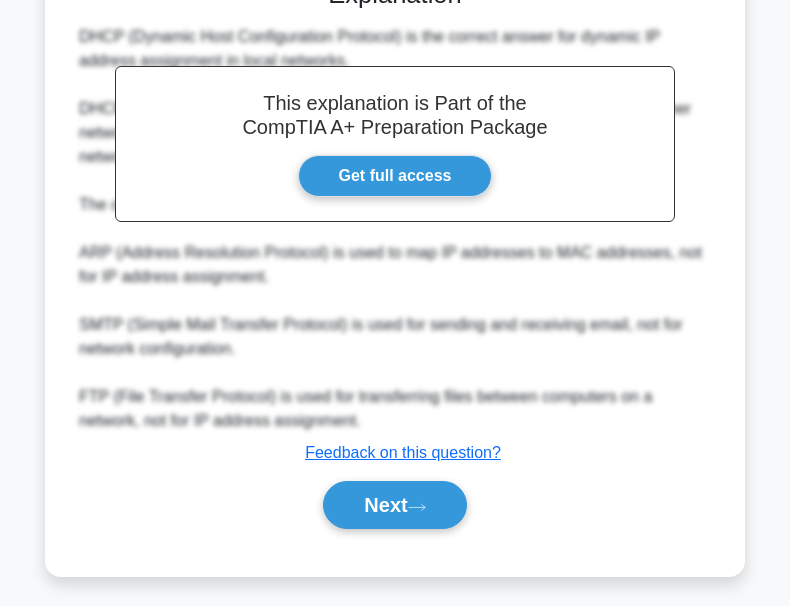 scroll, scrollTop: 545, scrollLeft: 0, axis: vertical 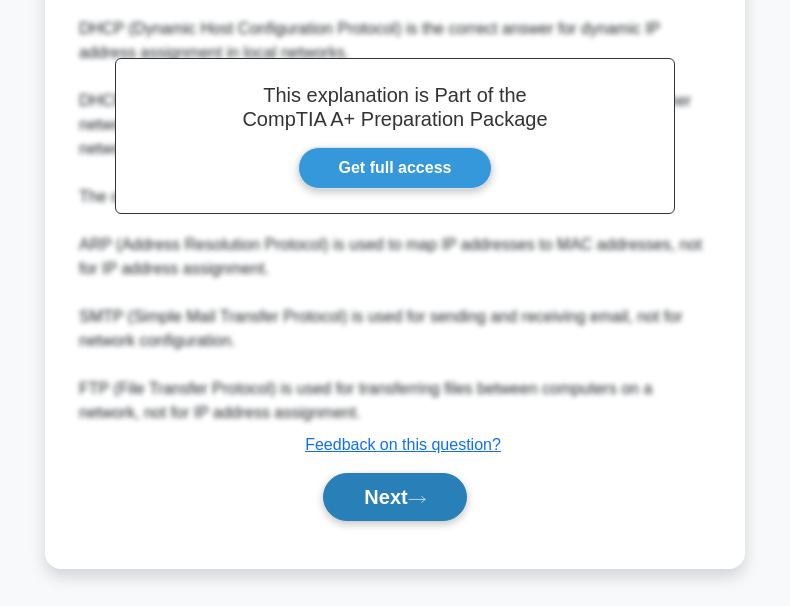 click on "Next" at bounding box center [394, 497] 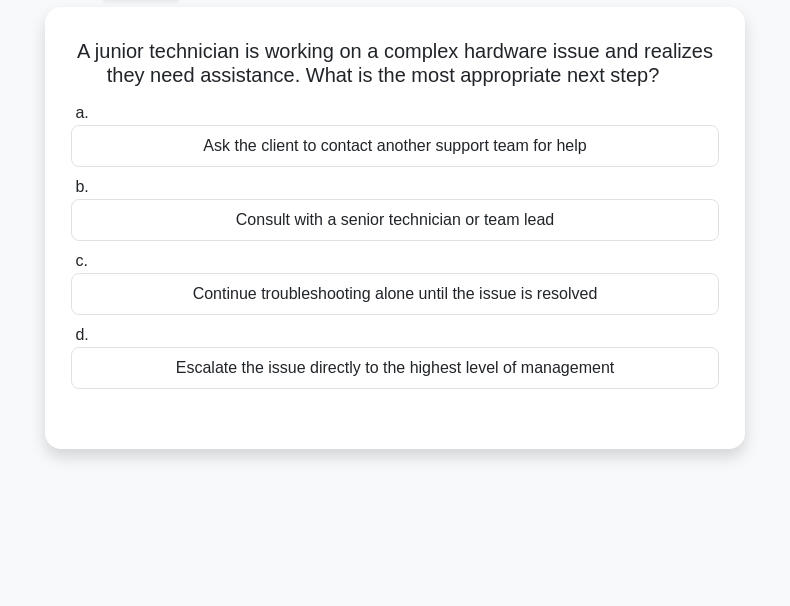 scroll, scrollTop: 66, scrollLeft: 0, axis: vertical 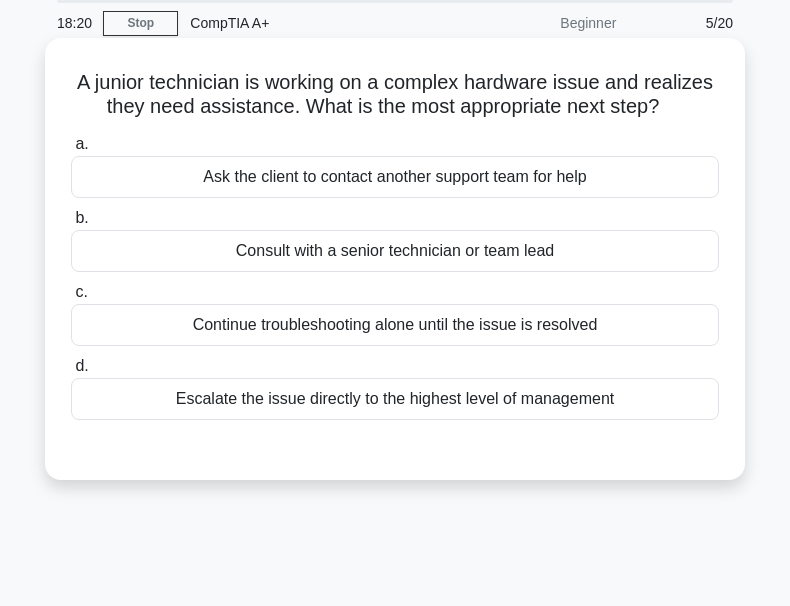 click on "Consult with a senior technician or team lead" at bounding box center [395, 251] 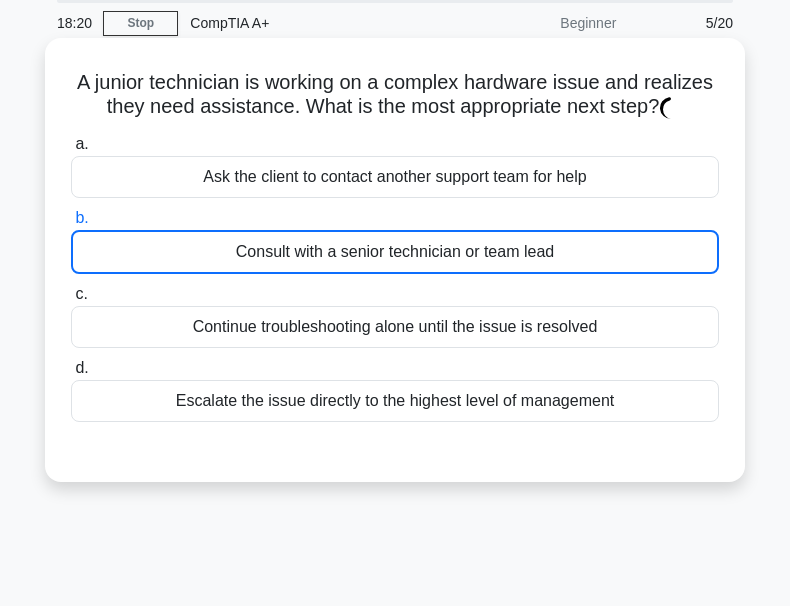 click on "Consult with a senior technician or team lead" at bounding box center (395, 252) 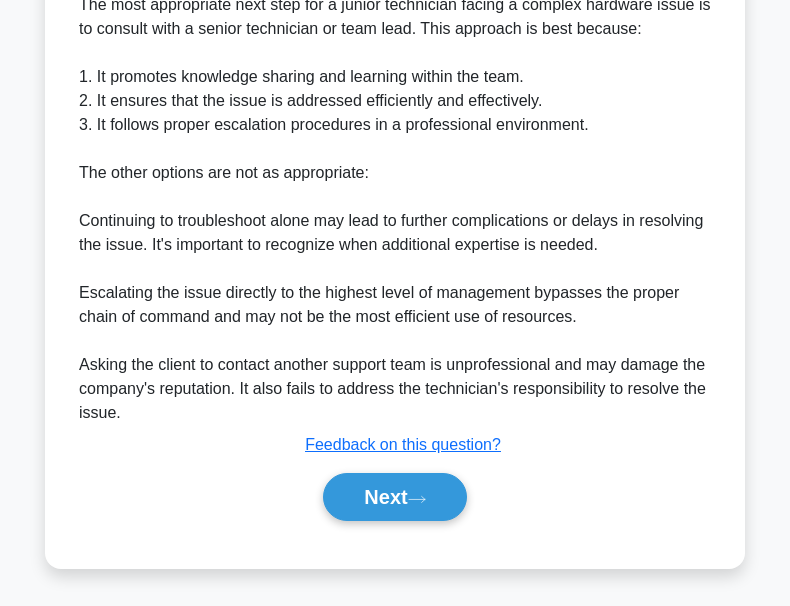 scroll, scrollTop: 569, scrollLeft: 0, axis: vertical 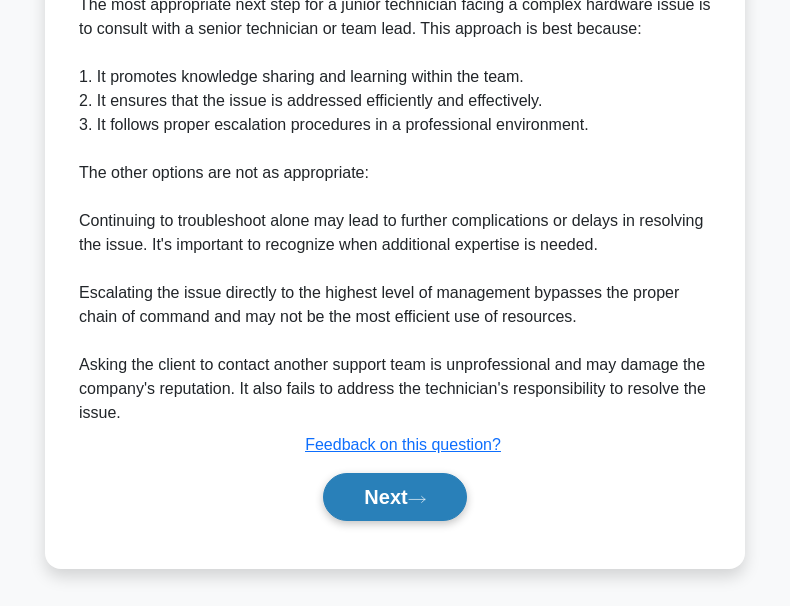 click on "Next" at bounding box center [394, 497] 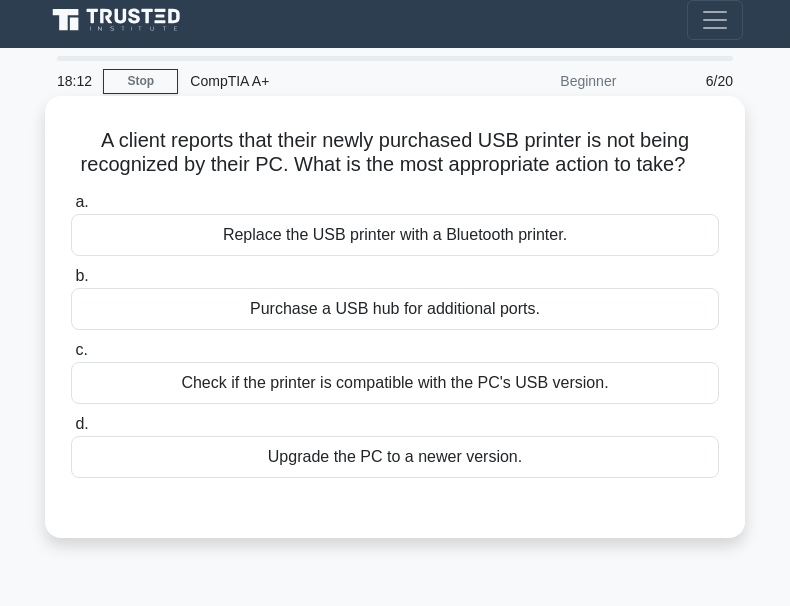 scroll, scrollTop: 0, scrollLeft: 0, axis: both 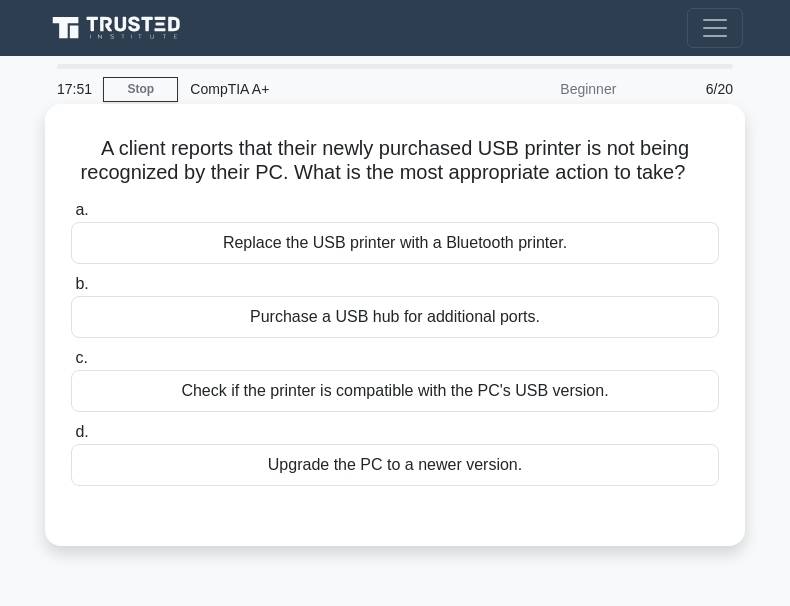 click on "Check if the printer is compatible with the PC's USB version." at bounding box center (395, 391) 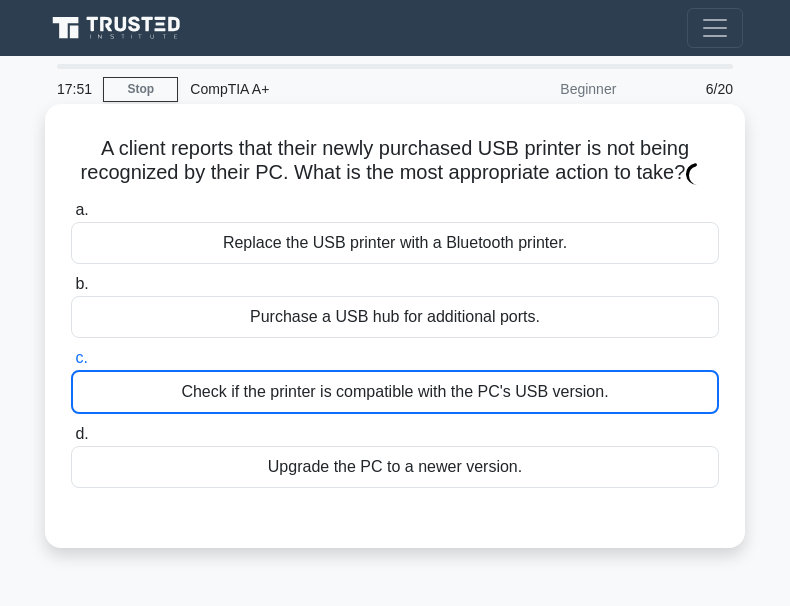 click on "Check if the printer is compatible with the PC's USB version." at bounding box center [395, 392] 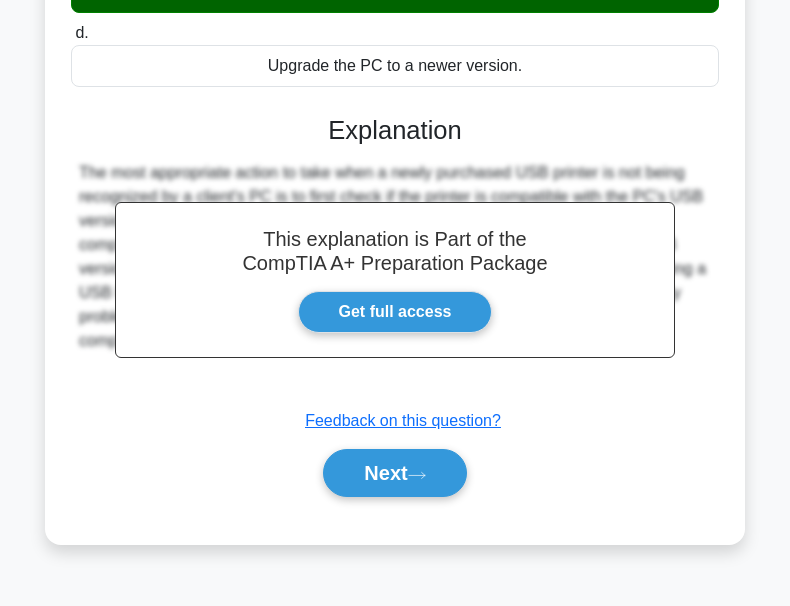 scroll, scrollTop: 466, scrollLeft: 0, axis: vertical 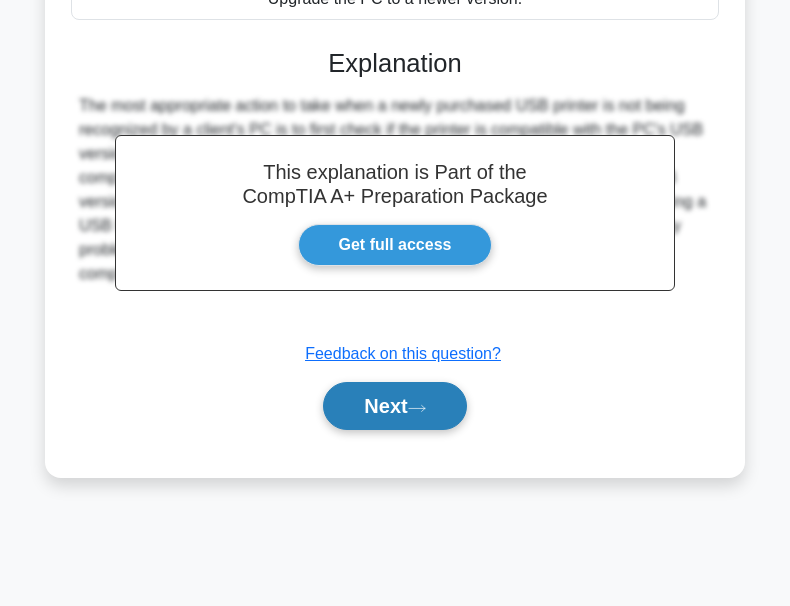 click on "Next" at bounding box center [394, 406] 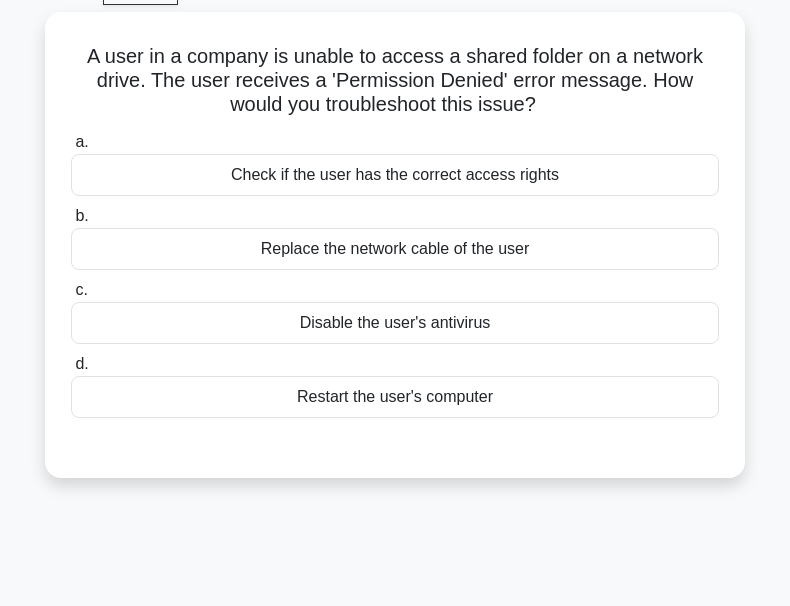 scroll, scrollTop: 66, scrollLeft: 0, axis: vertical 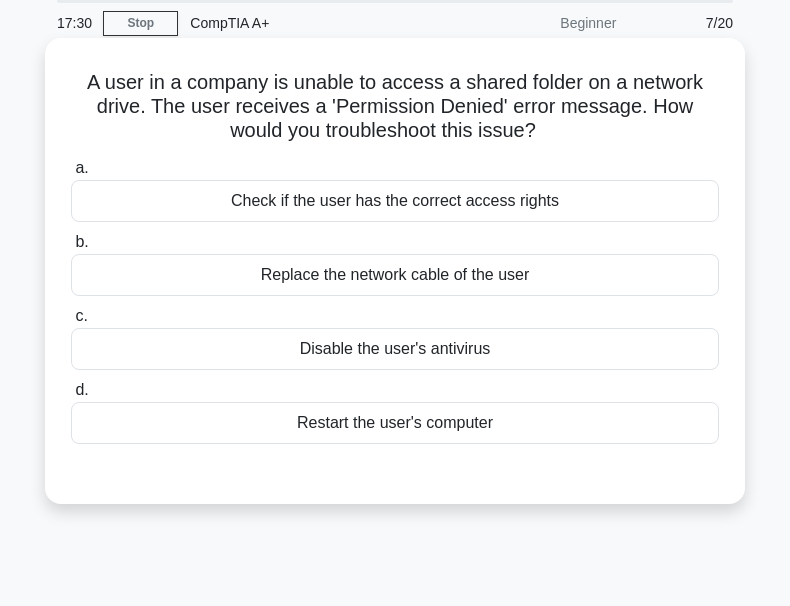 click on "Check if the user has the correct access rights" at bounding box center [395, 201] 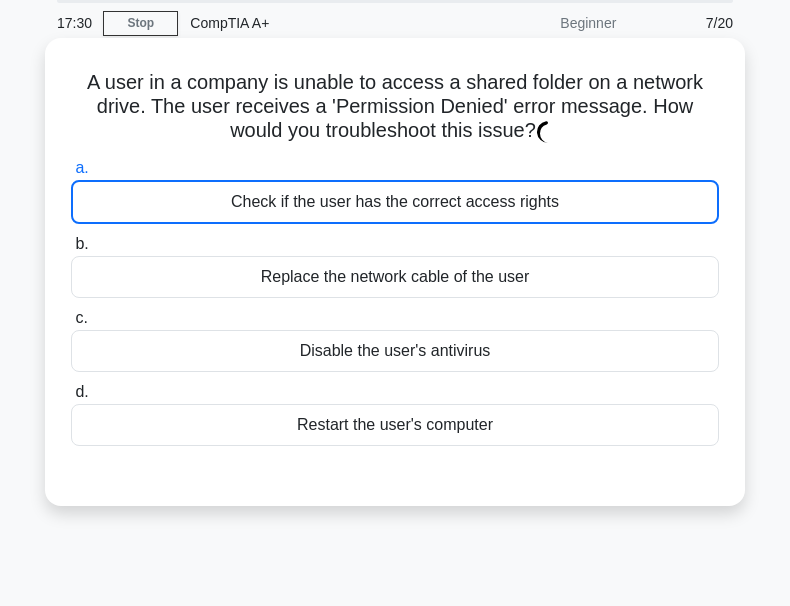 click on "Check if the user has the correct access rights" at bounding box center (395, 202) 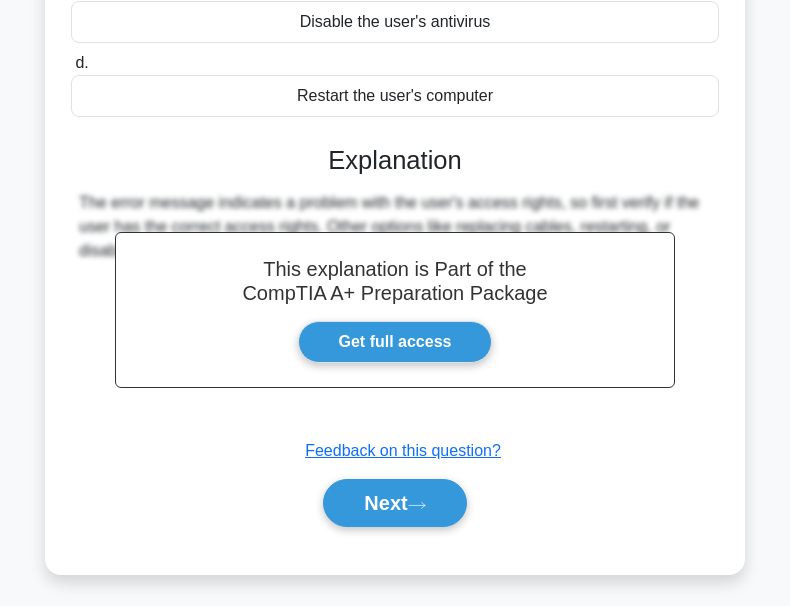 scroll, scrollTop: 466, scrollLeft: 0, axis: vertical 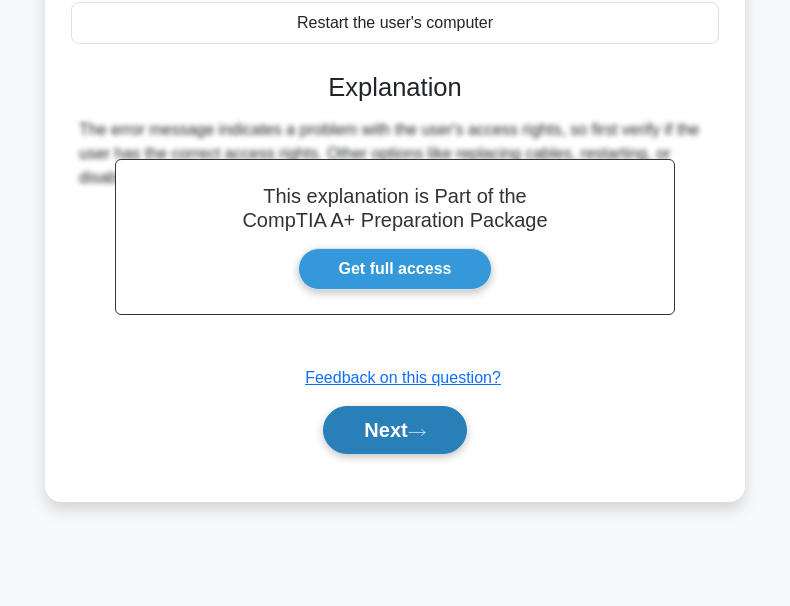 click on "Next" at bounding box center [394, 430] 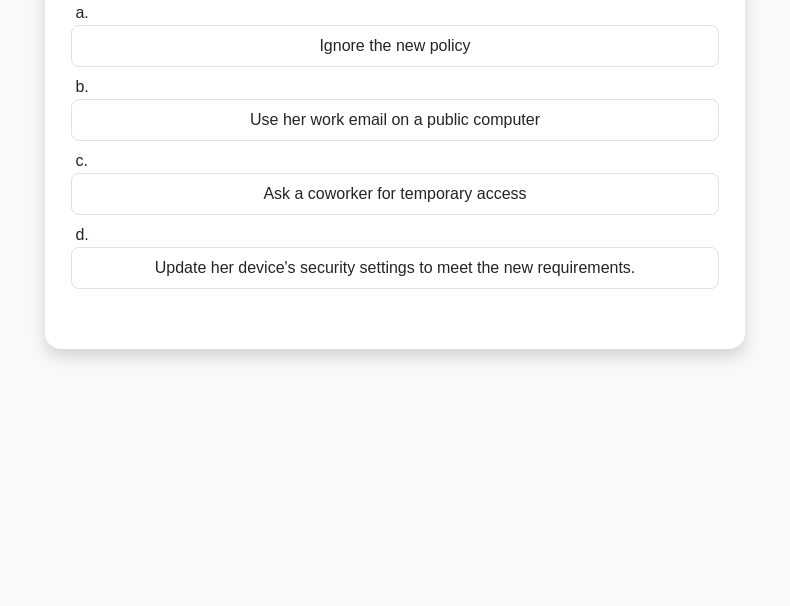 scroll, scrollTop: 0, scrollLeft: 0, axis: both 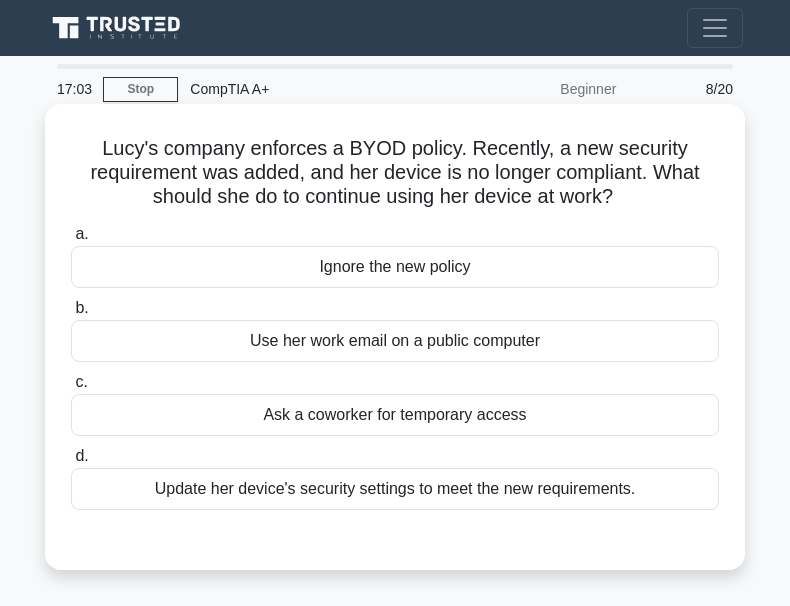 click on "Update her device's security settings to meet the new requirements." at bounding box center [395, 489] 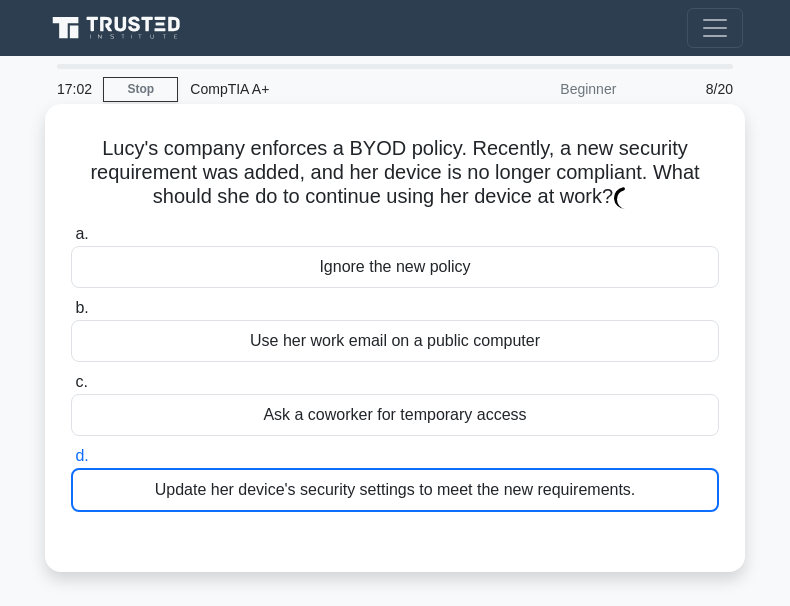 click on "Update her device's security settings to meet the new requirements." at bounding box center (395, 490) 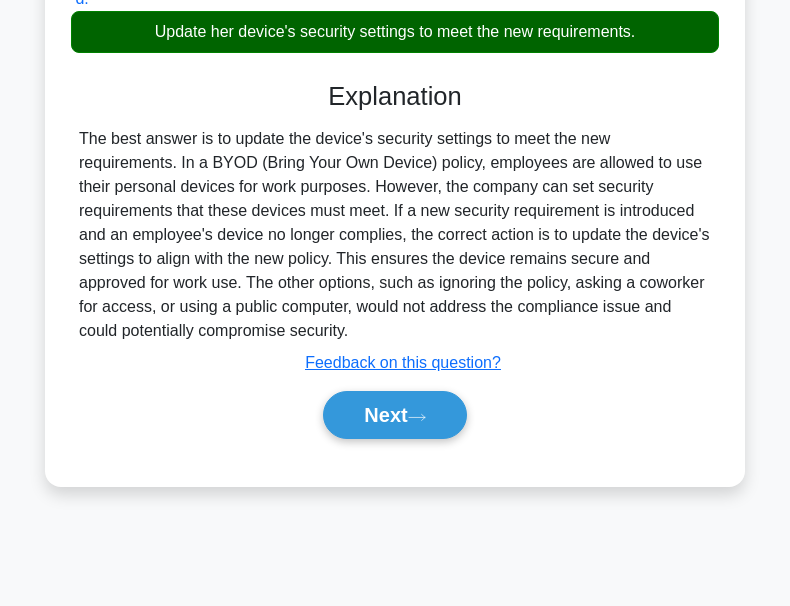 scroll, scrollTop: 466, scrollLeft: 0, axis: vertical 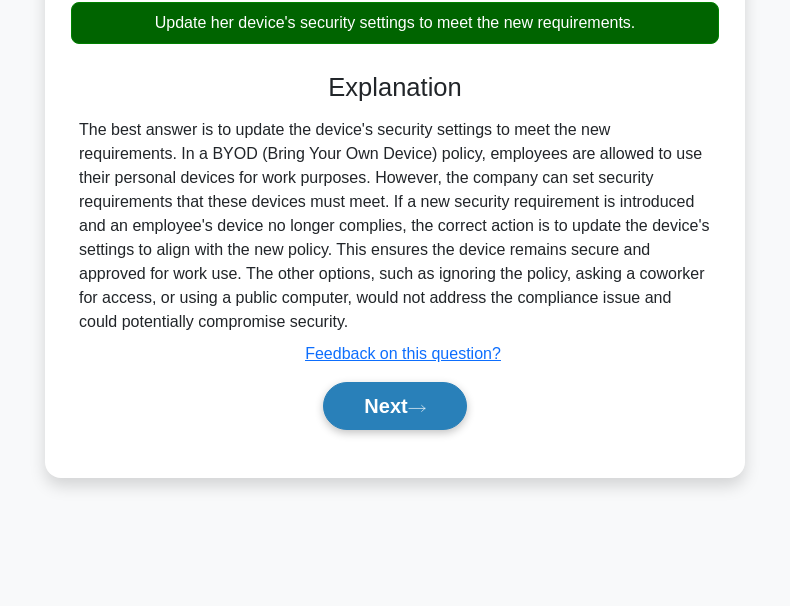 click on "Next" at bounding box center (394, 406) 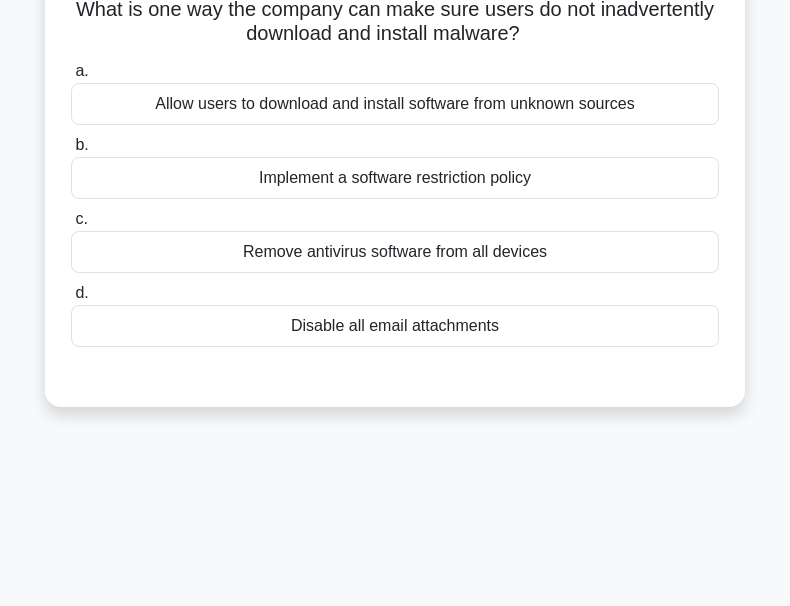 scroll, scrollTop: 0, scrollLeft: 0, axis: both 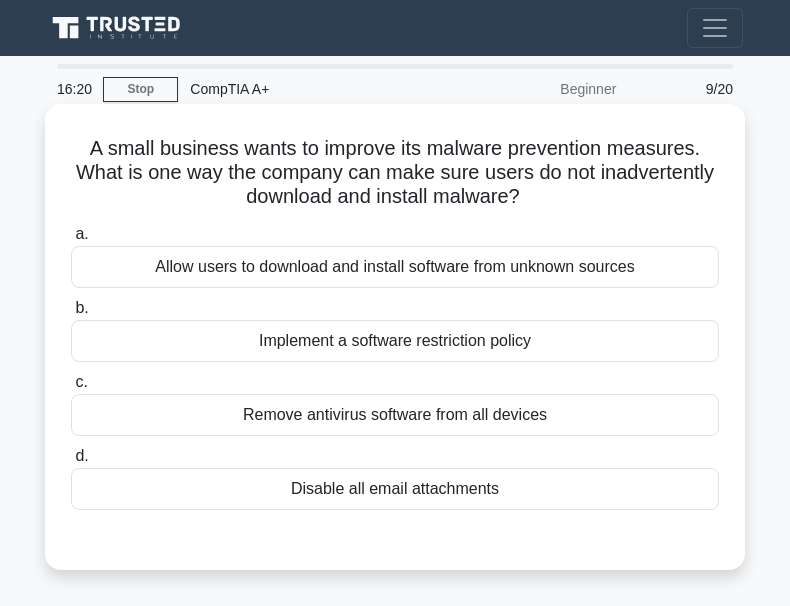 click on "Implement a software restriction policy" at bounding box center (395, 341) 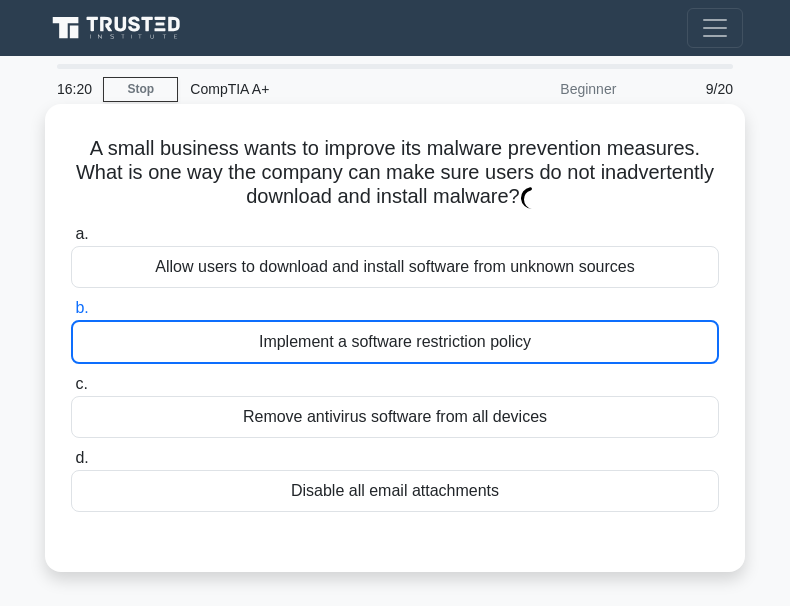 click on "Implement a software restriction policy" at bounding box center (395, 342) 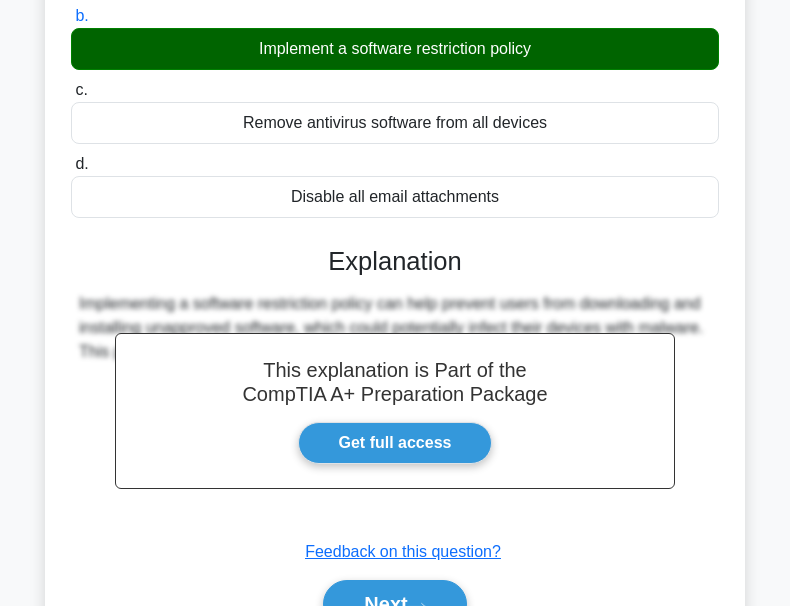 scroll, scrollTop: 466, scrollLeft: 0, axis: vertical 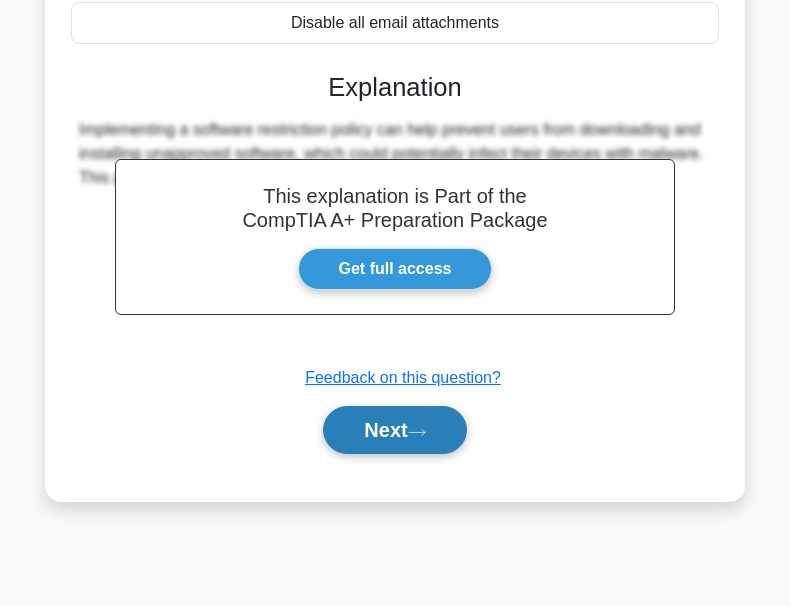 click on "Next" at bounding box center (394, 430) 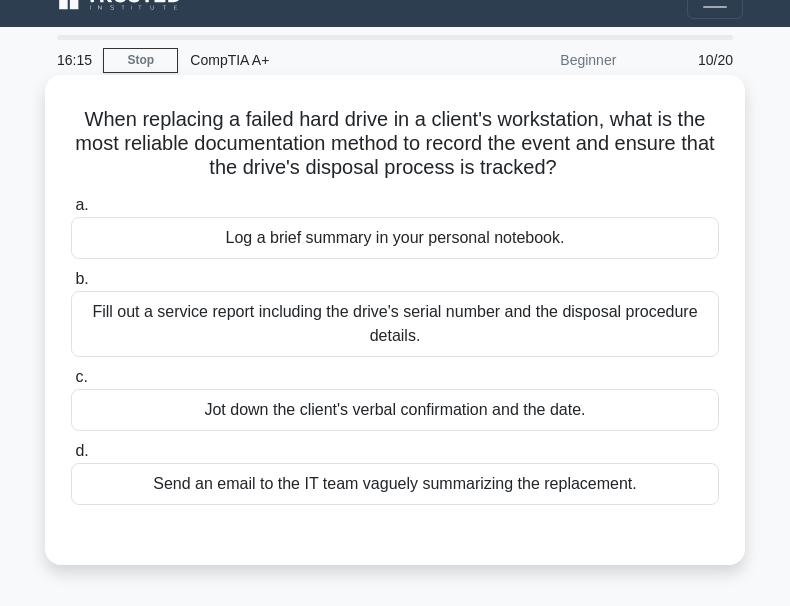 scroll, scrollTop: 0, scrollLeft: 0, axis: both 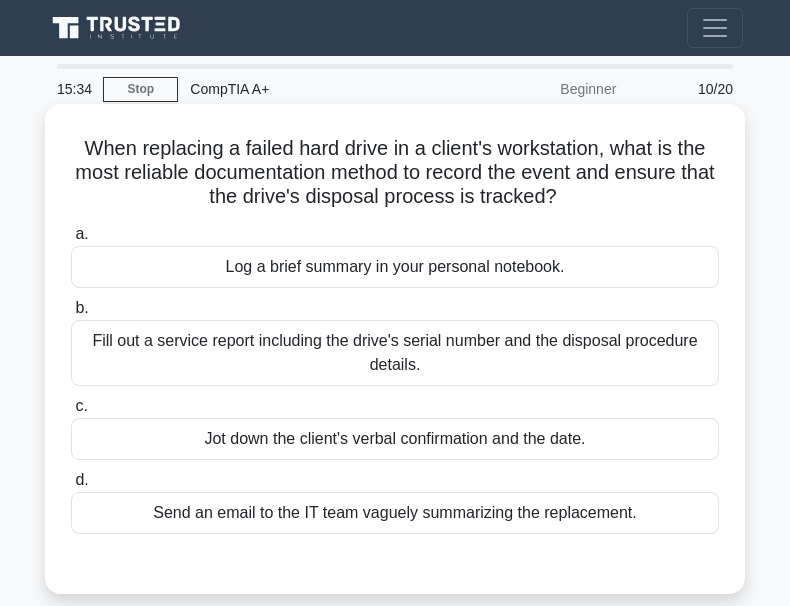 click on "Fill out a service report including the drive's serial number and the disposal procedure details." at bounding box center (395, 353) 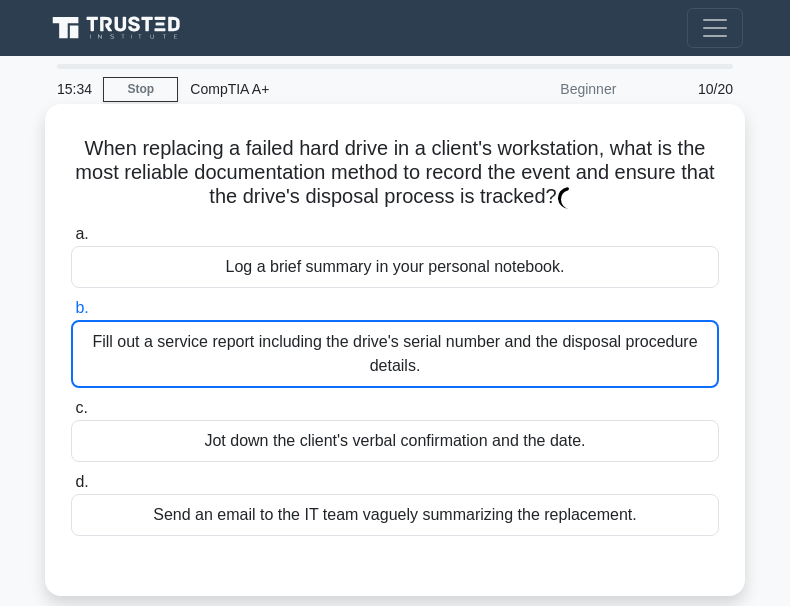 click on "Fill out a service report including the drive's serial number and the disposal procedure details." at bounding box center [395, 354] 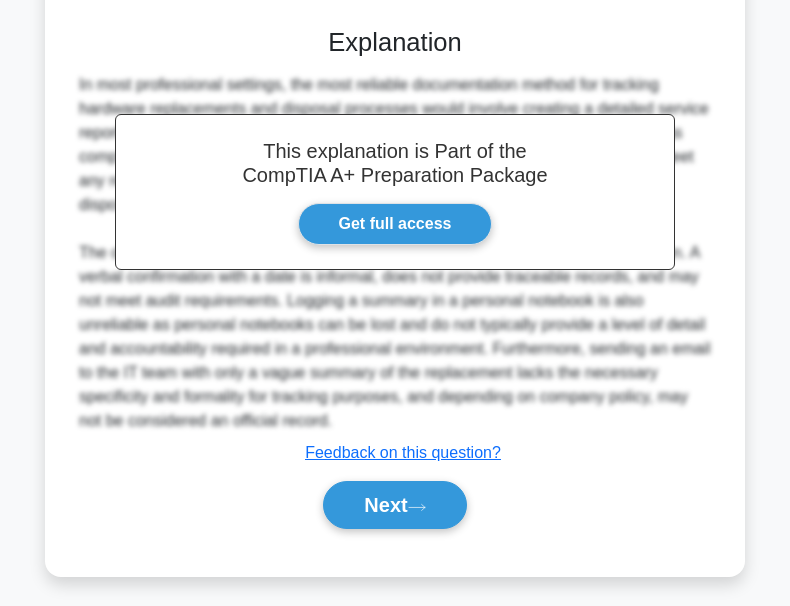 scroll, scrollTop: 545, scrollLeft: 0, axis: vertical 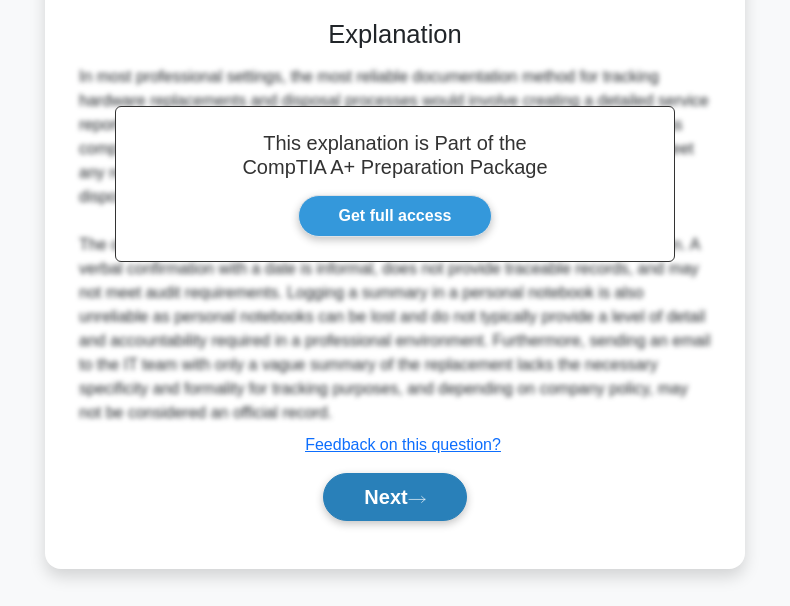 click on "Next" at bounding box center [394, 497] 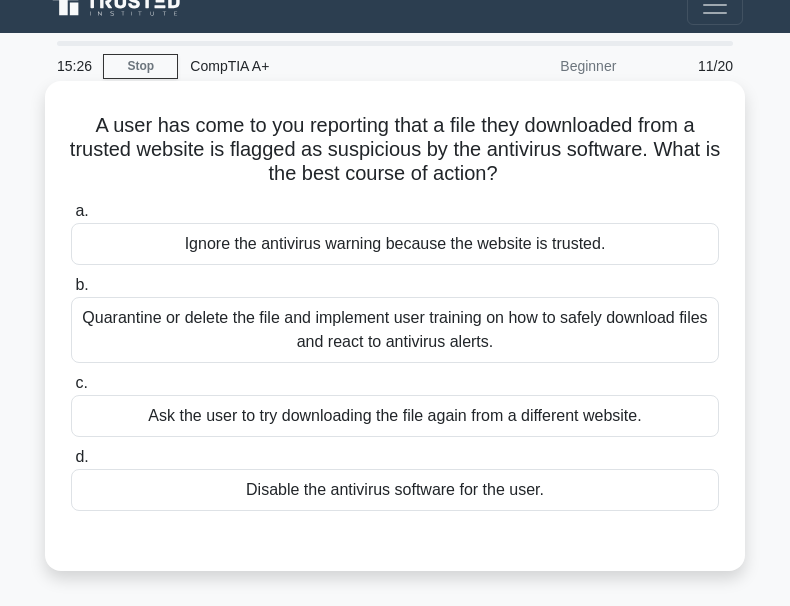 scroll, scrollTop: 0, scrollLeft: 0, axis: both 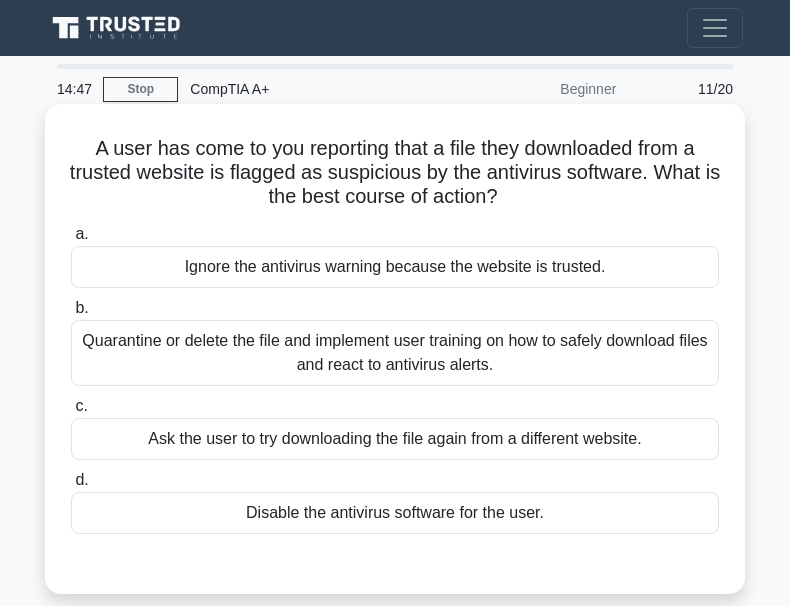click on "Quarantine or delete the file and implement user training on how to safely download files and react to antivirus alerts." at bounding box center [395, 353] 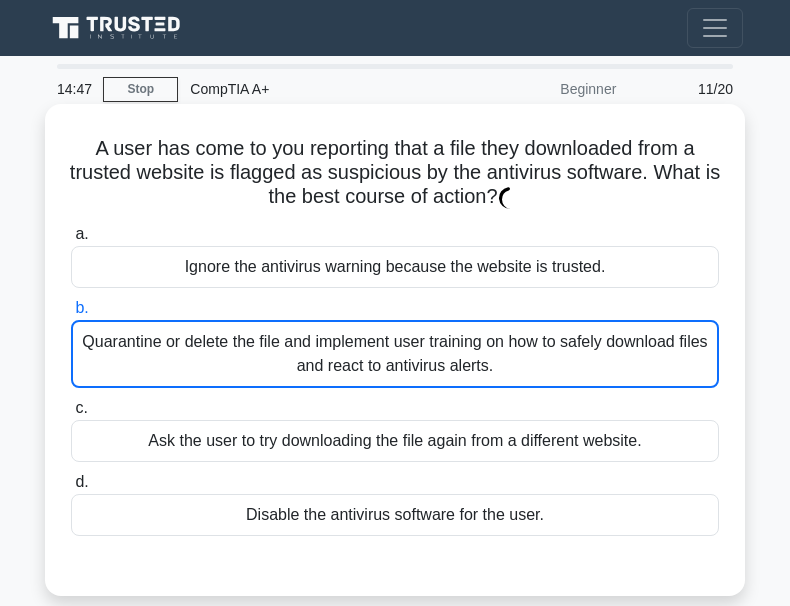 click on "Quarantine or delete the file and implement user training on how to safely download files and react to antivirus alerts." at bounding box center [395, 354] 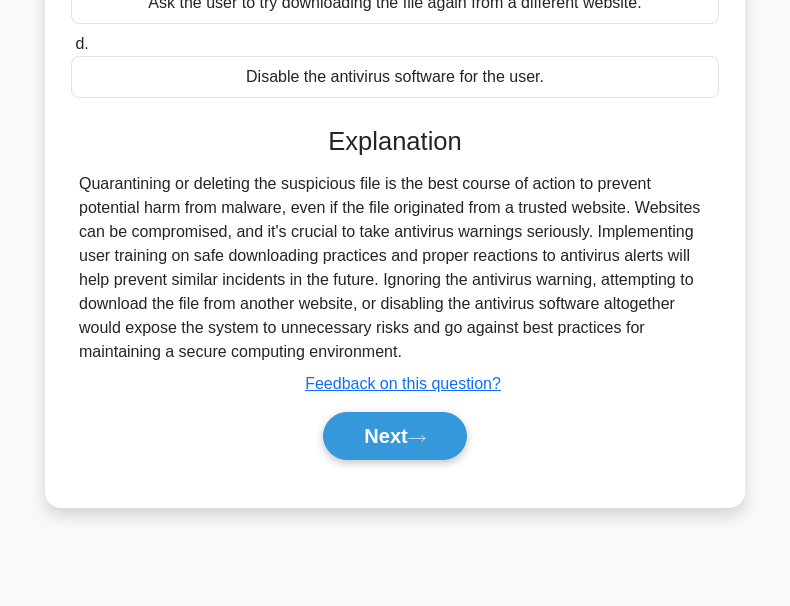 scroll, scrollTop: 466, scrollLeft: 0, axis: vertical 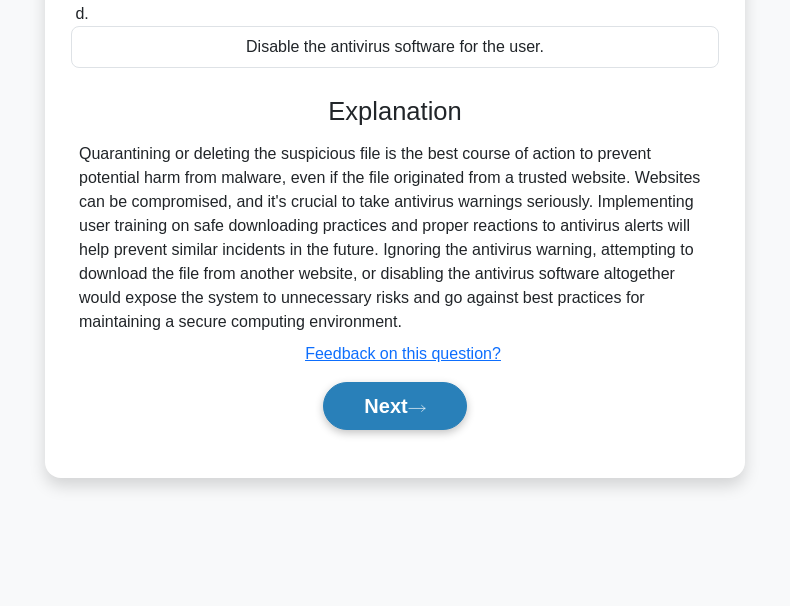 click on "Next" at bounding box center [394, 406] 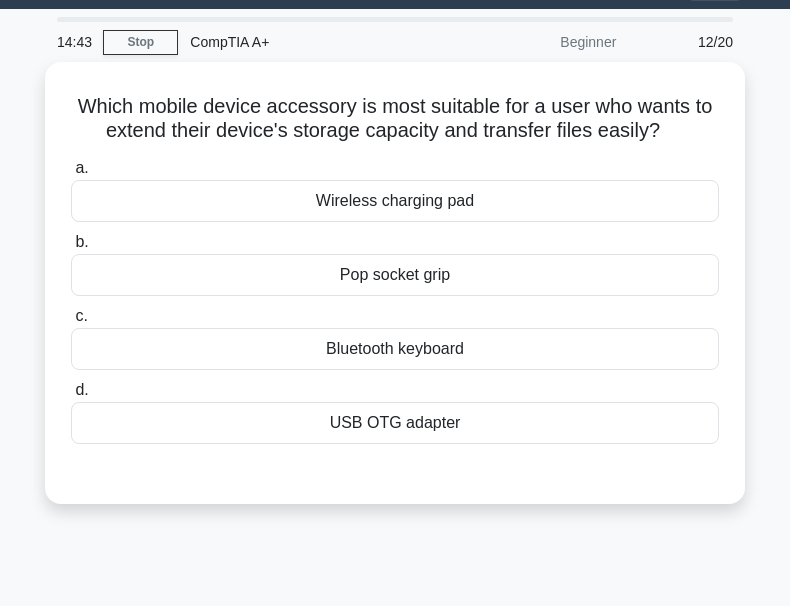 scroll, scrollTop: 0, scrollLeft: 0, axis: both 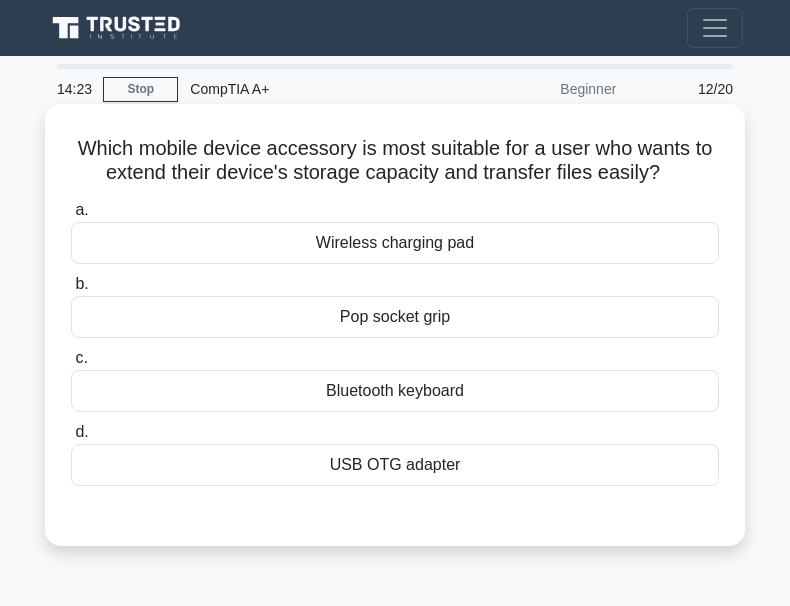 click on "USB OTG adapter" at bounding box center [395, 465] 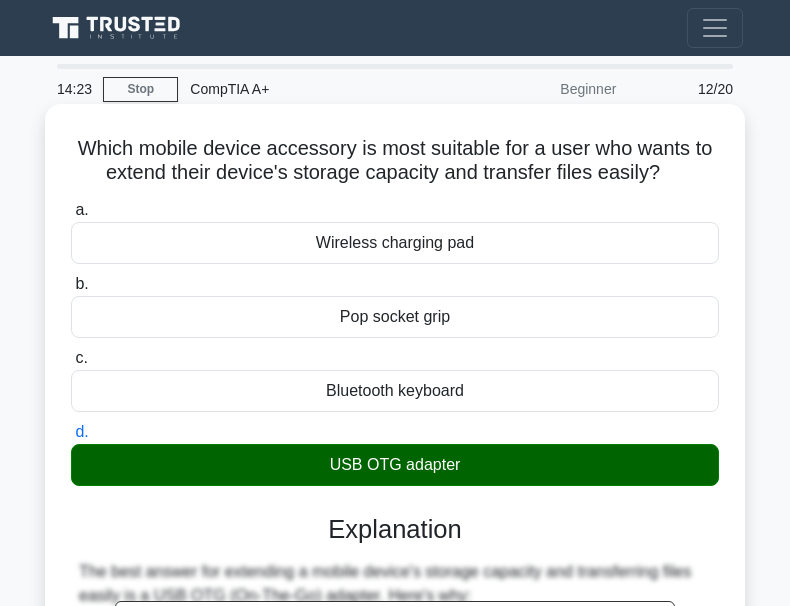 click on "USB OTG adapter" at bounding box center [395, 465] 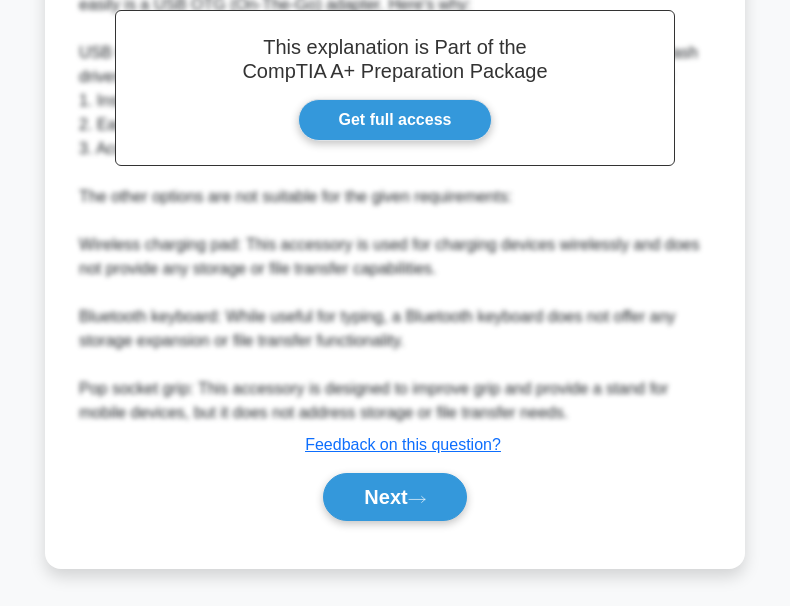 scroll, scrollTop: 593, scrollLeft: 0, axis: vertical 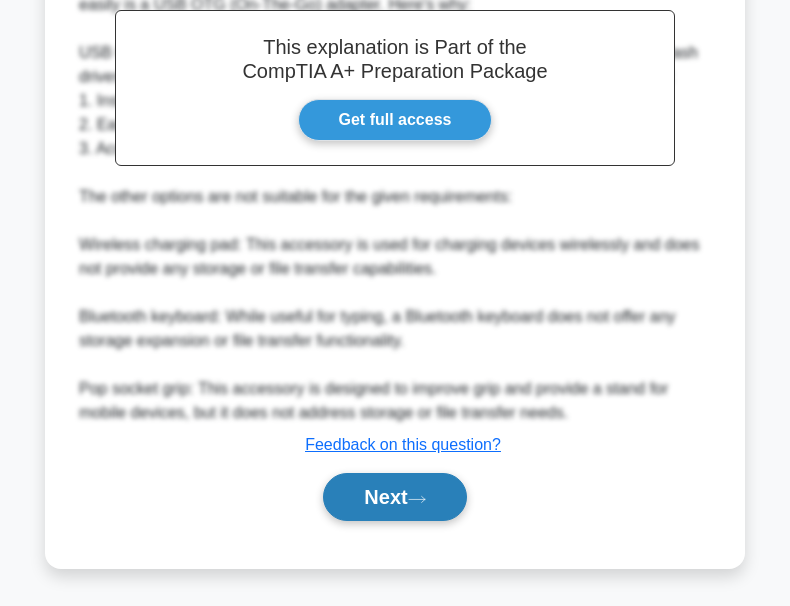 click on "Next" at bounding box center [394, 497] 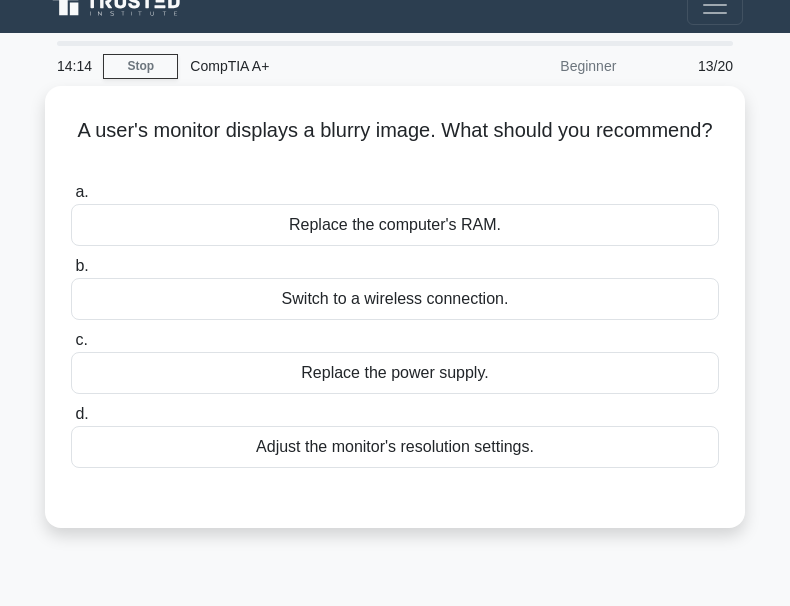 scroll, scrollTop: 0, scrollLeft: 0, axis: both 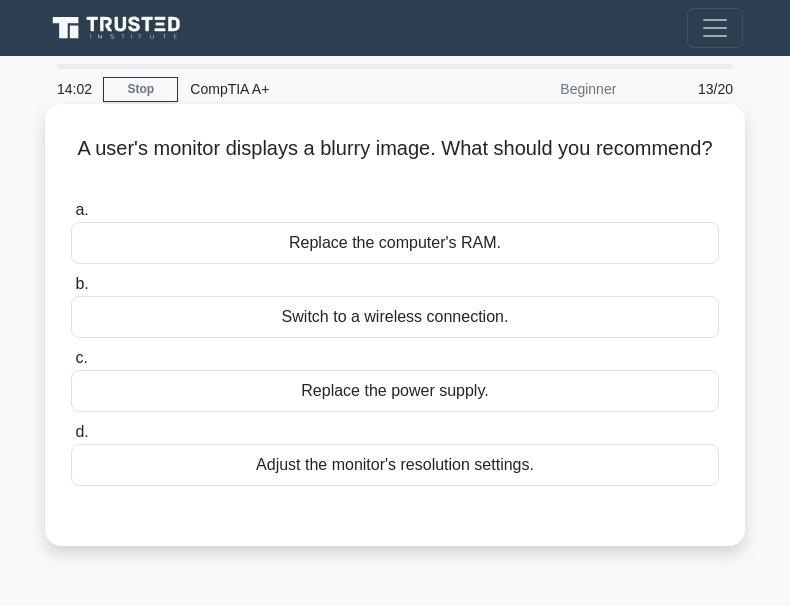 click on "Adjust the monitor's resolution settings." at bounding box center (395, 465) 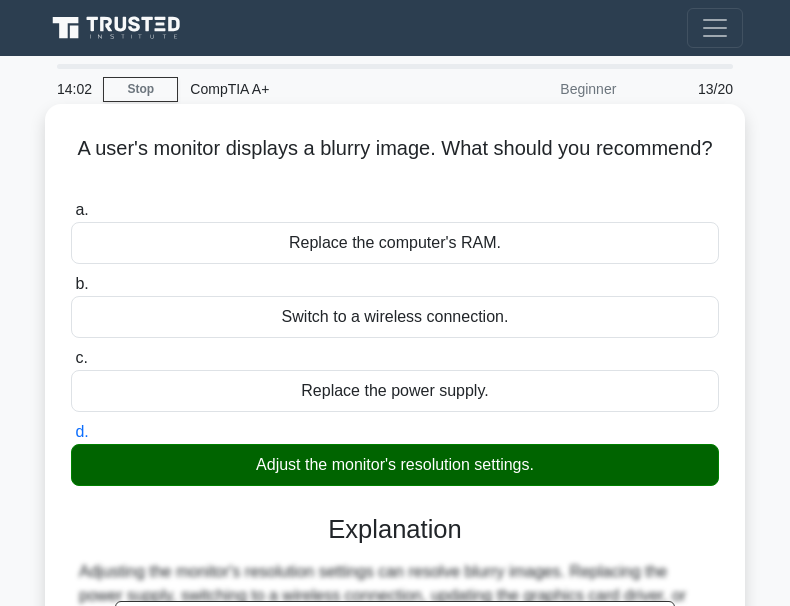 click on "Adjust the monitor's resolution settings." at bounding box center [395, 465] 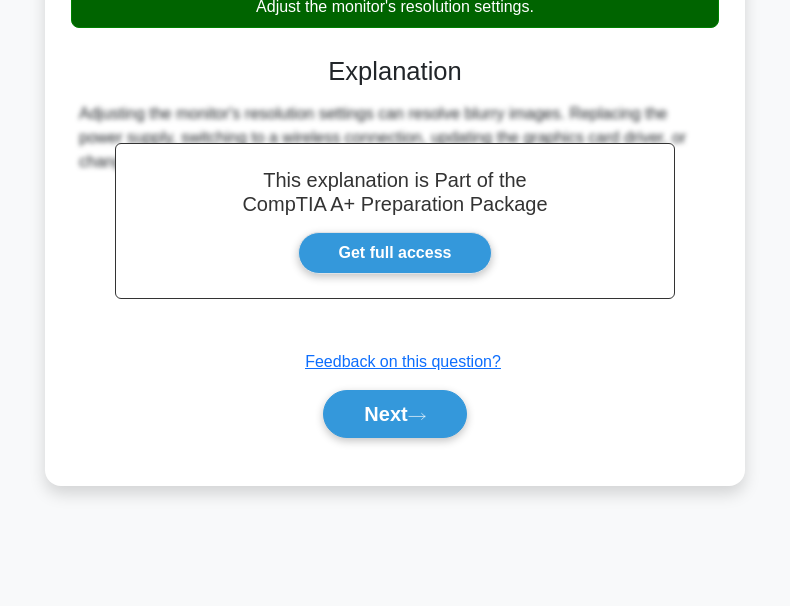 scroll, scrollTop: 466, scrollLeft: 0, axis: vertical 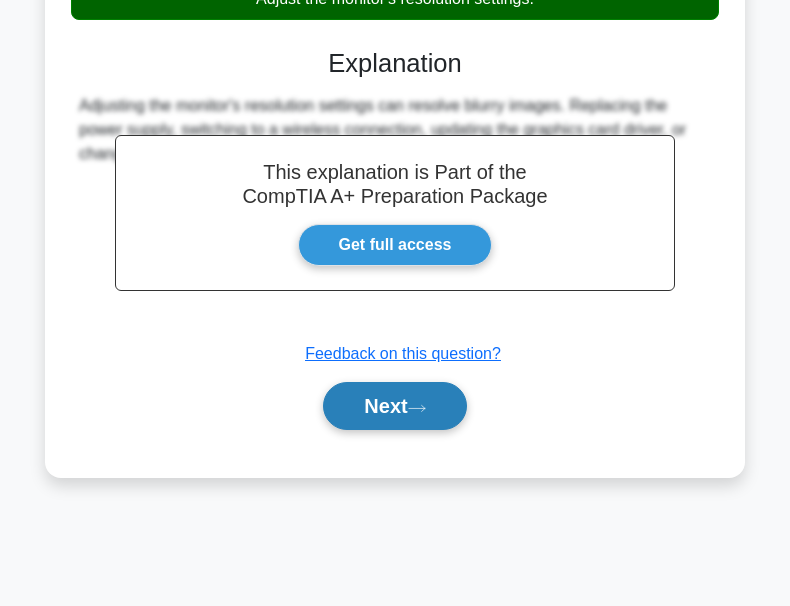 click on "Next" at bounding box center (394, 406) 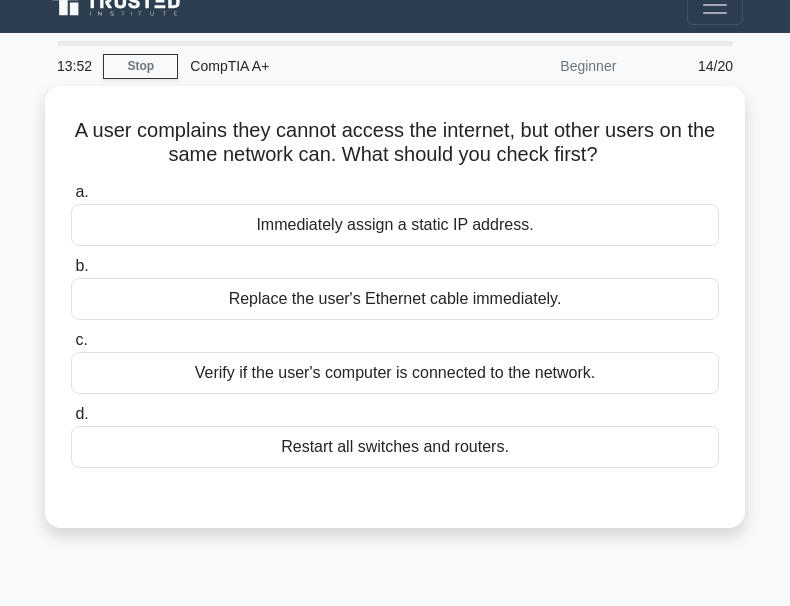 scroll, scrollTop: 0, scrollLeft: 0, axis: both 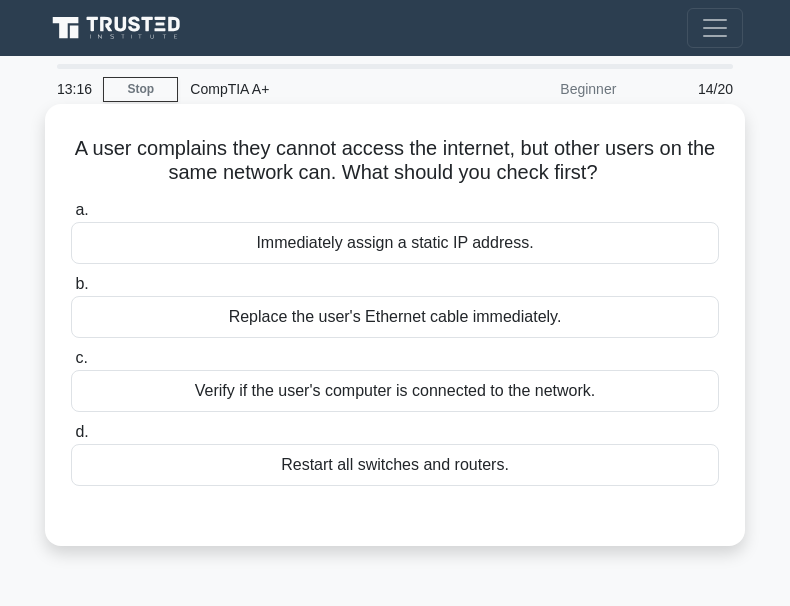 click on "Verify if the user's computer is connected to the network." at bounding box center (395, 391) 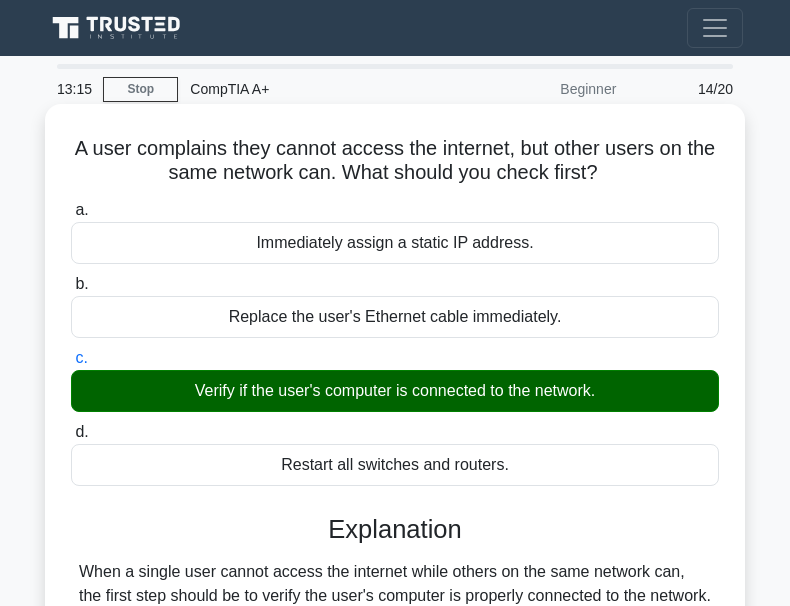 click on "Verify if the user's computer is connected to the network." at bounding box center (395, 391) 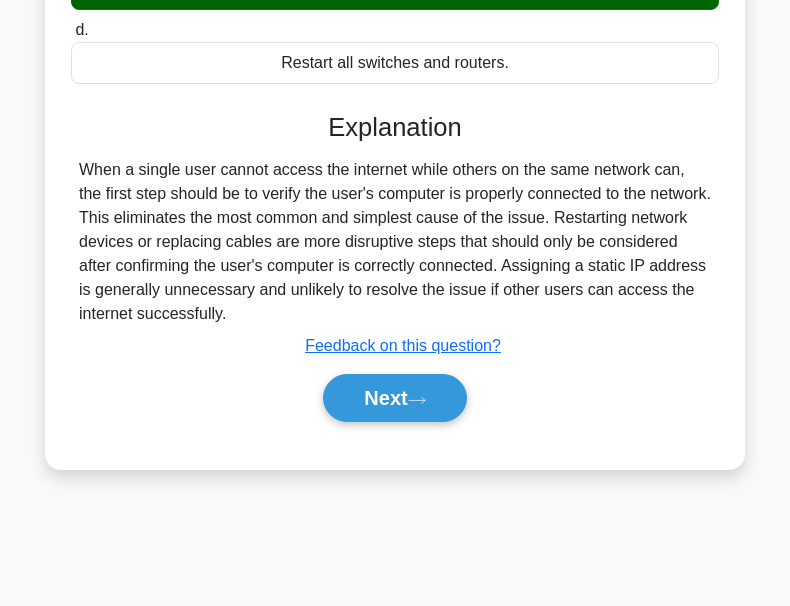 scroll, scrollTop: 466, scrollLeft: 0, axis: vertical 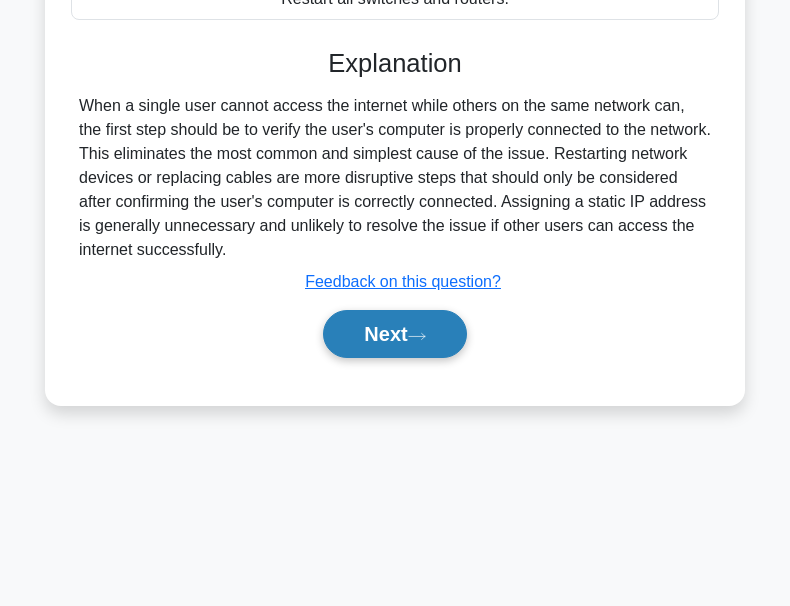 click on "Next" at bounding box center [394, 334] 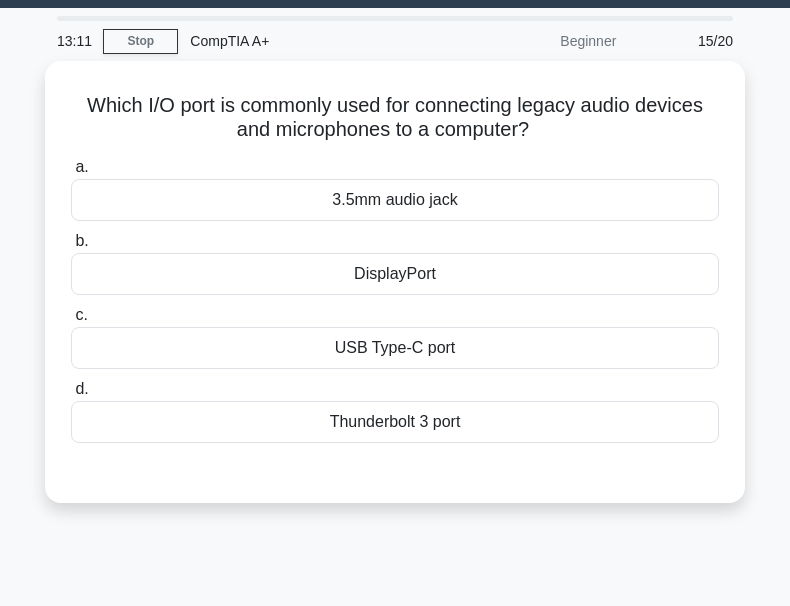 scroll, scrollTop: 0, scrollLeft: 0, axis: both 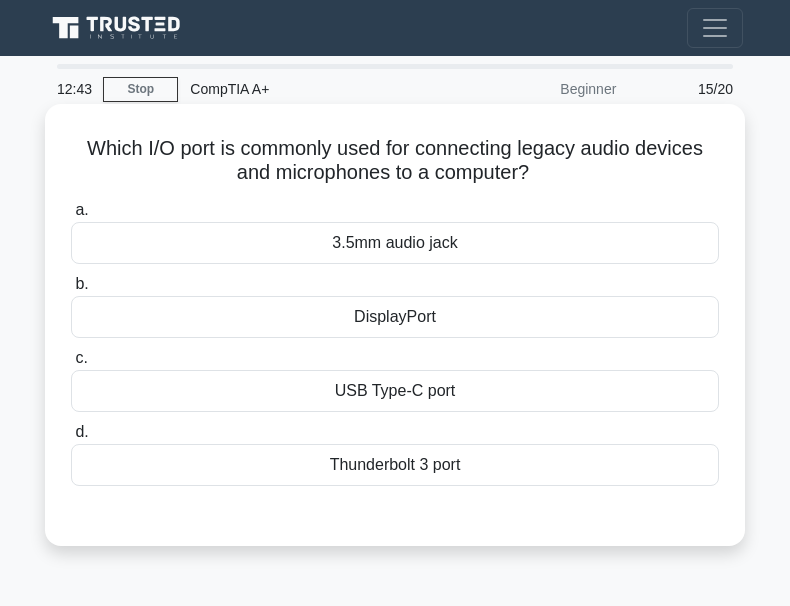 click on "3.5mm audio jack" at bounding box center [395, 243] 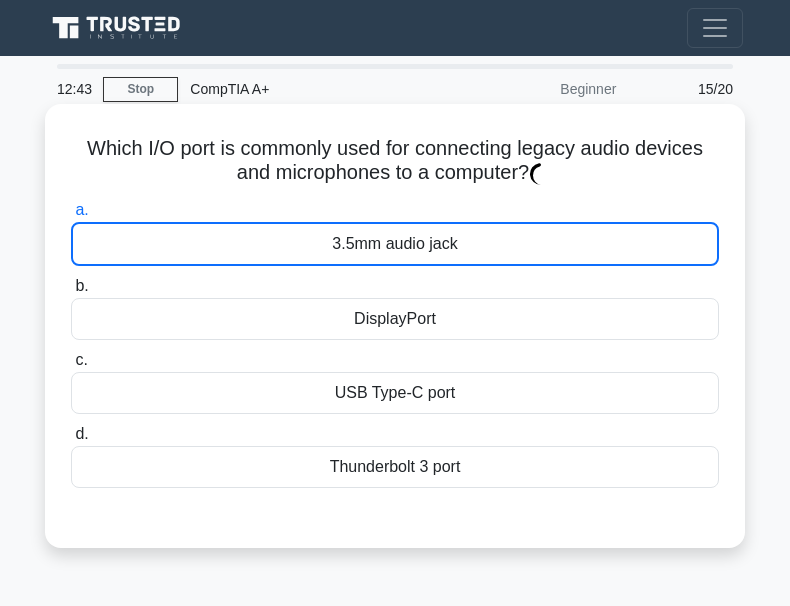 click on "3.5mm audio jack" at bounding box center (395, 244) 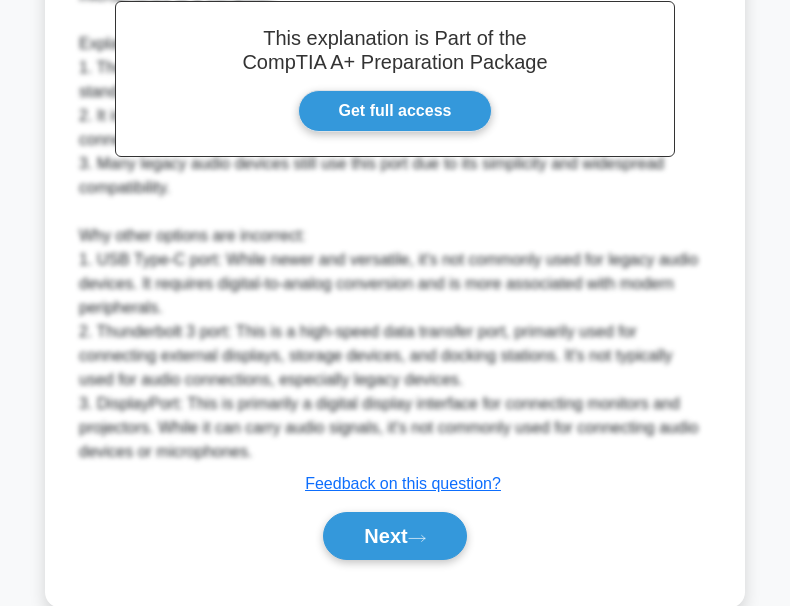 scroll, scrollTop: 641, scrollLeft: 0, axis: vertical 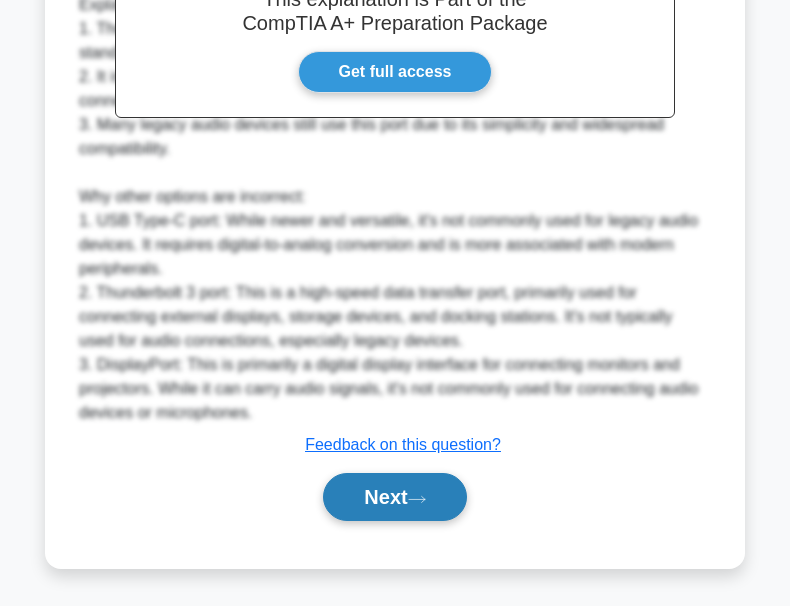 click on "Next" at bounding box center [394, 497] 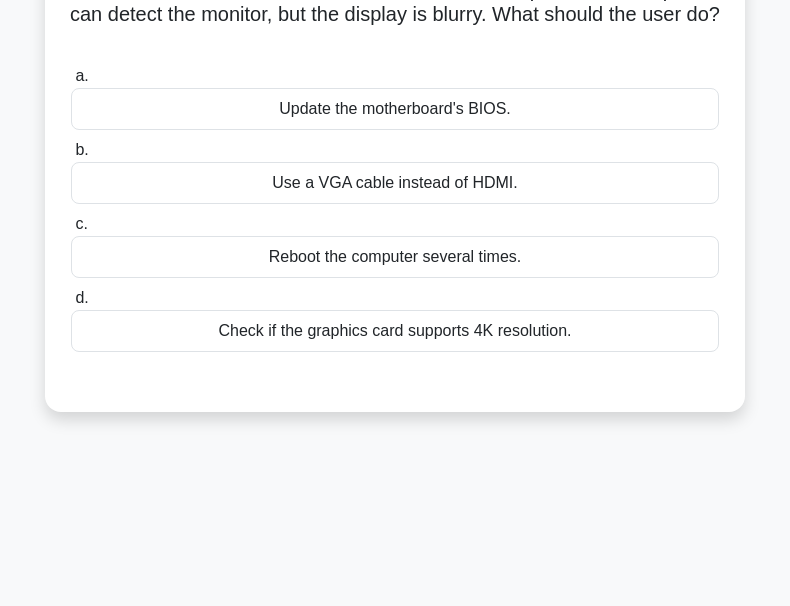 scroll, scrollTop: 66, scrollLeft: 0, axis: vertical 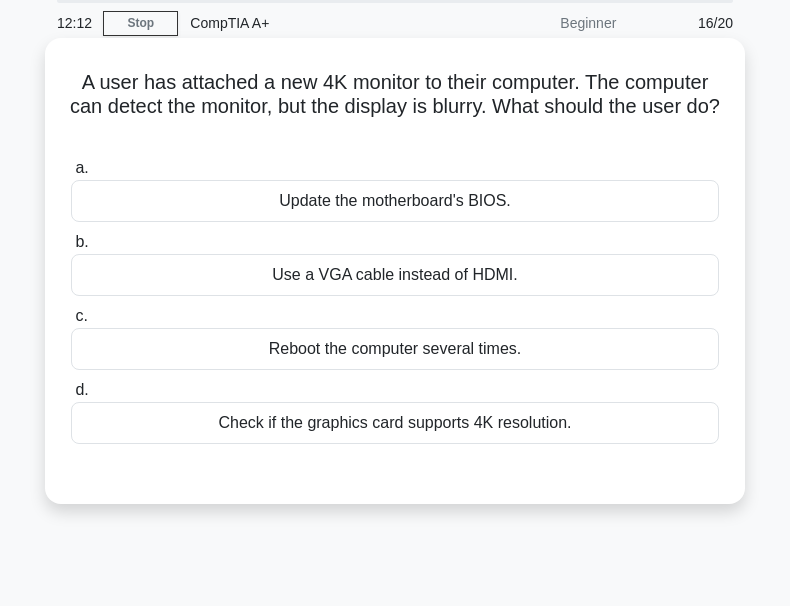 click on "Check if the graphics card supports 4K resolution." at bounding box center (395, 423) 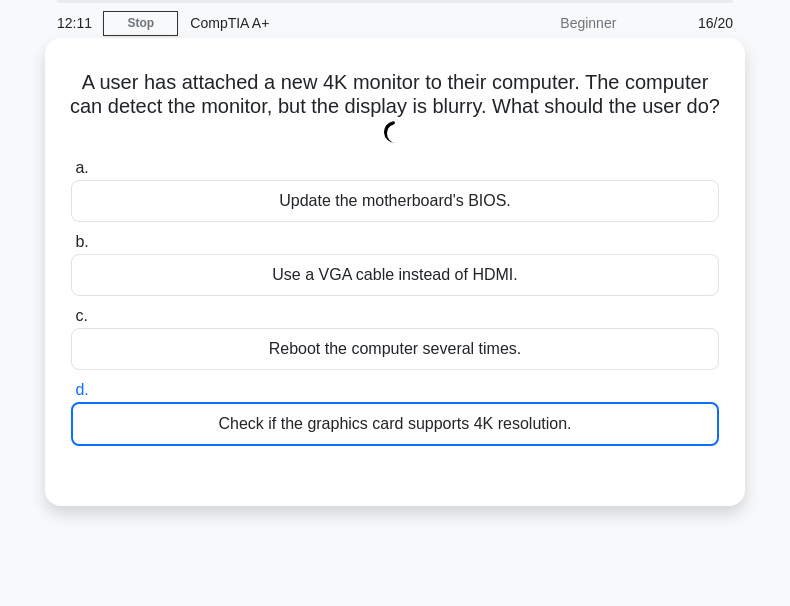 click on "Check if the graphics card supports 4K resolution." at bounding box center (395, 424) 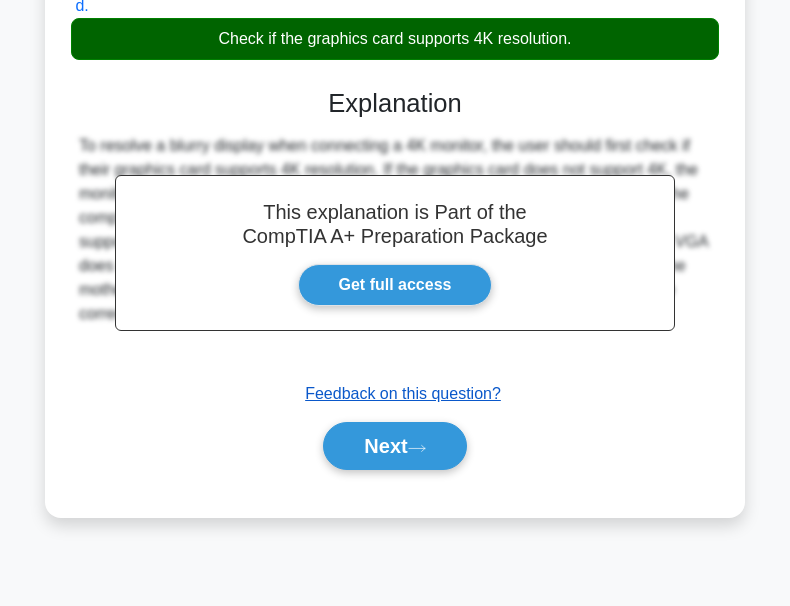 scroll, scrollTop: 466, scrollLeft: 0, axis: vertical 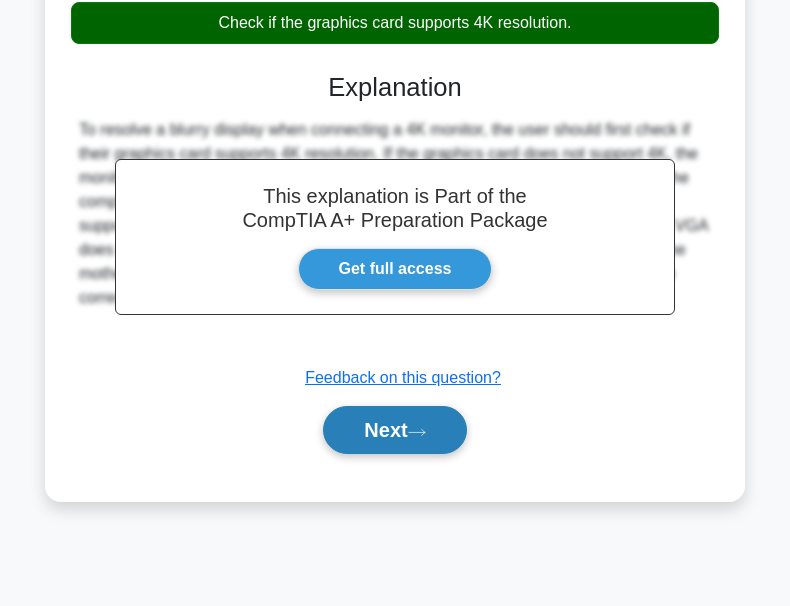 click on "Next" at bounding box center (394, 430) 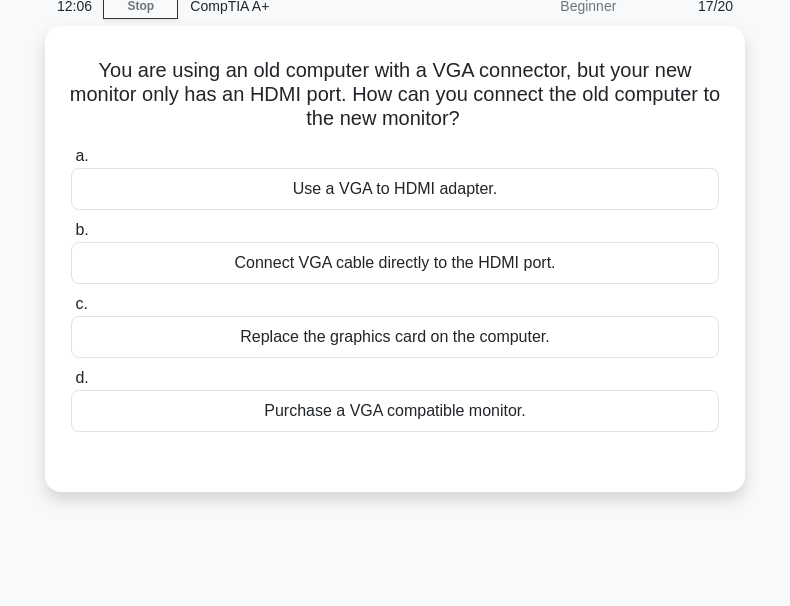 scroll, scrollTop: 0, scrollLeft: 0, axis: both 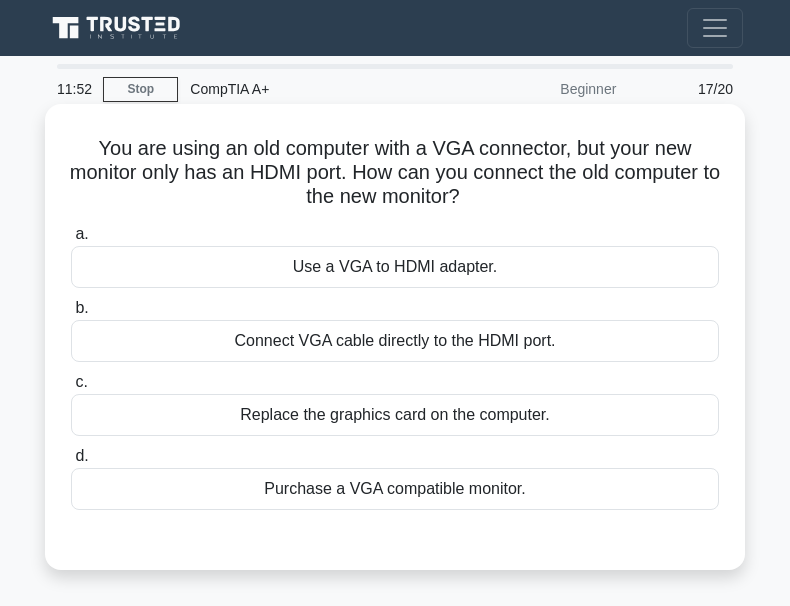 click on "Use a VGA to HDMI adapter." at bounding box center [395, 267] 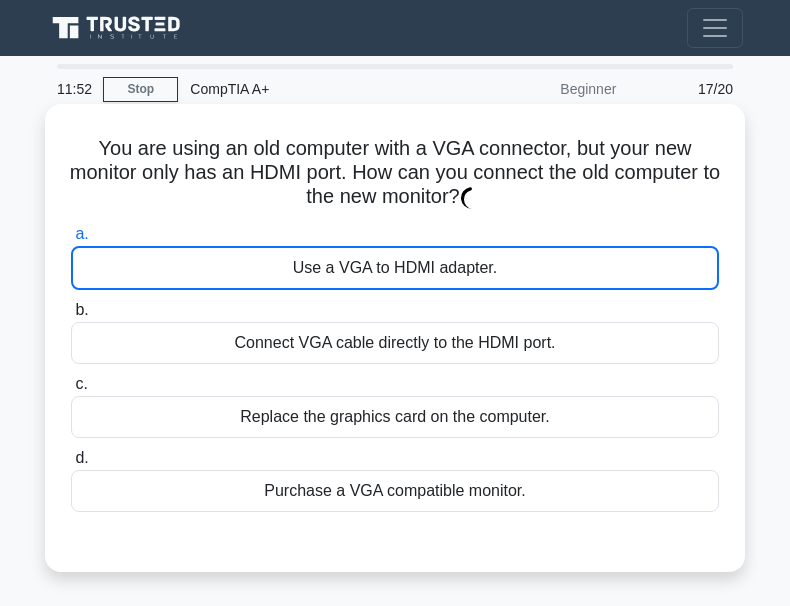 click on "Use a VGA to HDMI adapter." at bounding box center (395, 268) 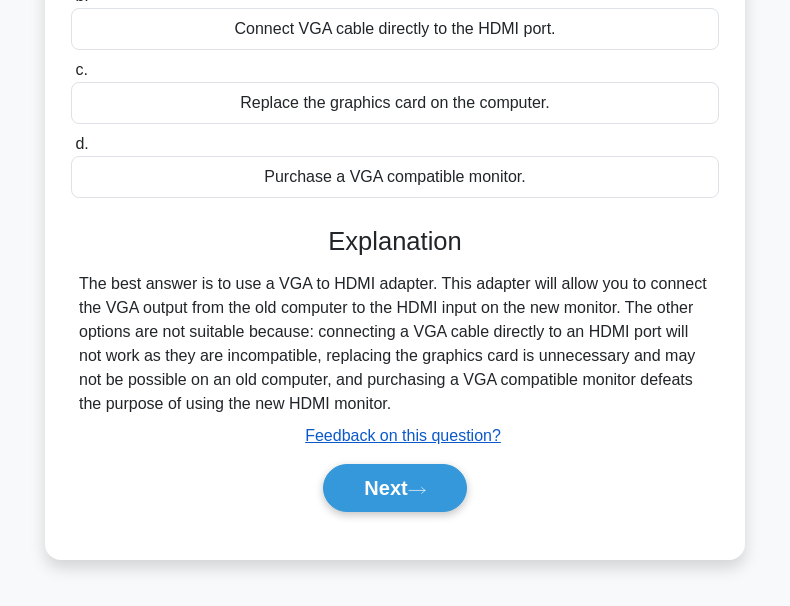 scroll, scrollTop: 466, scrollLeft: 0, axis: vertical 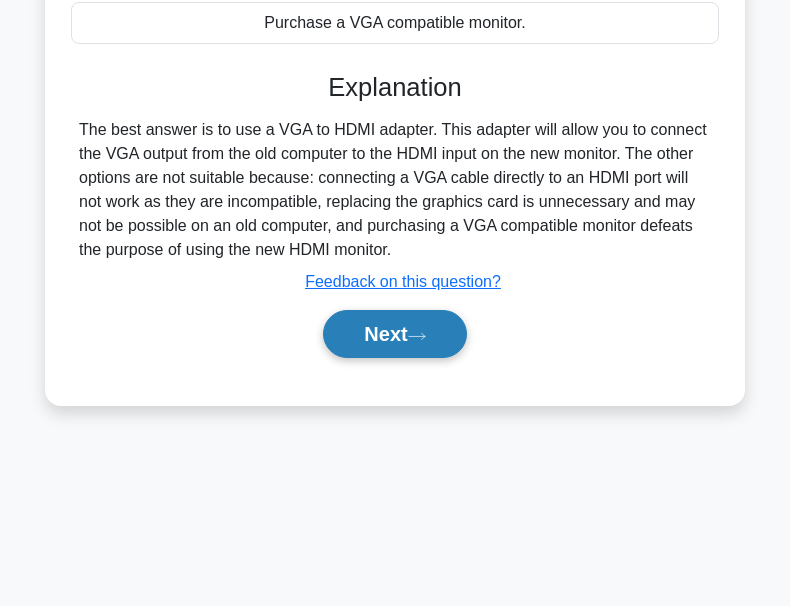 click on "Next" at bounding box center (394, 334) 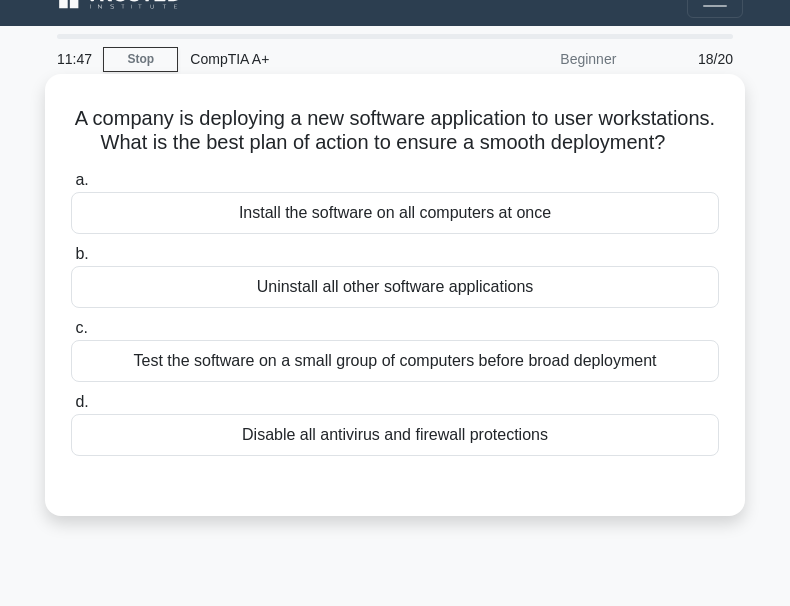 scroll, scrollTop: 0, scrollLeft: 0, axis: both 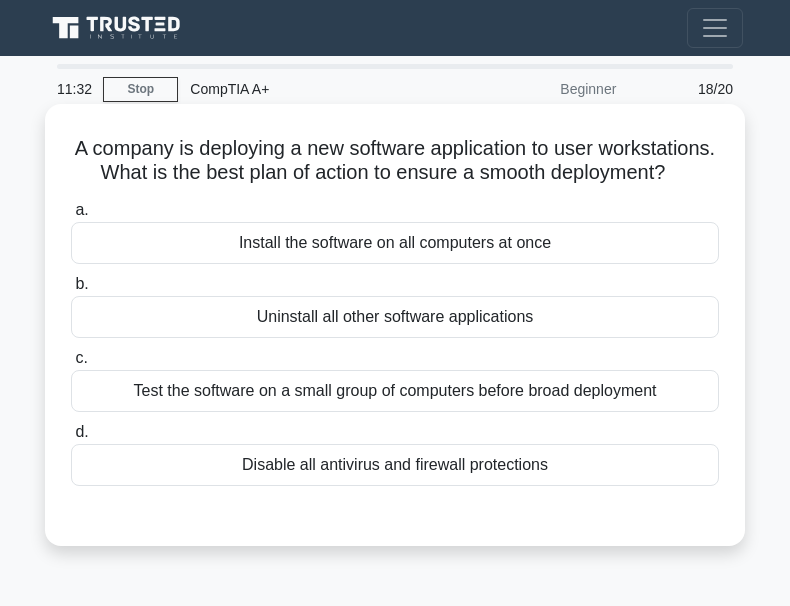 click on "Test the software on a small group of computers before broad deployment" at bounding box center [395, 391] 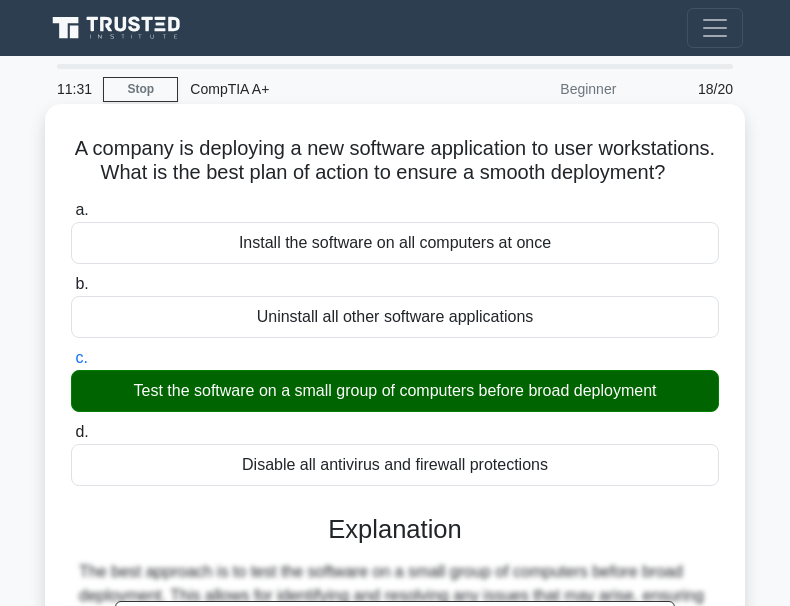 click on "Test the software on a small group of computers before broad deployment" at bounding box center (395, 391) 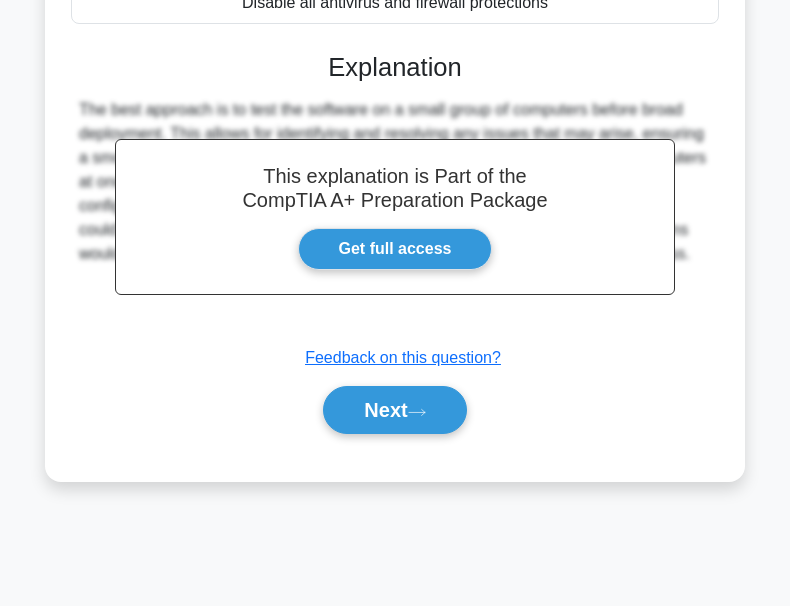 scroll, scrollTop: 466, scrollLeft: 0, axis: vertical 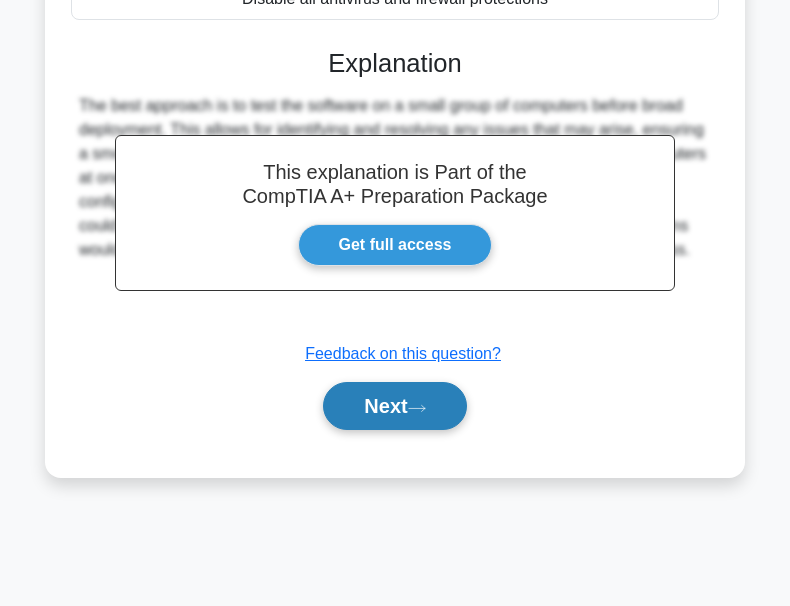 click on "Next" at bounding box center (394, 406) 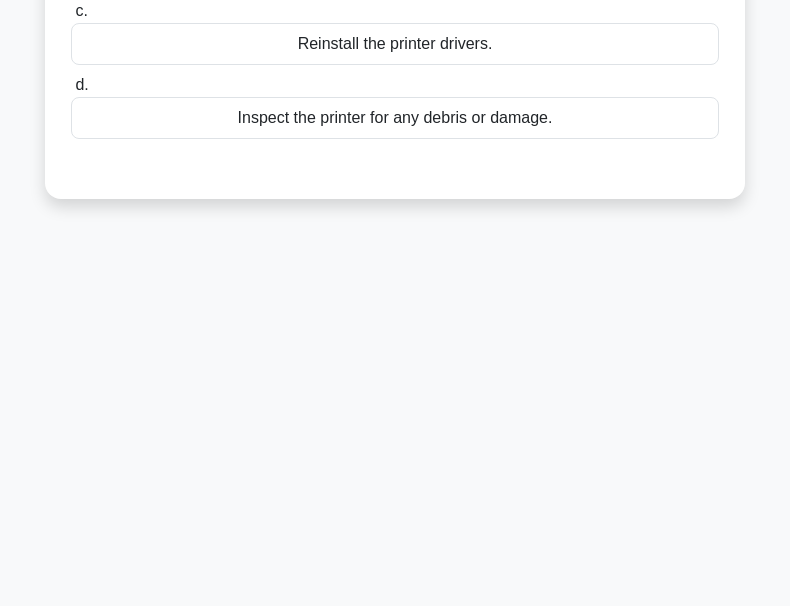 scroll, scrollTop: 66, scrollLeft: 0, axis: vertical 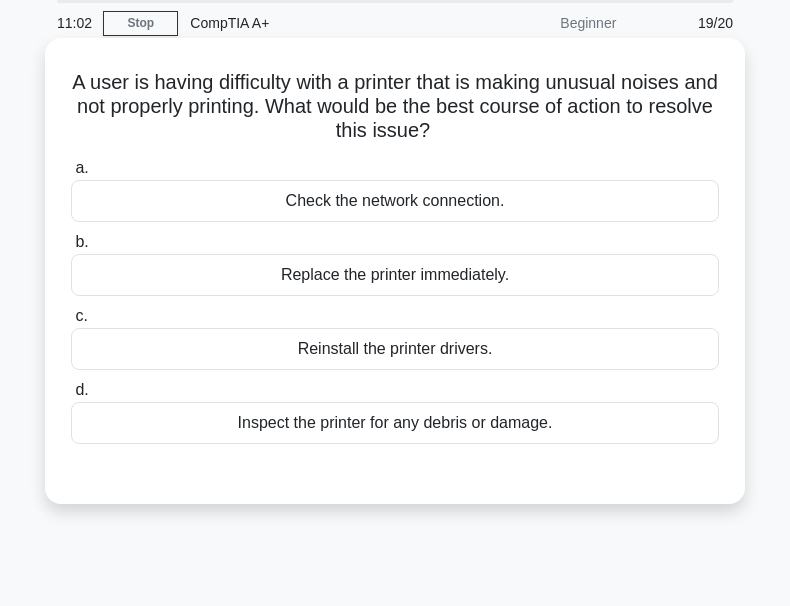 click on "Reinstall the printer drivers." at bounding box center [395, 349] 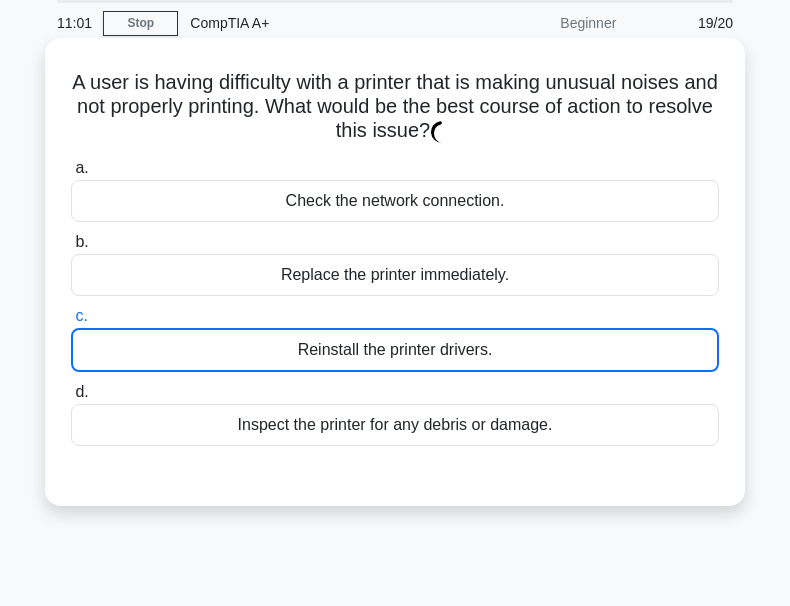 click on "Reinstall the printer drivers." at bounding box center [395, 350] 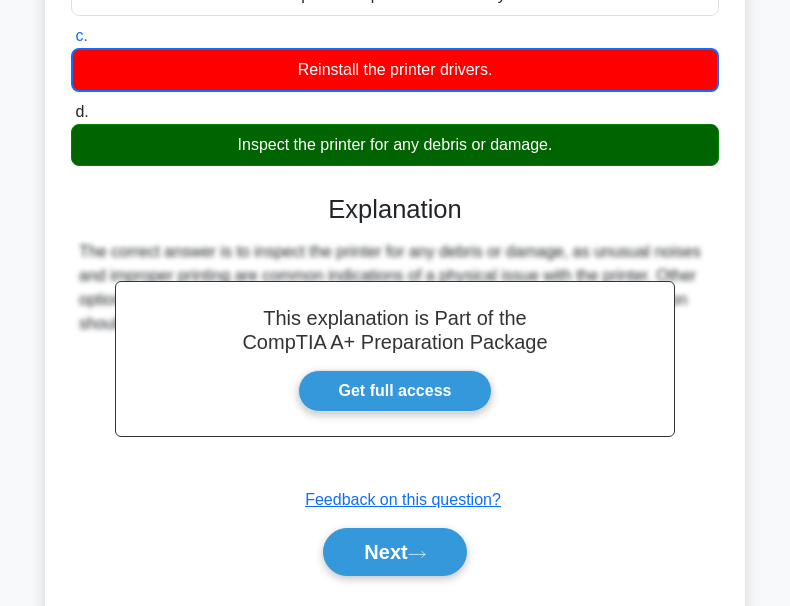scroll, scrollTop: 466, scrollLeft: 0, axis: vertical 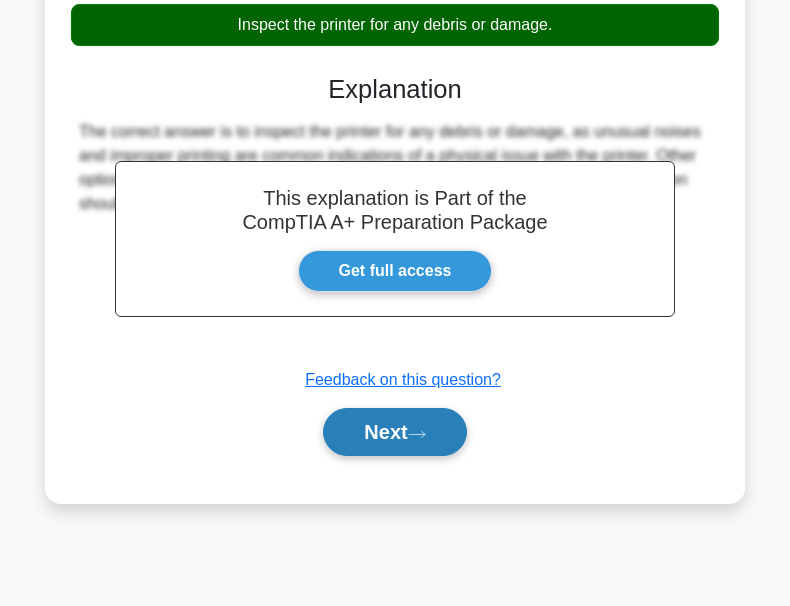 click on "Next" at bounding box center [394, 432] 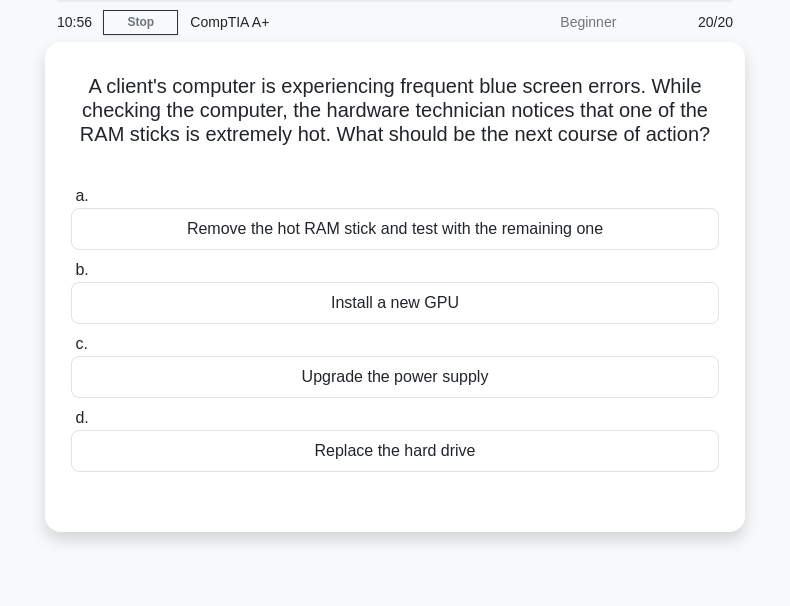 scroll, scrollTop: 66, scrollLeft: 0, axis: vertical 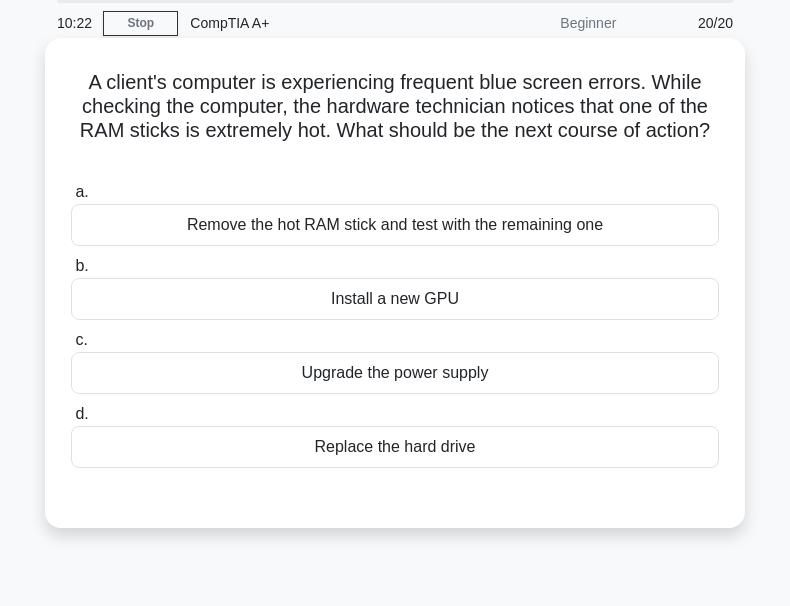click on "Remove the hot RAM stick and test with the remaining one" at bounding box center [395, 225] 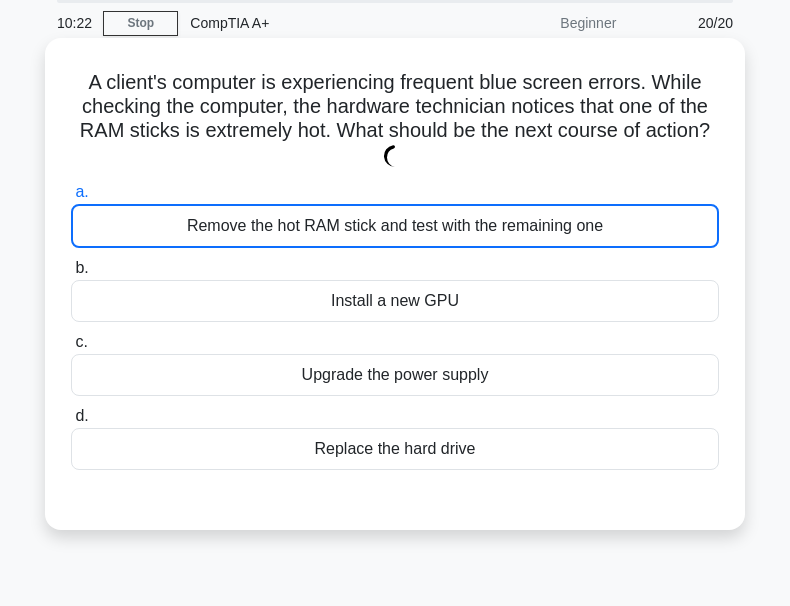 click on "Remove the hot RAM stick and test with the remaining one" at bounding box center (395, 226) 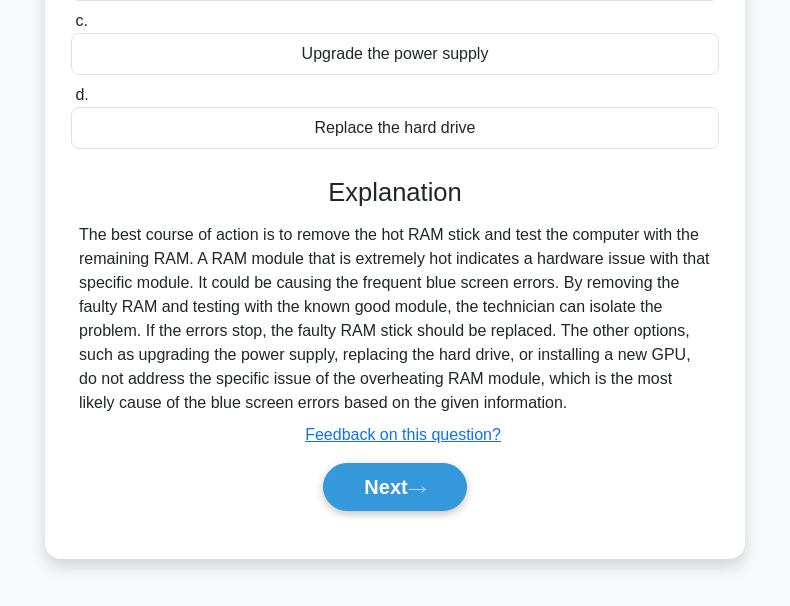 scroll, scrollTop: 466, scrollLeft: 0, axis: vertical 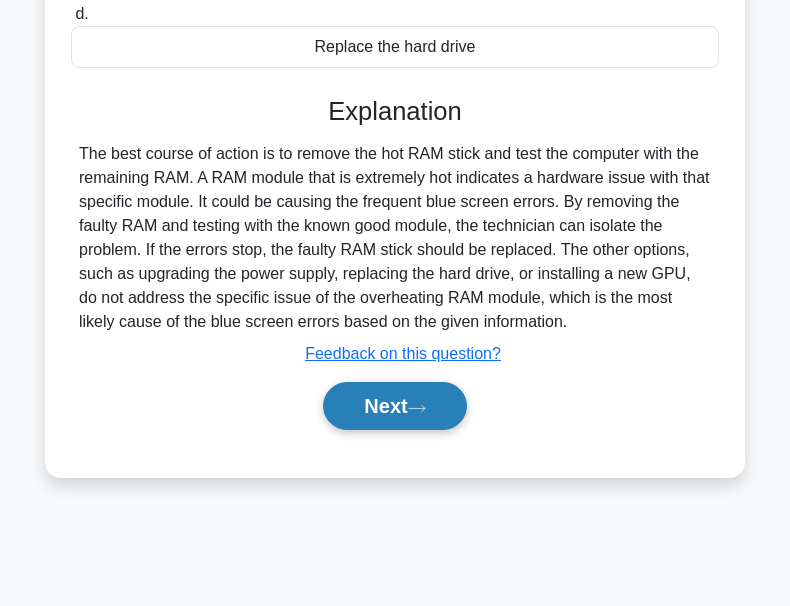 click on "Next" at bounding box center (394, 406) 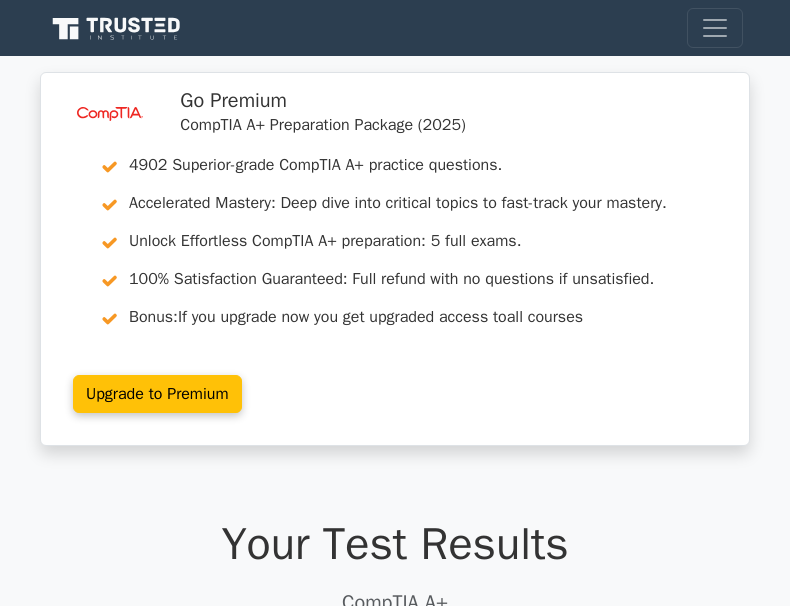 scroll, scrollTop: 0, scrollLeft: 0, axis: both 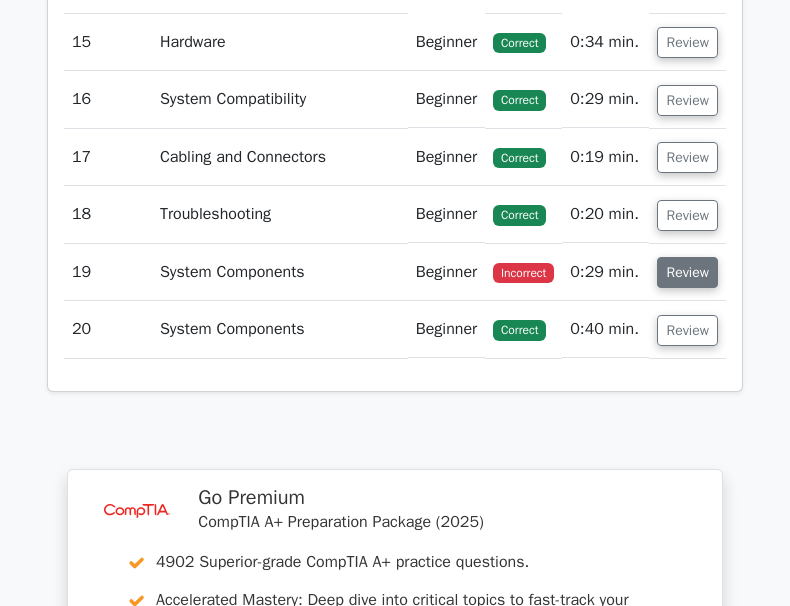 click on "Review" at bounding box center (687, 272) 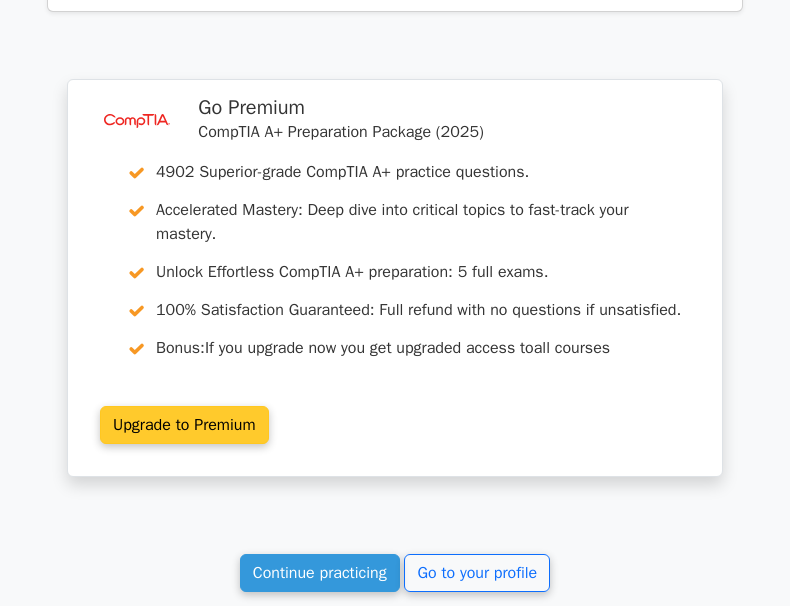 scroll, scrollTop: 4900, scrollLeft: 0, axis: vertical 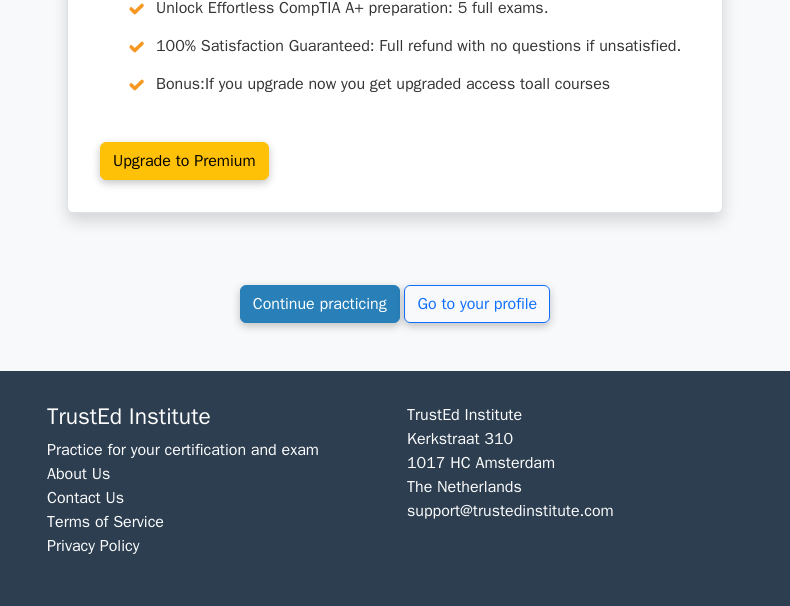 click on "Continue practicing" at bounding box center [320, 304] 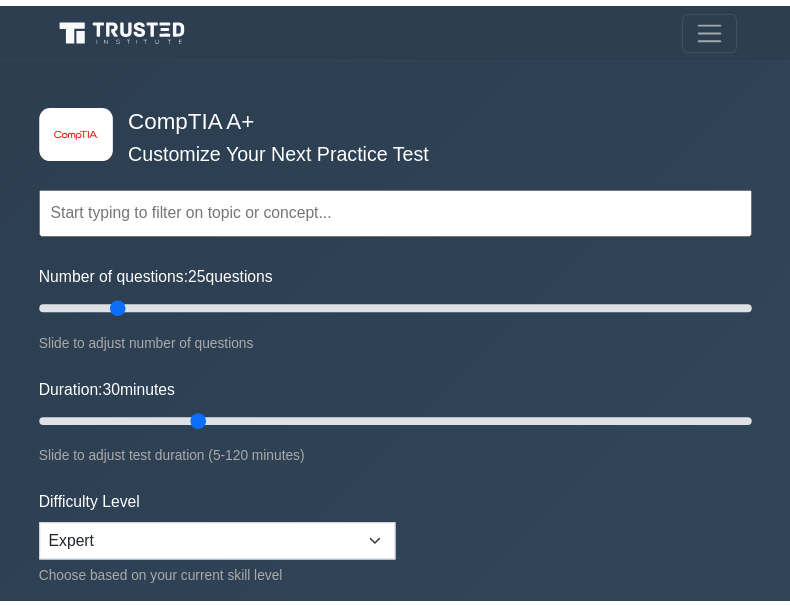 scroll, scrollTop: 0, scrollLeft: 0, axis: both 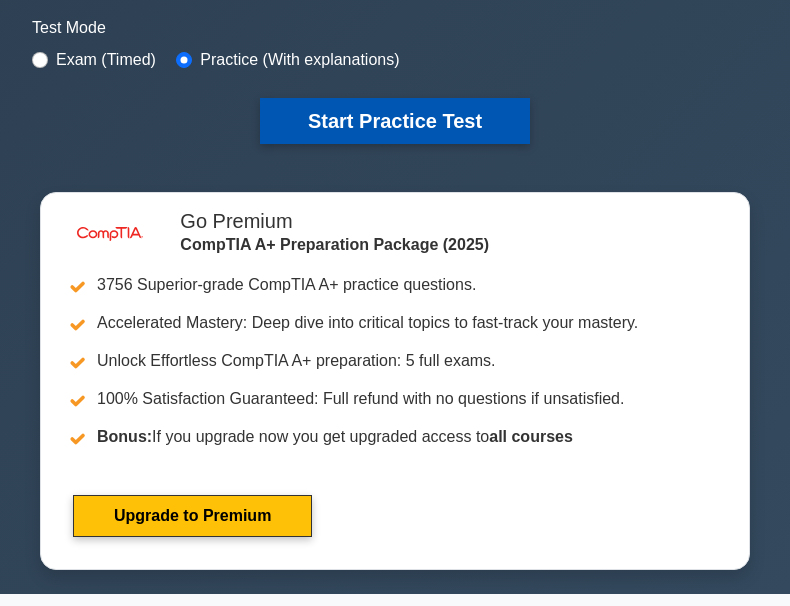 click on "Start Practice Test" at bounding box center (395, 121) 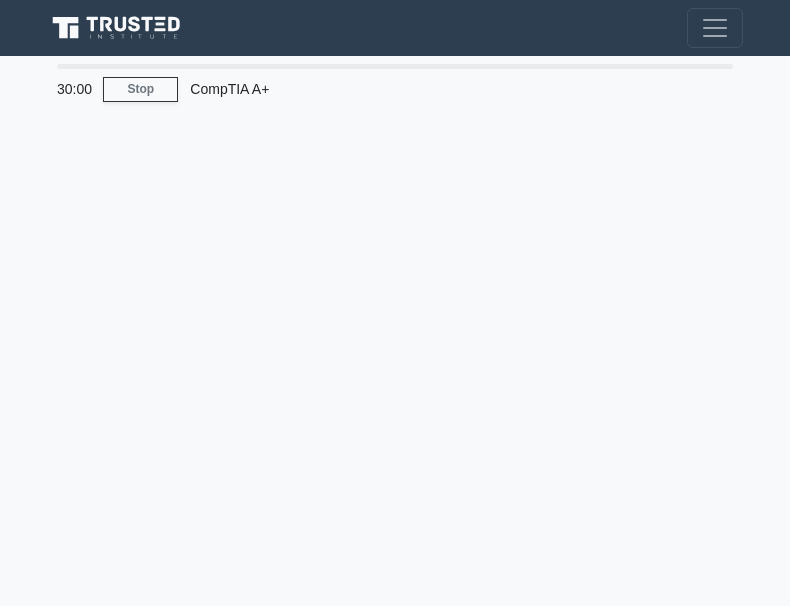 scroll, scrollTop: 0, scrollLeft: 0, axis: both 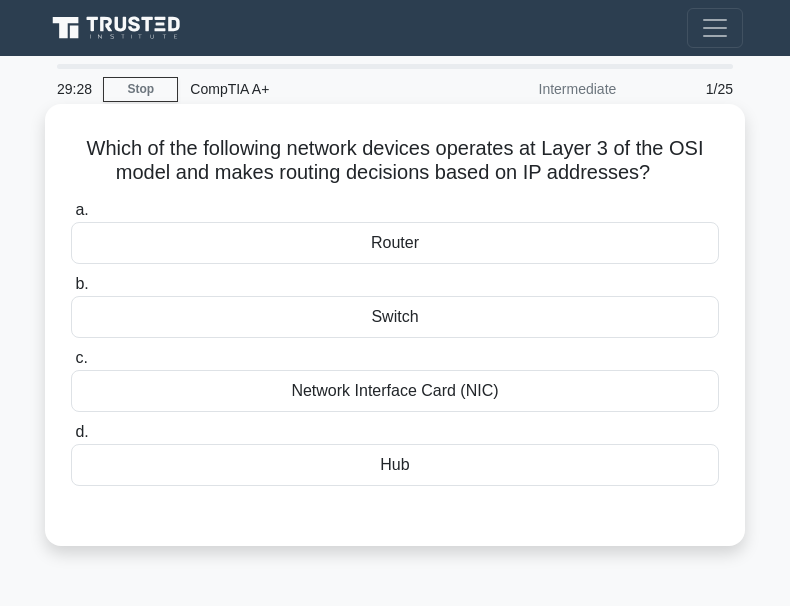 click on "Switch" at bounding box center [395, 317] 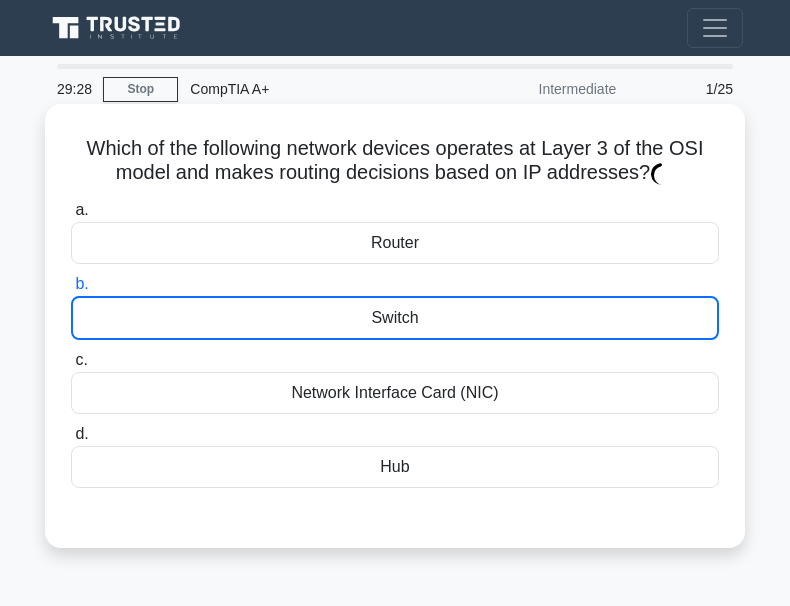 click on "Switch" at bounding box center [395, 318] 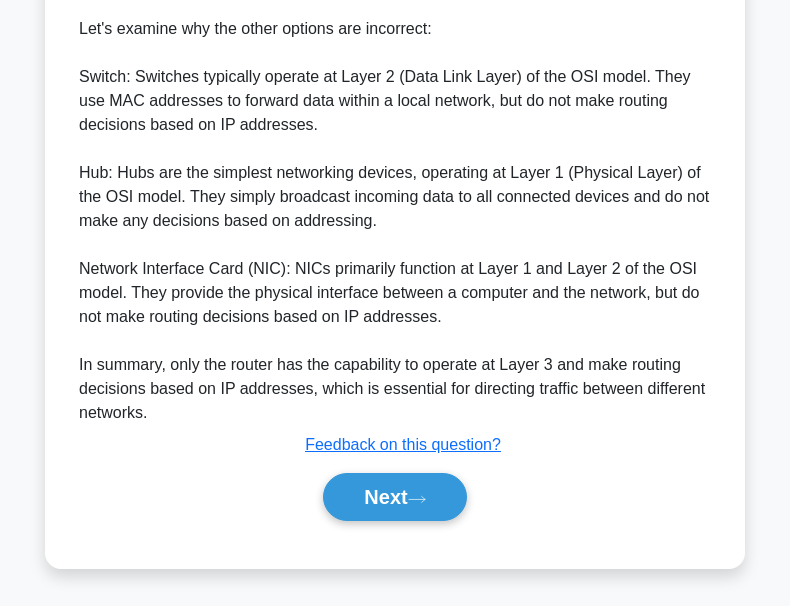 scroll, scrollTop: 715, scrollLeft: 0, axis: vertical 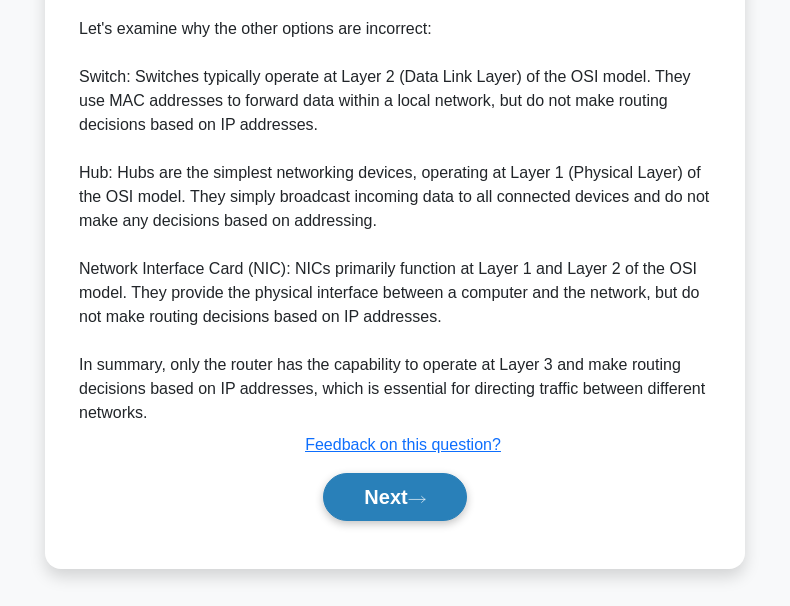 click on "Next" at bounding box center [394, 497] 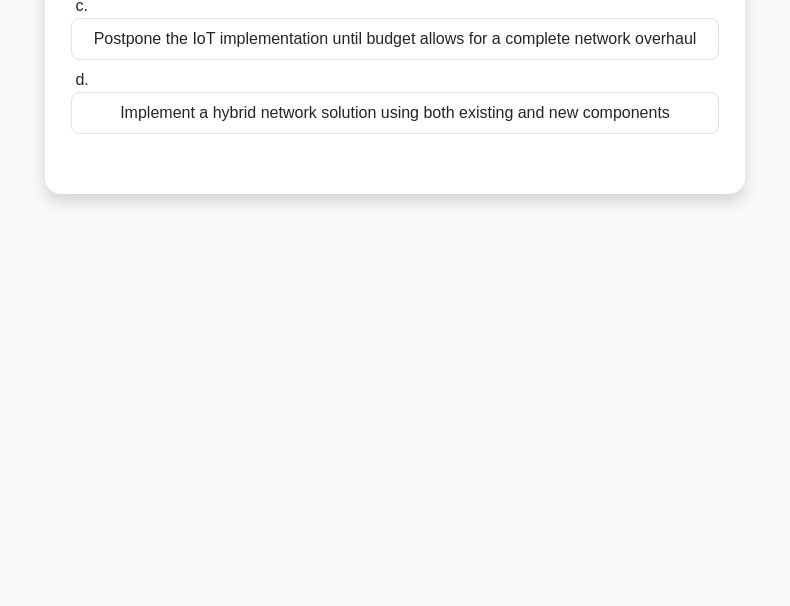 scroll, scrollTop: 0, scrollLeft: 0, axis: both 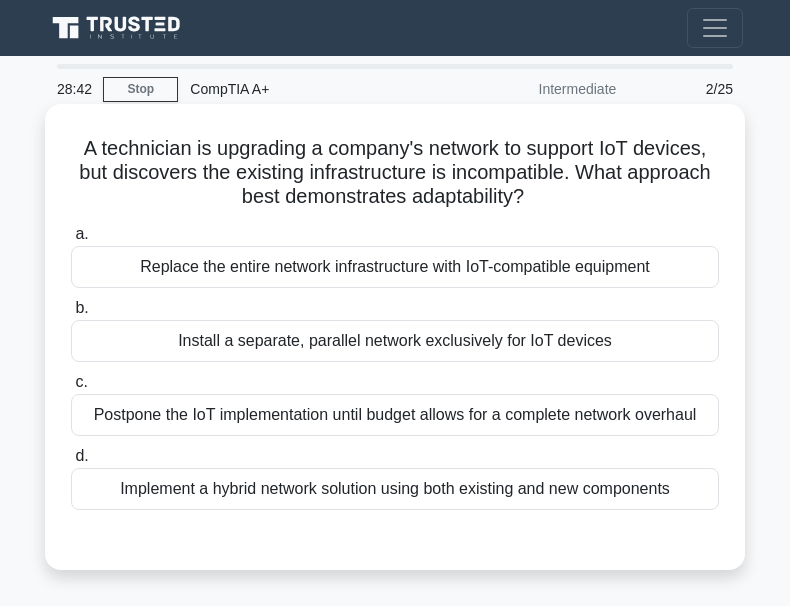 click on "Implement a hybrid network solution using both existing and new components" at bounding box center (395, 489) 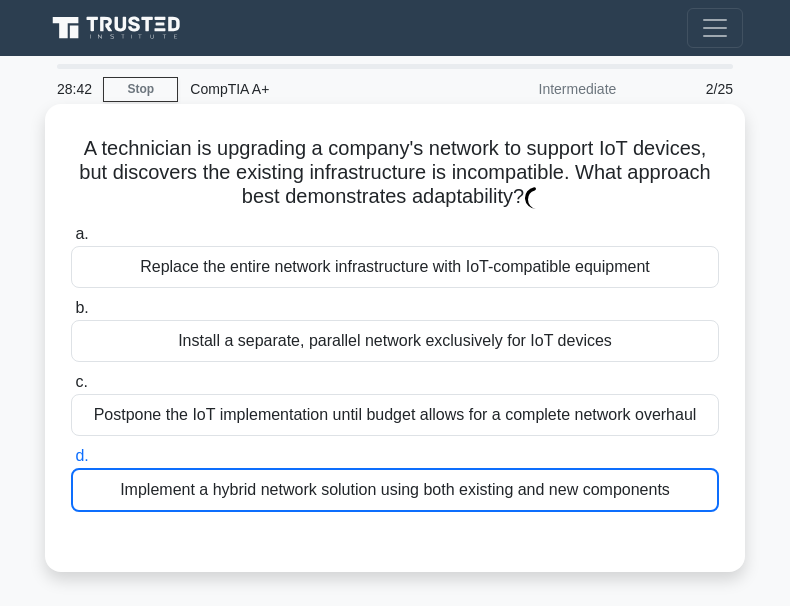 click on "Implement a hybrid network solution using both existing and new components" at bounding box center [395, 490] 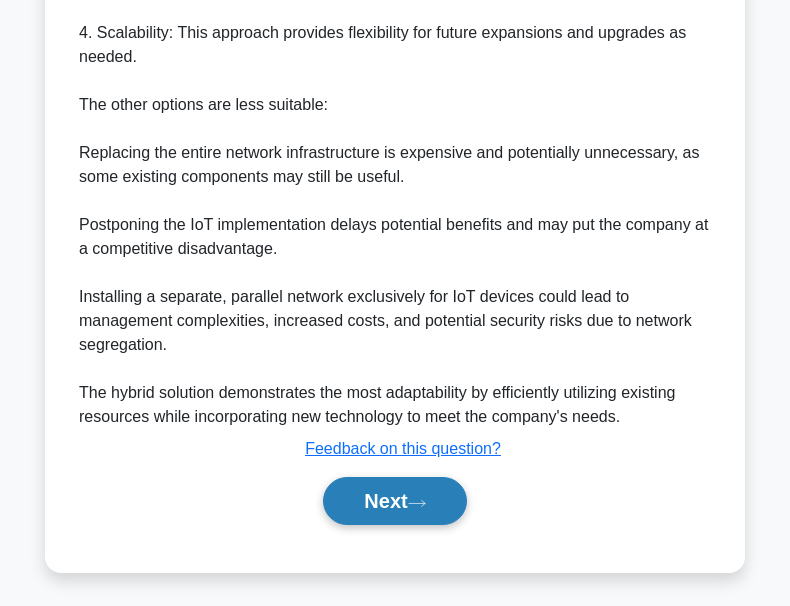 scroll, scrollTop: 953, scrollLeft: 0, axis: vertical 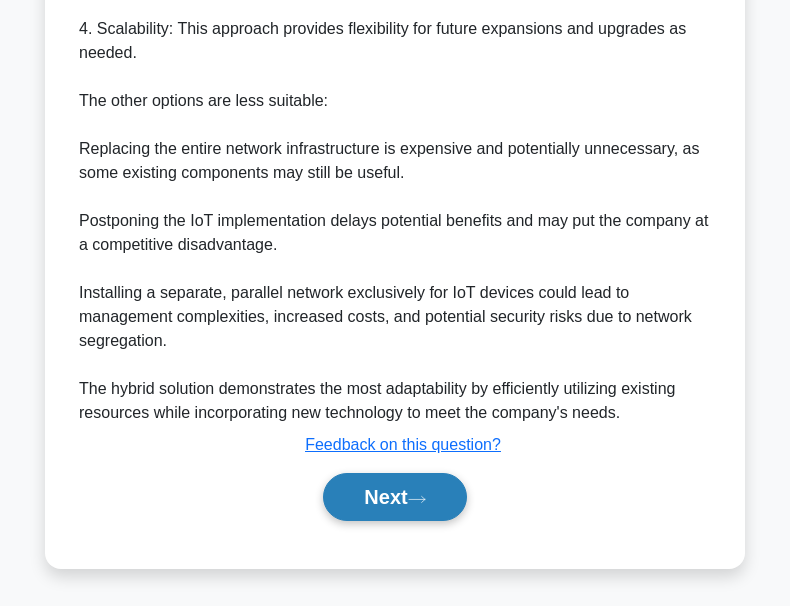 click on "Next" at bounding box center (394, 497) 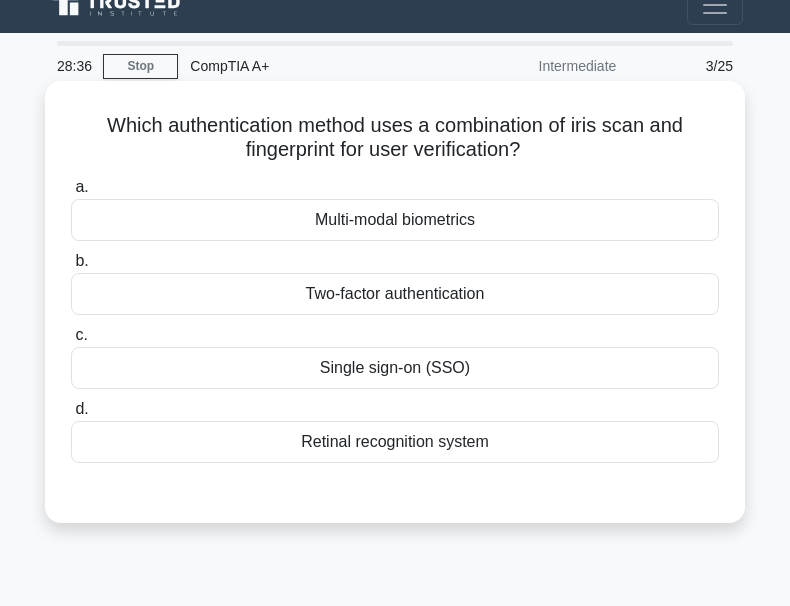 scroll, scrollTop: 0, scrollLeft: 0, axis: both 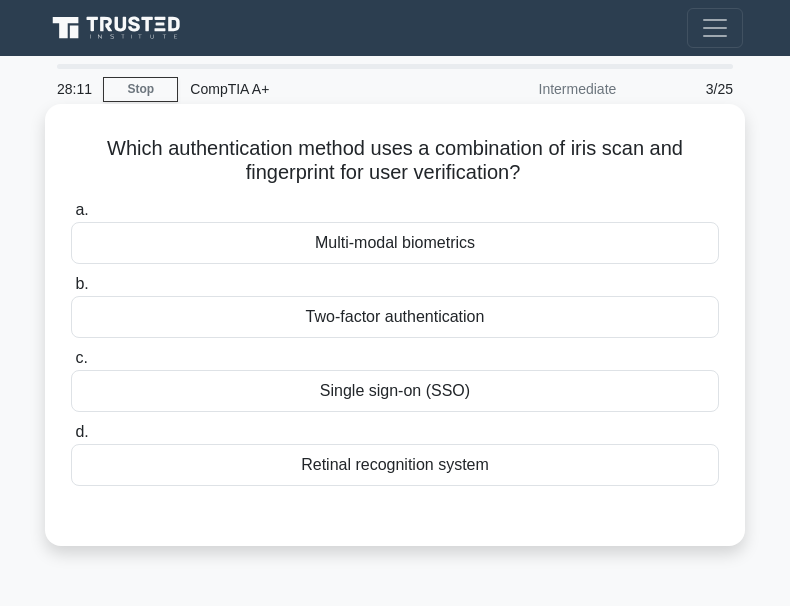 click on "Multi-modal biometrics" at bounding box center [395, 243] 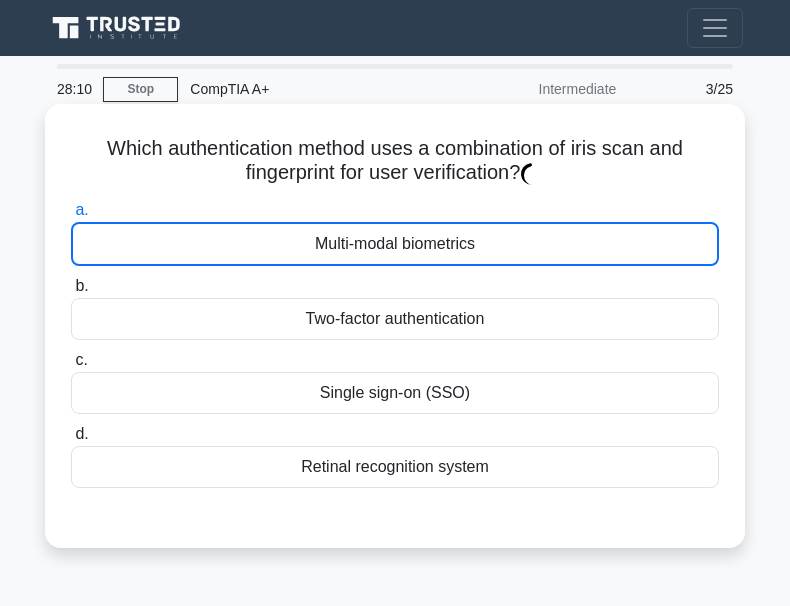 click on "Multi-modal biometrics" at bounding box center [395, 244] 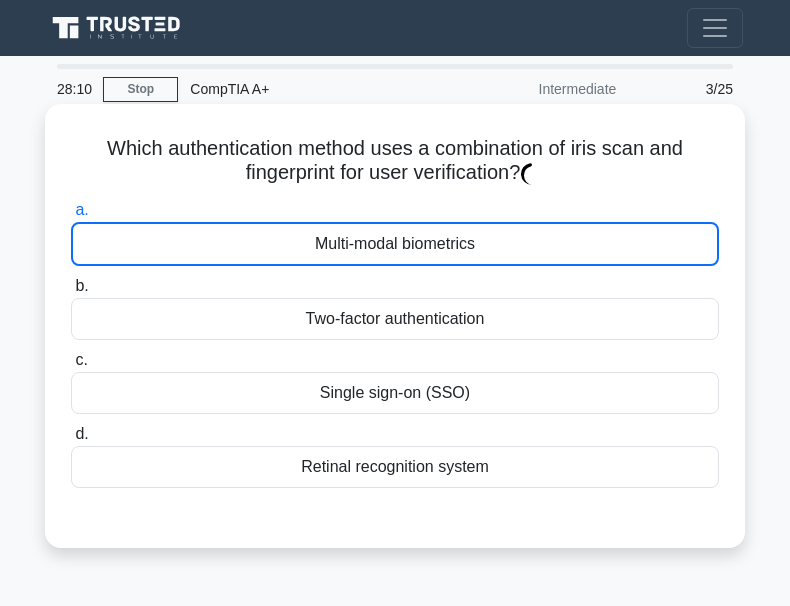 click on "a.
Multi-modal biometrics" at bounding box center (71, 210) 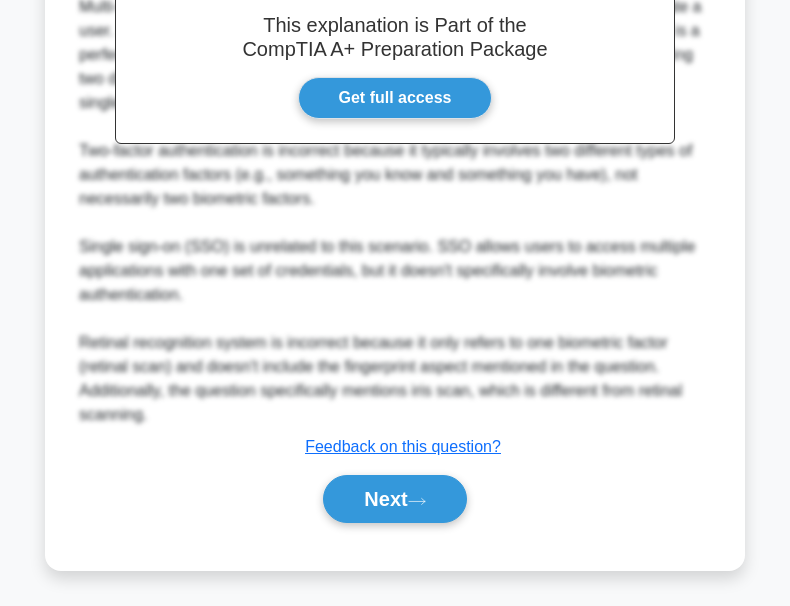 scroll, scrollTop: 617, scrollLeft: 0, axis: vertical 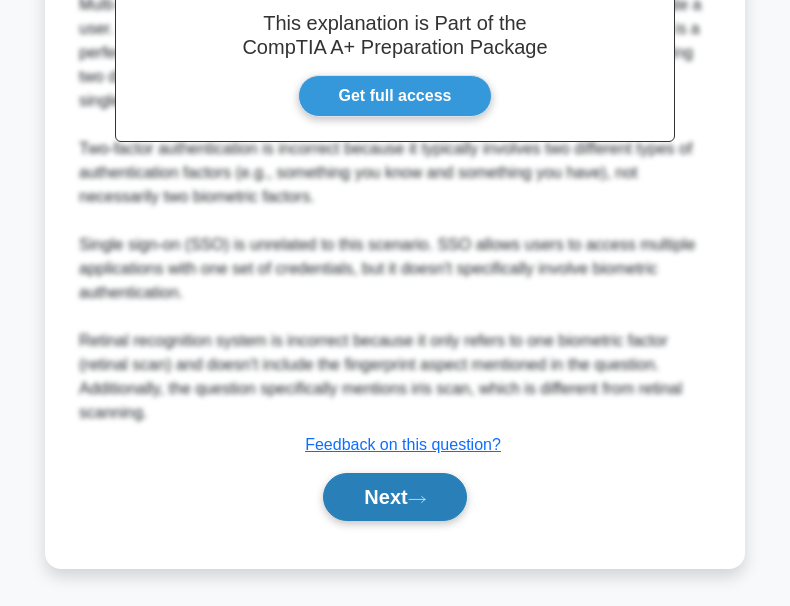 click on "Next" at bounding box center (394, 497) 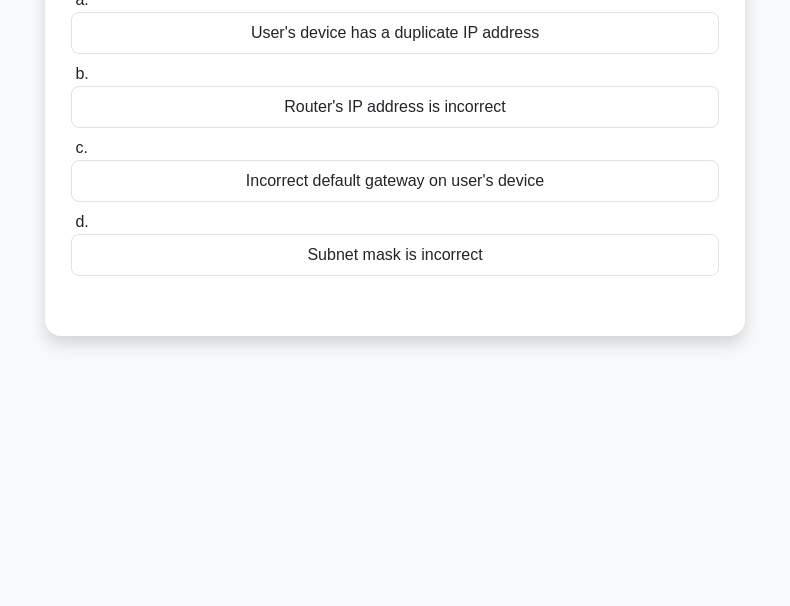scroll, scrollTop: 100, scrollLeft: 0, axis: vertical 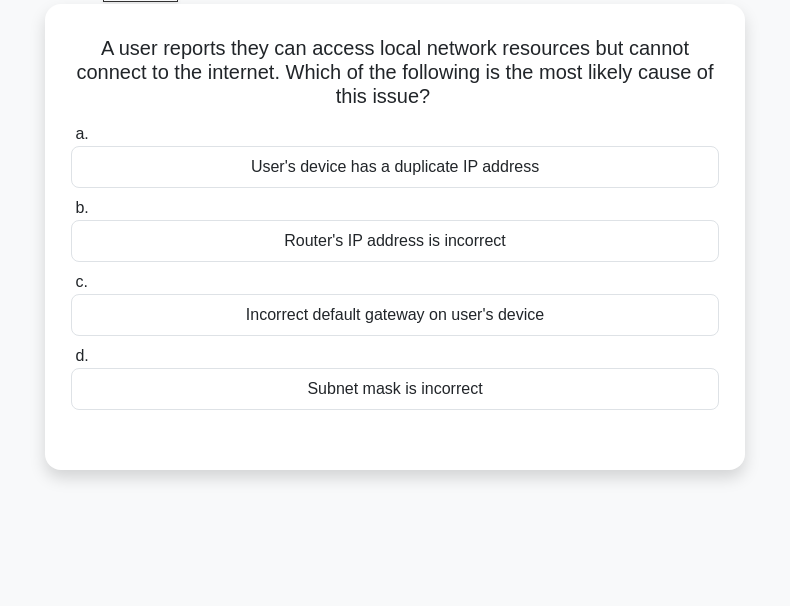 click on "Router's IP address is incorrect" at bounding box center (395, 241) 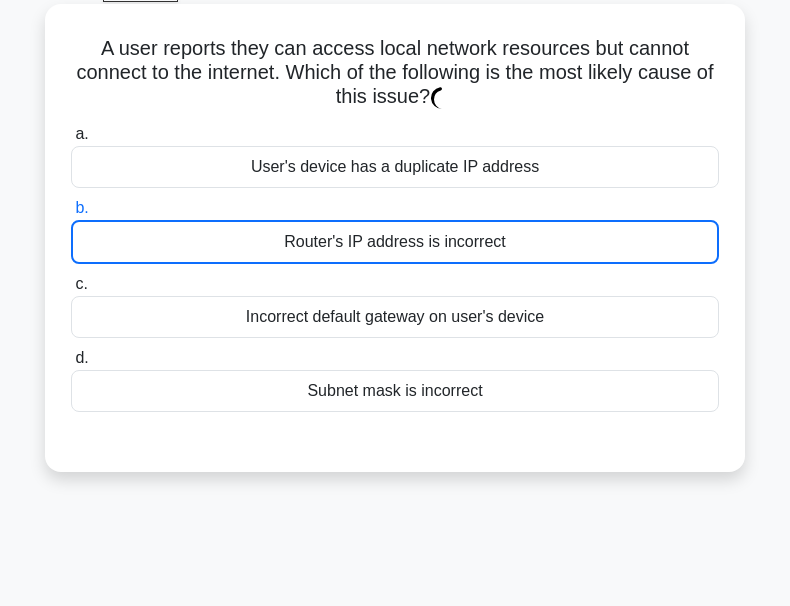click on "Router's IP address is incorrect" at bounding box center [395, 242] 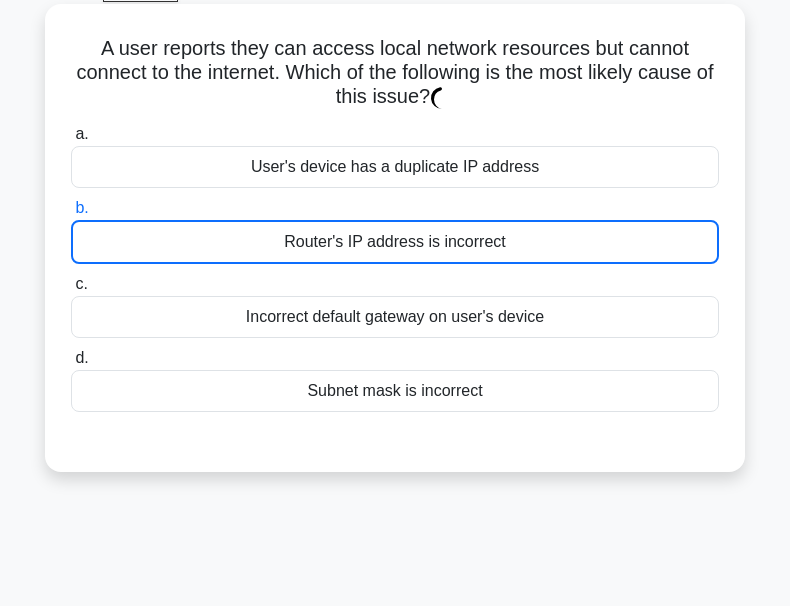 click on "b.
Router's IP address is incorrect" at bounding box center (71, 208) 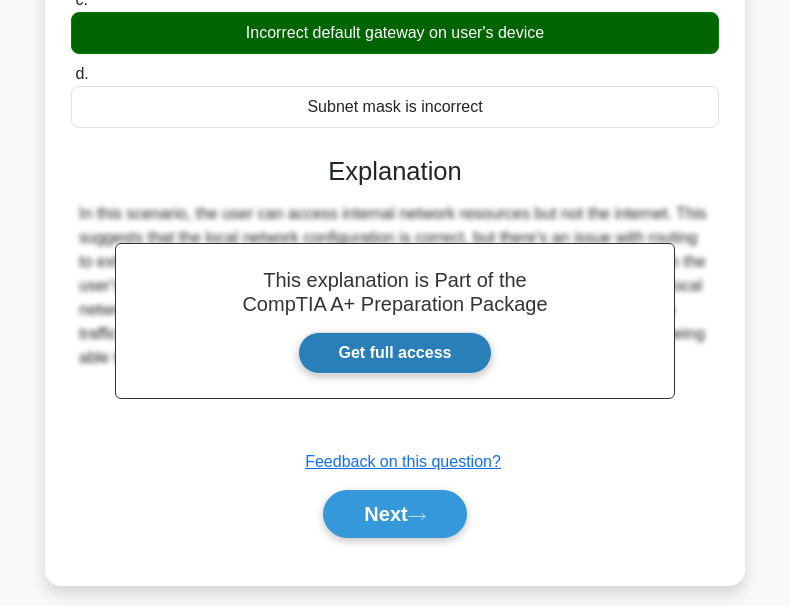 scroll, scrollTop: 466, scrollLeft: 0, axis: vertical 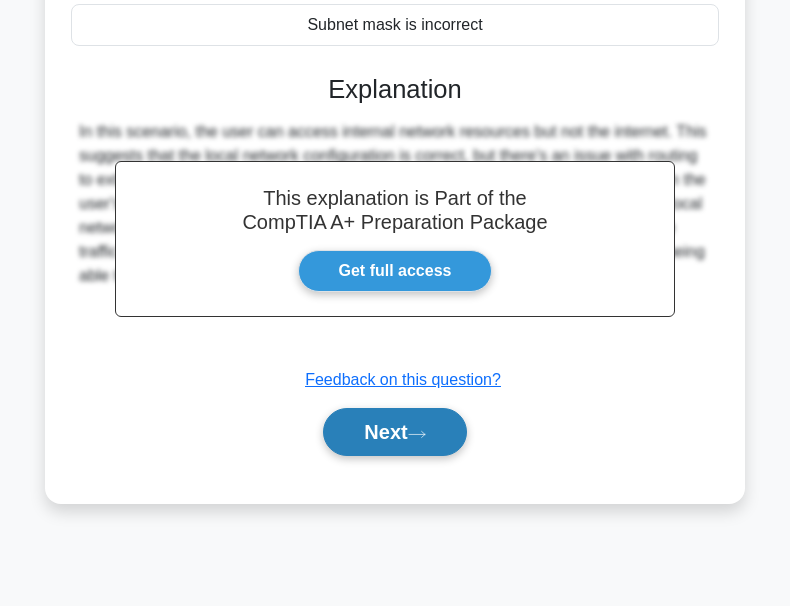 click 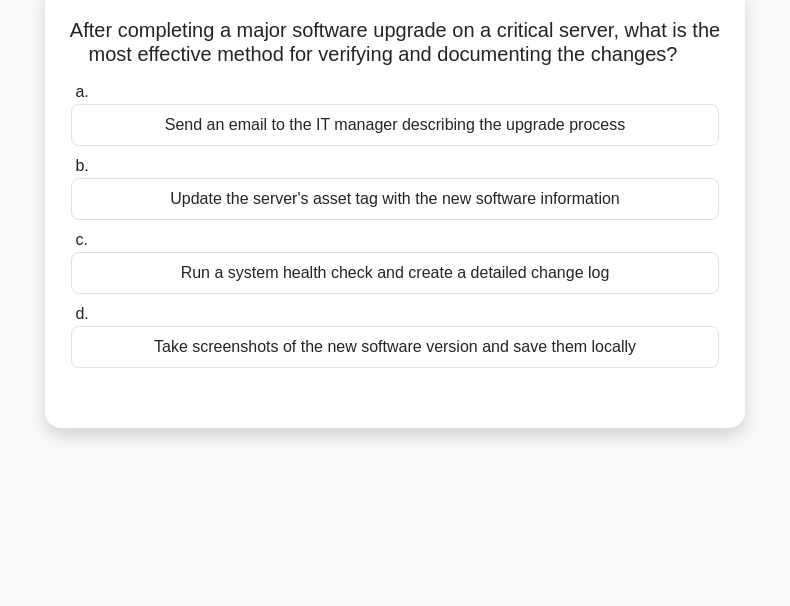 scroll, scrollTop: 0, scrollLeft: 0, axis: both 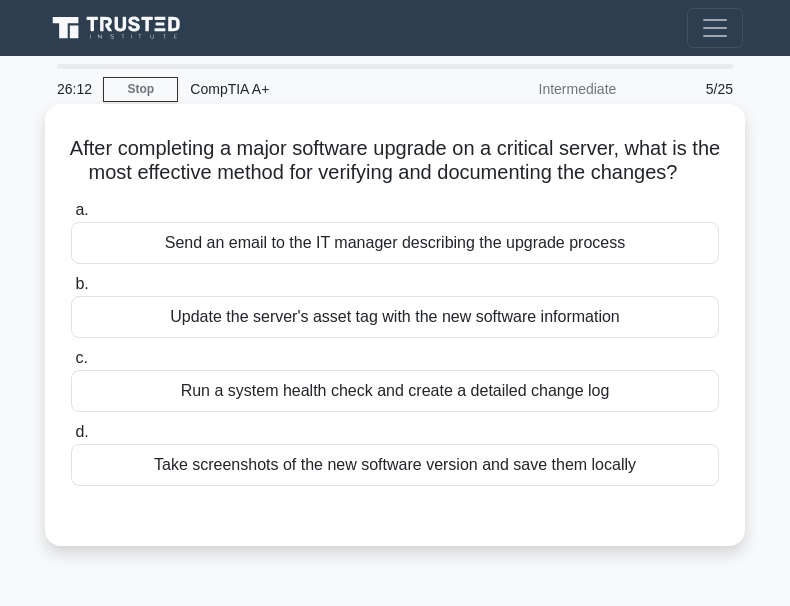 click on "Update the server's asset tag with the new software information" at bounding box center [395, 317] 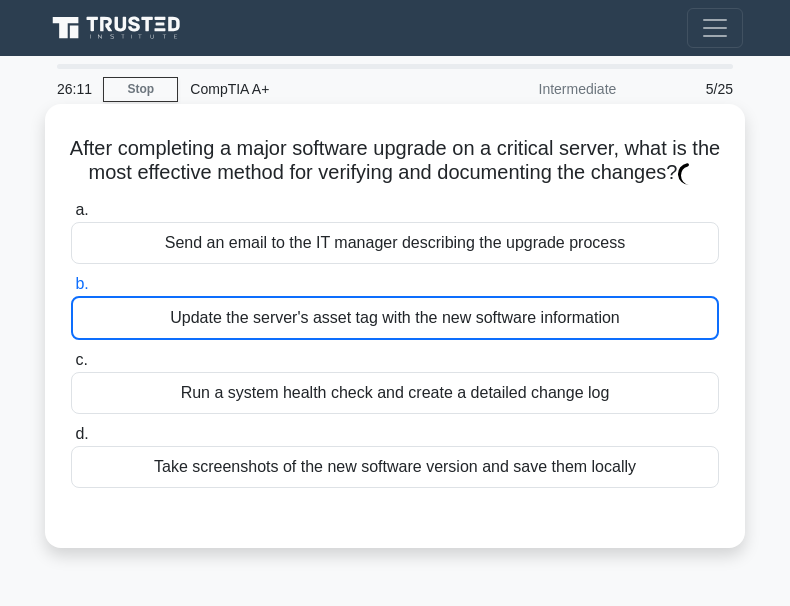 click on "Update the server's asset tag with the new software information" at bounding box center (395, 318) 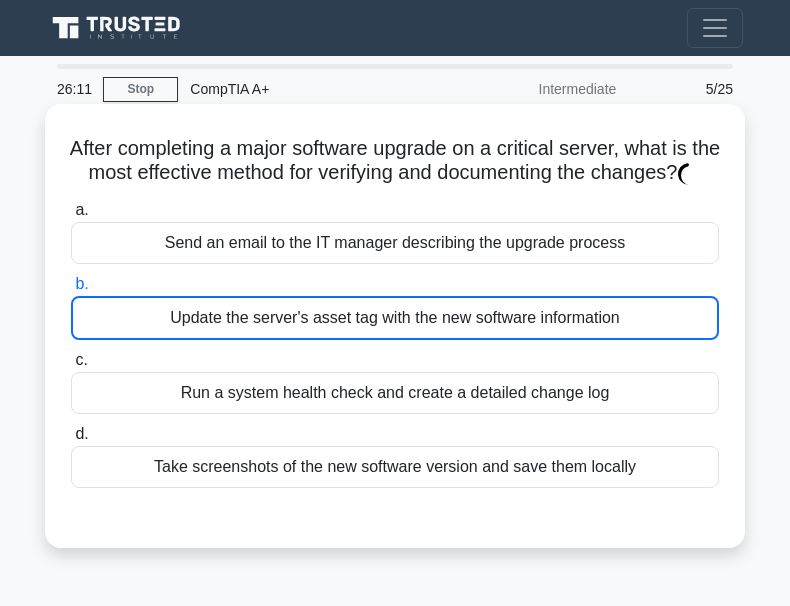 click on "b.
Update the server's asset tag with the new software information" at bounding box center (71, 284) 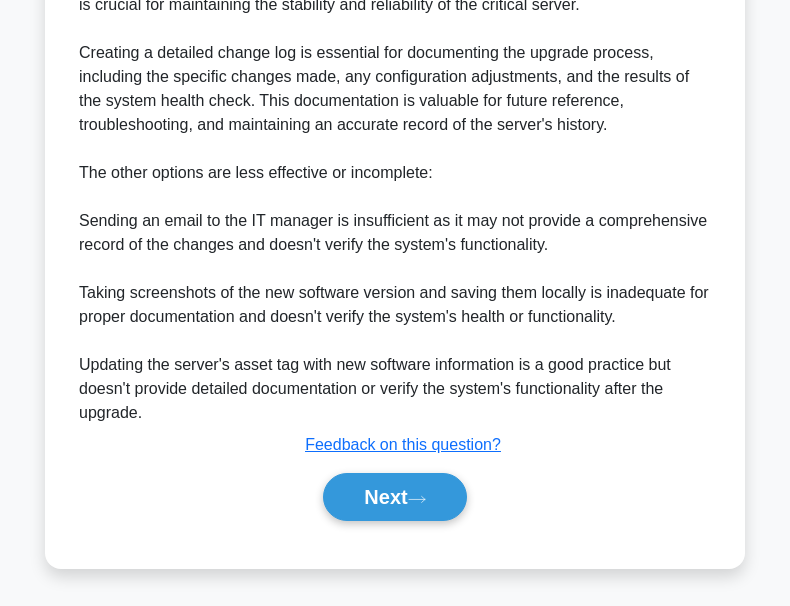 scroll, scrollTop: 763, scrollLeft: 0, axis: vertical 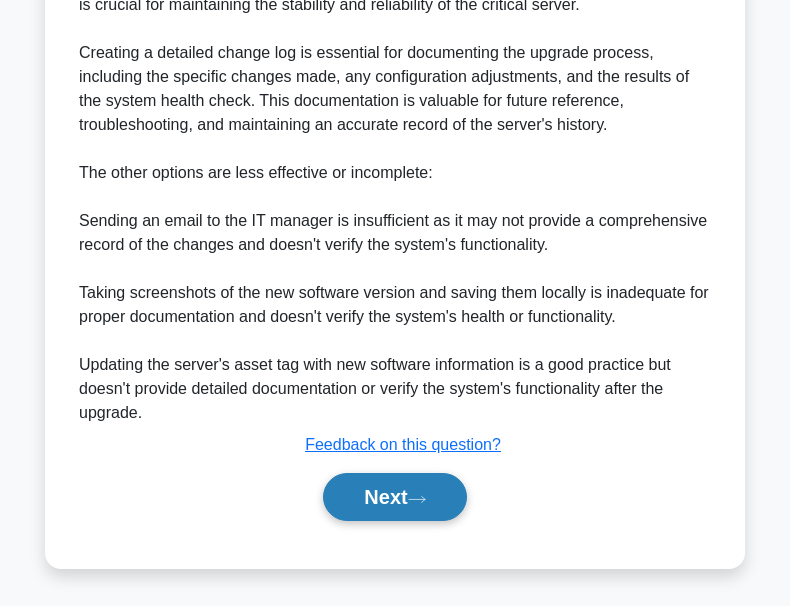 click on "Next" at bounding box center (394, 497) 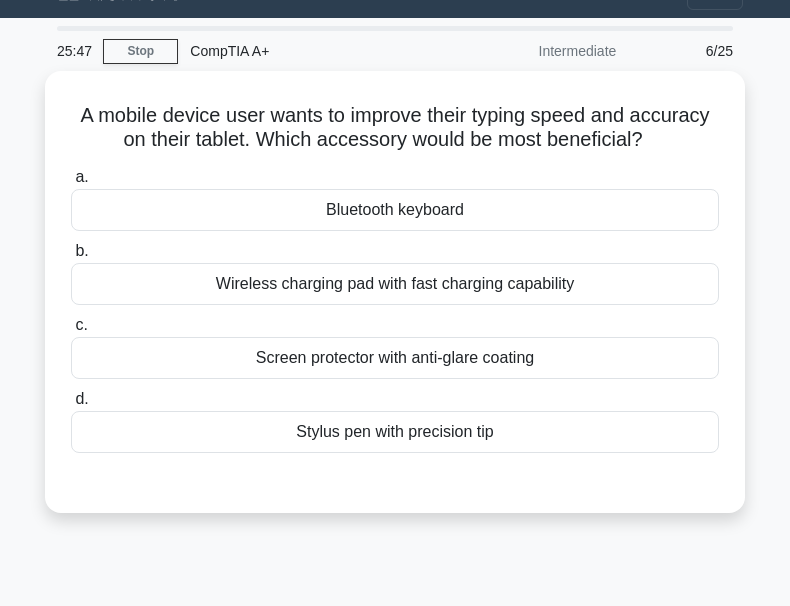 scroll, scrollTop: 0, scrollLeft: 0, axis: both 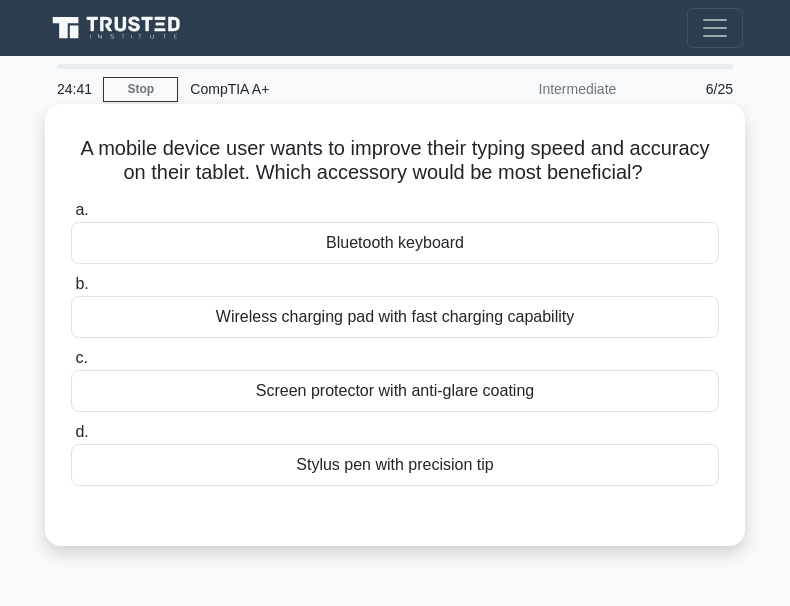 click on "Wireless charging pad with fast charging capability" at bounding box center [395, 317] 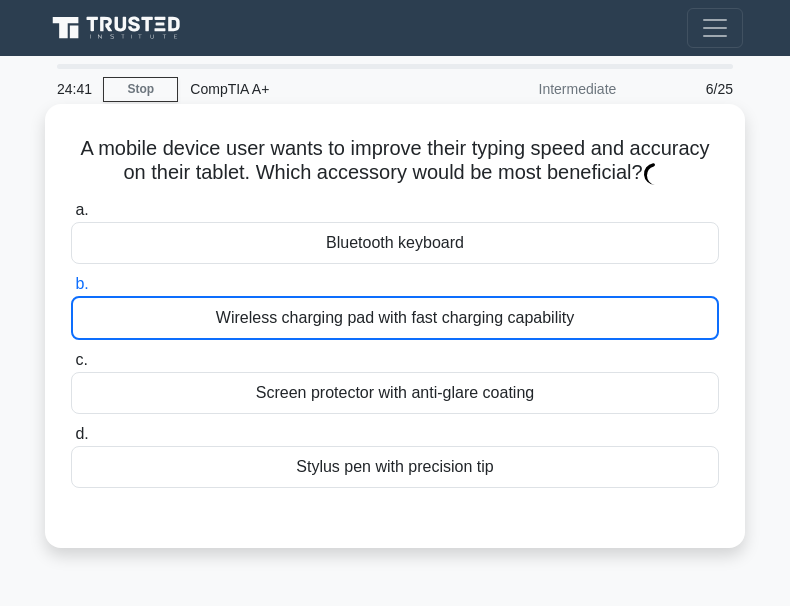 click on "Wireless charging pad with fast charging capability" at bounding box center (395, 318) 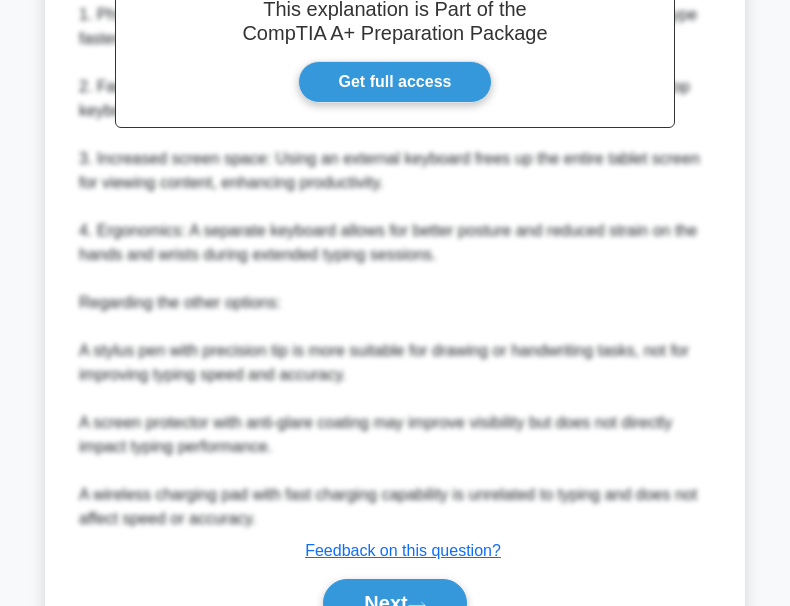 scroll, scrollTop: 739, scrollLeft: 0, axis: vertical 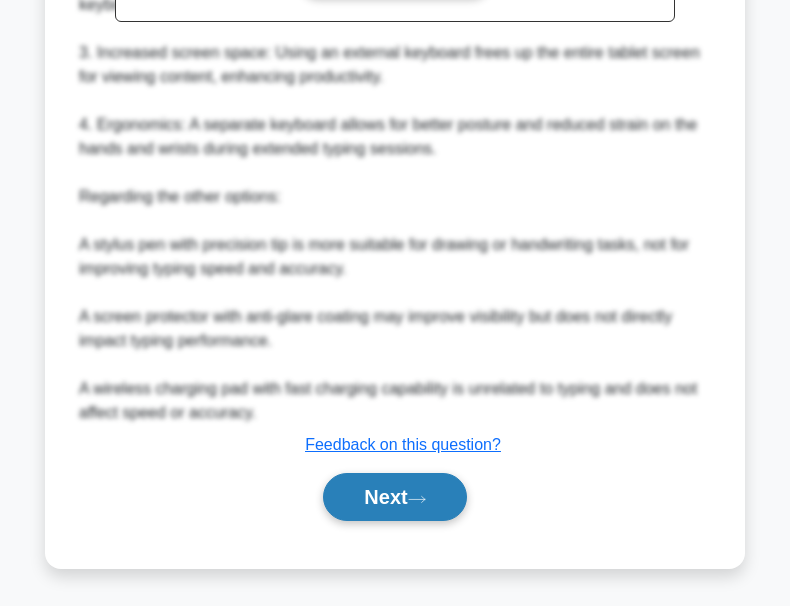 click on "Next" at bounding box center [394, 497] 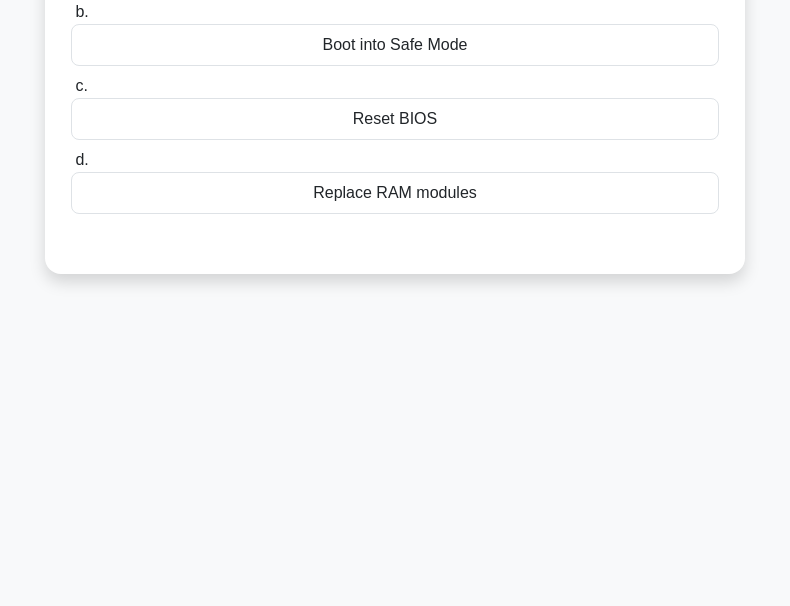 scroll, scrollTop: 0, scrollLeft: 0, axis: both 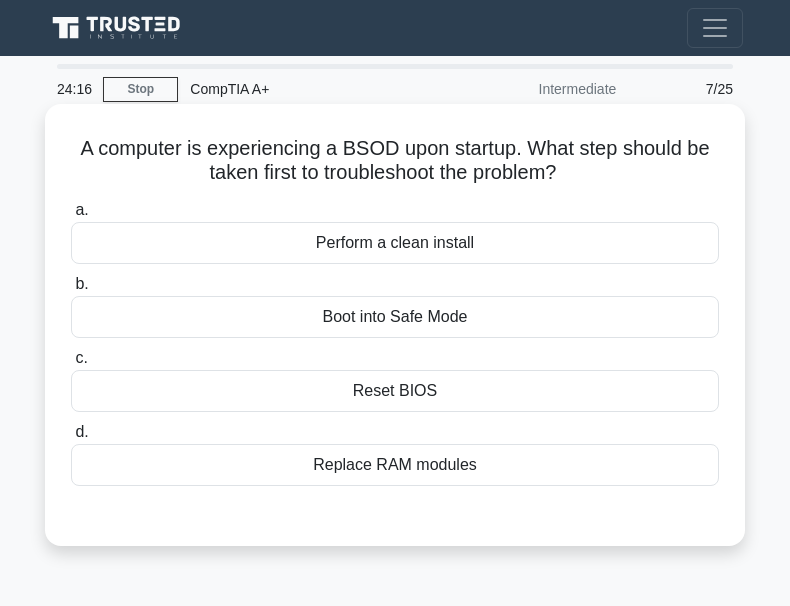 click on "Boot into Safe Mode" at bounding box center (395, 317) 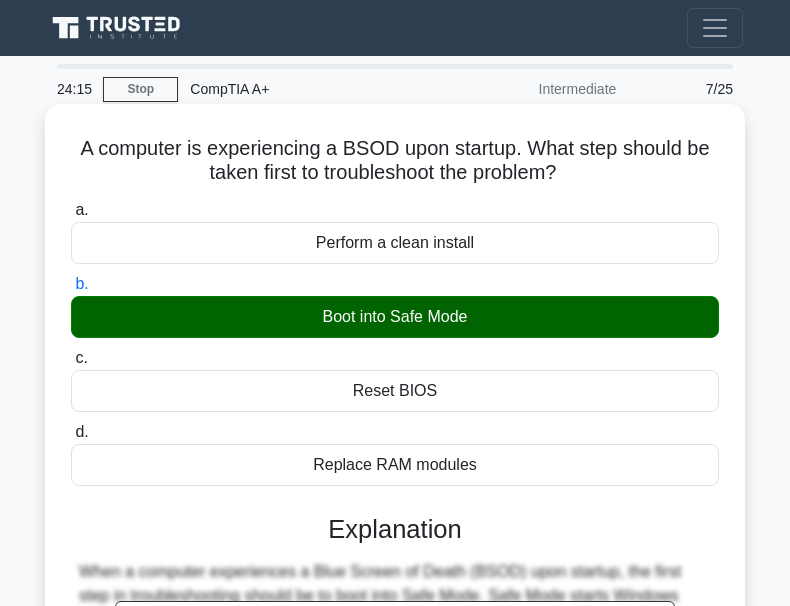 click on "Boot into Safe Mode" at bounding box center [395, 317] 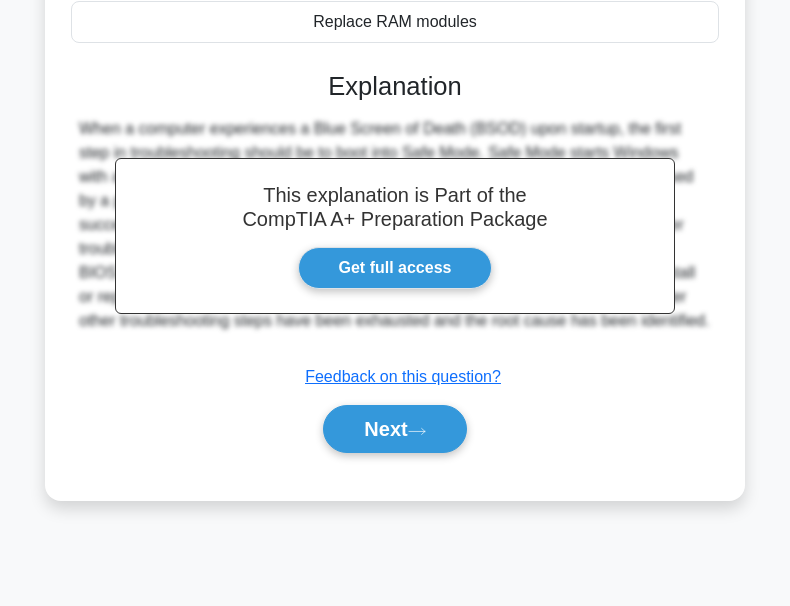 scroll, scrollTop: 466, scrollLeft: 0, axis: vertical 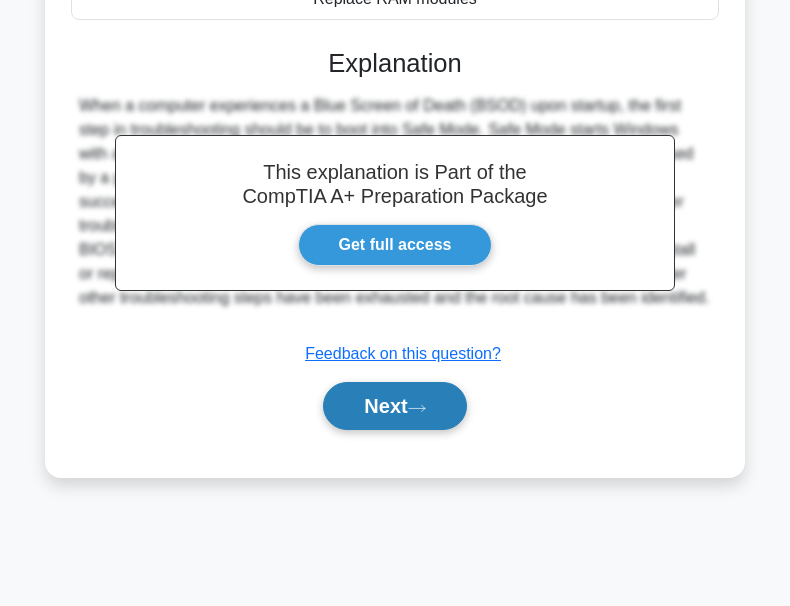 click on "Next" at bounding box center (394, 406) 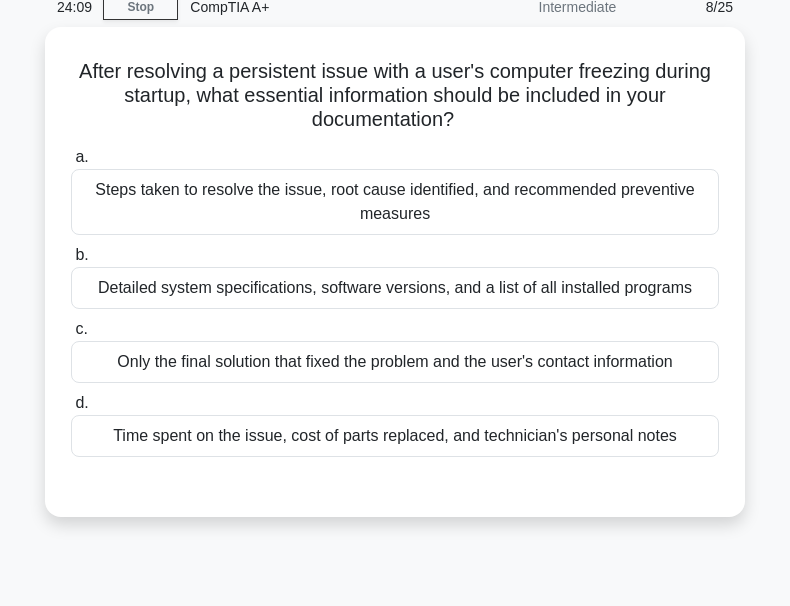 scroll, scrollTop: 66, scrollLeft: 0, axis: vertical 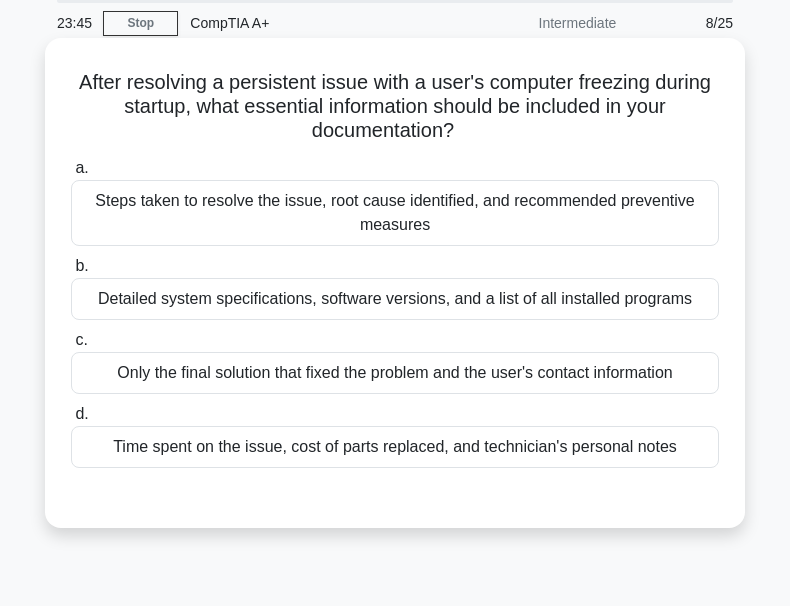 click on "Steps taken to resolve the issue, root cause identified, and recommended preventive measures" at bounding box center [395, 213] 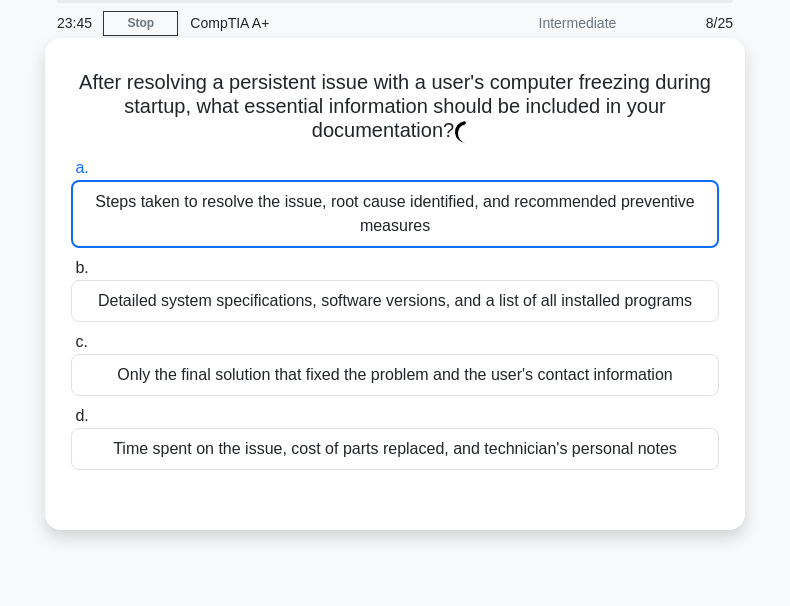 click on "Steps taken to resolve the issue, root cause identified, and recommended preventive measures" at bounding box center (395, 214) 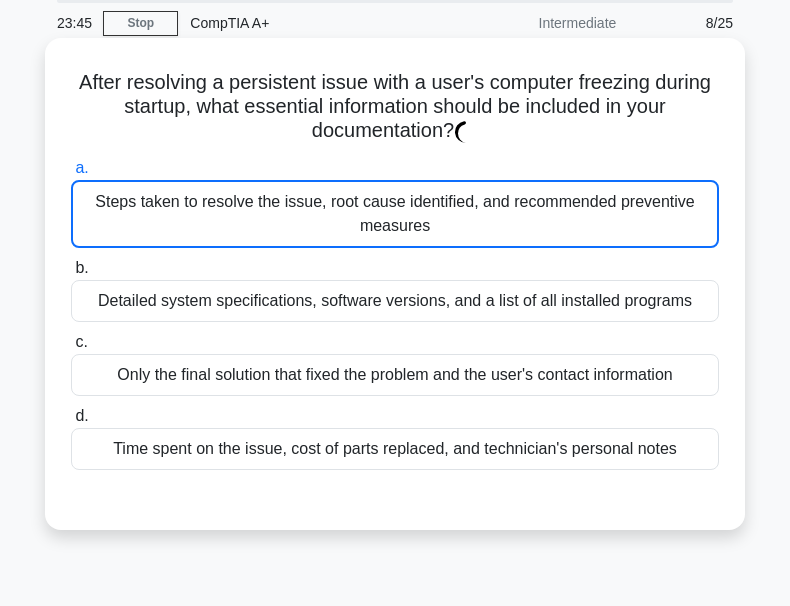 click on "a.
Steps taken to resolve the issue, root cause identified, and recommended preventive measures" at bounding box center (71, 168) 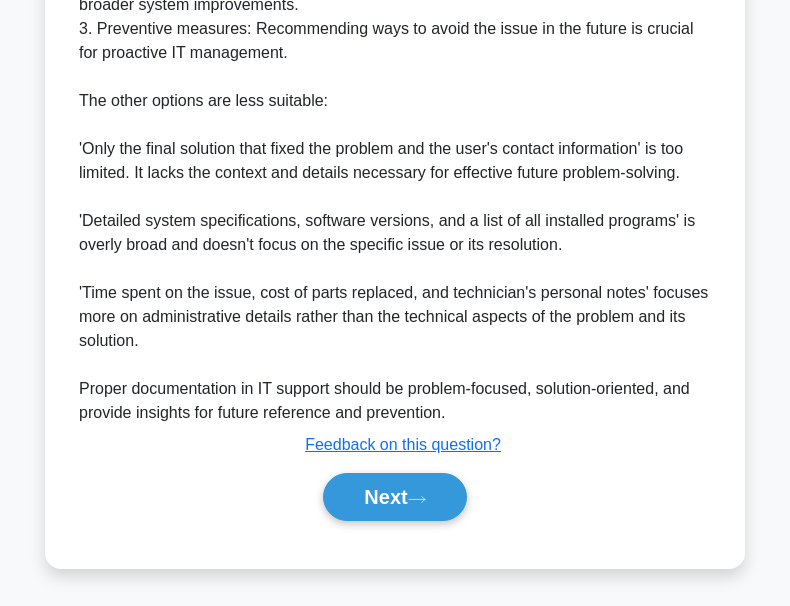 scroll, scrollTop: 809, scrollLeft: 0, axis: vertical 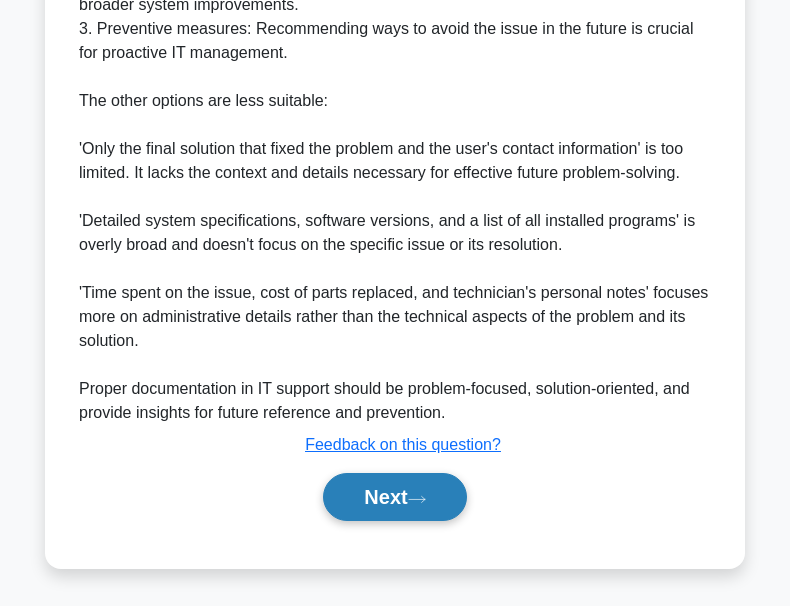 click on "Next" at bounding box center [394, 497] 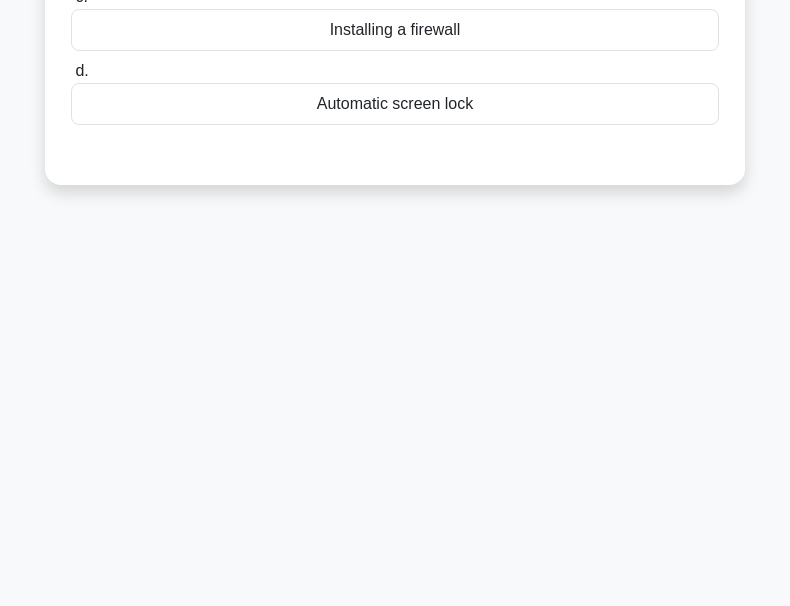 scroll, scrollTop: 0, scrollLeft: 0, axis: both 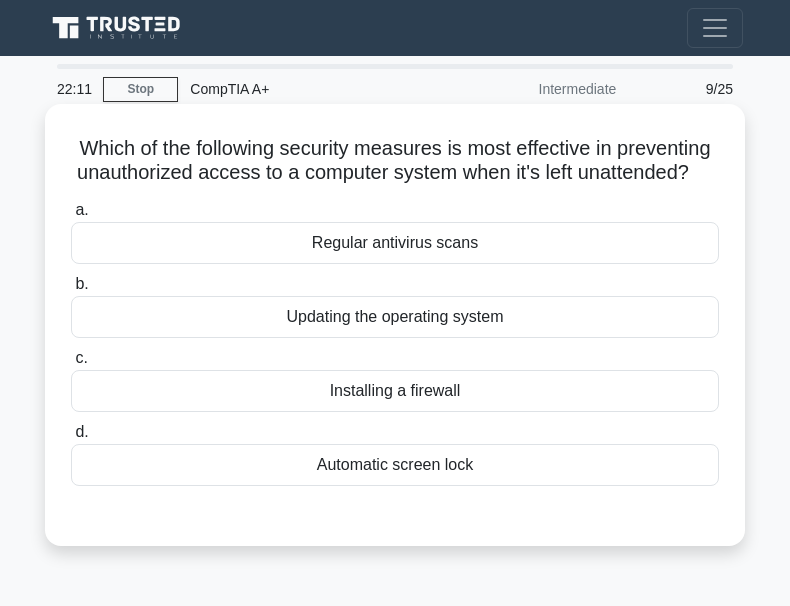click on "Automatic screen lock" at bounding box center (395, 465) 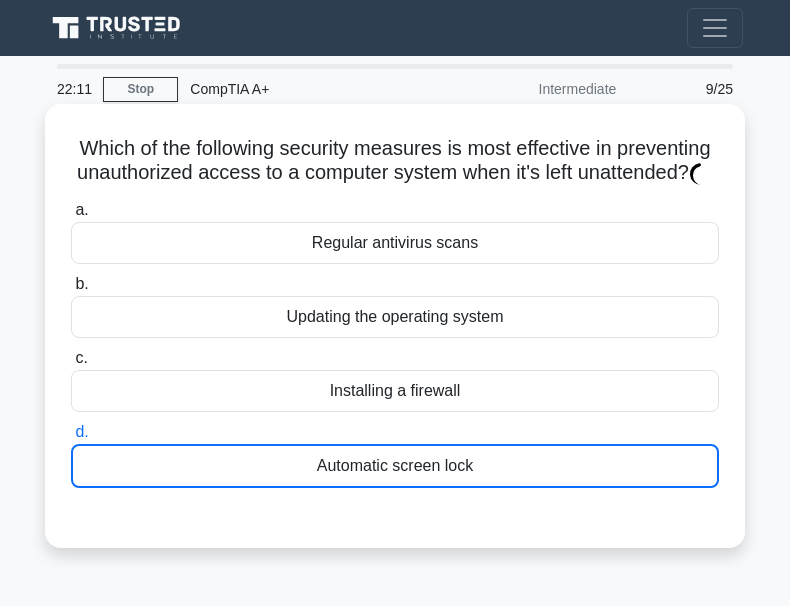 click on "Automatic screen lock" at bounding box center (395, 466) 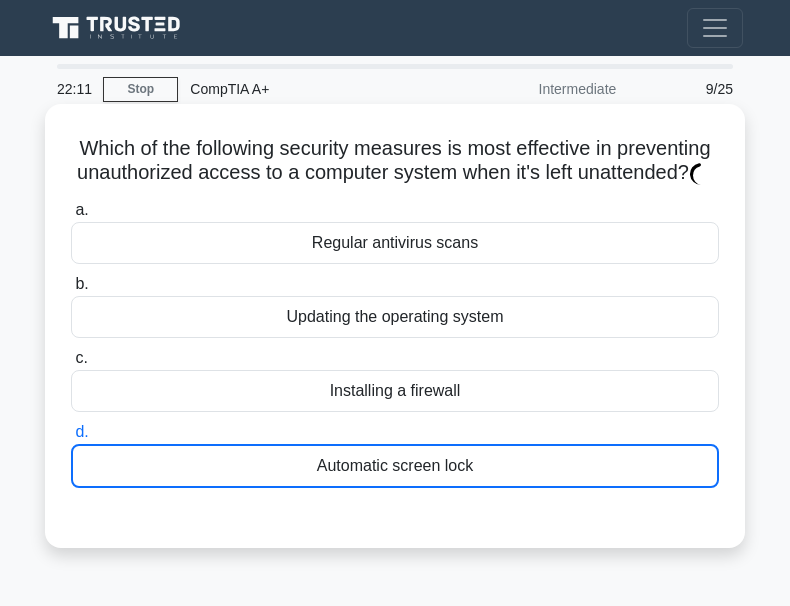 click on "d.
Automatic screen lock" at bounding box center [71, 432] 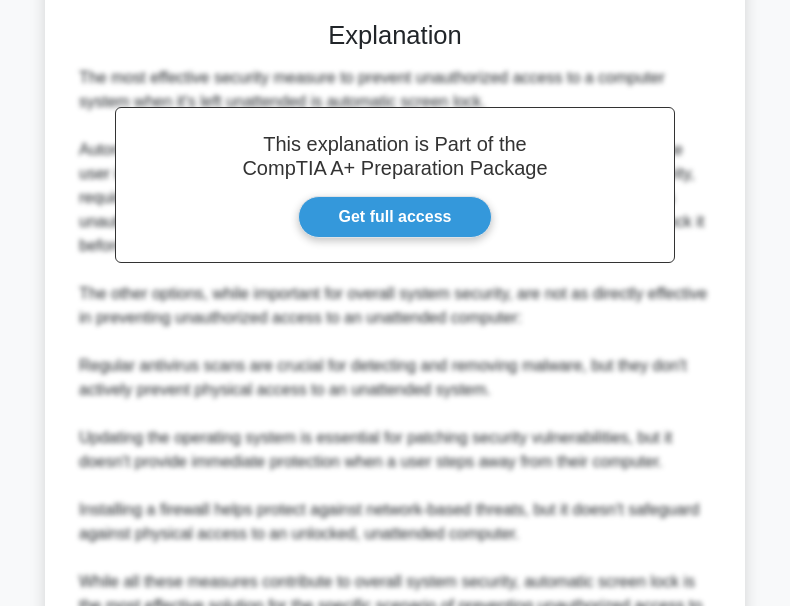 scroll, scrollTop: 737, scrollLeft: 0, axis: vertical 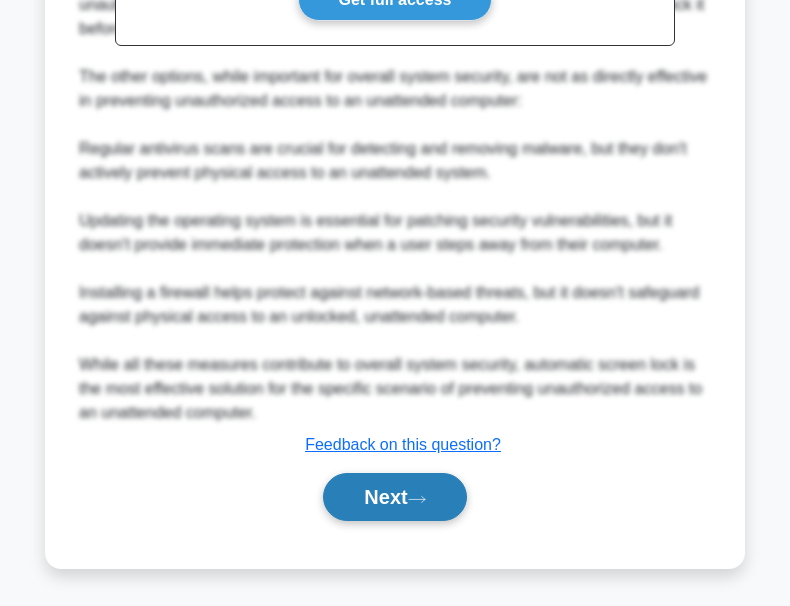 click on "Next" at bounding box center [394, 497] 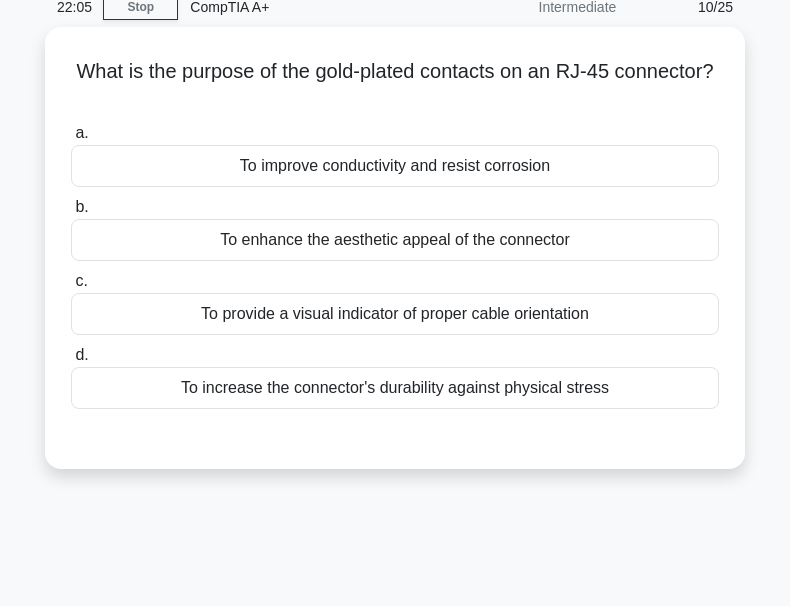 scroll, scrollTop: 0, scrollLeft: 0, axis: both 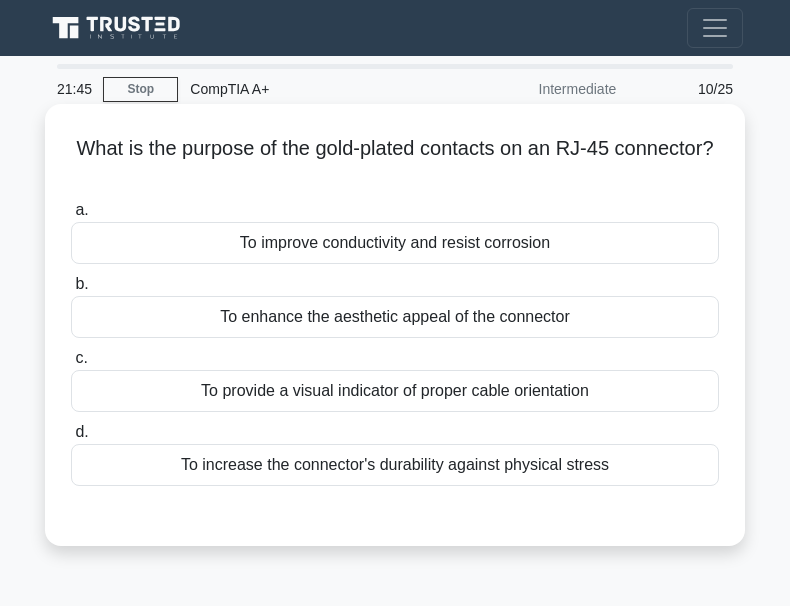 click on "To increase the connector's durability against physical stress" at bounding box center (395, 465) 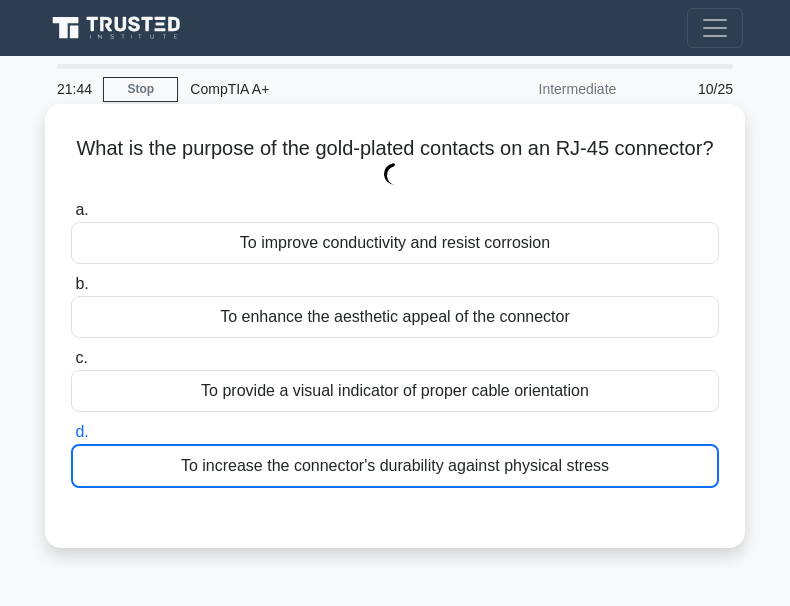 click on "To increase the connector's durability against physical stress" at bounding box center (395, 466) 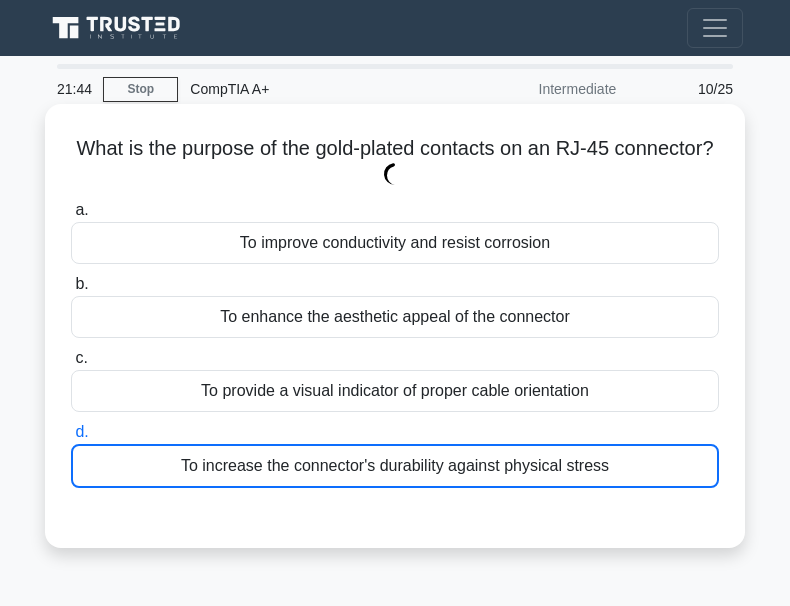 click on "d.
To increase the connector's durability against physical stress" at bounding box center [71, 432] 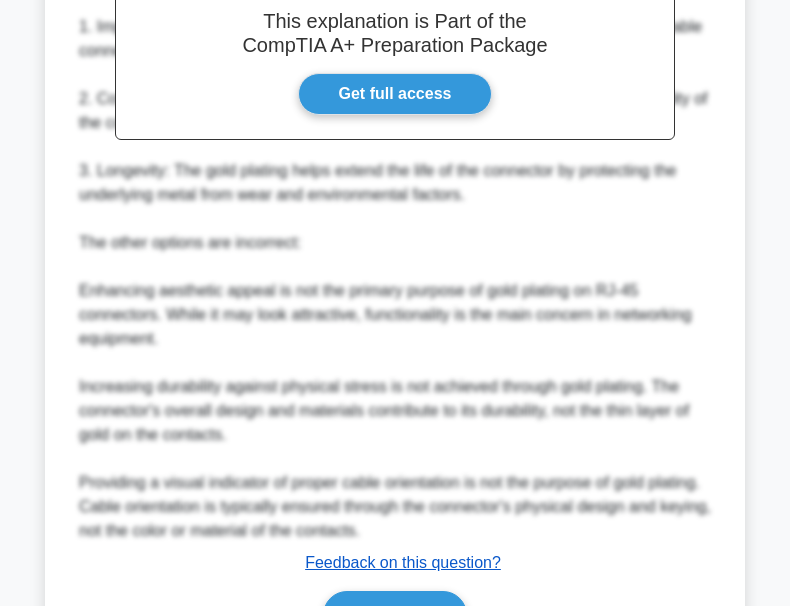 scroll, scrollTop: 739, scrollLeft: 0, axis: vertical 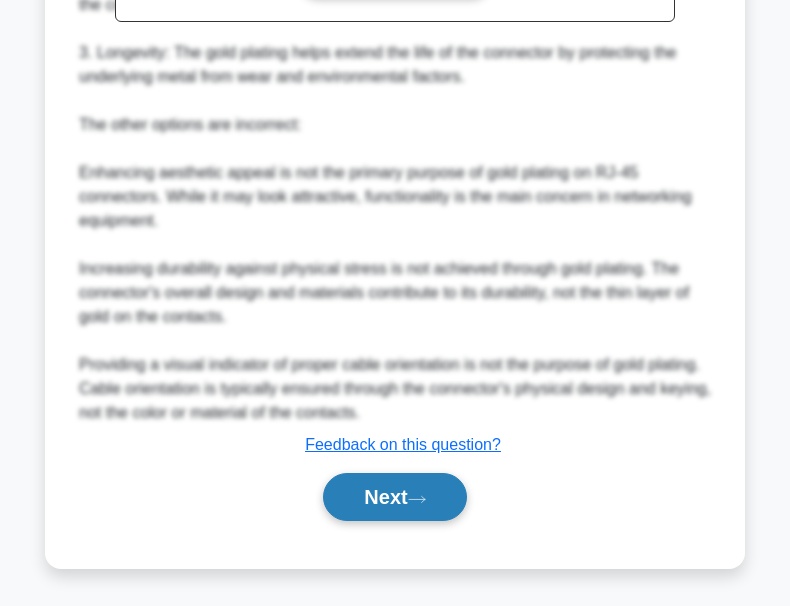 click on "Next" at bounding box center (394, 497) 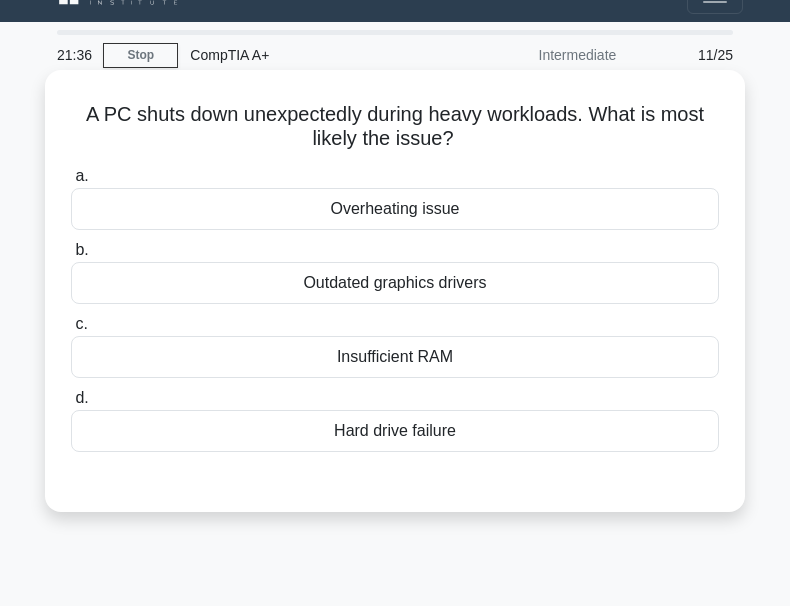 scroll, scrollTop: 0, scrollLeft: 0, axis: both 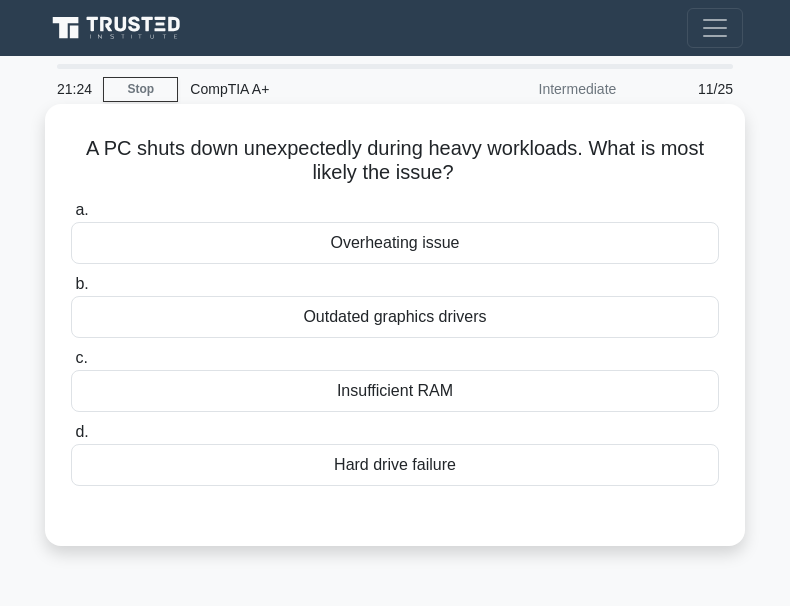 click on "Insufficient RAM" at bounding box center (395, 391) 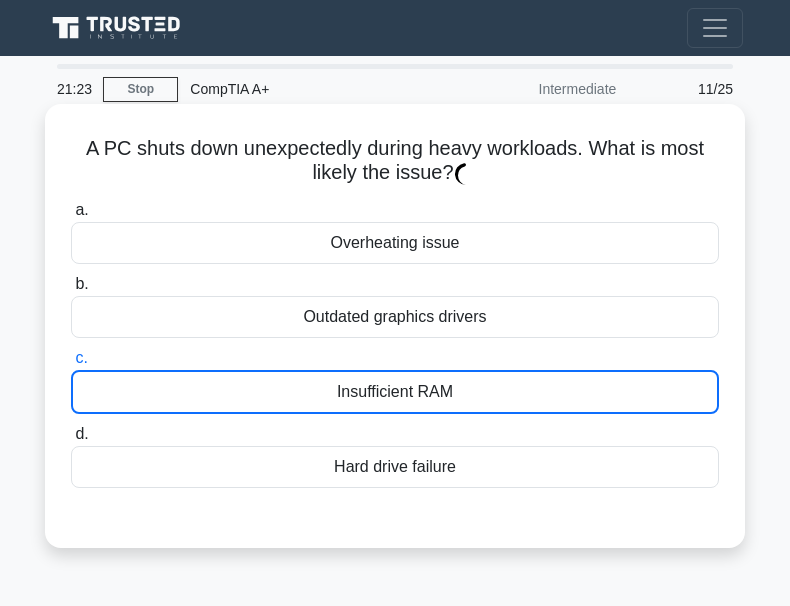 click on "Insufficient RAM" at bounding box center [395, 392] 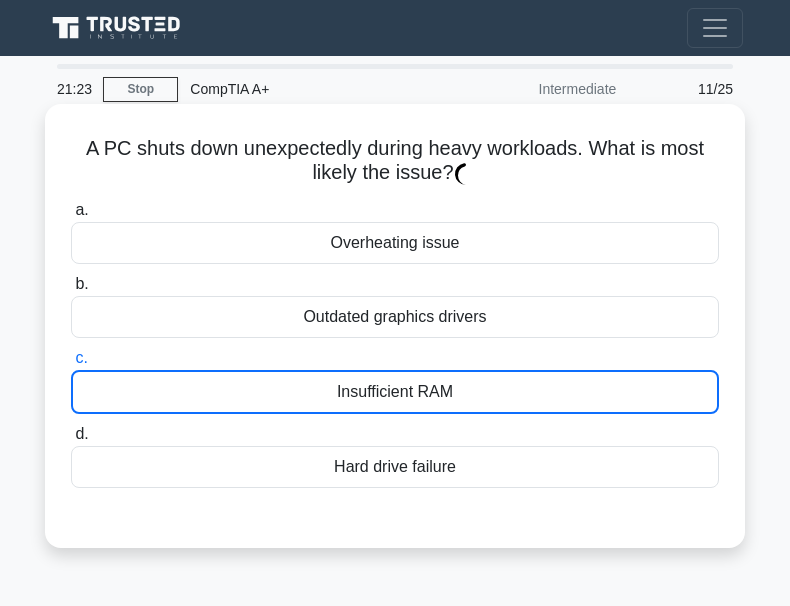 click on "c.
Insufficient RAM" at bounding box center [71, 358] 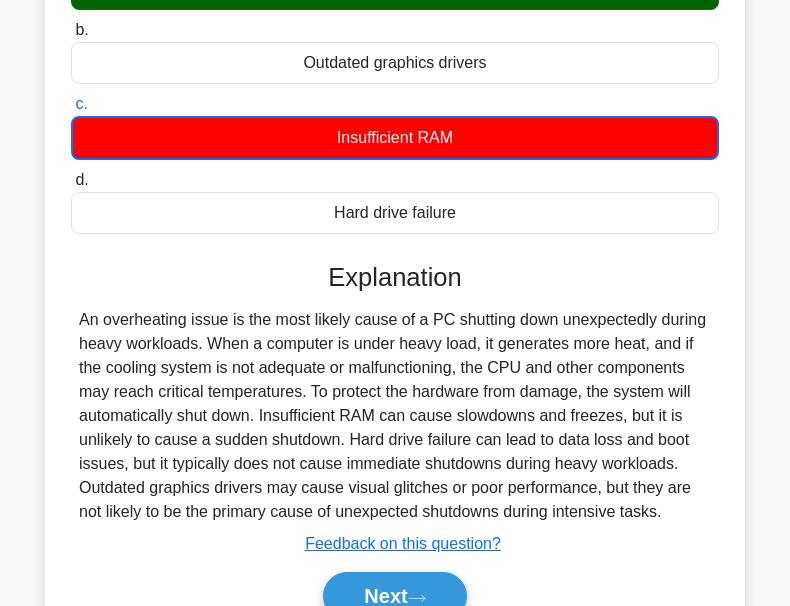 scroll, scrollTop: 466, scrollLeft: 0, axis: vertical 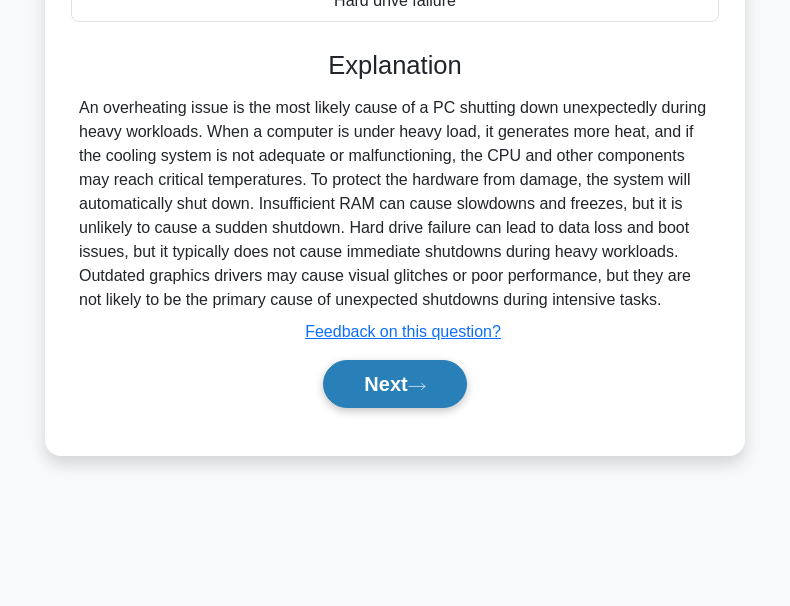 click on "Next" at bounding box center [394, 384] 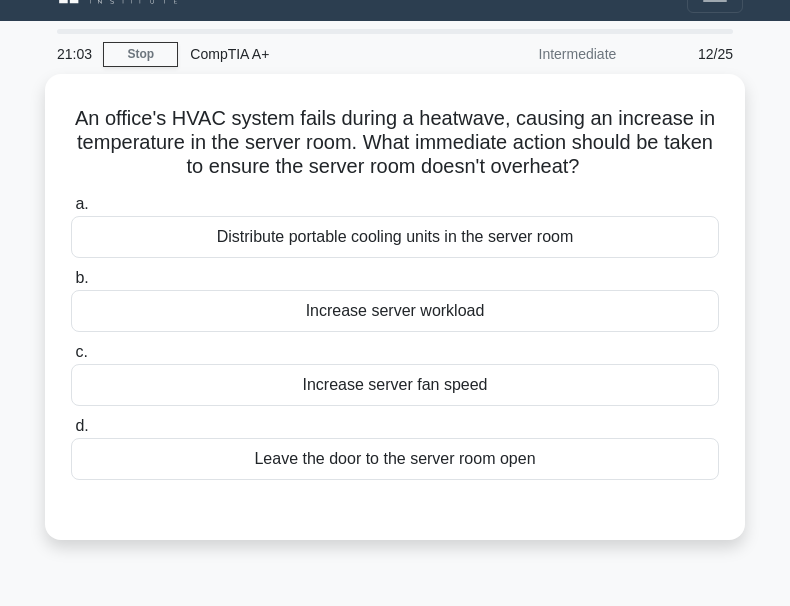 scroll, scrollTop: 0, scrollLeft: 0, axis: both 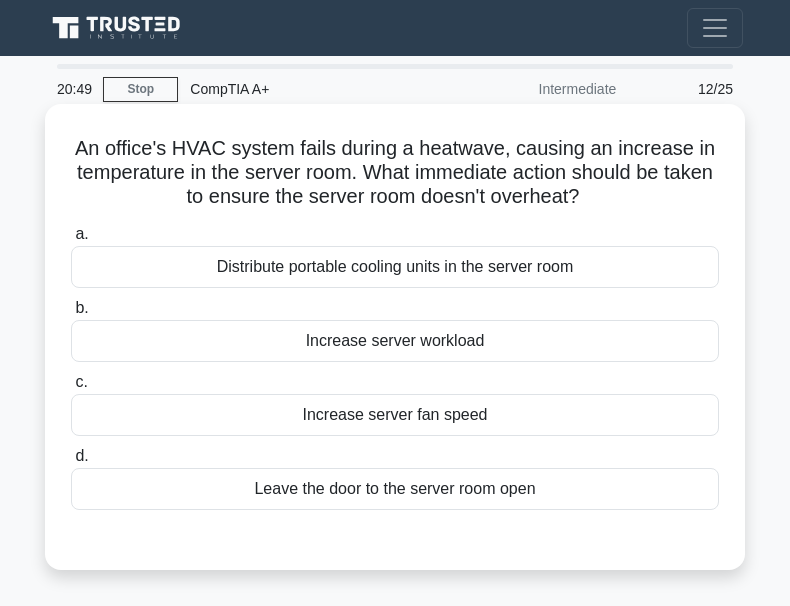 click on "Distribute portable cooling units in the server room" at bounding box center [395, 267] 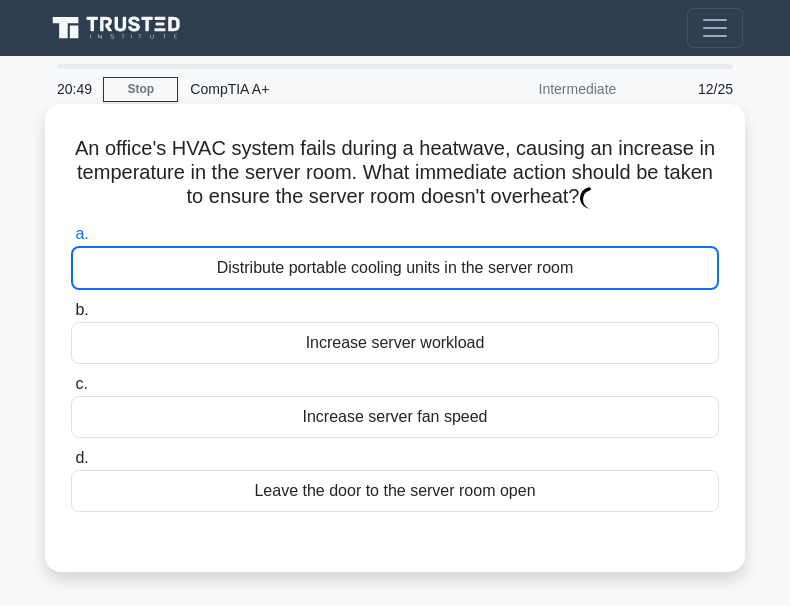 click on "Distribute portable cooling units in the server room" at bounding box center [395, 268] 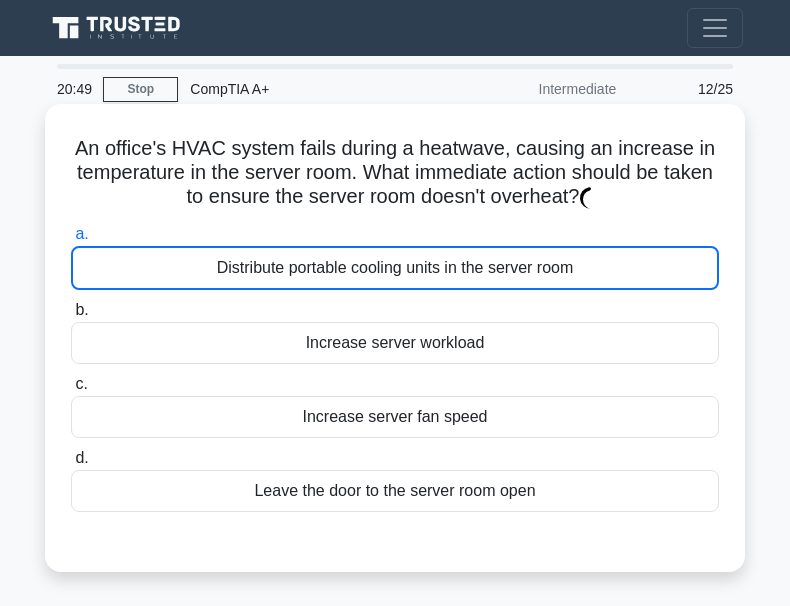 click on "a.
Distribute portable cooling units in the server room" at bounding box center [71, 234] 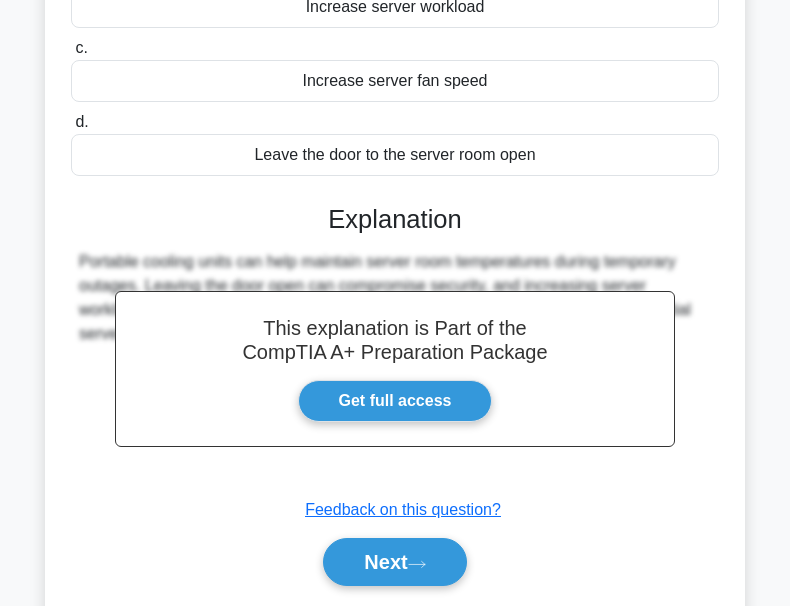 scroll, scrollTop: 466, scrollLeft: 0, axis: vertical 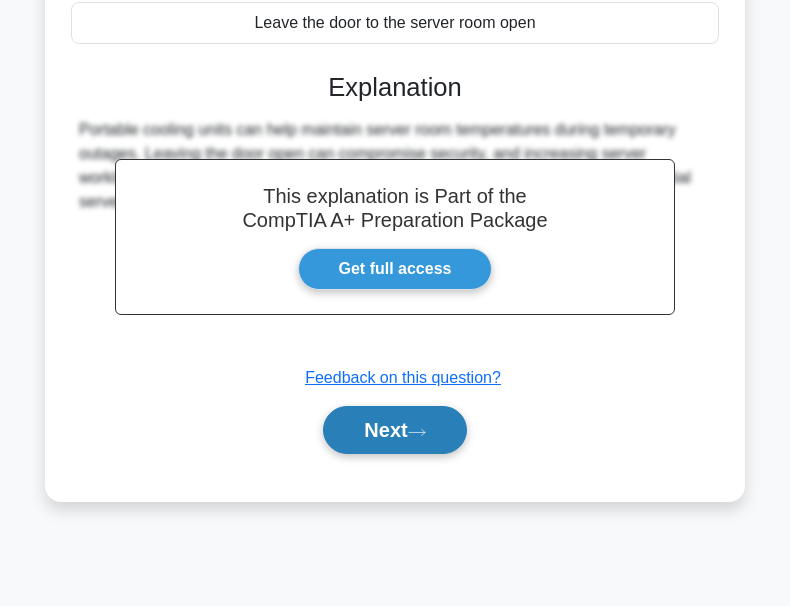 click on "Next" at bounding box center (394, 430) 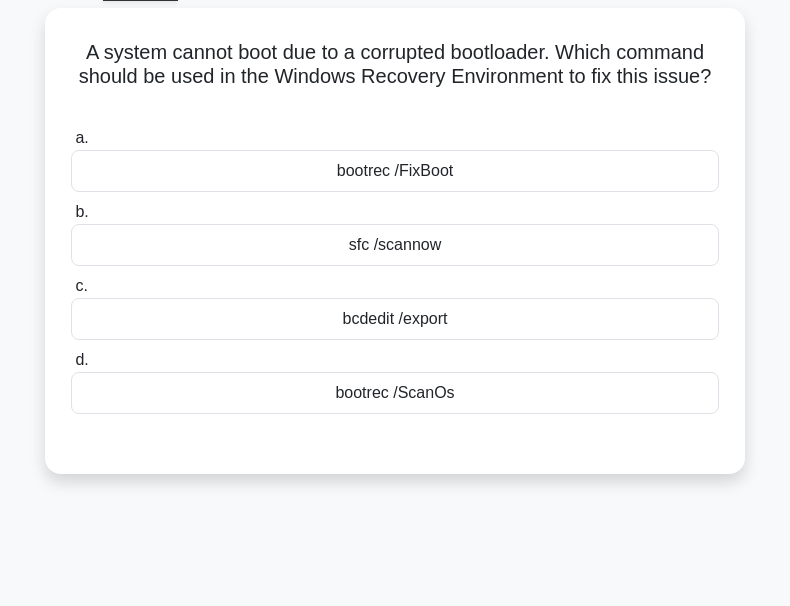 scroll, scrollTop: 0, scrollLeft: 0, axis: both 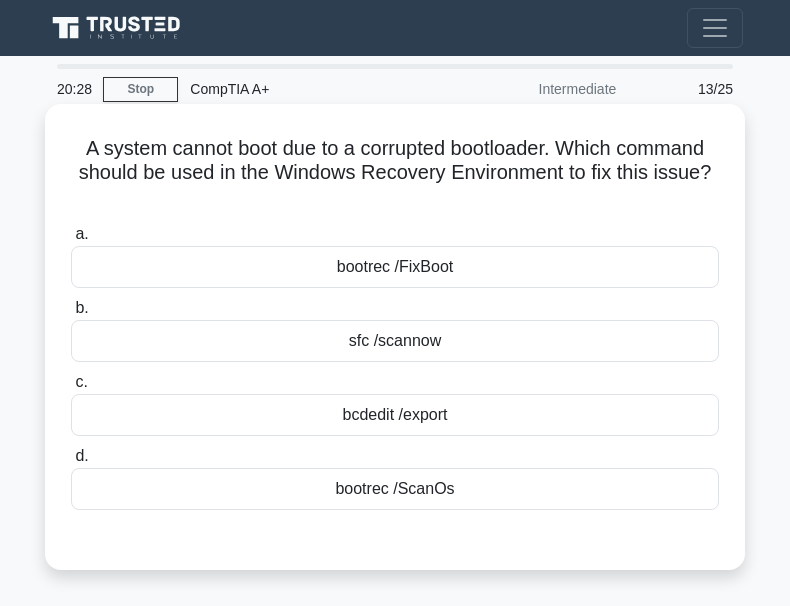 click on "bootrec /FixBoot" at bounding box center (395, 267) 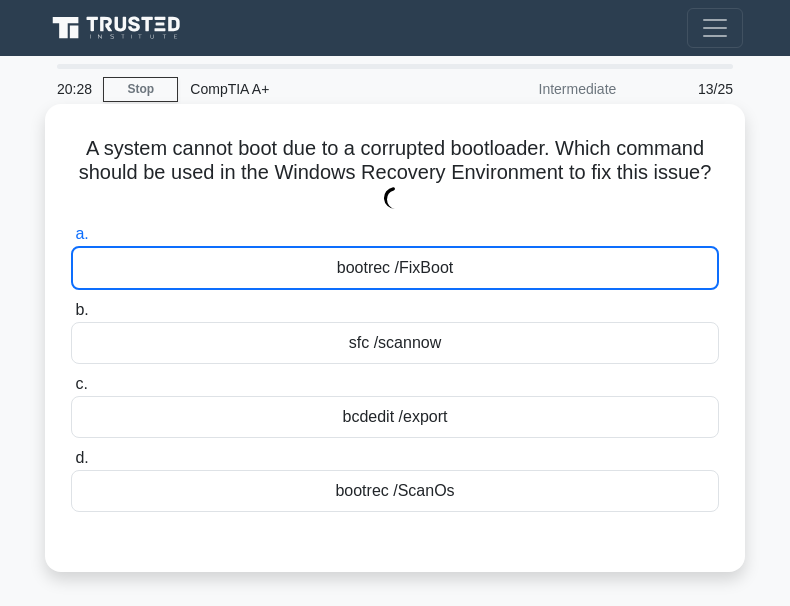 click on "bootrec /FixBoot" at bounding box center (395, 268) 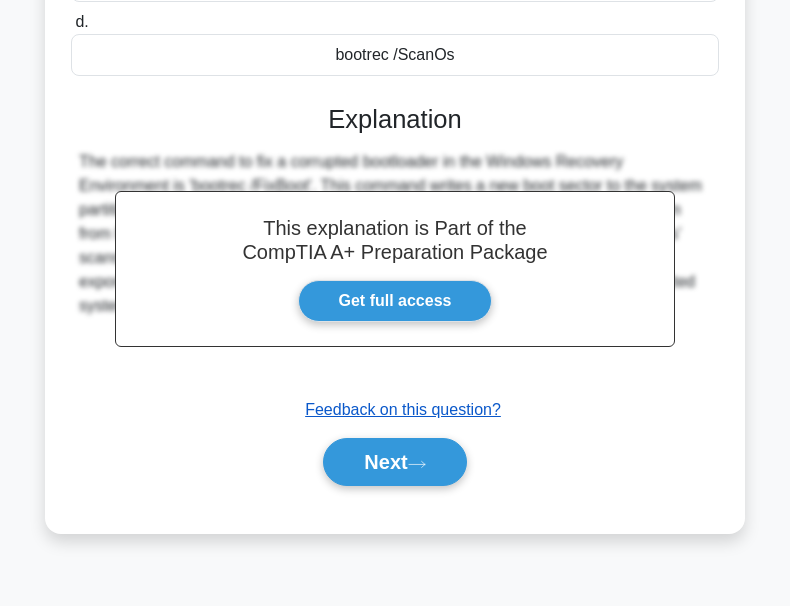 scroll, scrollTop: 466, scrollLeft: 0, axis: vertical 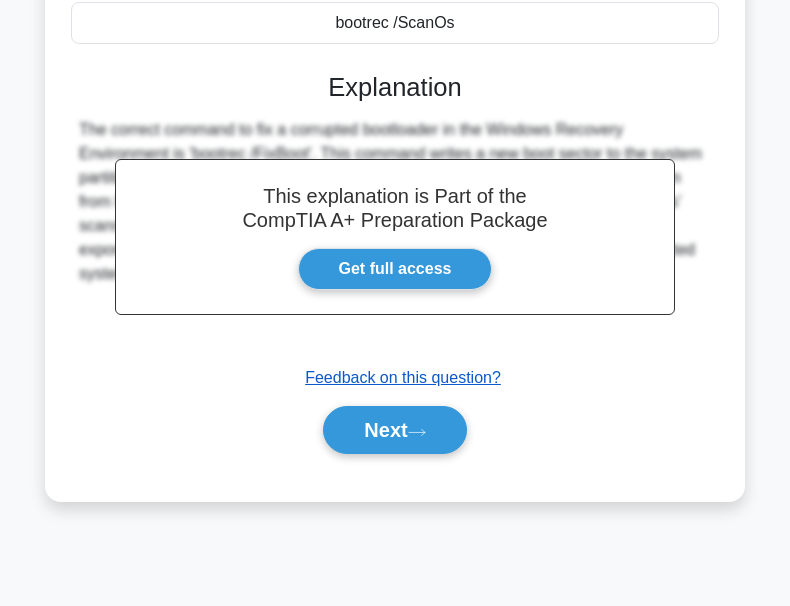 click on "Next" at bounding box center (394, 430) 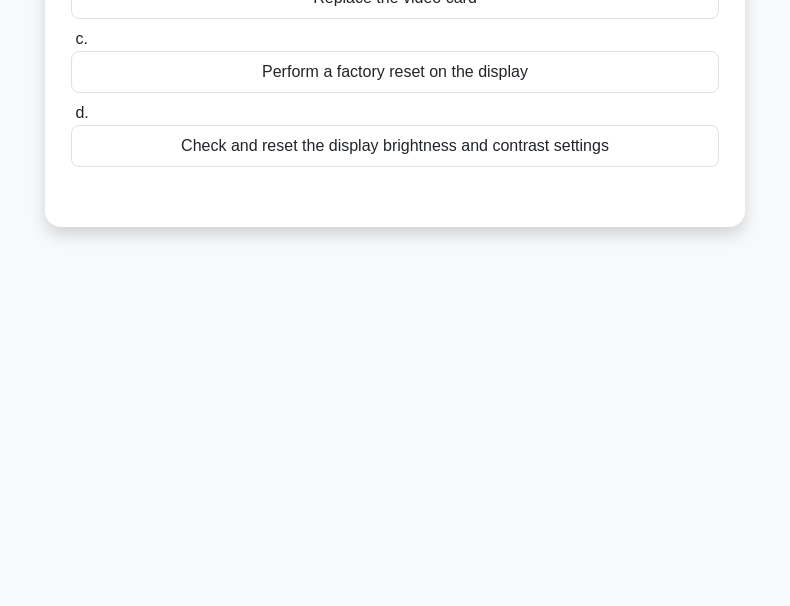 scroll, scrollTop: 66, scrollLeft: 0, axis: vertical 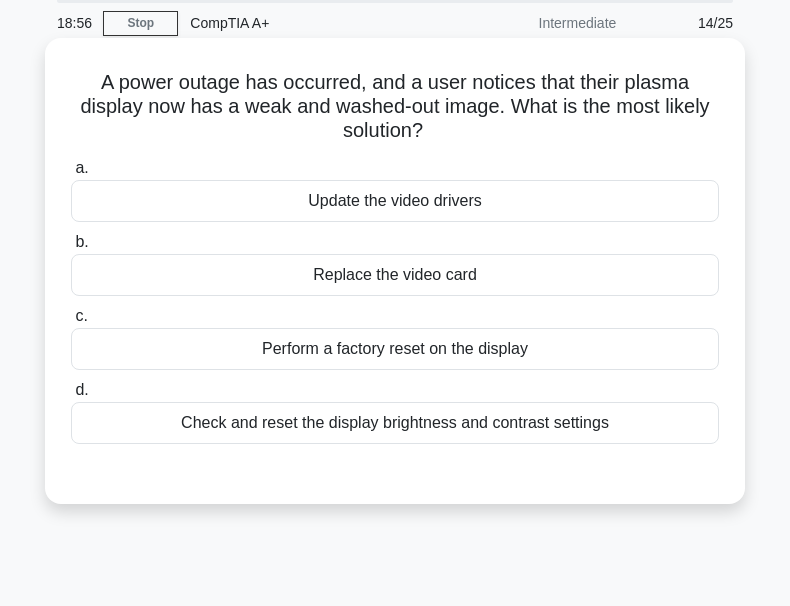 click on "Perform a factory reset on the display" at bounding box center [395, 349] 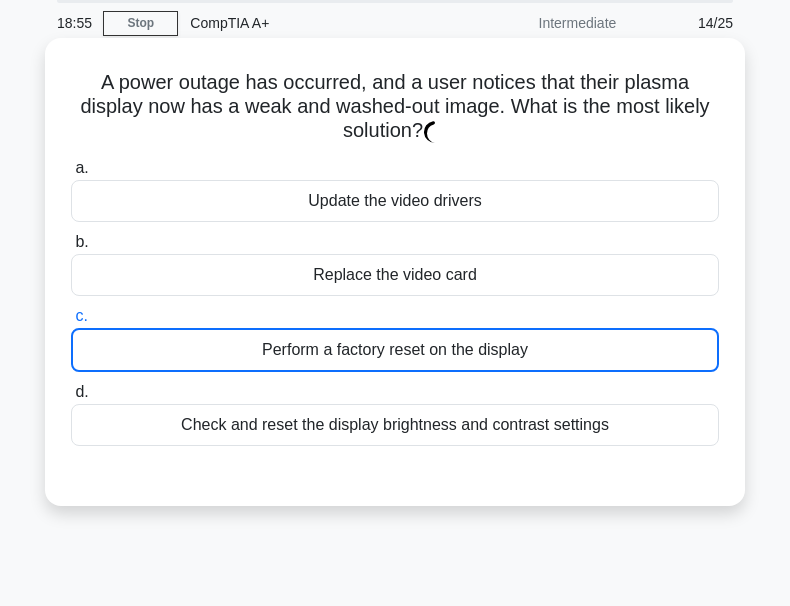 click on "Perform a factory reset on the display" at bounding box center (395, 350) 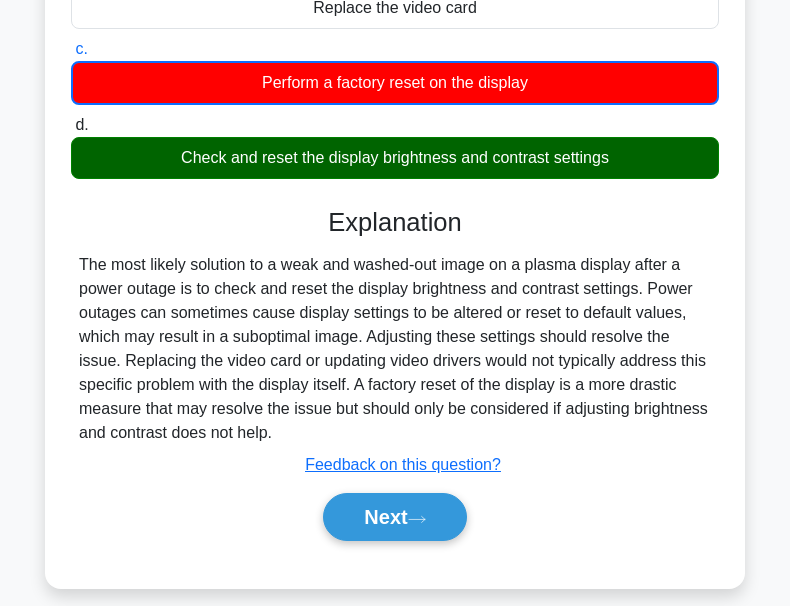 scroll, scrollTop: 466, scrollLeft: 0, axis: vertical 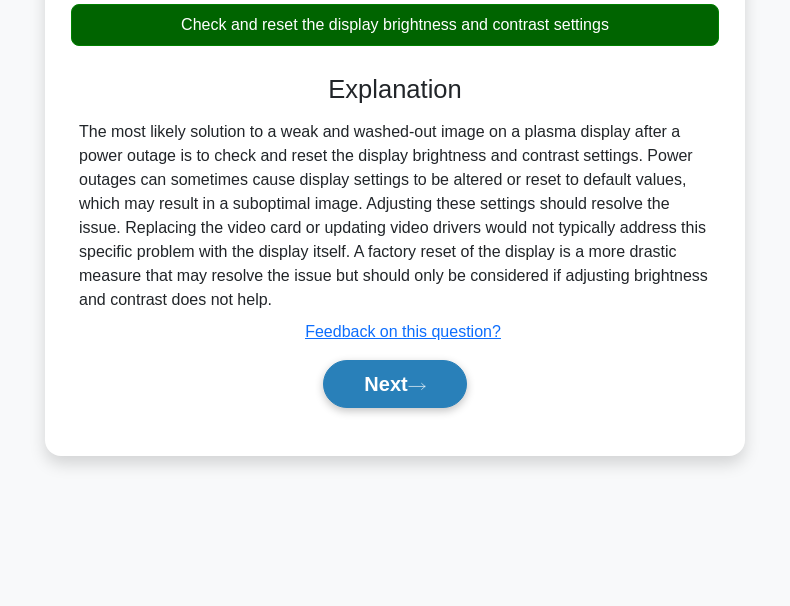 click on "Next" at bounding box center (394, 384) 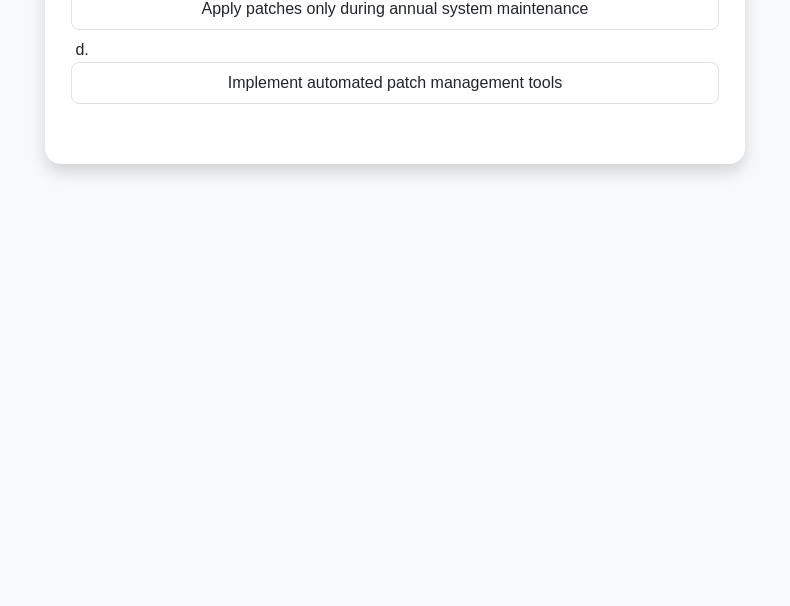 scroll, scrollTop: 66, scrollLeft: 0, axis: vertical 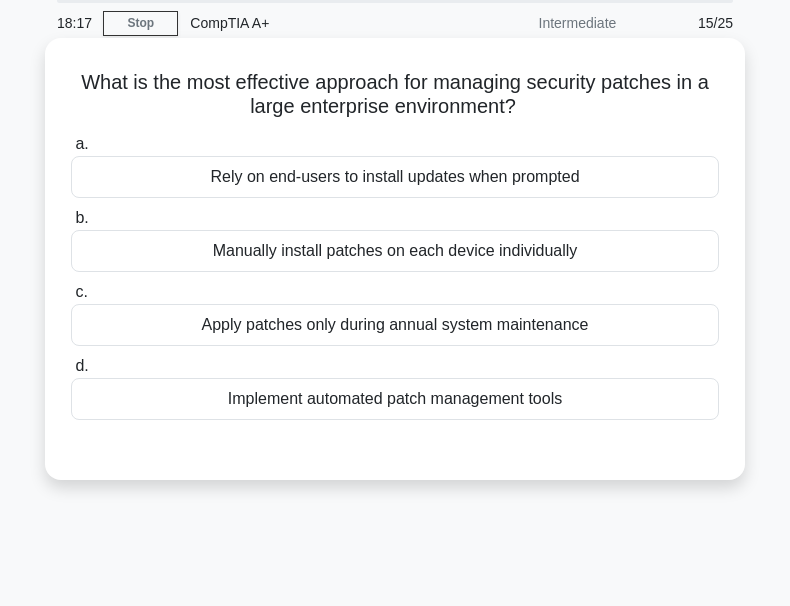 click on "Implement automated patch management tools" at bounding box center (395, 399) 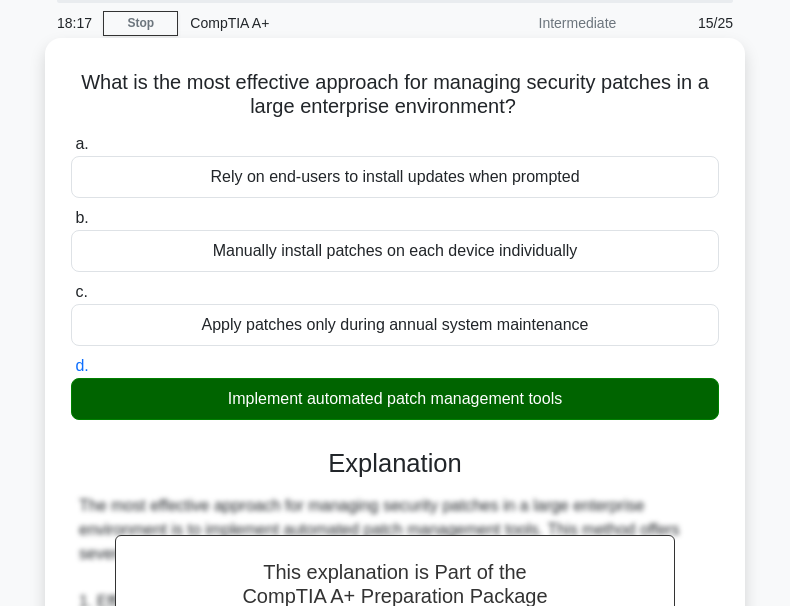 click on "Implement automated patch management tools" at bounding box center [395, 399] 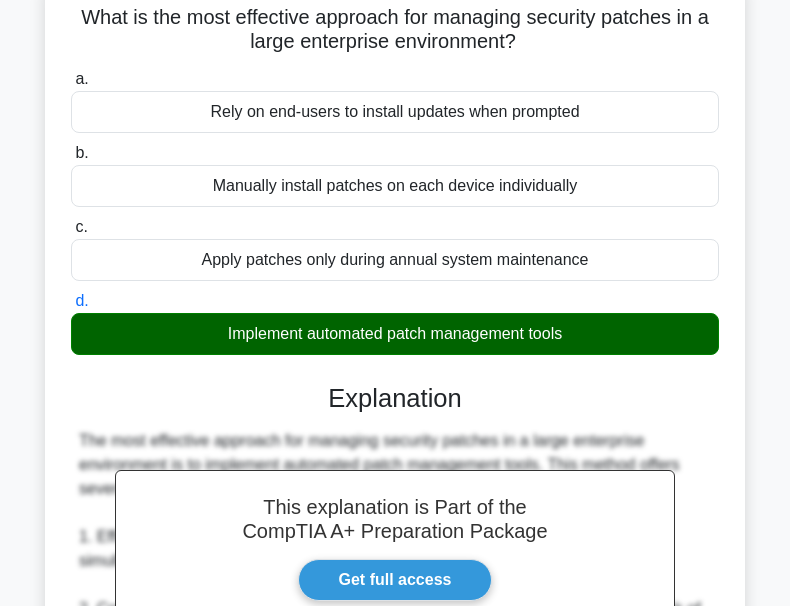 scroll, scrollTop: 166, scrollLeft: 0, axis: vertical 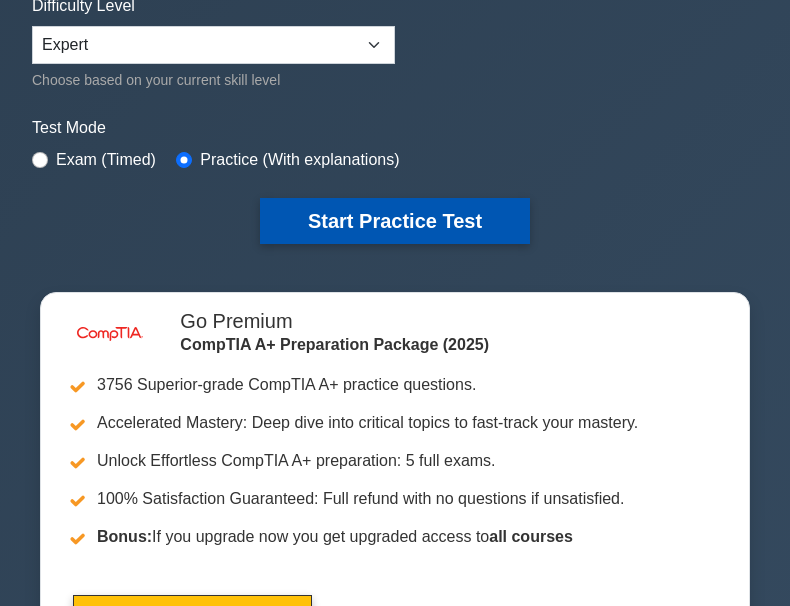 click on "Start Practice Test" at bounding box center [395, 221] 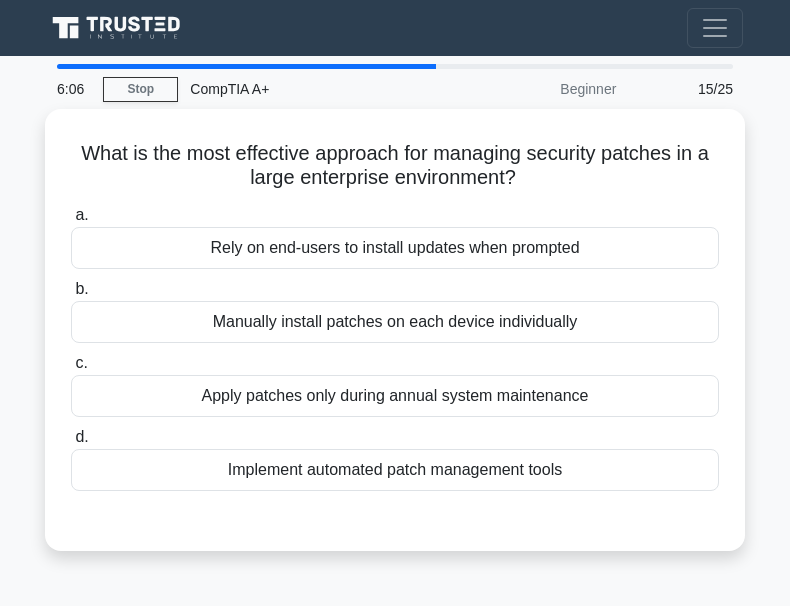 scroll, scrollTop: 0, scrollLeft: 0, axis: both 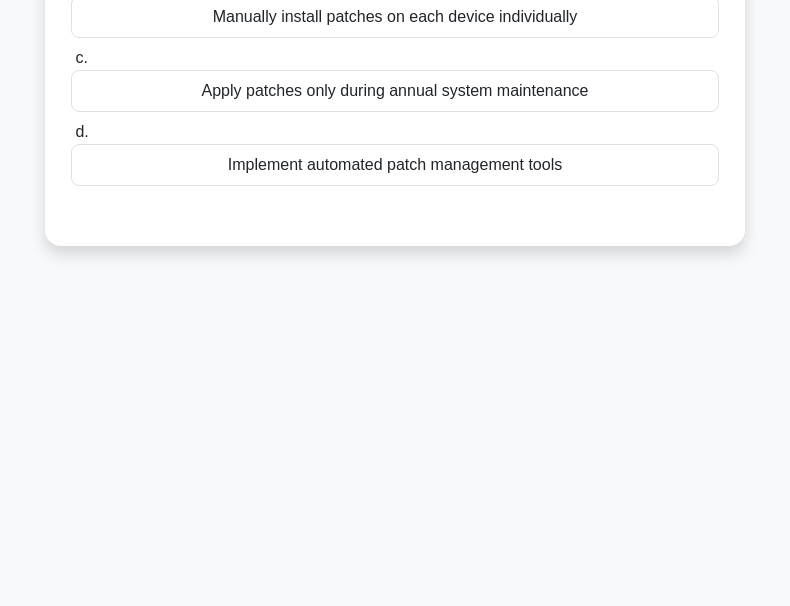 click on "Implement automated patch management tools" at bounding box center (395, 165) 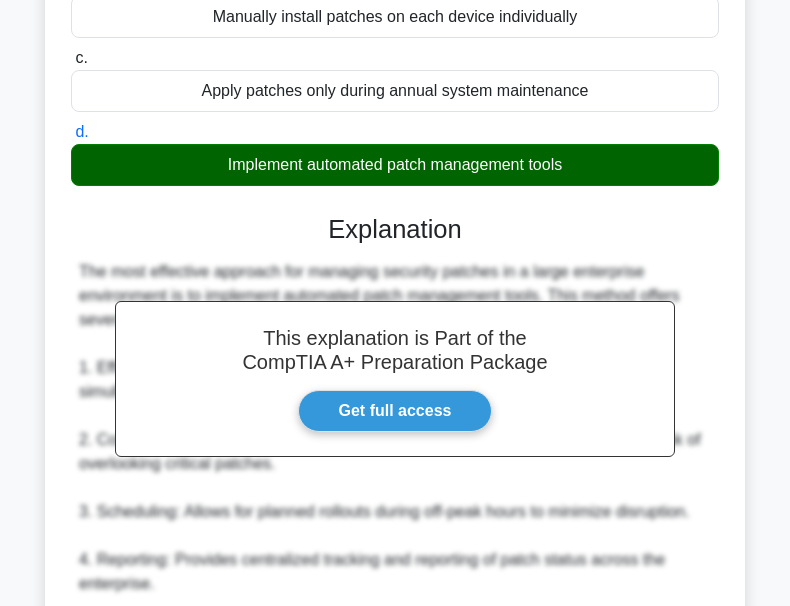 click on "Implement automated patch management tools" at bounding box center [395, 165] 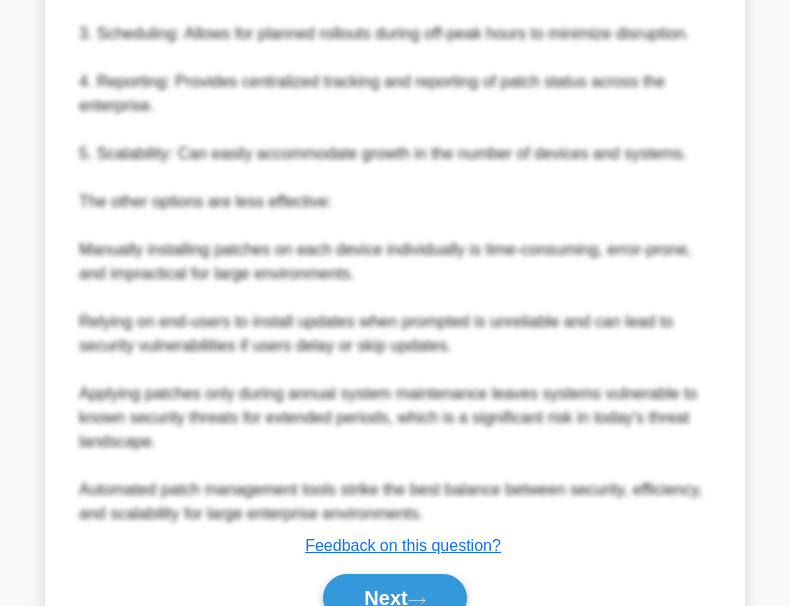 scroll, scrollTop: 881, scrollLeft: 0, axis: vertical 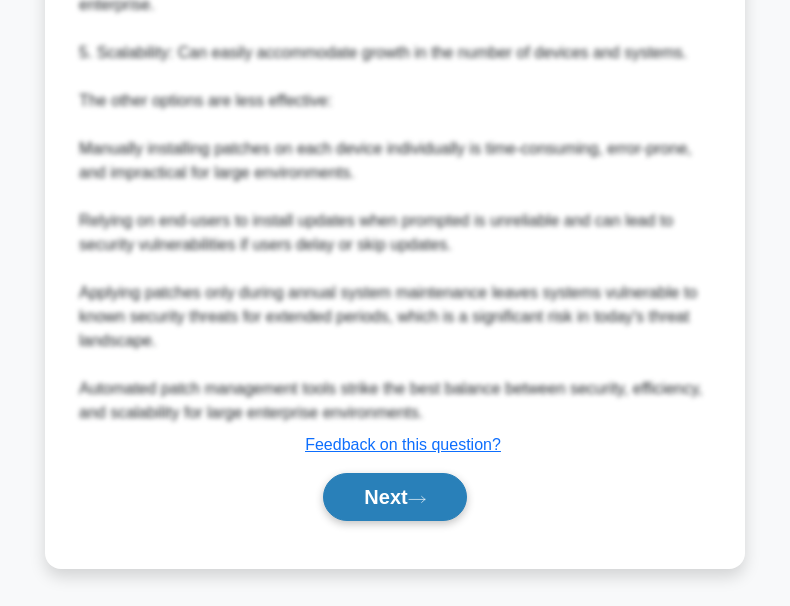 click on "Next" at bounding box center (394, 497) 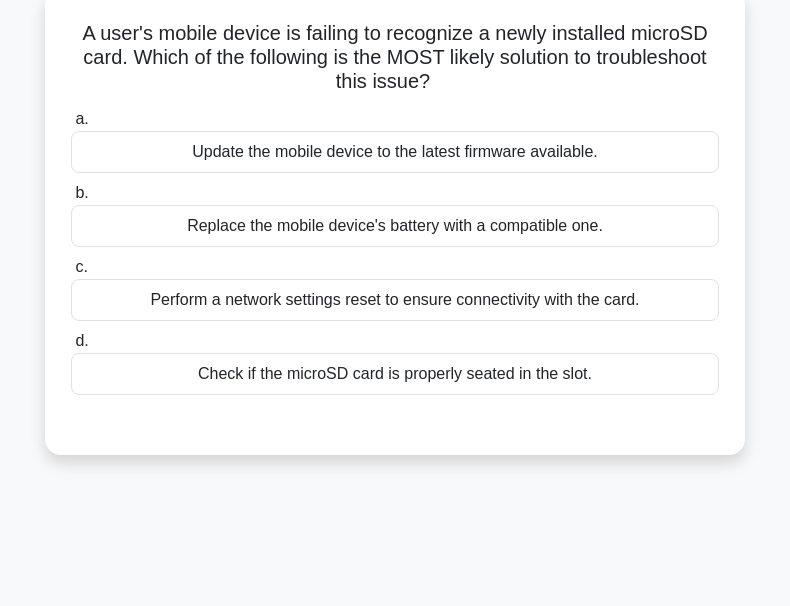 scroll, scrollTop: 66, scrollLeft: 0, axis: vertical 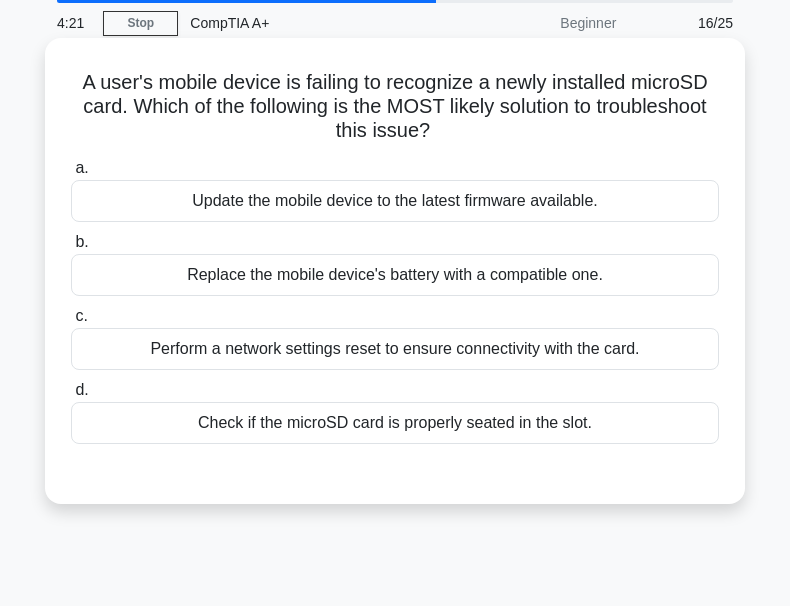 click on "Check if the microSD card is properly seated in the slot." at bounding box center [395, 423] 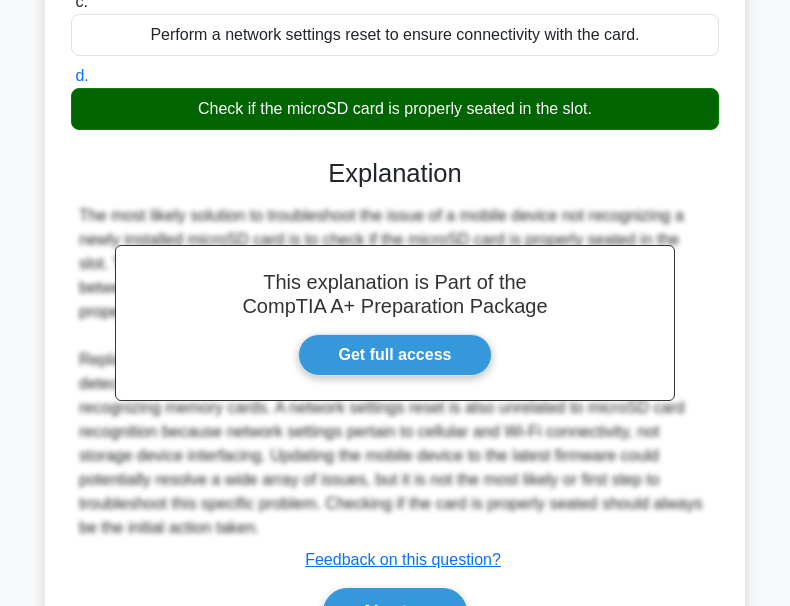 scroll, scrollTop: 497, scrollLeft: 0, axis: vertical 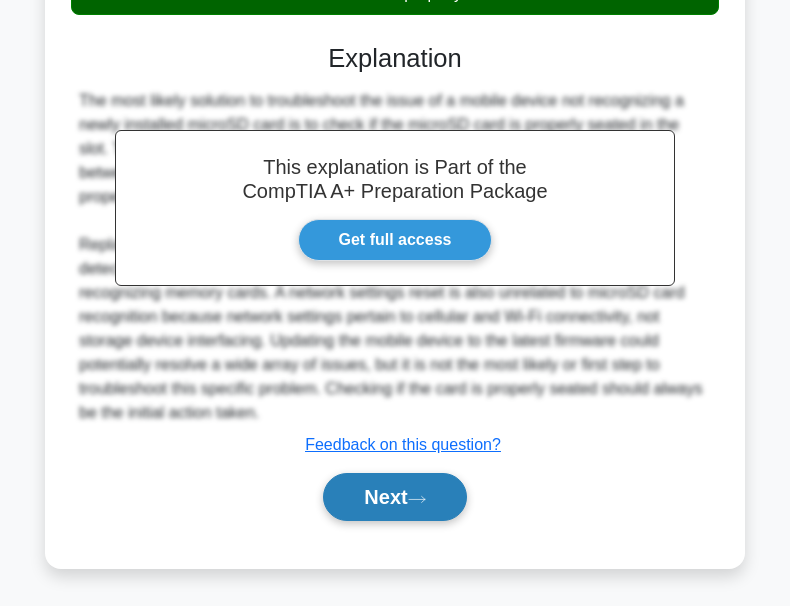 click on "Next" at bounding box center (394, 497) 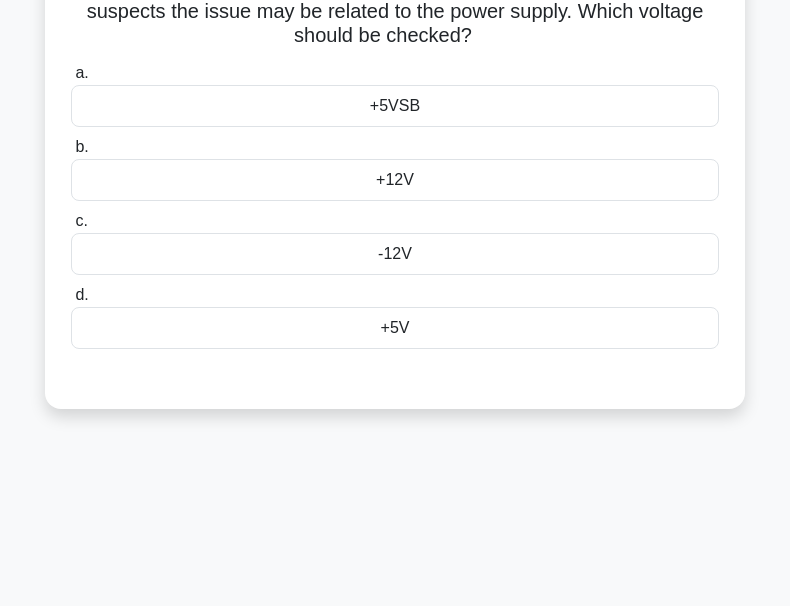 scroll, scrollTop: 66, scrollLeft: 0, axis: vertical 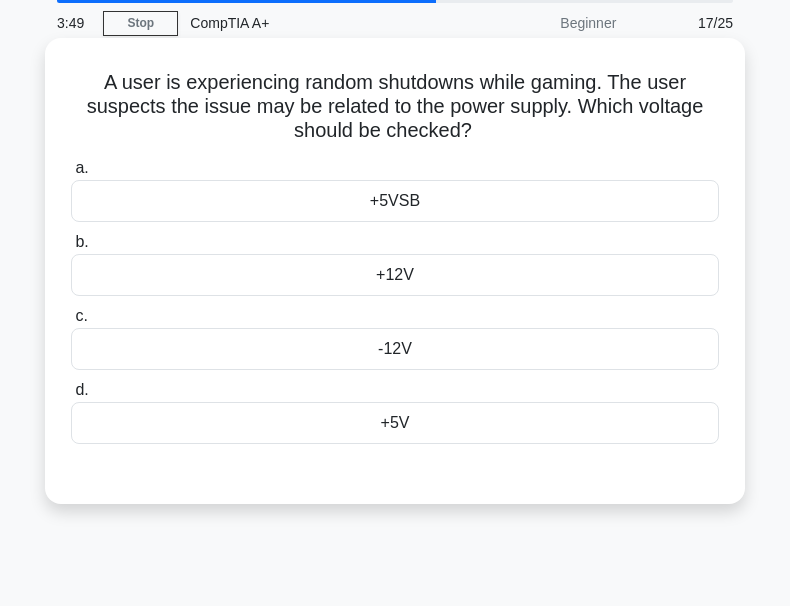 click on "-12V" at bounding box center (395, 349) 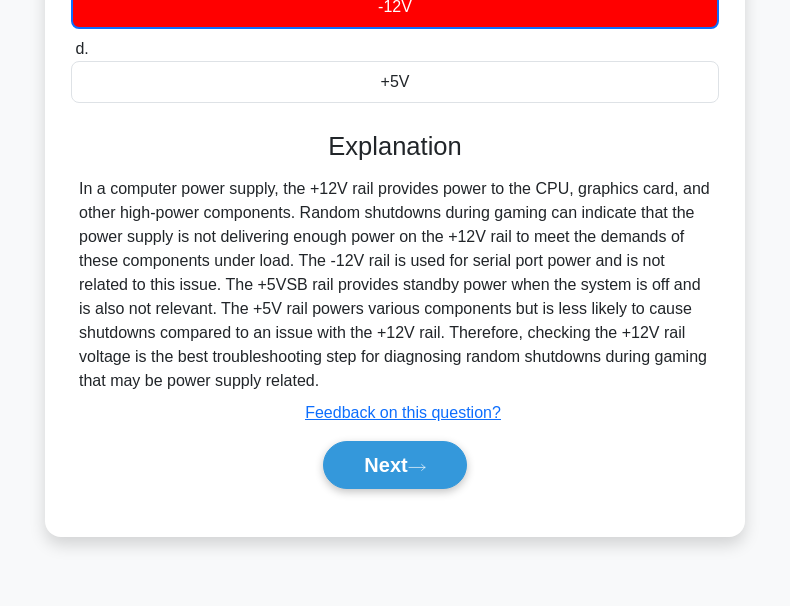 scroll, scrollTop: 466, scrollLeft: 0, axis: vertical 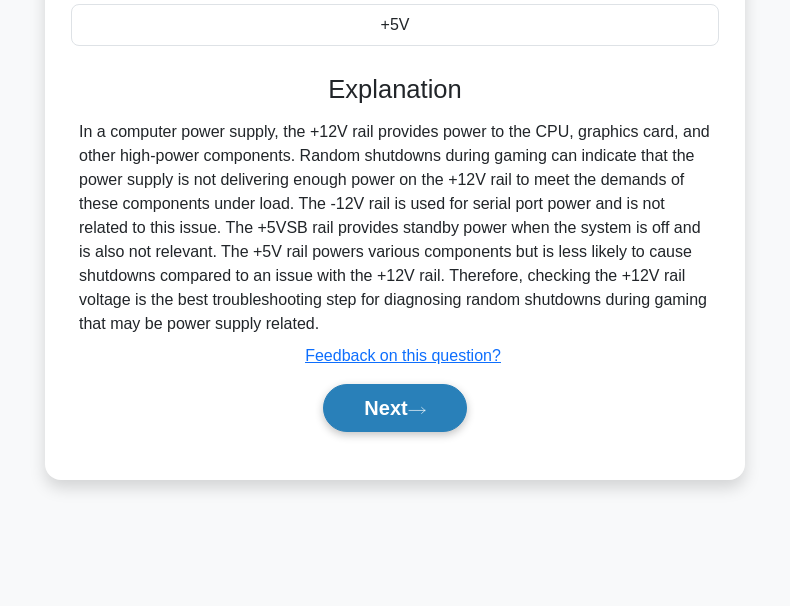 click on "Next" at bounding box center [394, 408] 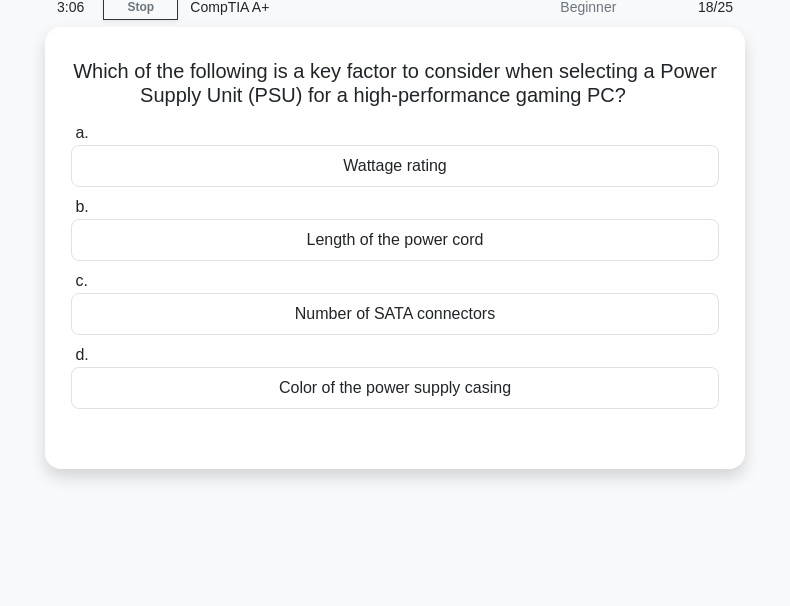 scroll, scrollTop: 66, scrollLeft: 0, axis: vertical 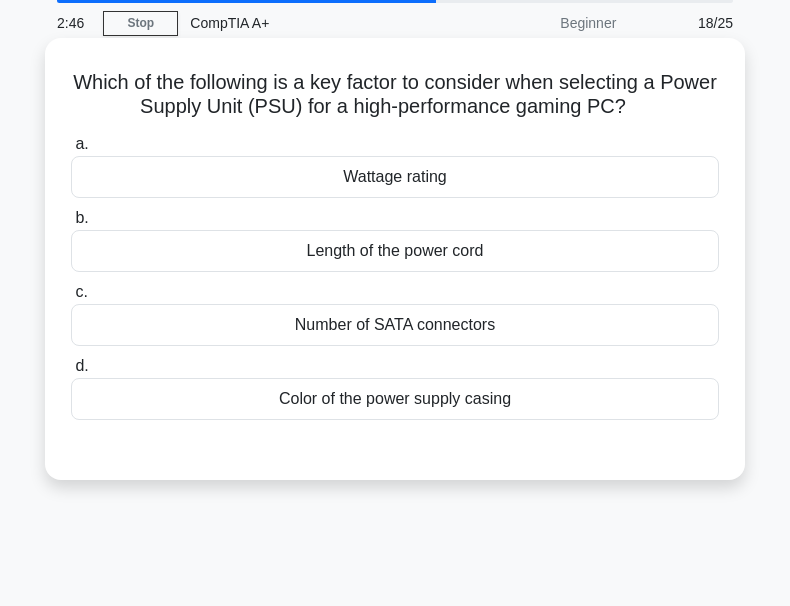 click on "Wattage rating" at bounding box center [395, 177] 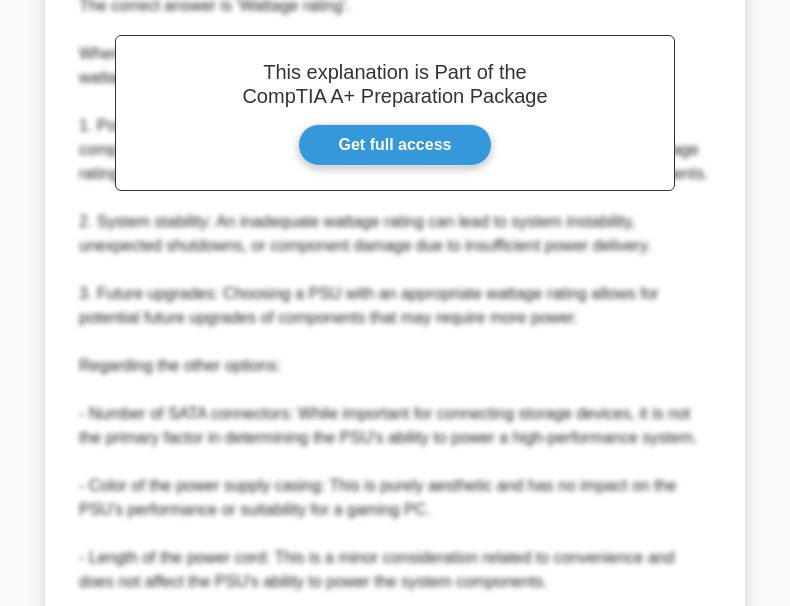 scroll, scrollTop: 737, scrollLeft: 0, axis: vertical 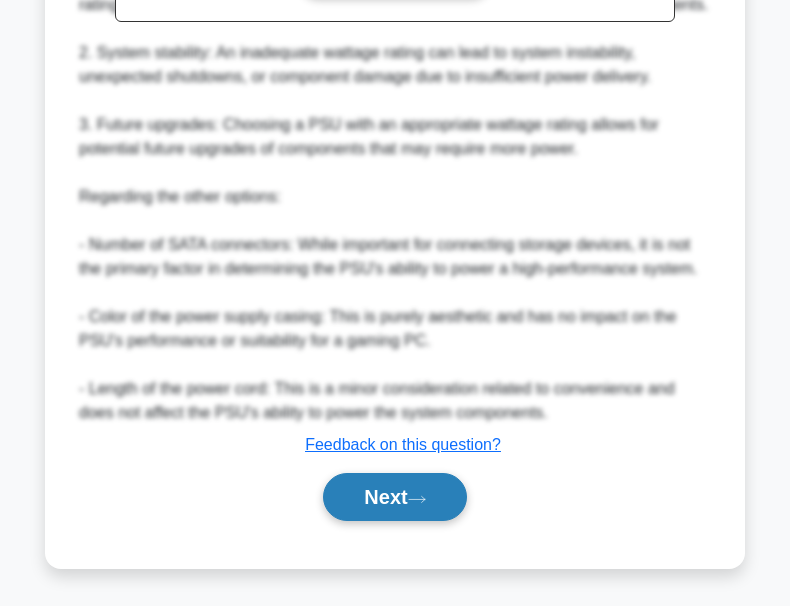 click on "Next" at bounding box center [394, 497] 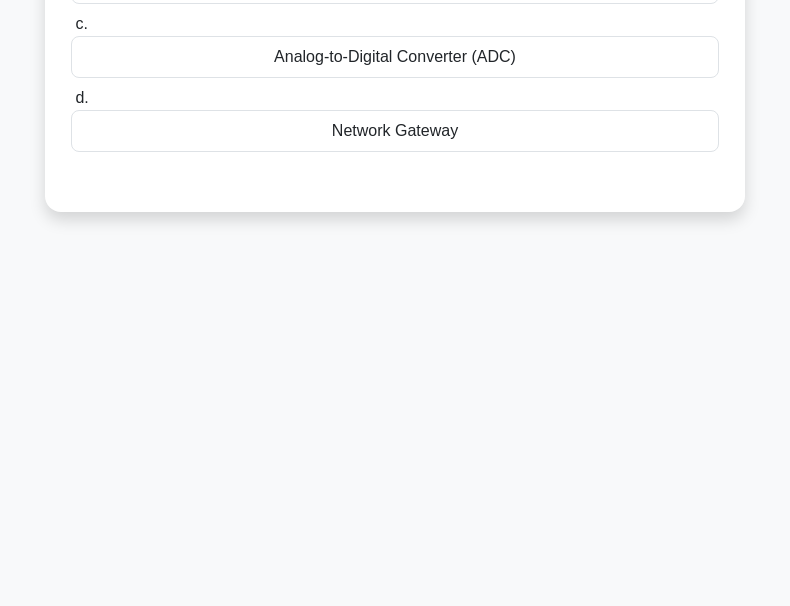 scroll, scrollTop: 66, scrollLeft: 0, axis: vertical 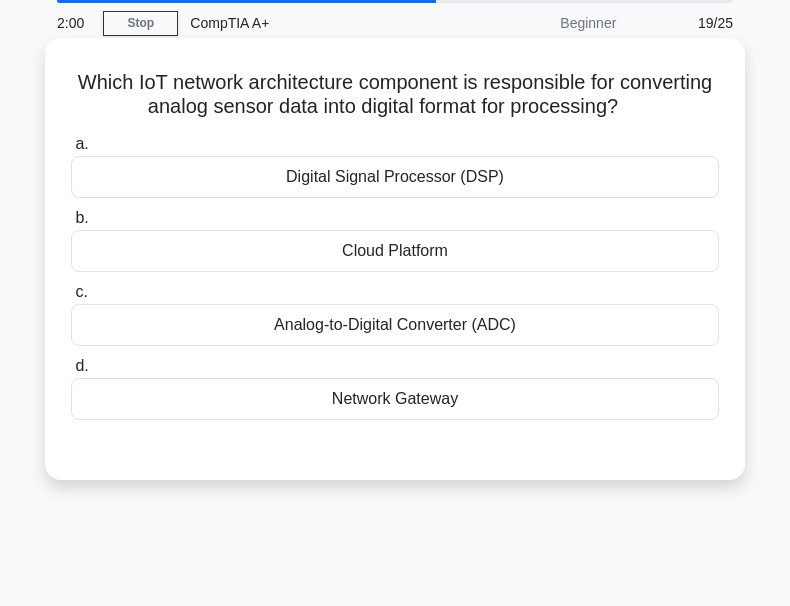 click on "Analog-to-Digital Converter (ADC)" at bounding box center [395, 325] 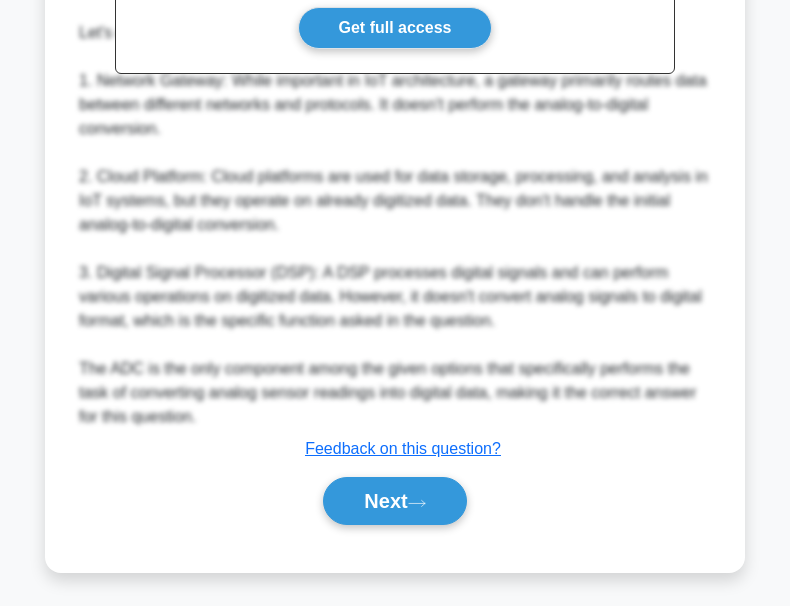 scroll, scrollTop: 689, scrollLeft: 0, axis: vertical 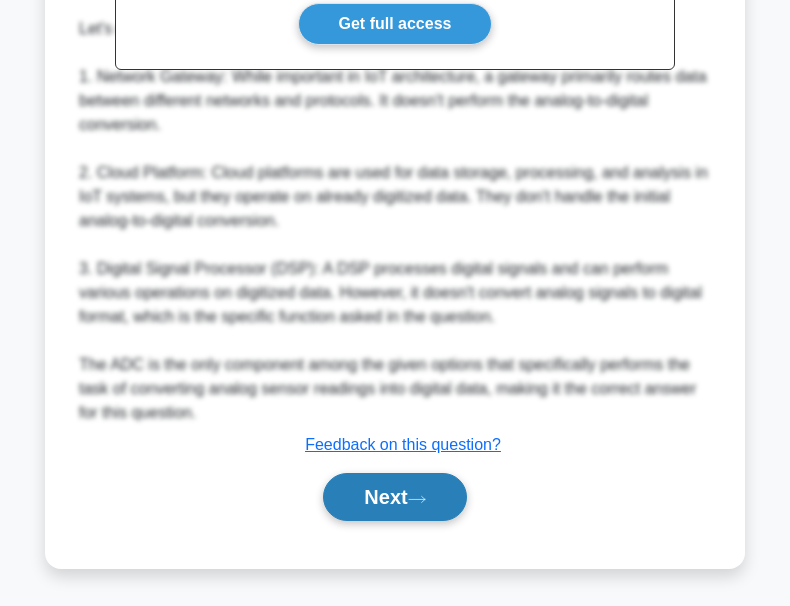click on "Next" at bounding box center [394, 497] 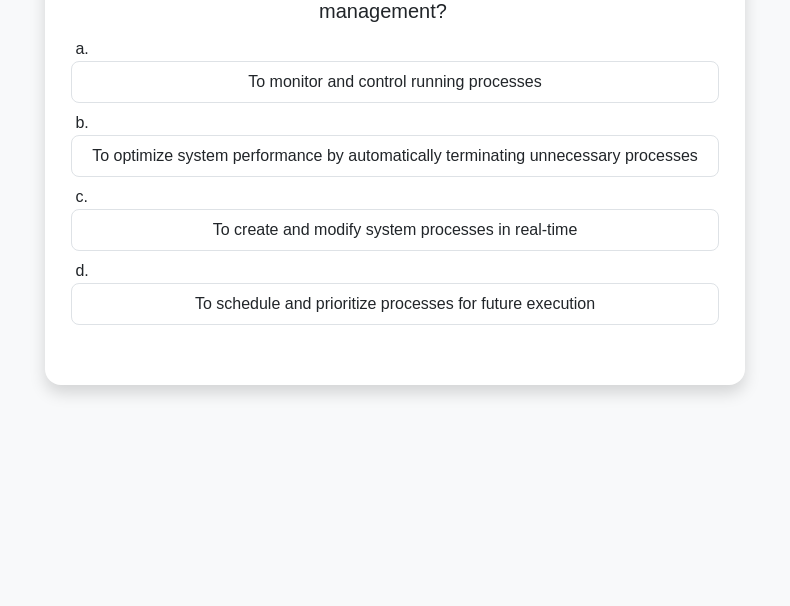 scroll, scrollTop: 0, scrollLeft: 0, axis: both 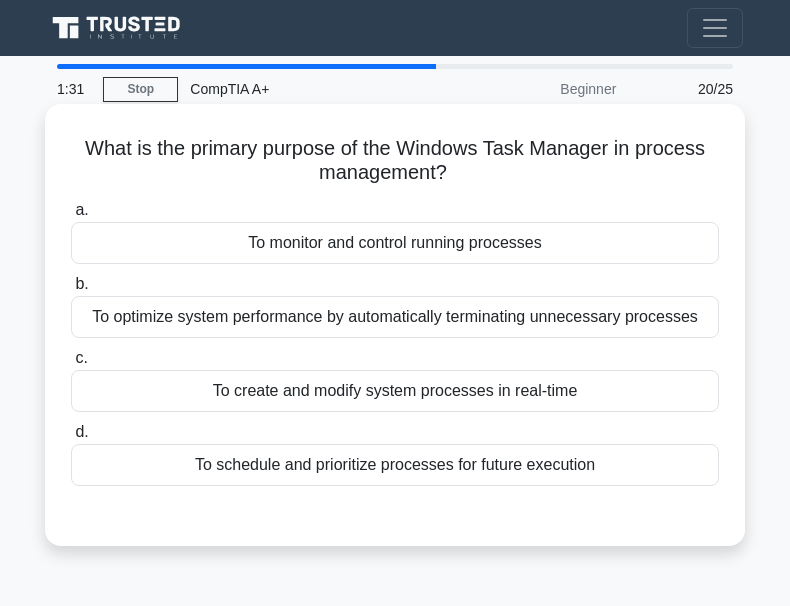 click on "To monitor and control running processes" at bounding box center [395, 243] 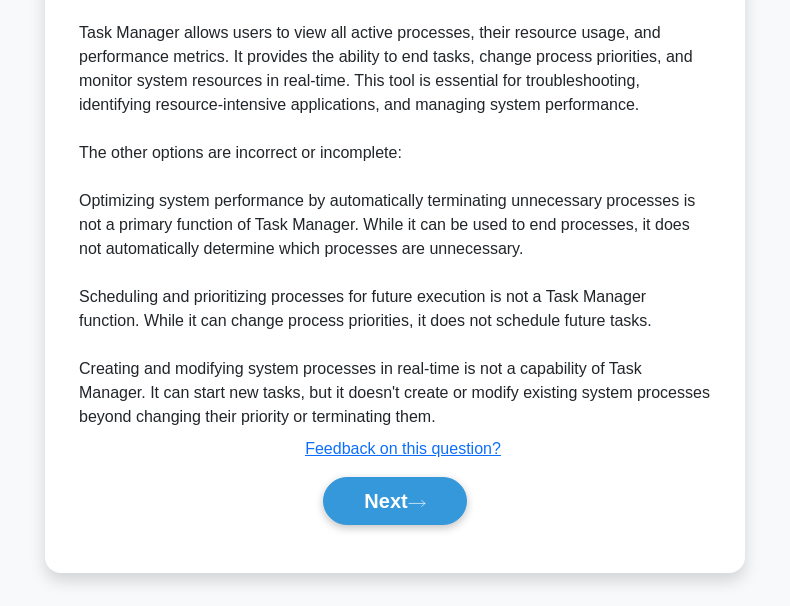 scroll, scrollTop: 641, scrollLeft: 0, axis: vertical 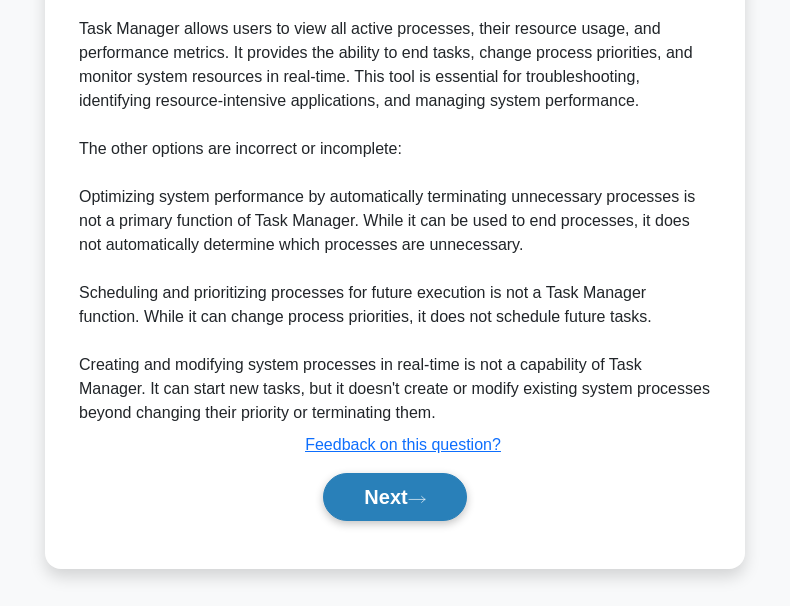 click on "Next" at bounding box center (394, 497) 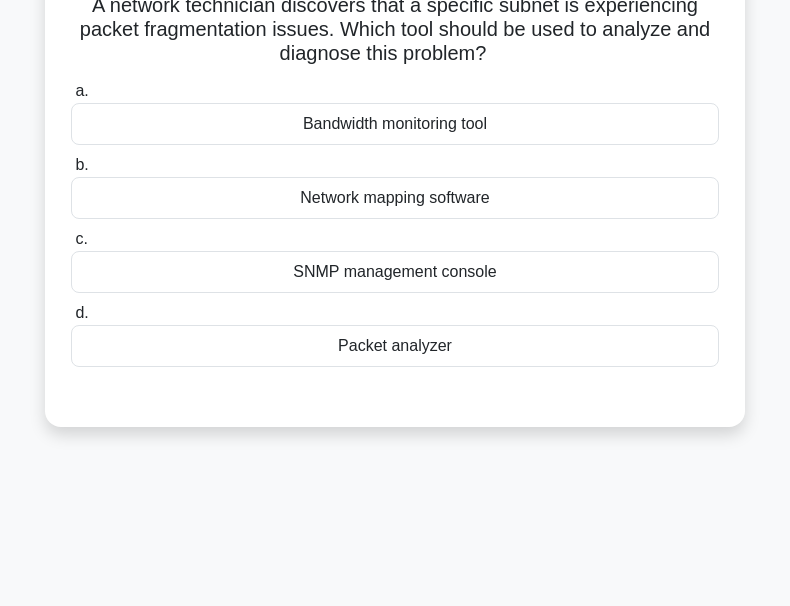 scroll, scrollTop: 0, scrollLeft: 0, axis: both 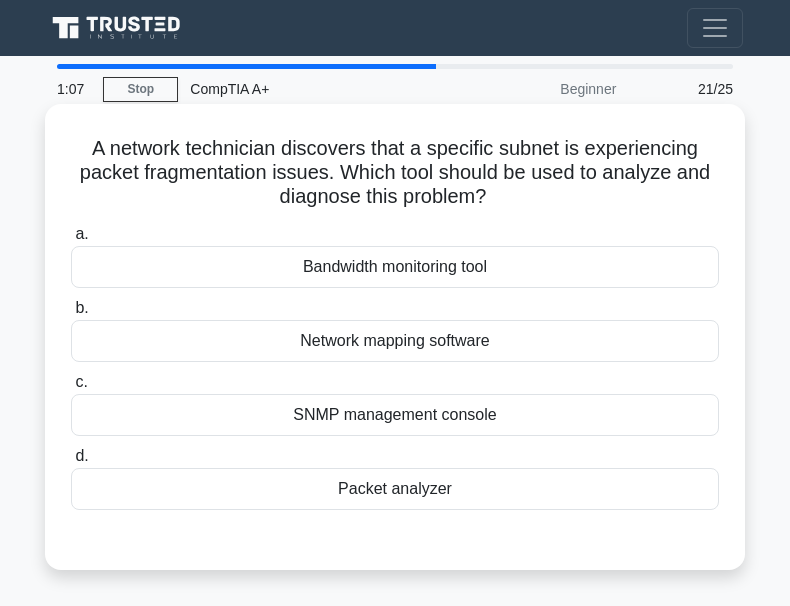 click on "Packet analyzer" at bounding box center (395, 489) 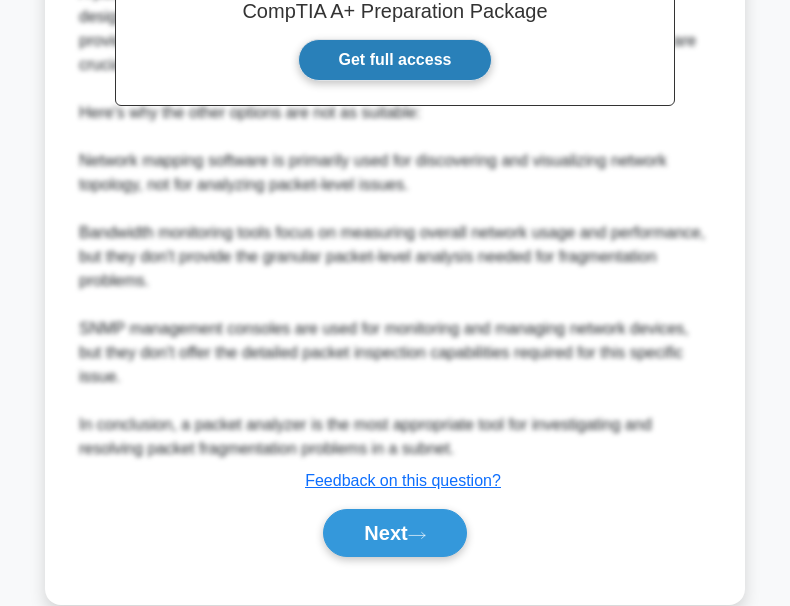 scroll, scrollTop: 713, scrollLeft: 0, axis: vertical 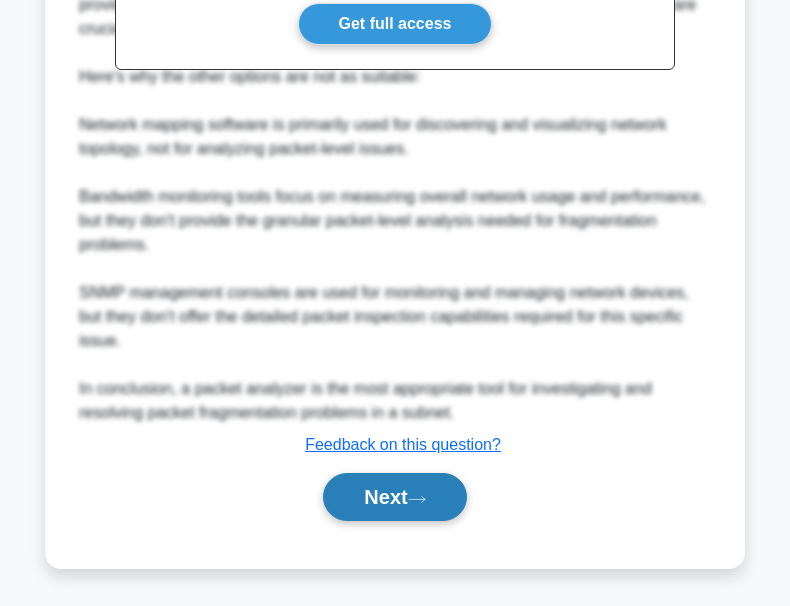 click on "Next" at bounding box center (394, 497) 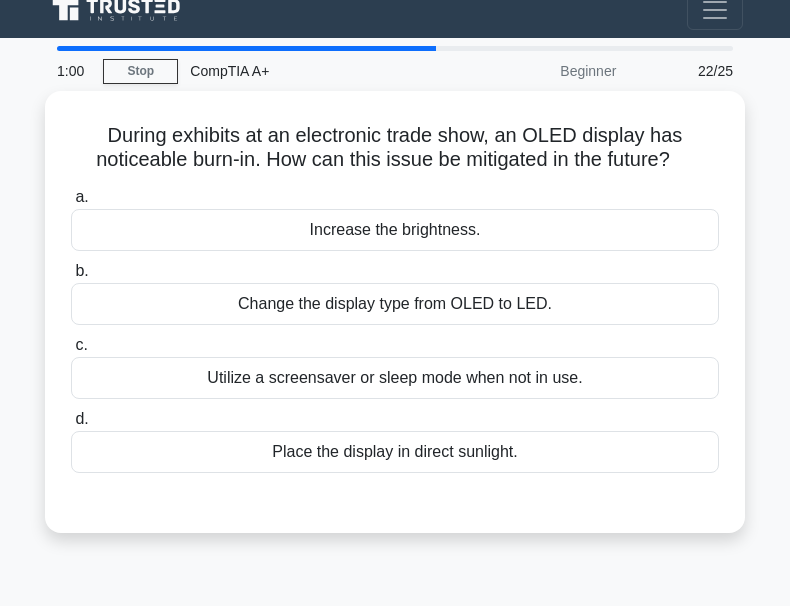 scroll, scrollTop: 0, scrollLeft: 0, axis: both 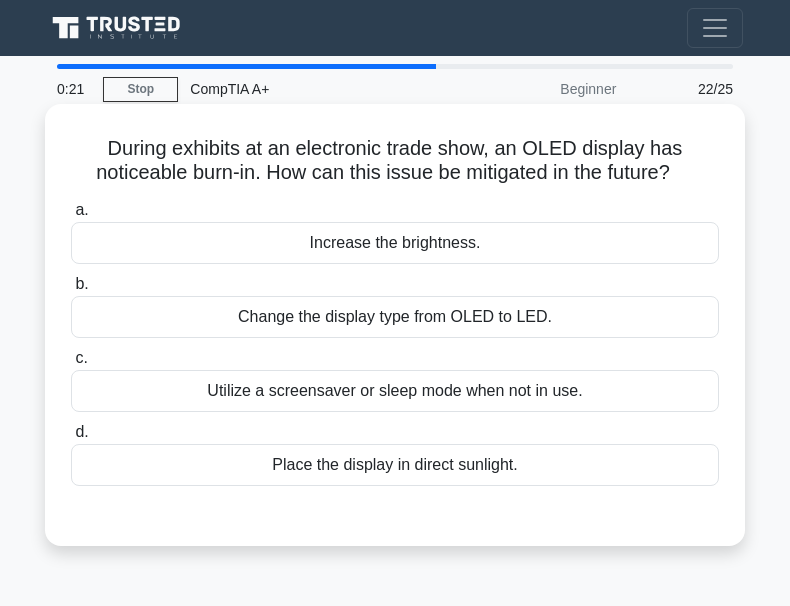 click on "Utilize a screensaver or sleep mode when not in use." at bounding box center [395, 391] 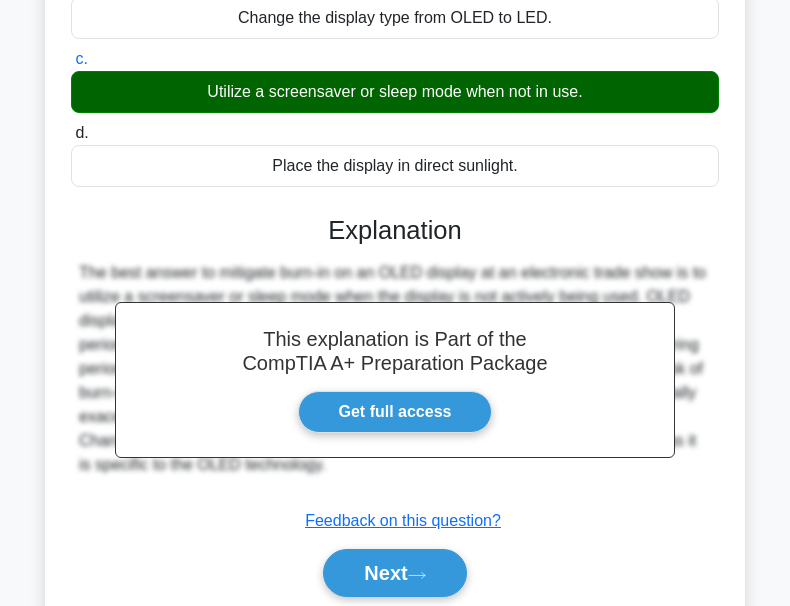 scroll, scrollTop: 466, scrollLeft: 0, axis: vertical 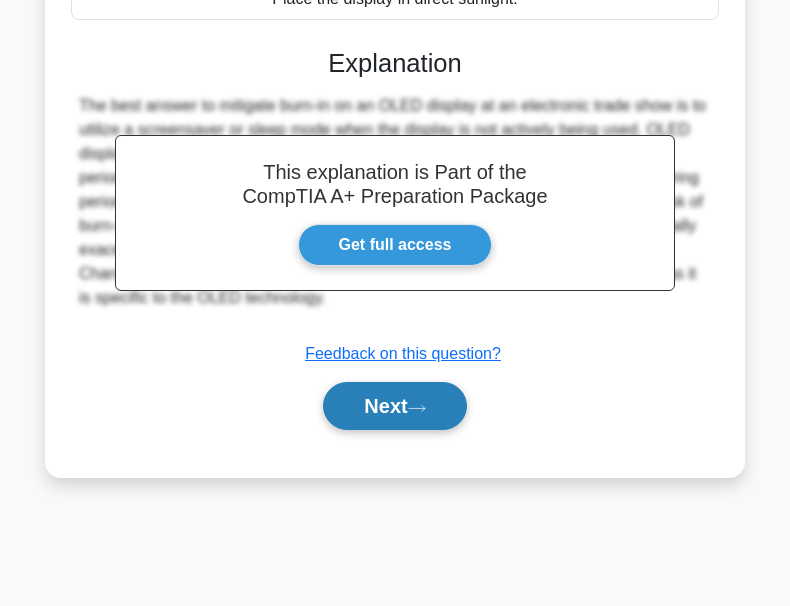 click on "Next" at bounding box center (394, 406) 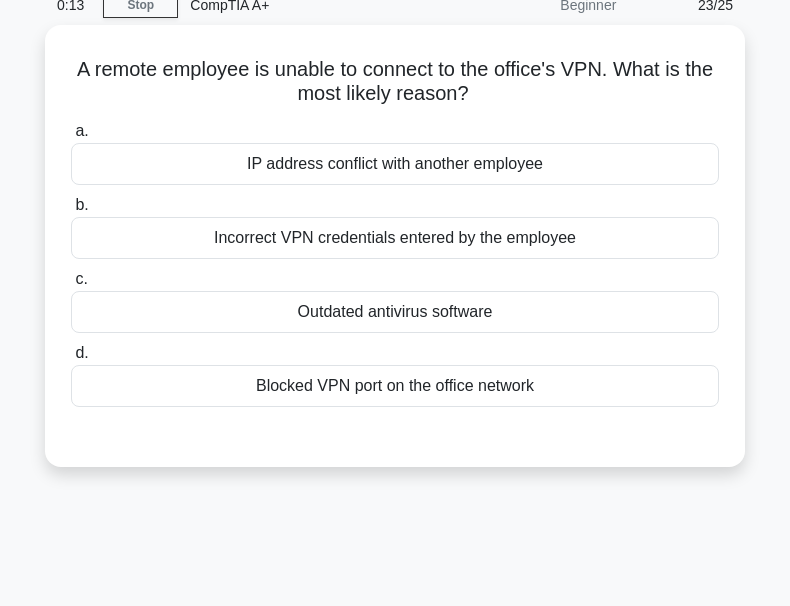 scroll, scrollTop: 0, scrollLeft: 0, axis: both 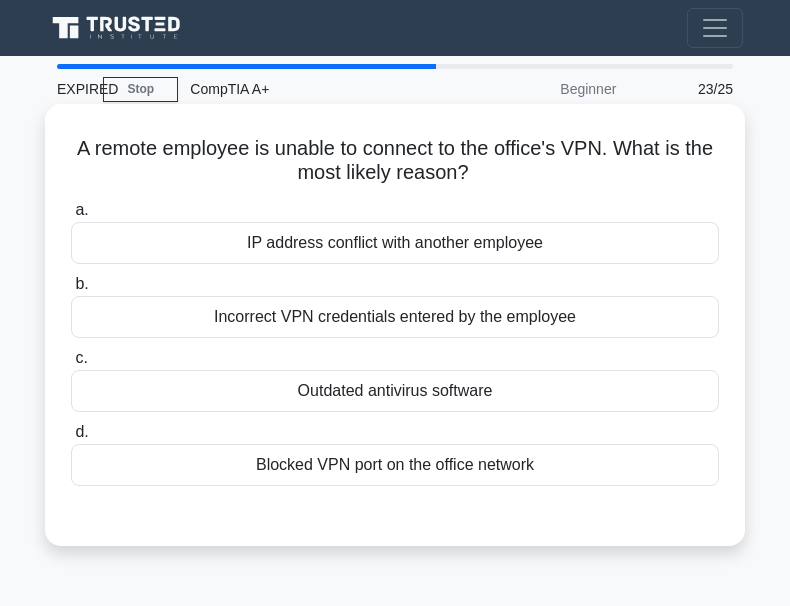 click on "Blocked VPN port on the office network" at bounding box center (395, 465) 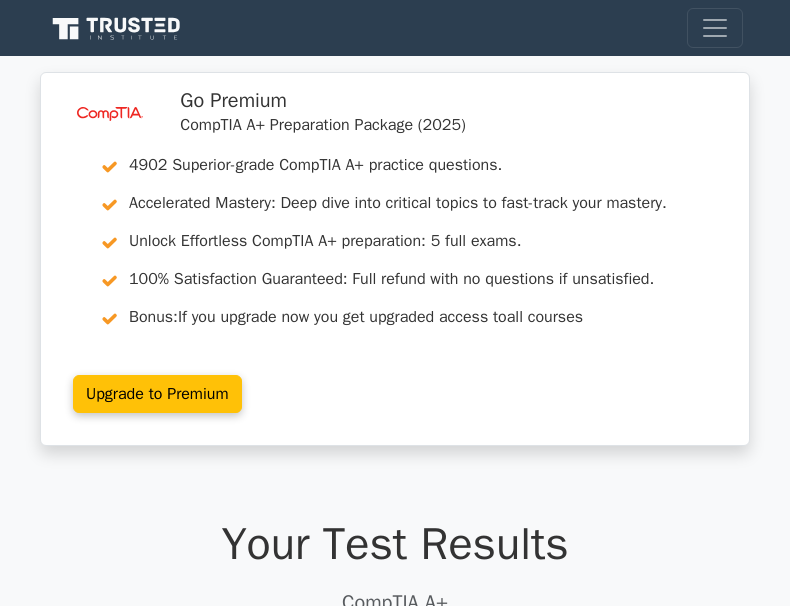 scroll, scrollTop: 0, scrollLeft: 0, axis: both 